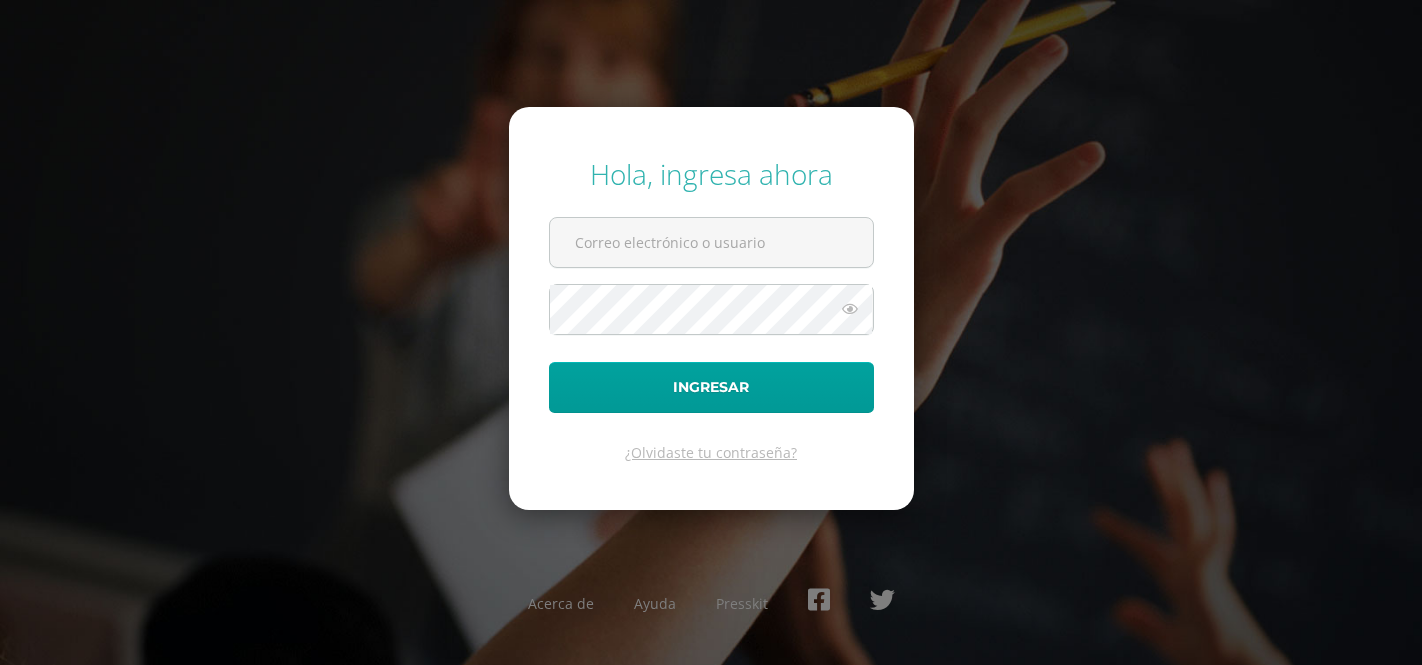 scroll, scrollTop: 0, scrollLeft: 0, axis: both 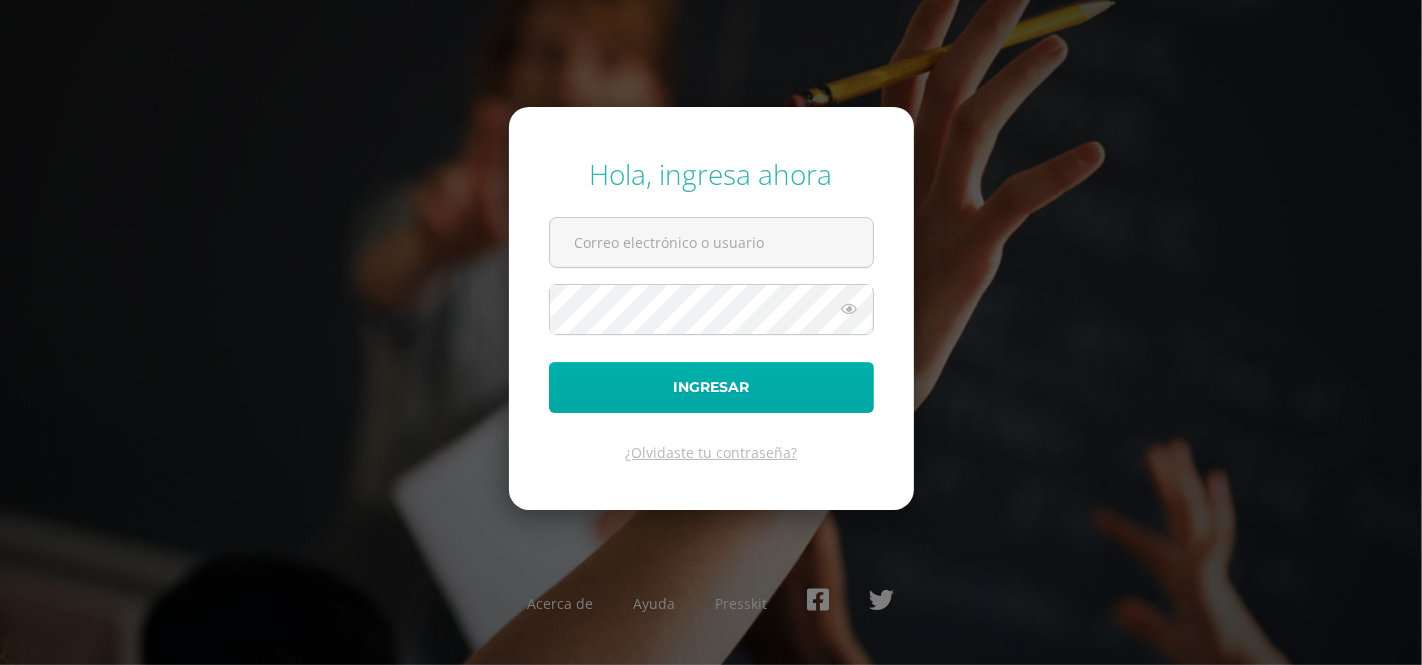 type on "c.sosa.3ddb@gmail.com" 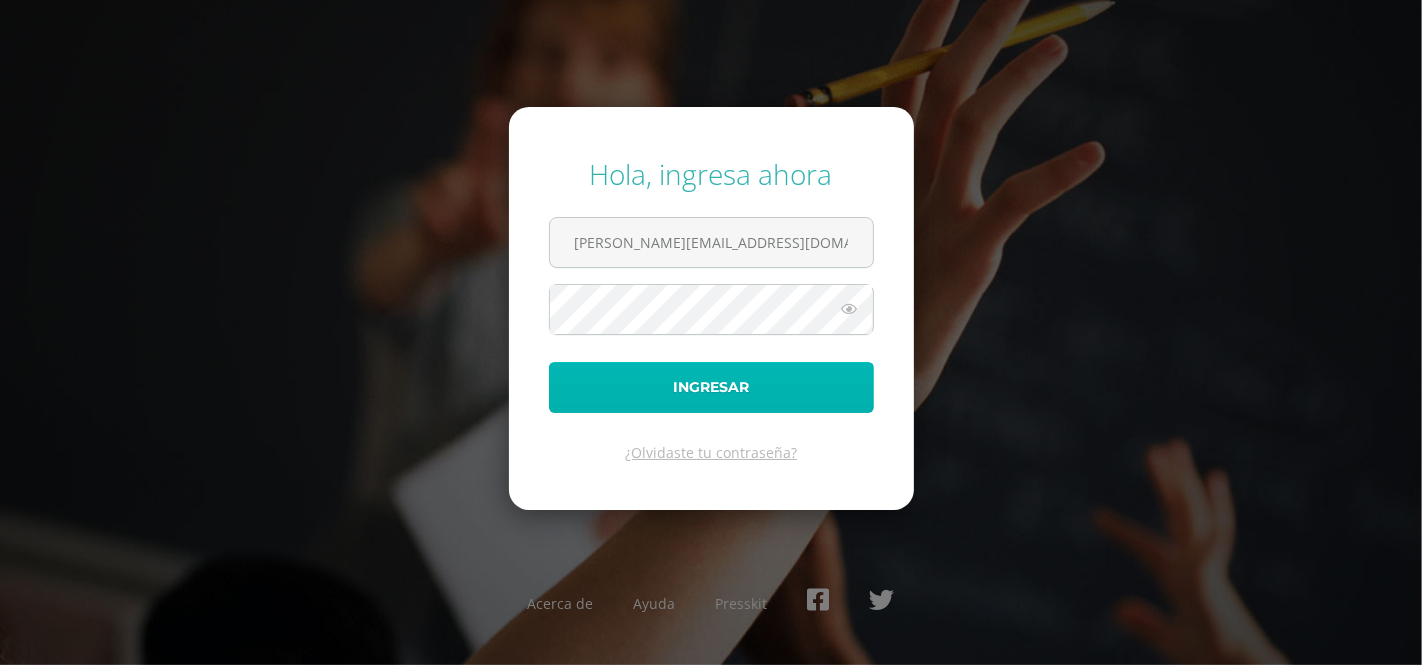 click on "Ingresar" at bounding box center [711, 387] 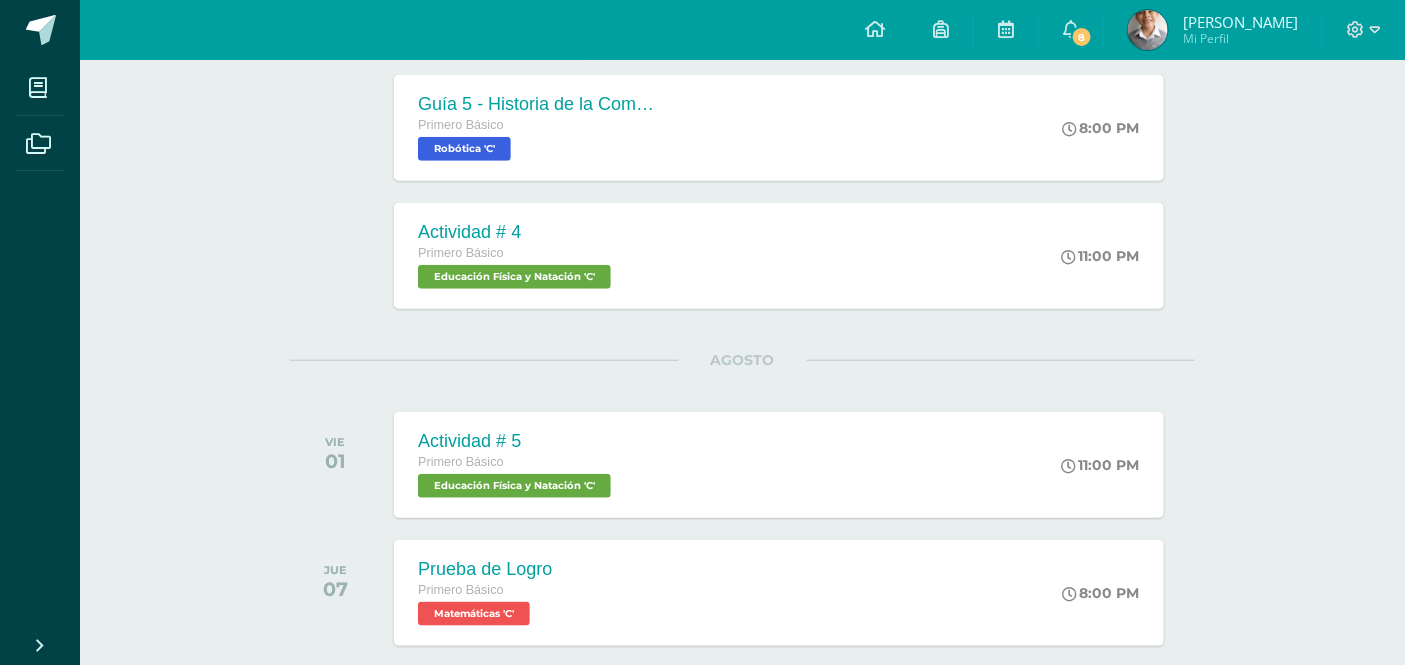 scroll, scrollTop: 2888, scrollLeft: 0, axis: vertical 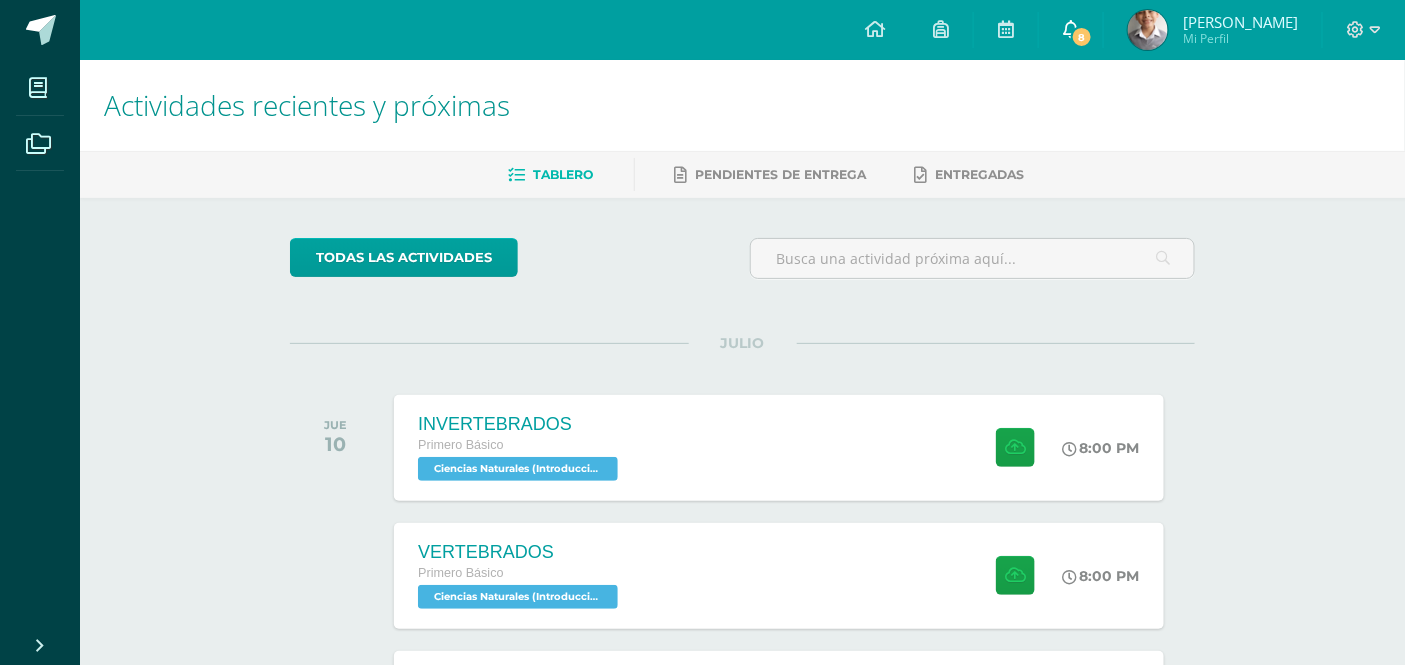 click on "8" at bounding box center [1082, 37] 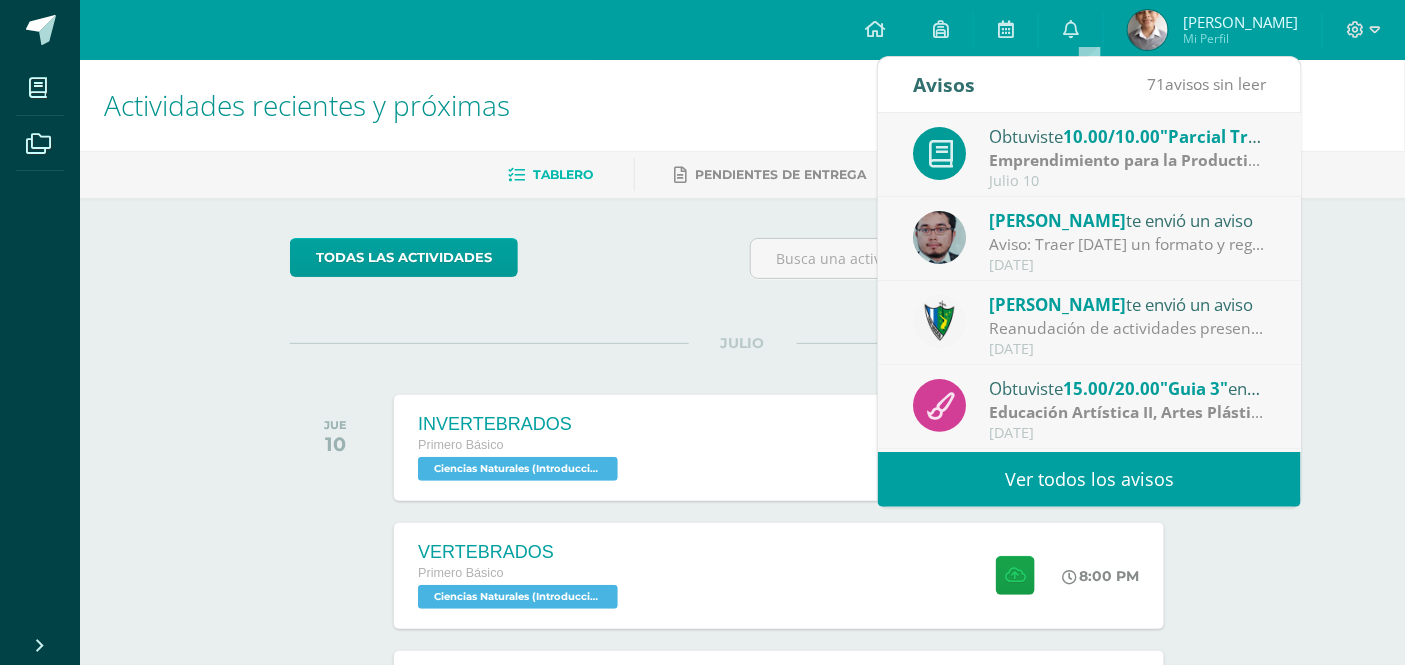 click on "10.00/10.00" at bounding box center [1111, 136] 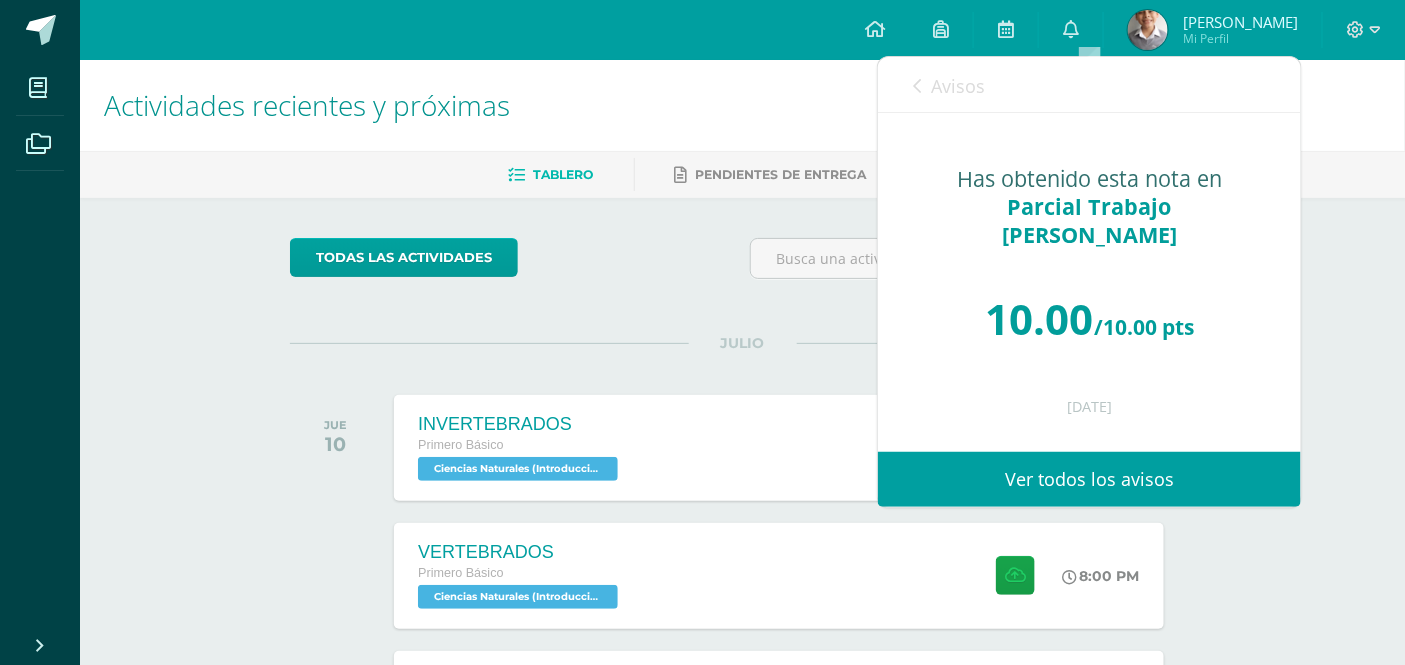 click on "Ver todos los avisos" at bounding box center [1089, 479] 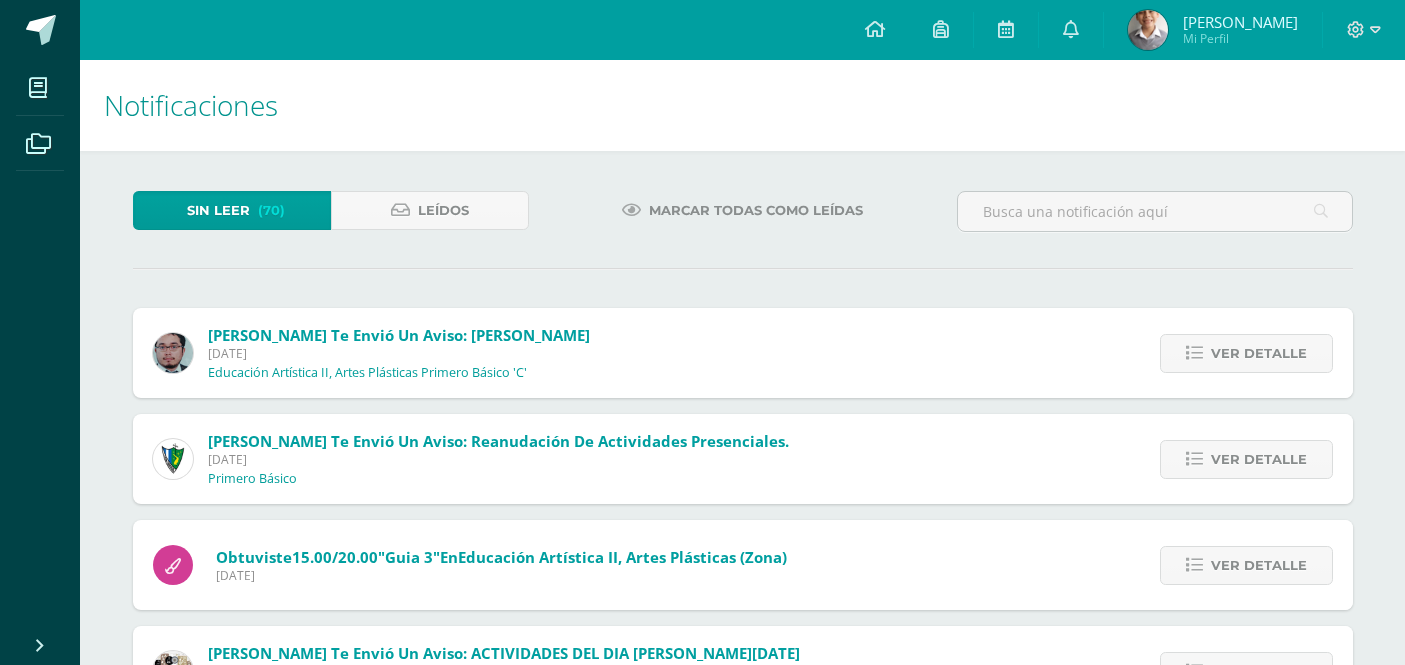 scroll, scrollTop: 0, scrollLeft: 0, axis: both 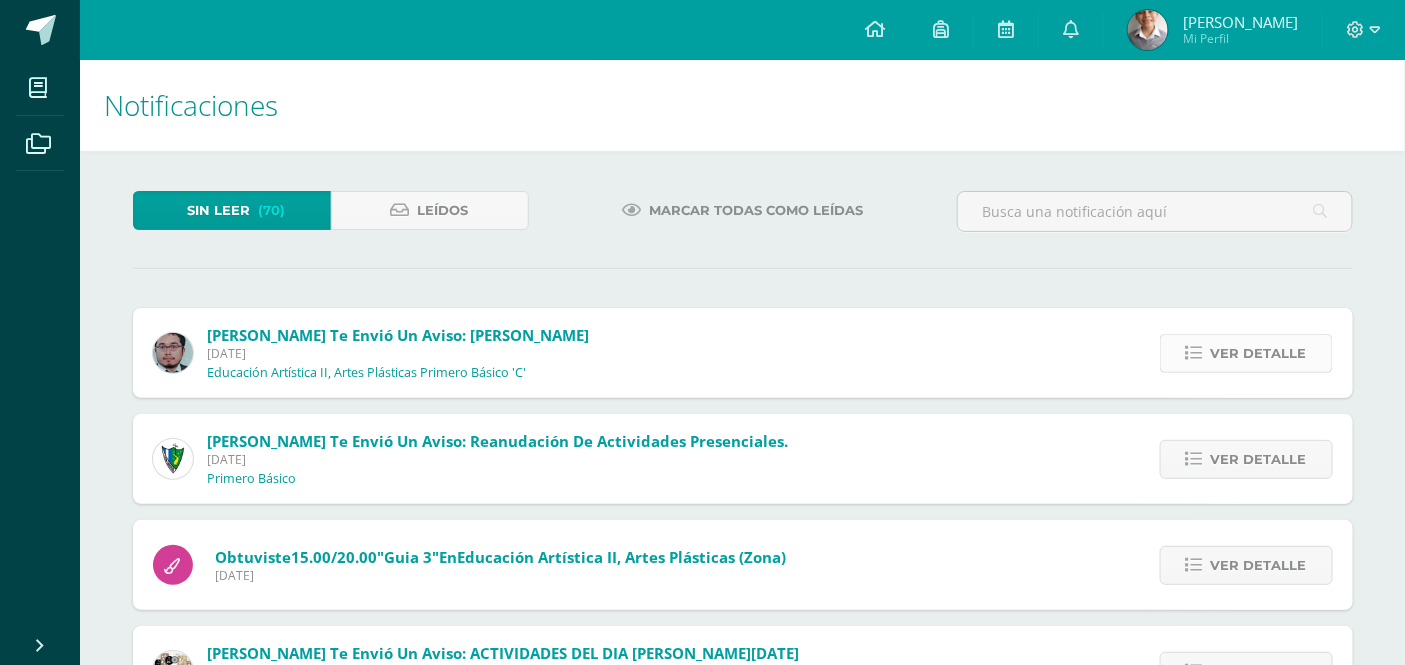 click on "Ver detalle" at bounding box center (1246, 353) 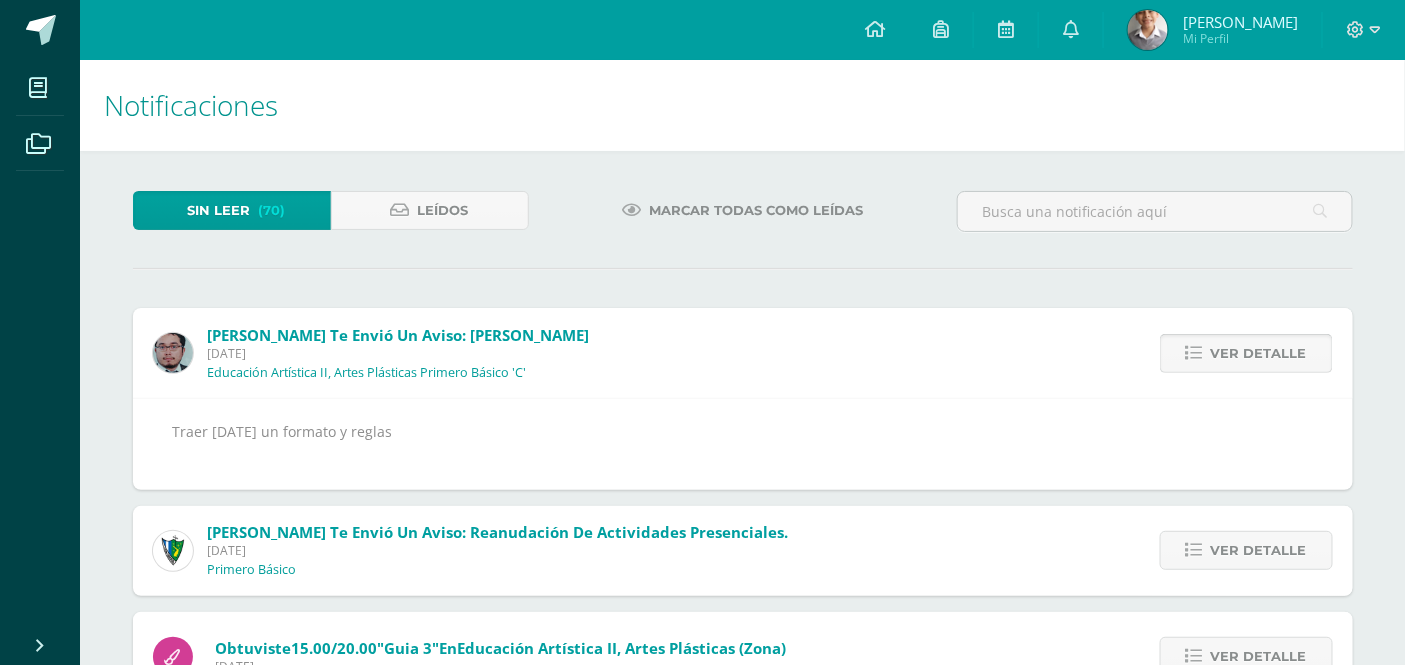 click at bounding box center [1194, 353] 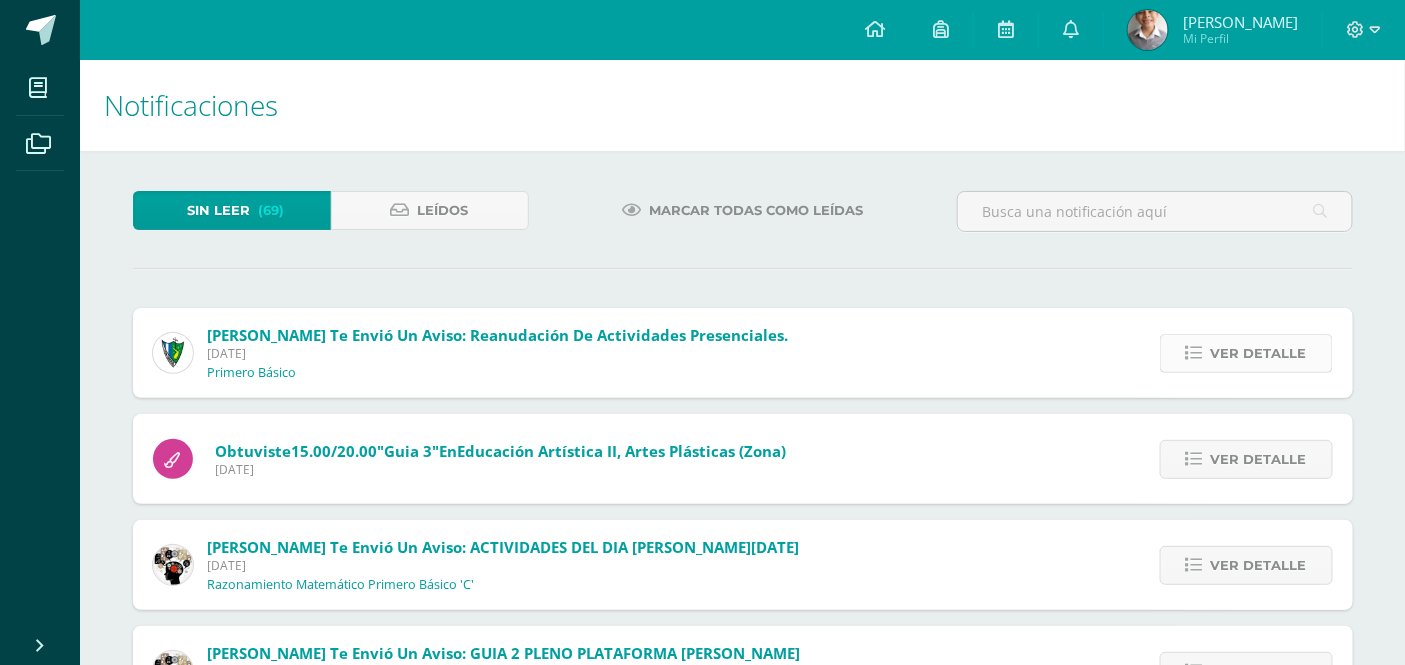 click at bounding box center (1194, 353) 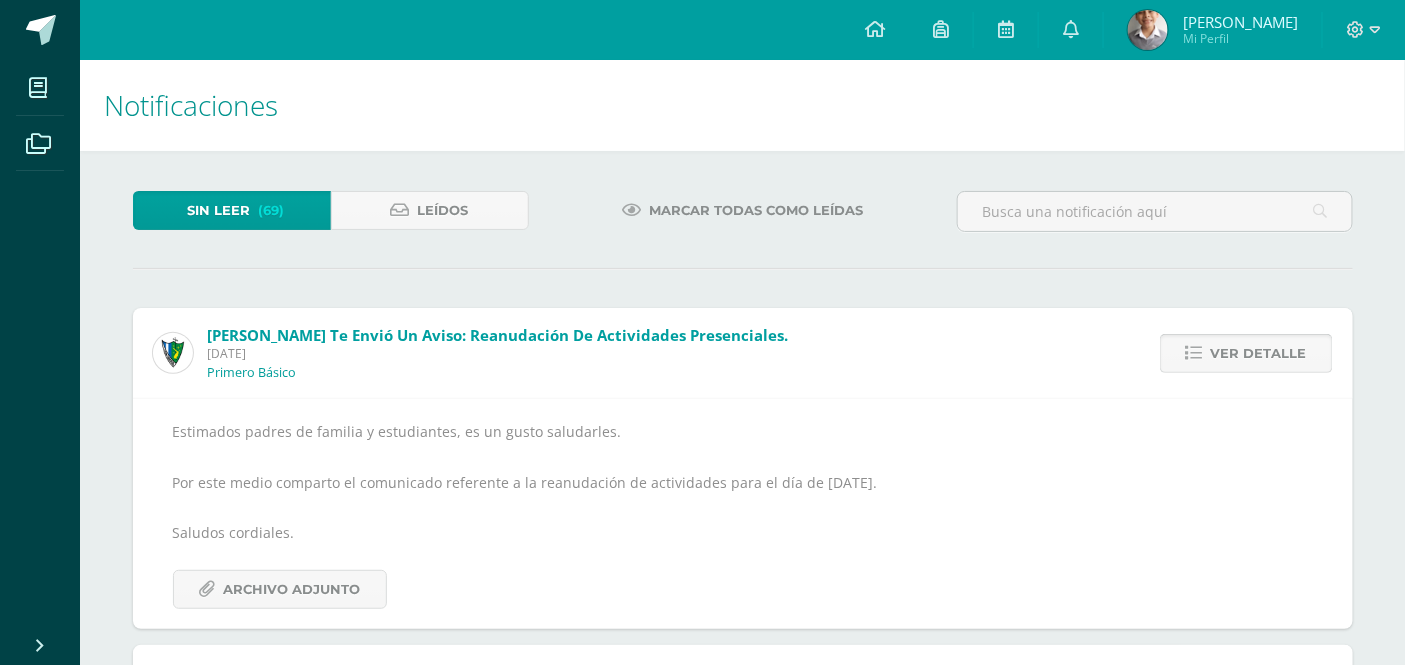 click at bounding box center (1194, 353) 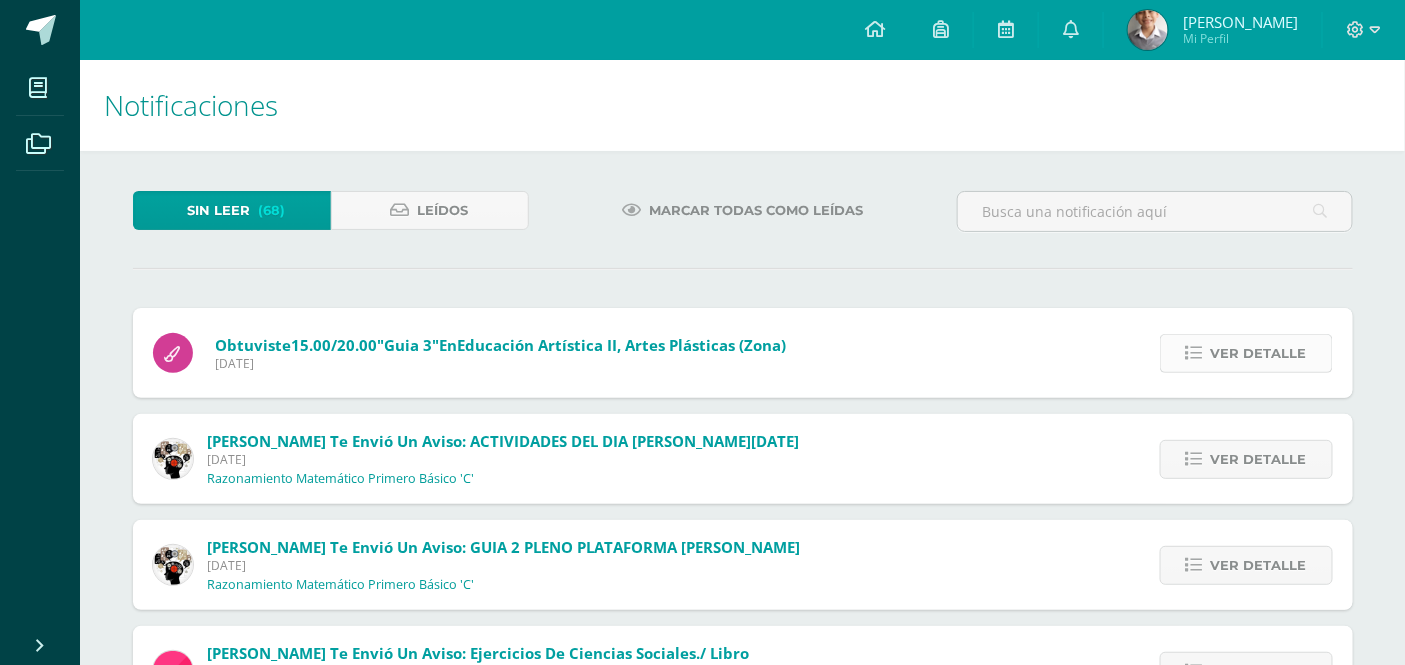 click at bounding box center (1194, 353) 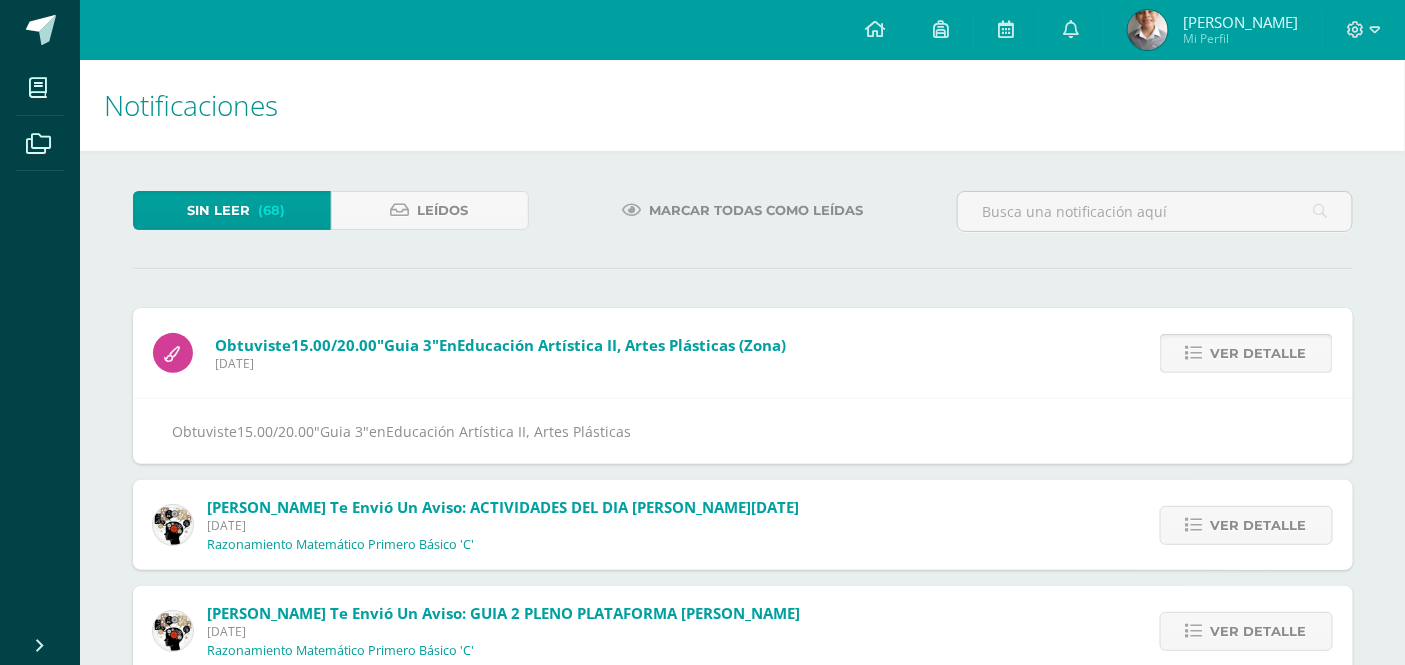 click at bounding box center [1194, 353] 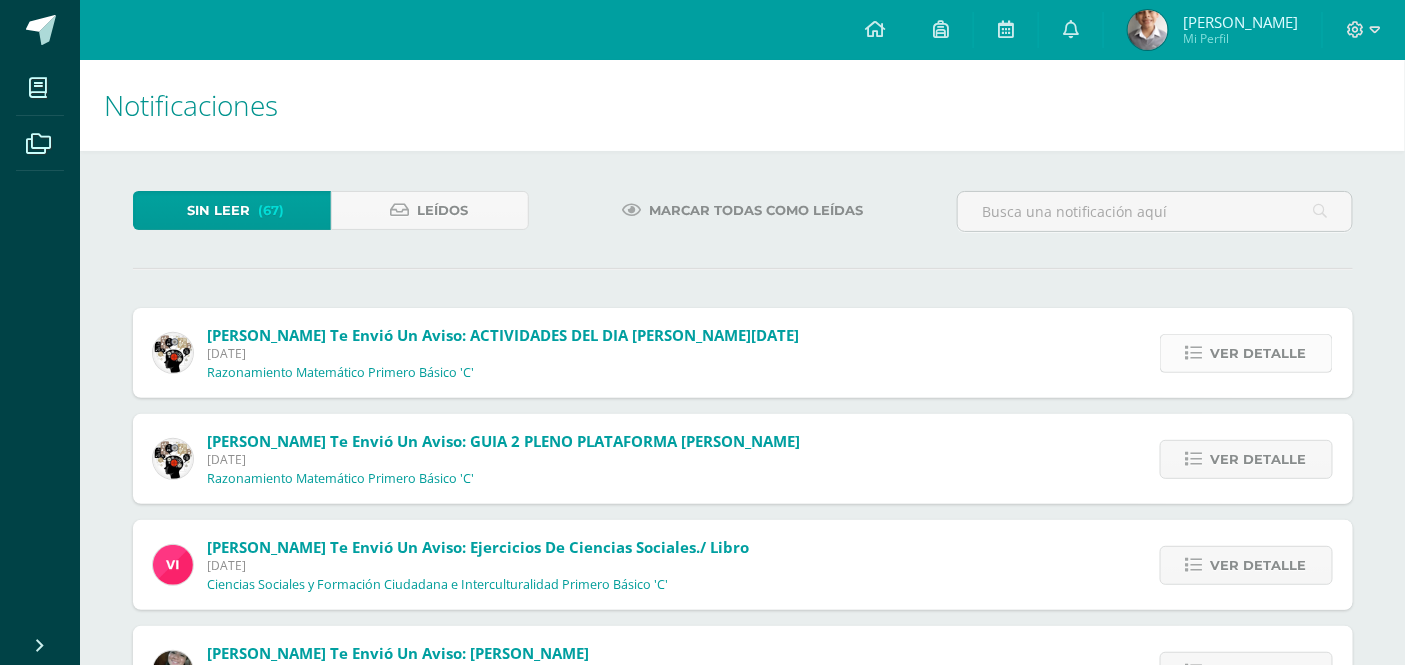 click at bounding box center (1194, 353) 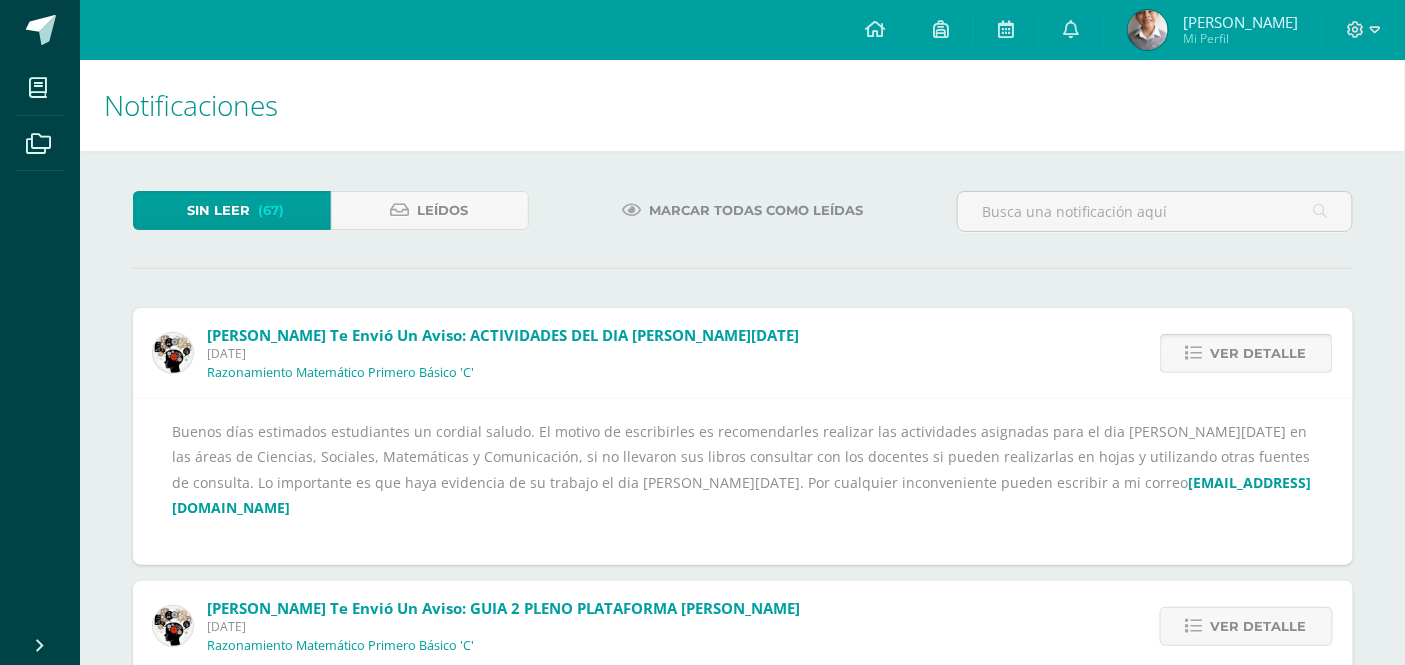 click at bounding box center (1194, 353) 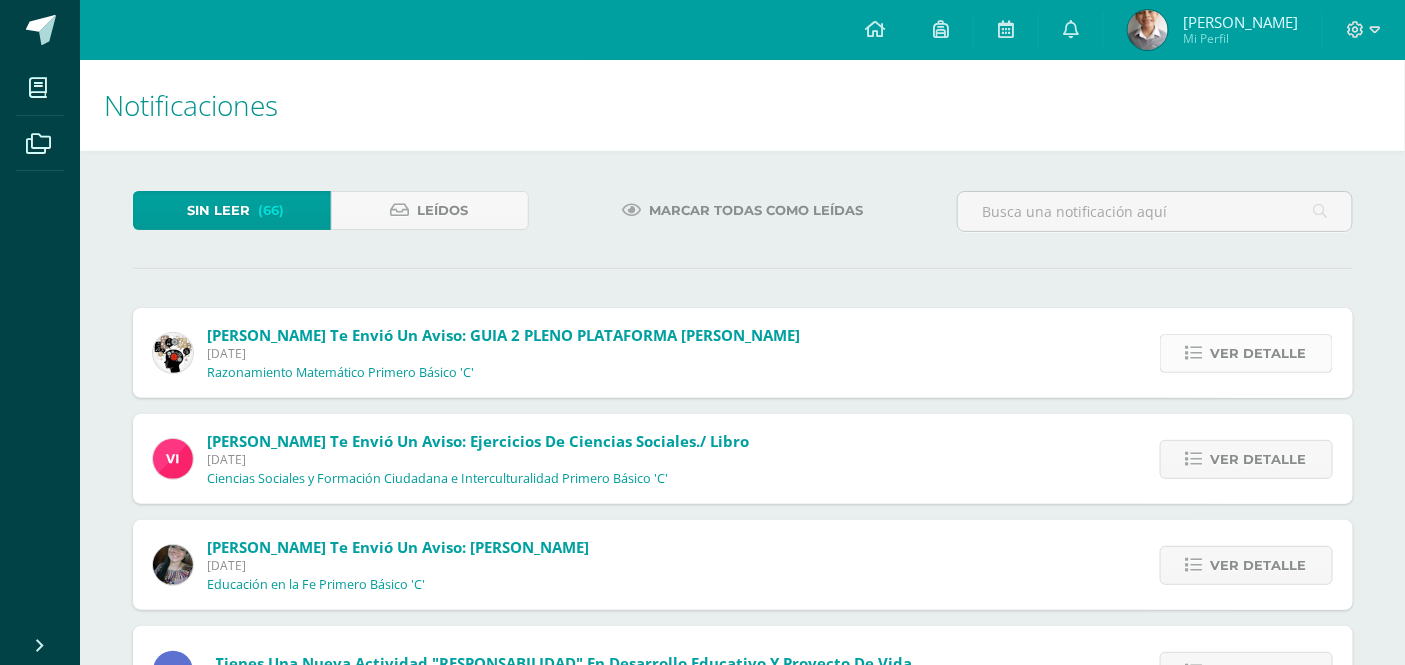 click at bounding box center (1194, 353) 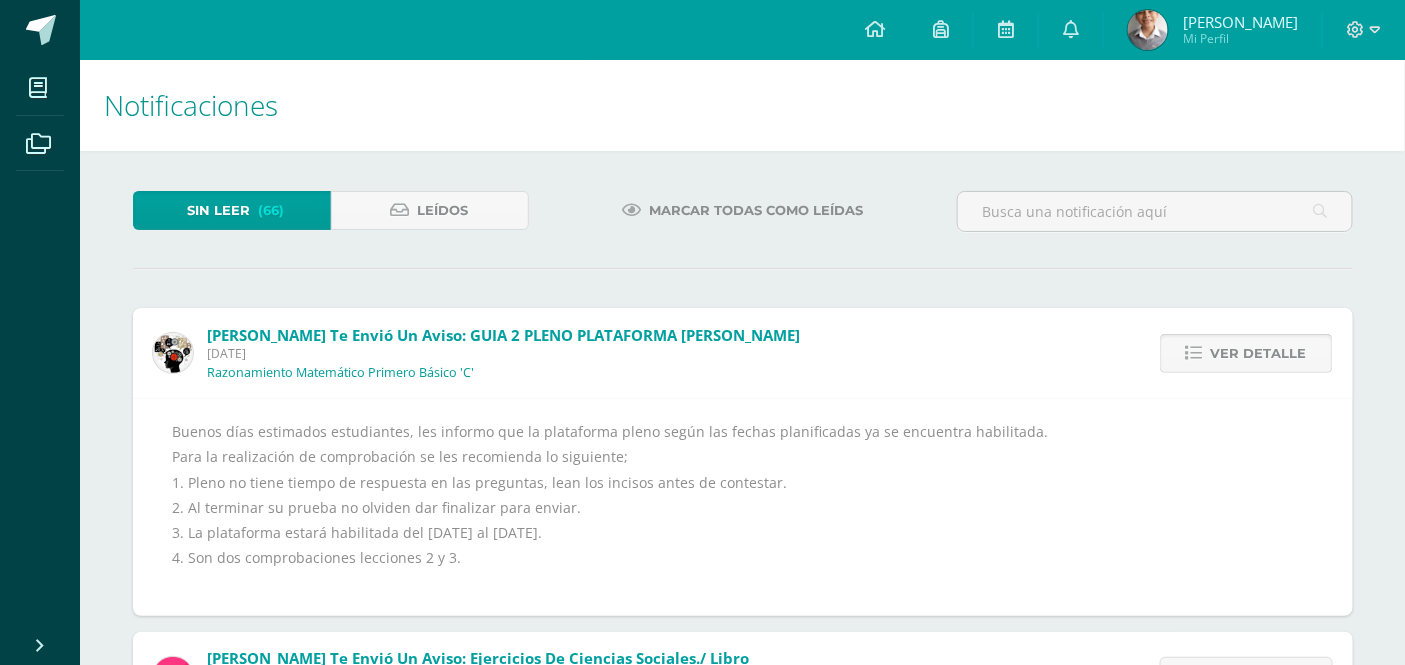 click at bounding box center [1194, 353] 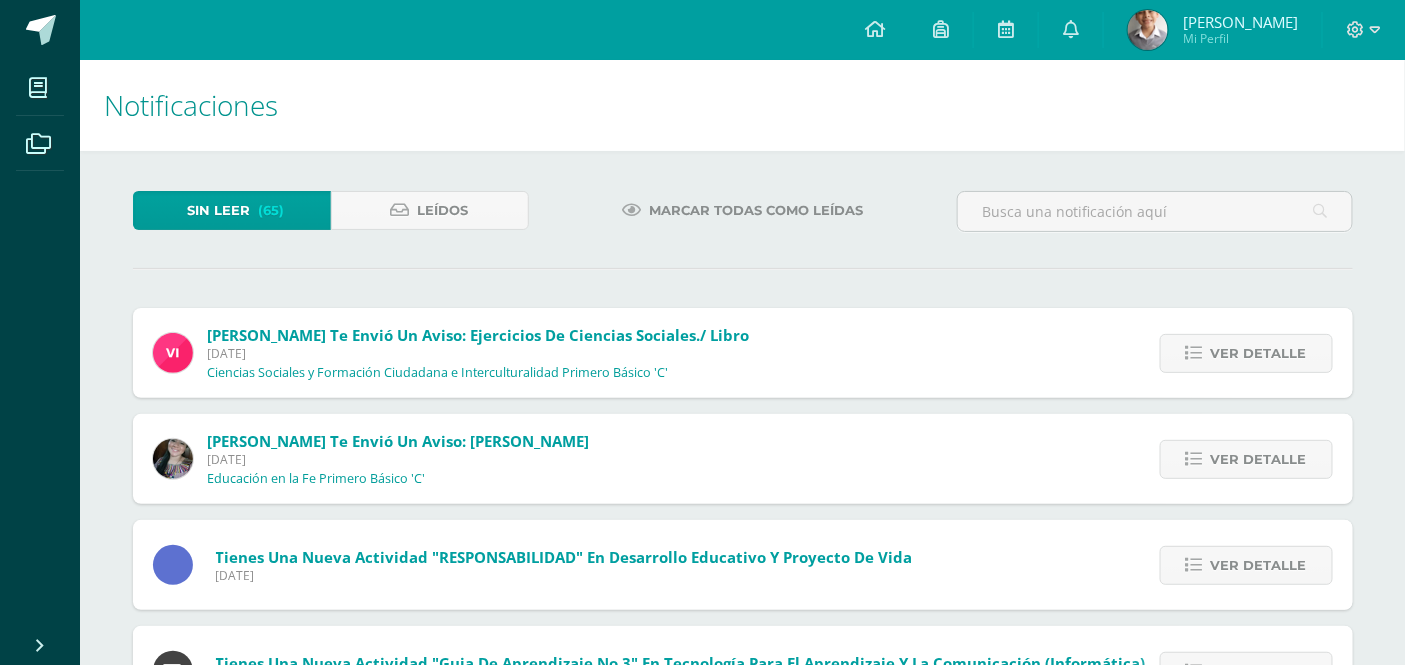 click at bounding box center (1194, 353) 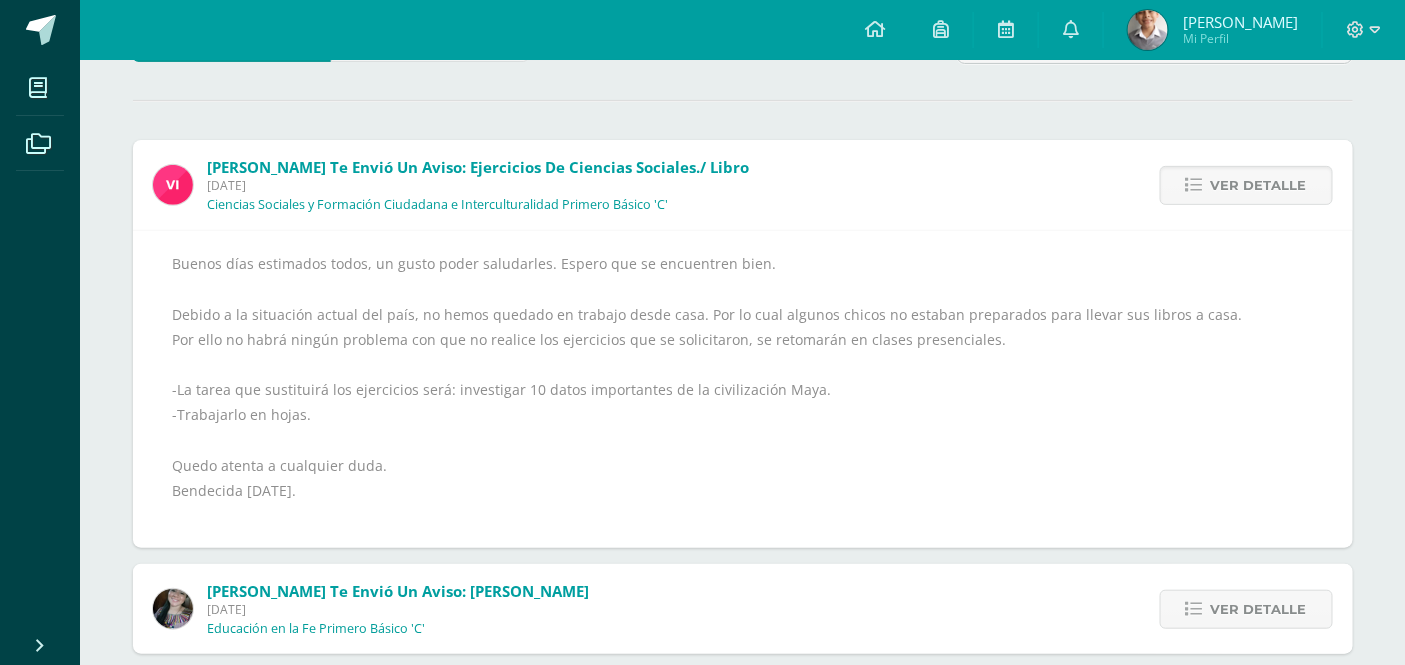 scroll, scrollTop: 222, scrollLeft: 0, axis: vertical 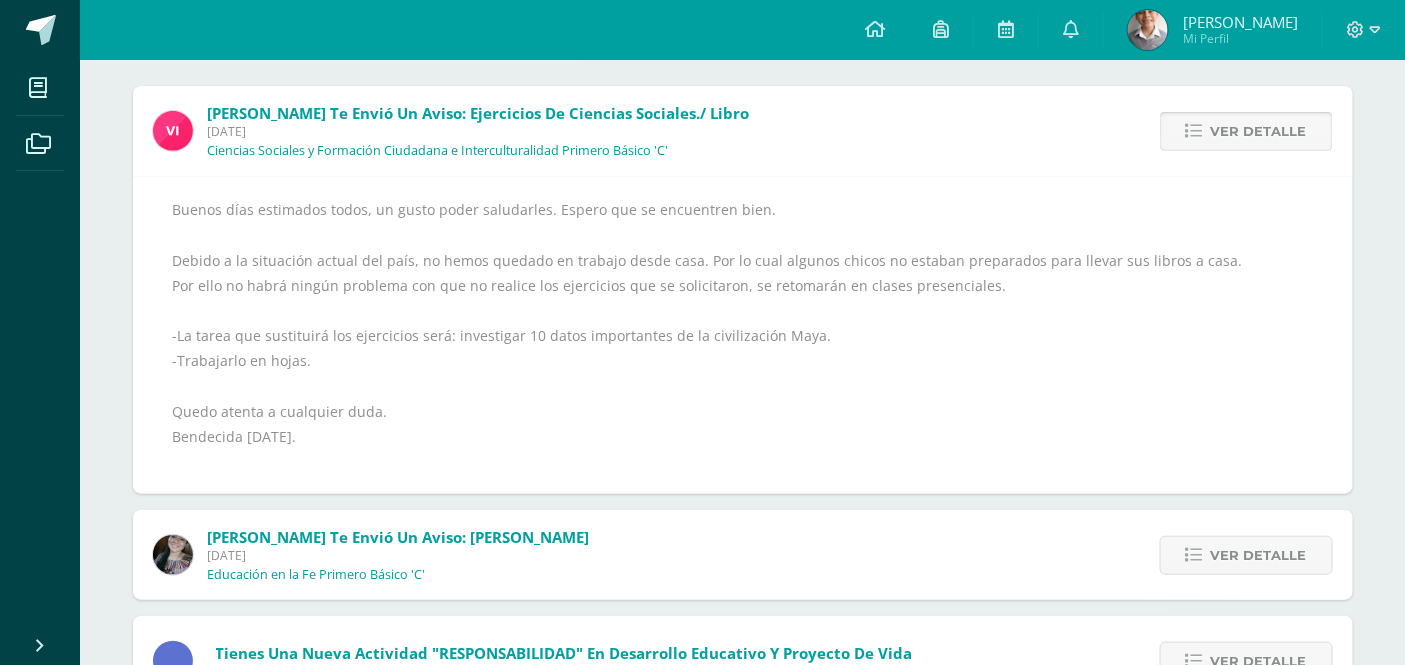 click at bounding box center [1194, 131] 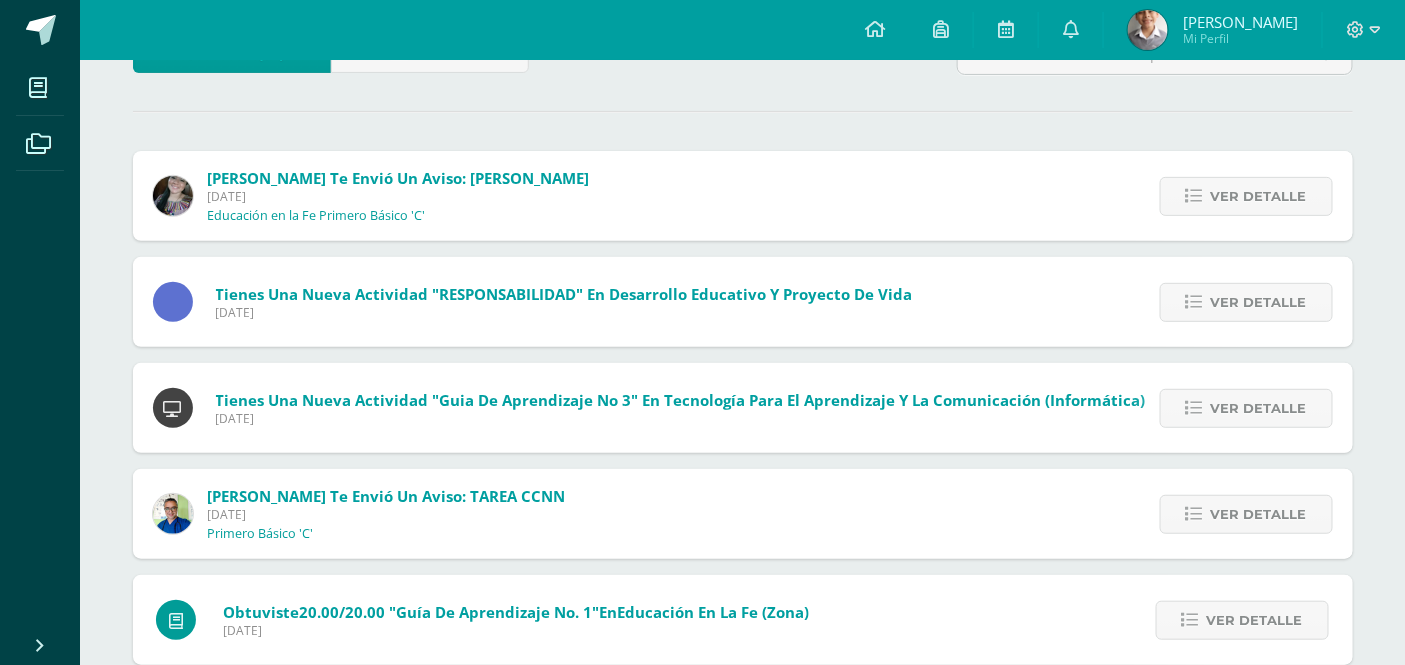 scroll, scrollTop: 222, scrollLeft: 0, axis: vertical 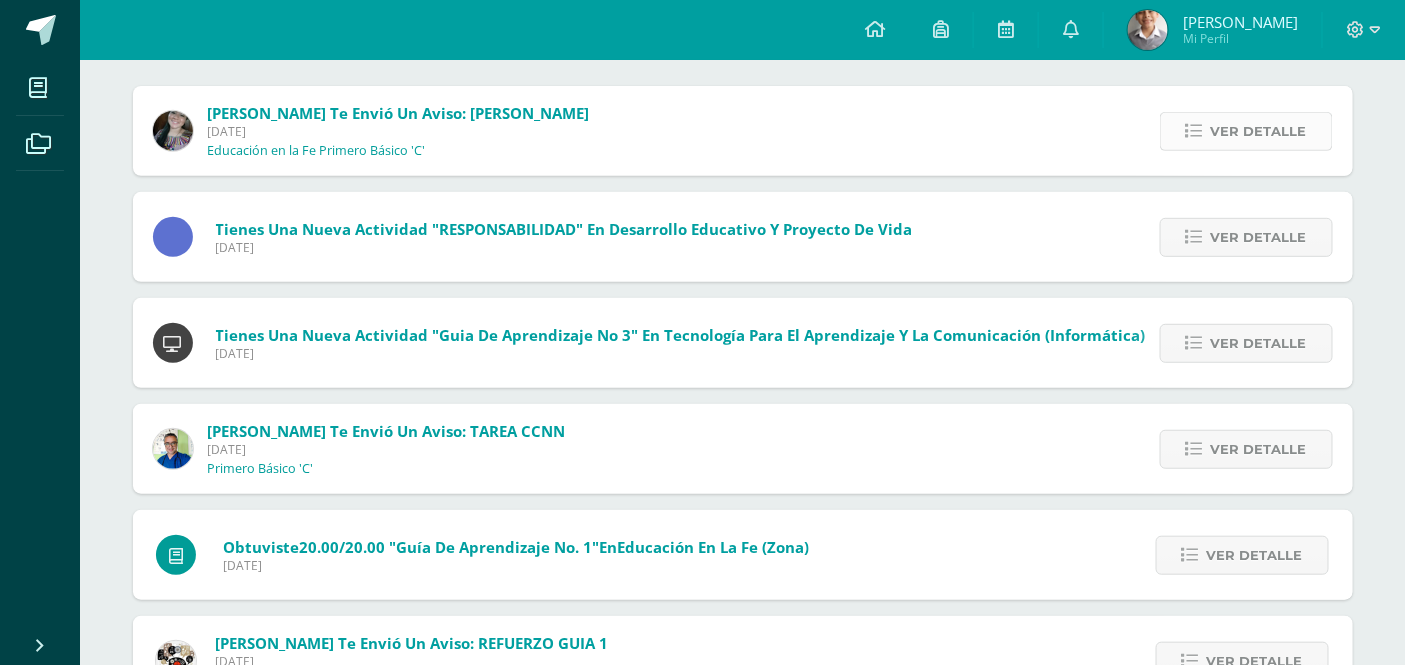 click at bounding box center (1194, 131) 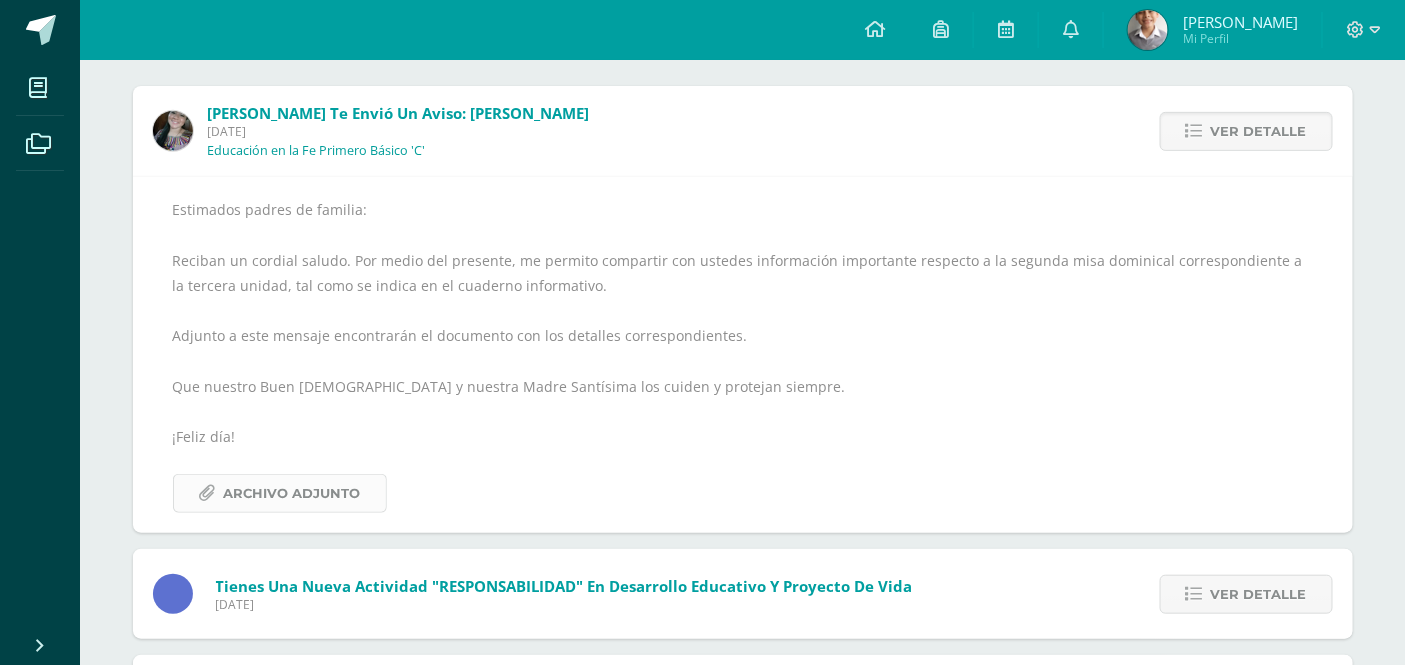click on "Archivo Adjunto" at bounding box center (292, 493) 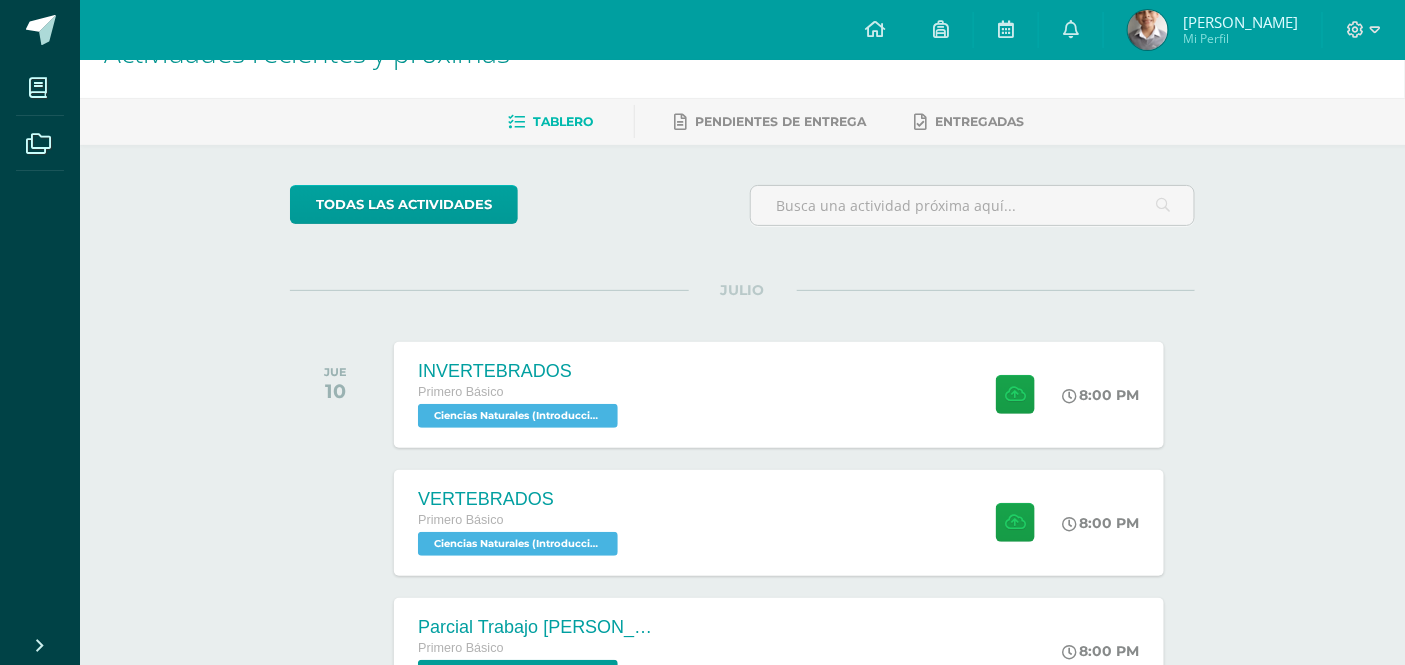 scroll, scrollTop: 0, scrollLeft: 0, axis: both 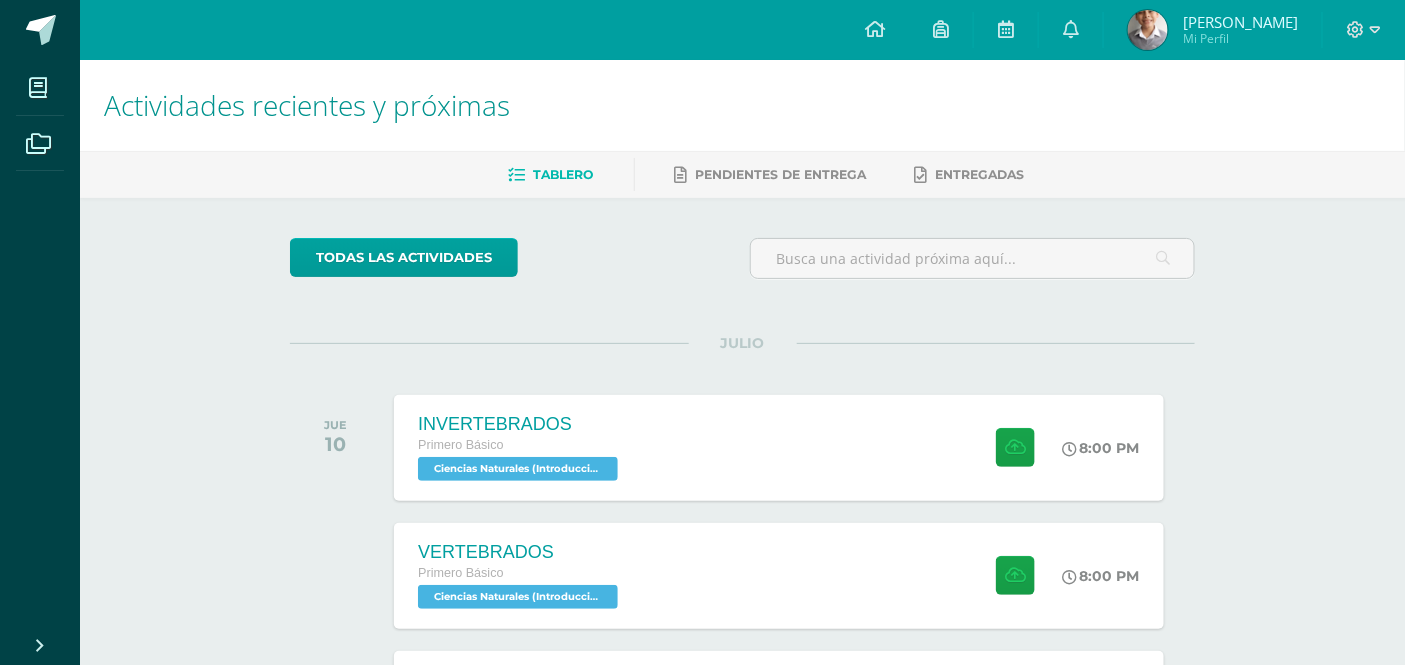 click at bounding box center (1148, 30) 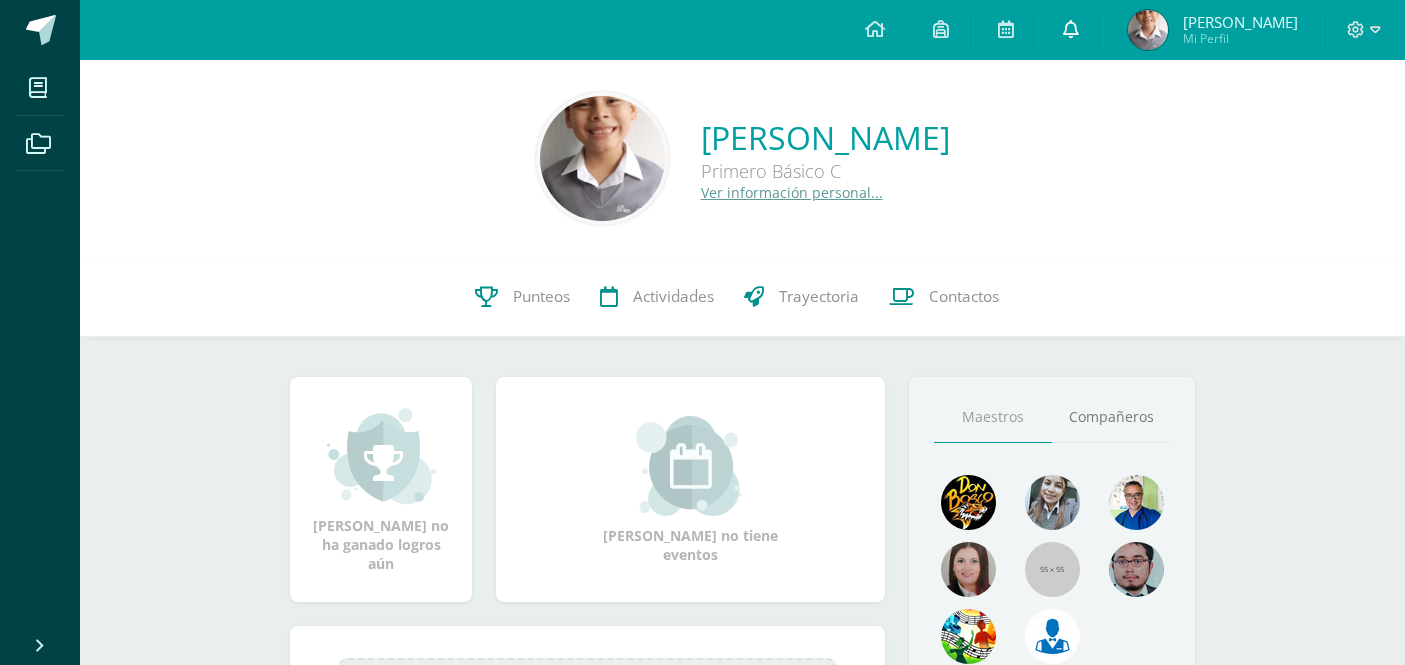 scroll, scrollTop: 0, scrollLeft: 0, axis: both 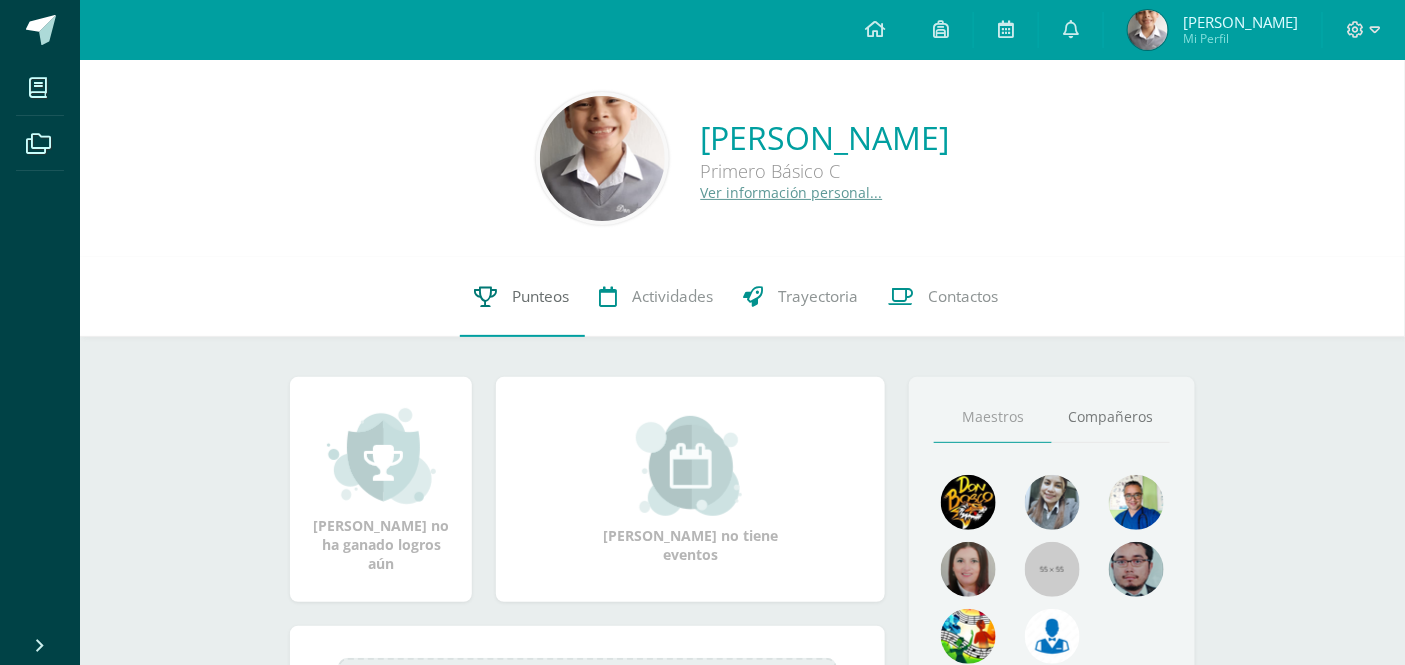 click on "Punteos" at bounding box center [541, 296] 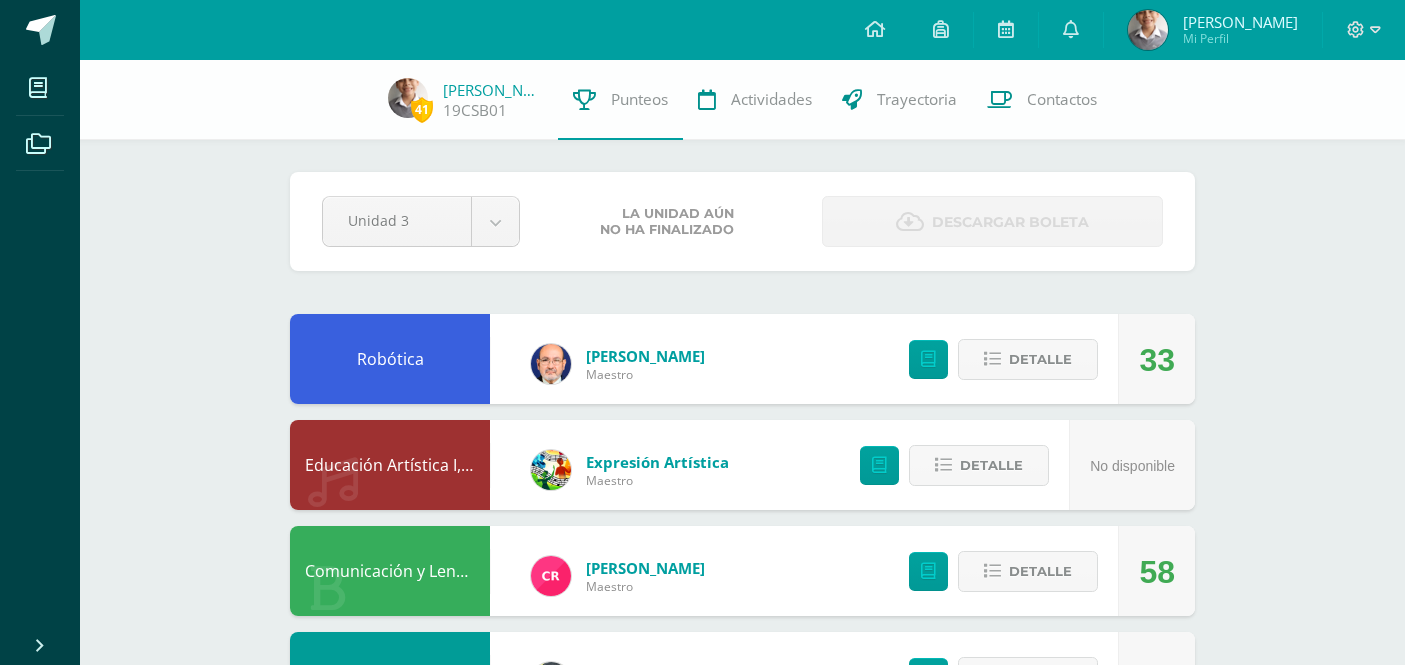 scroll, scrollTop: 0, scrollLeft: 0, axis: both 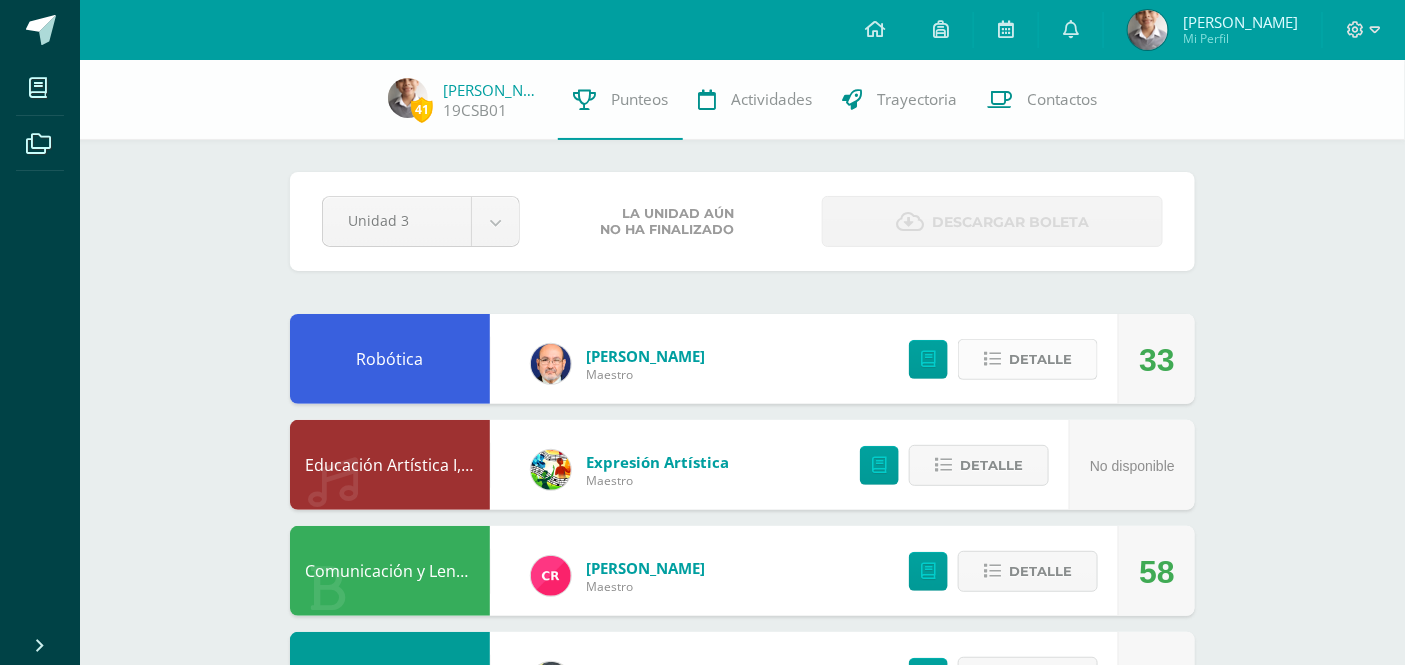click at bounding box center [992, 359] 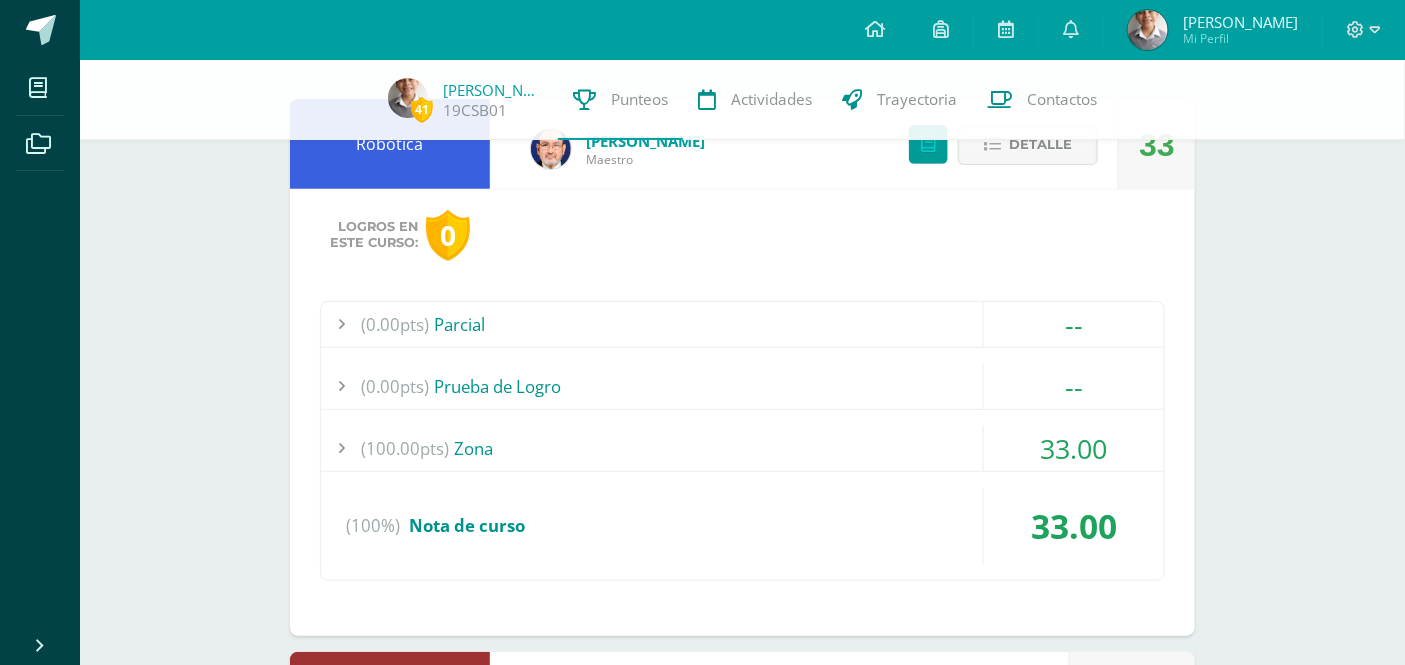 scroll, scrollTop: 222, scrollLeft: 0, axis: vertical 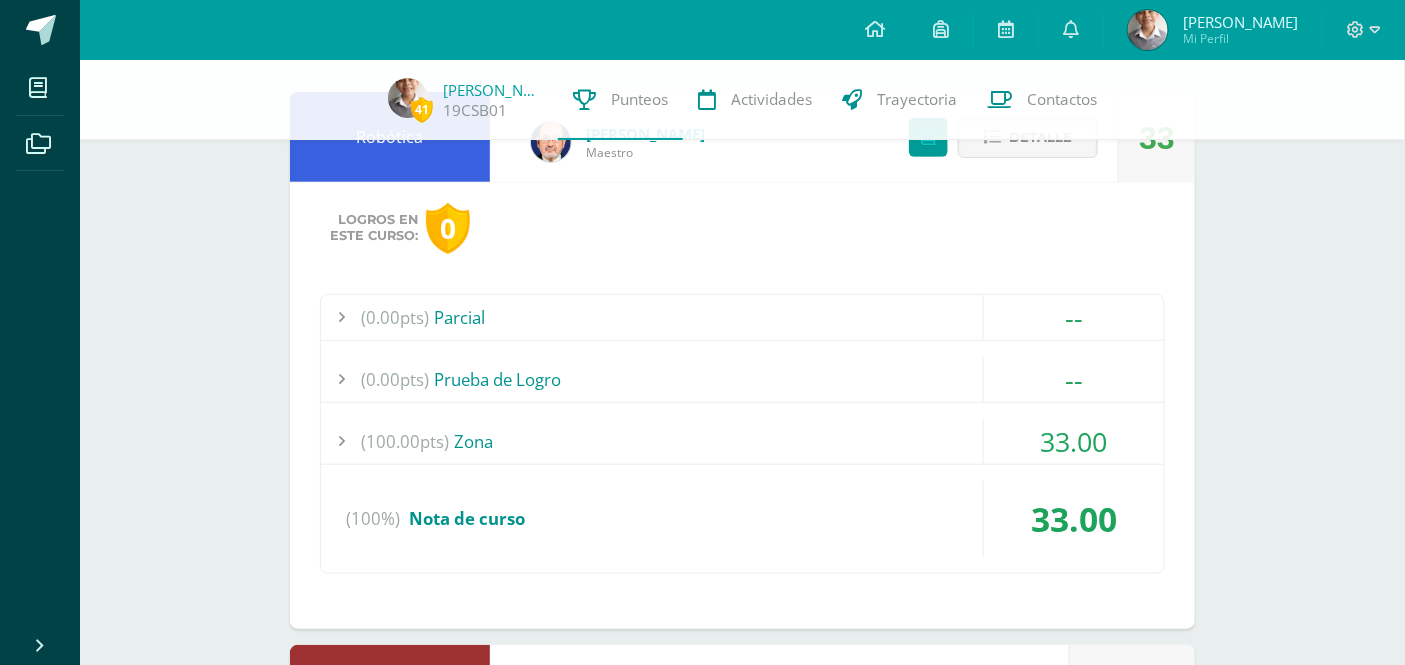 click at bounding box center [341, 441] 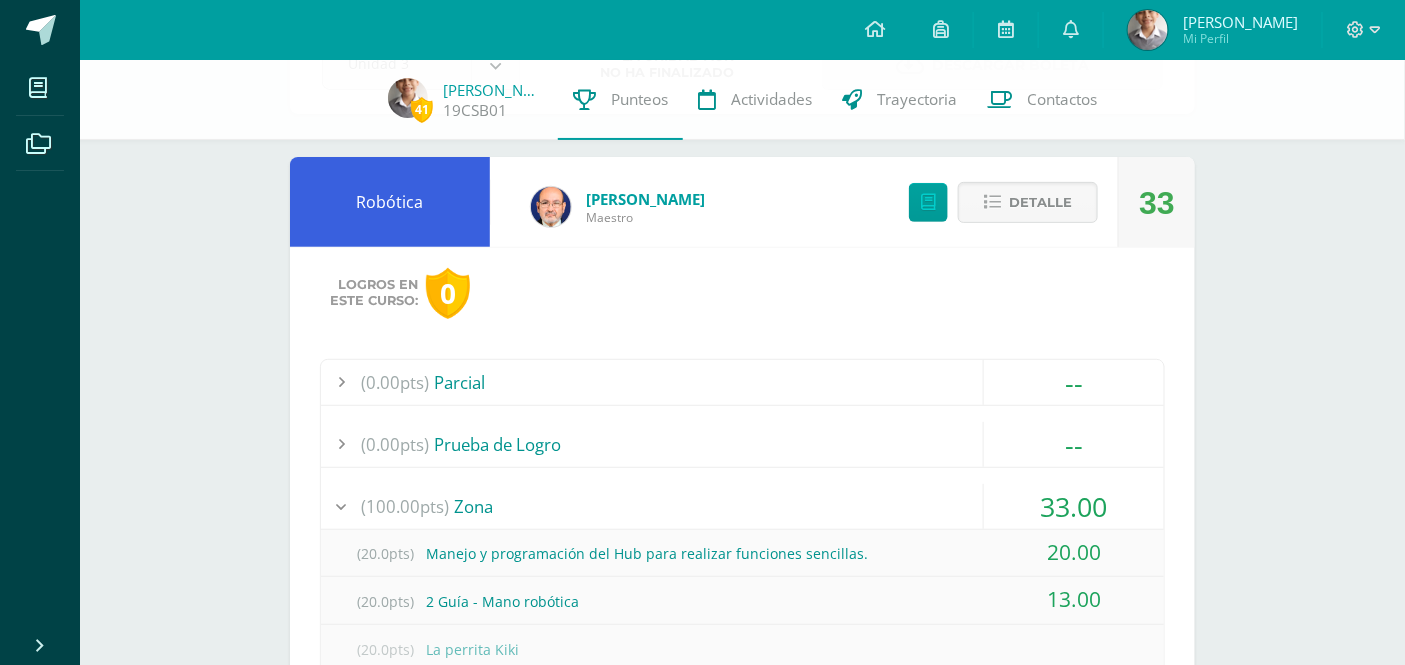 scroll, scrollTop: 111, scrollLeft: 0, axis: vertical 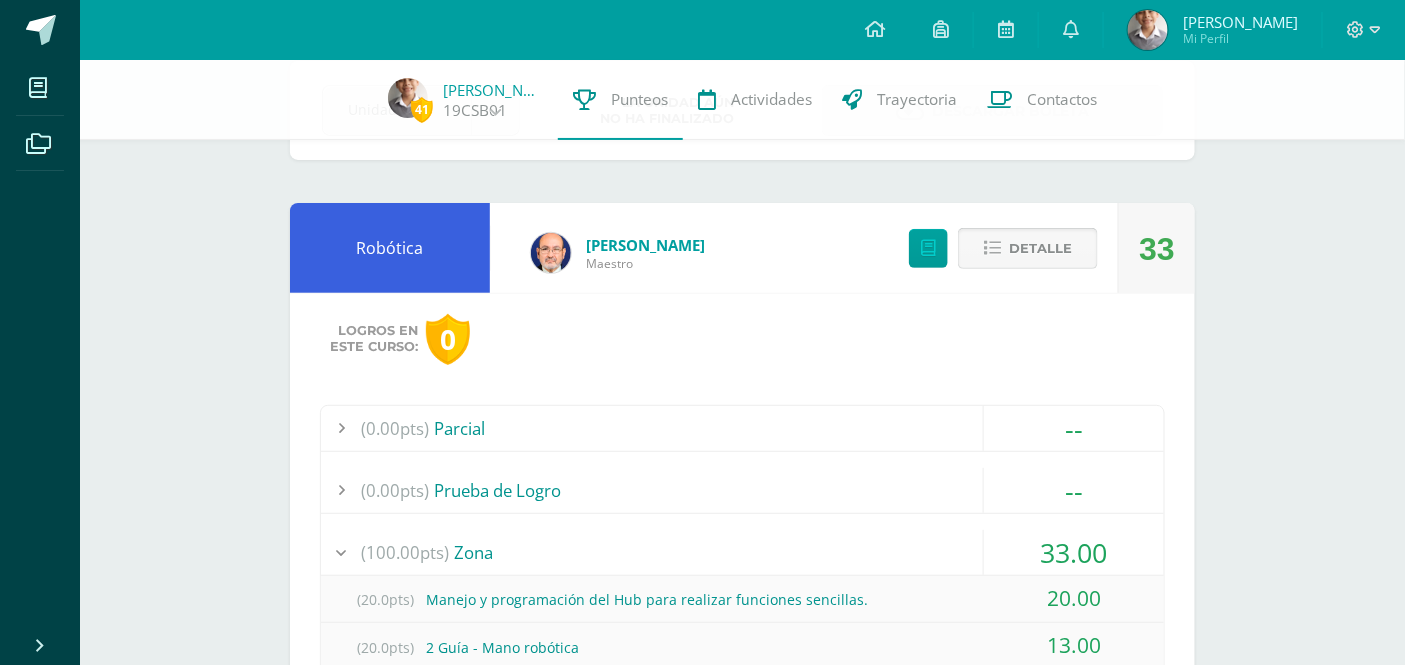 click at bounding box center (992, 248) 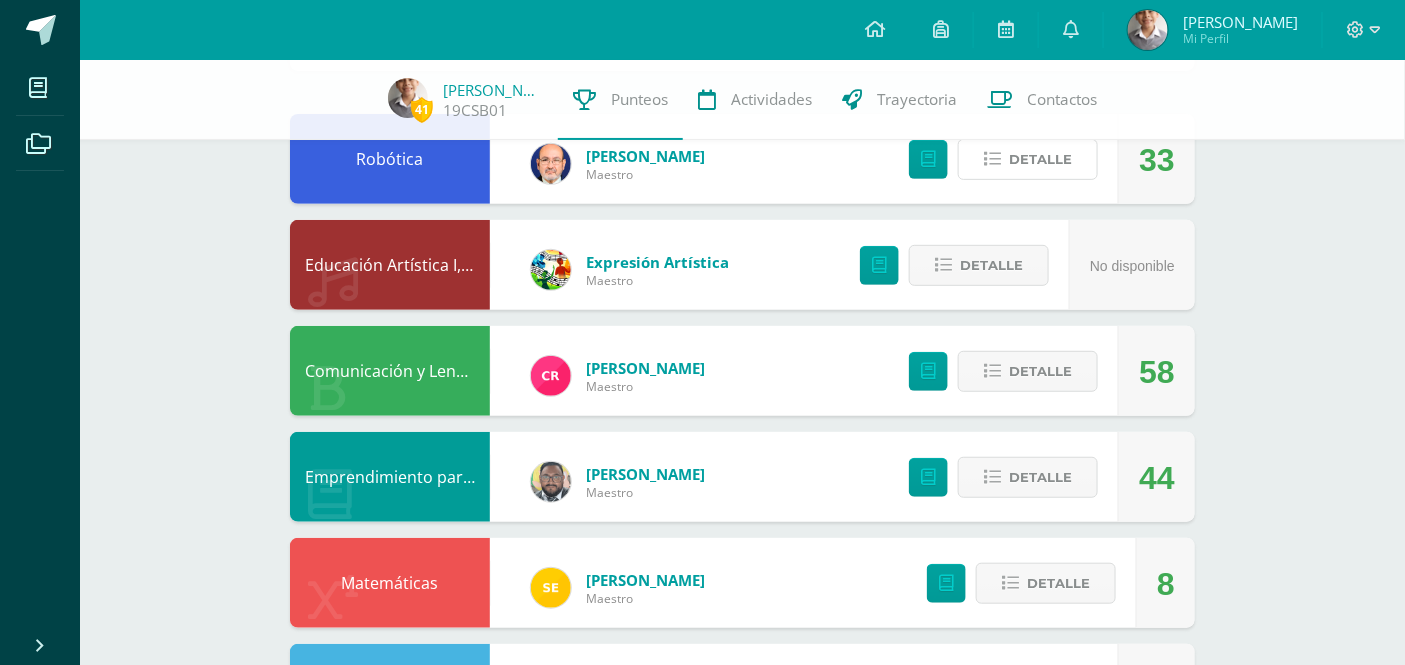 scroll, scrollTop: 333, scrollLeft: 0, axis: vertical 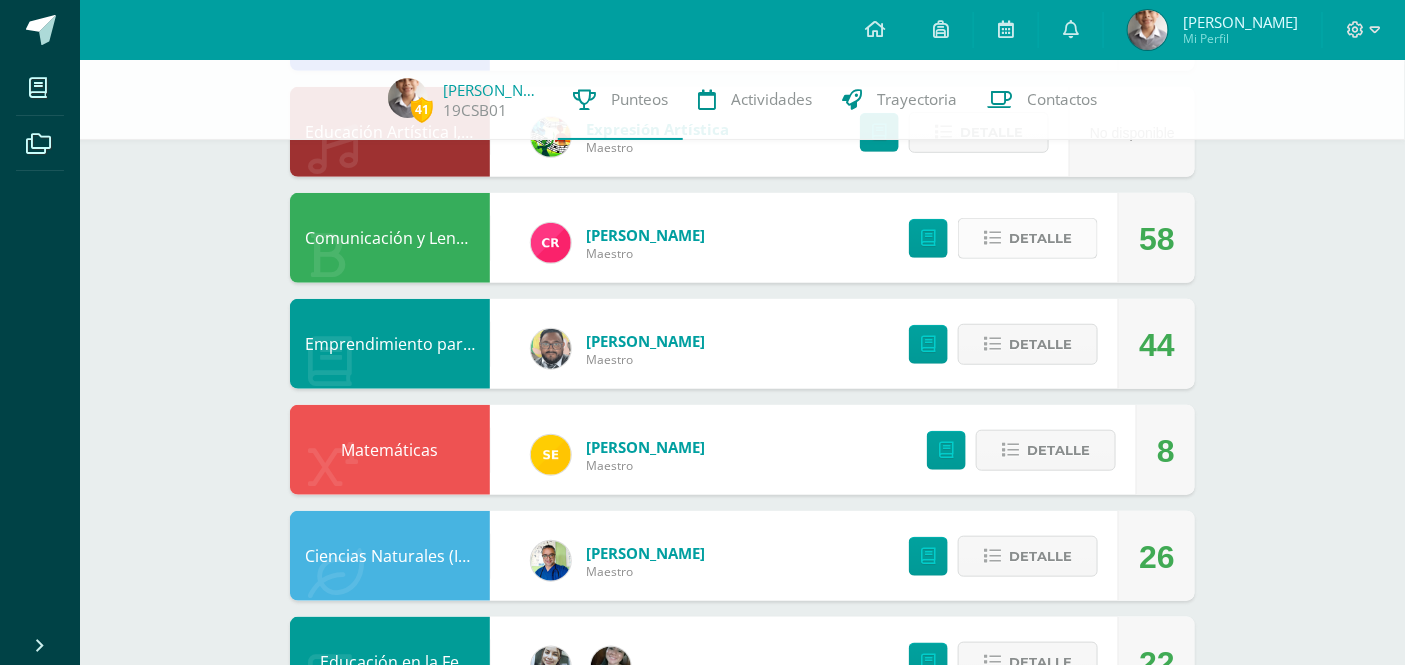 click at bounding box center [992, 238] 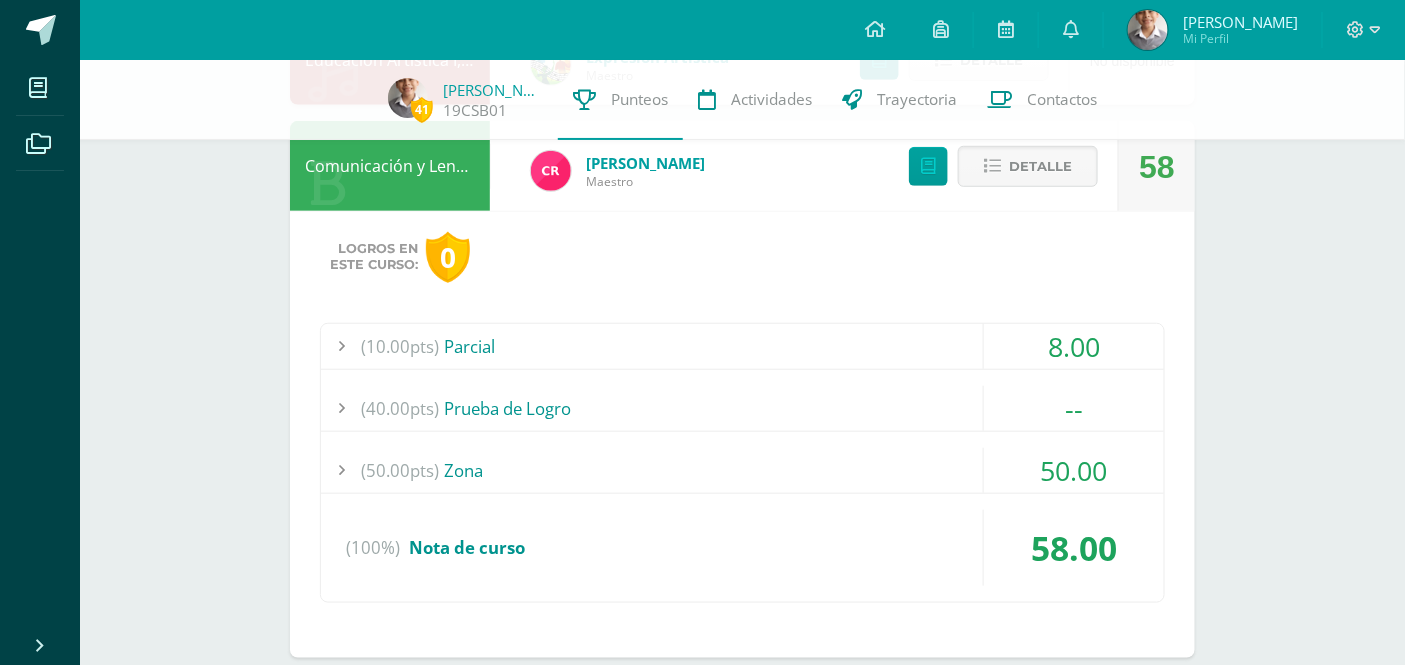 scroll, scrollTop: 444, scrollLeft: 0, axis: vertical 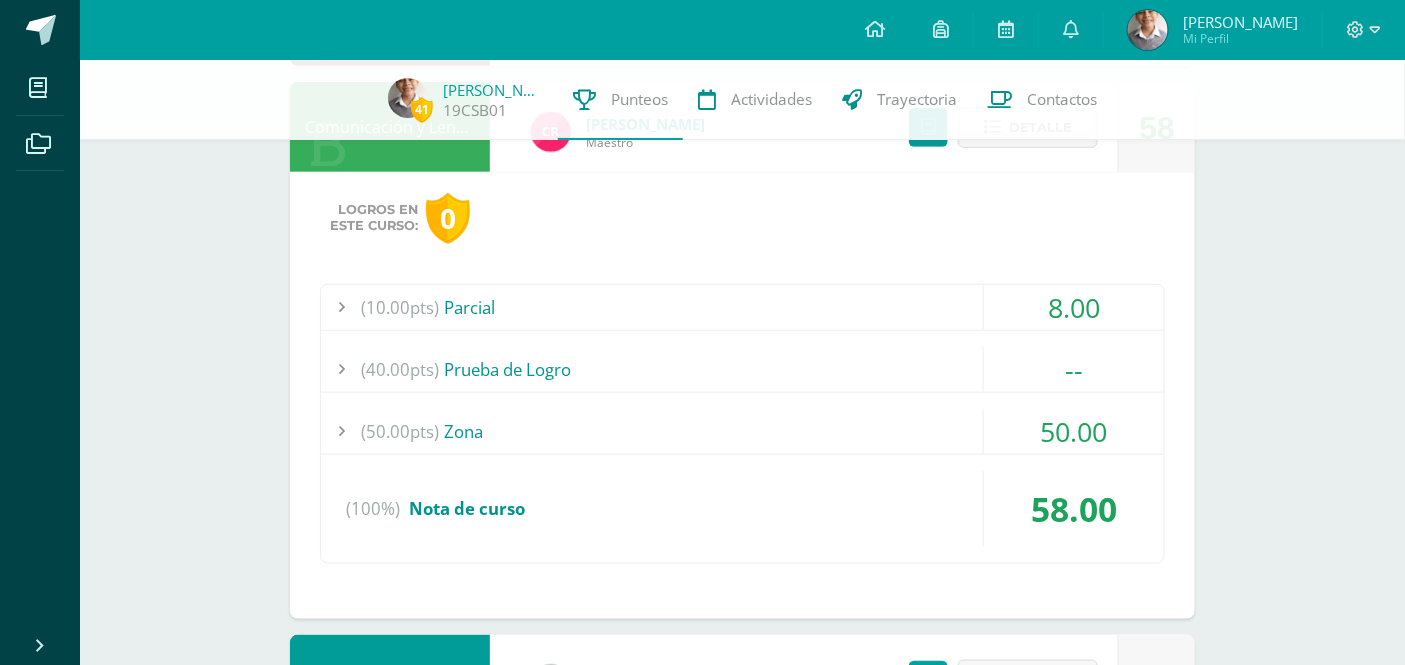 click at bounding box center (341, 431) 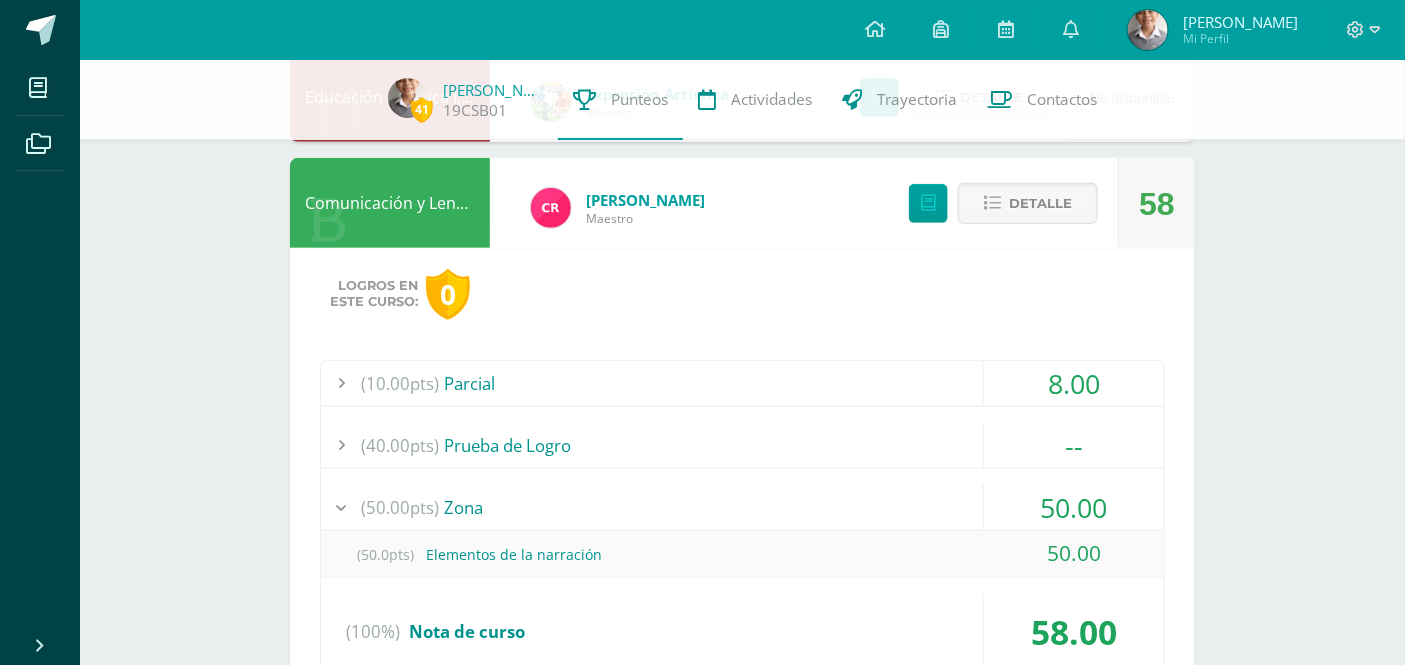 scroll, scrollTop: 333, scrollLeft: 0, axis: vertical 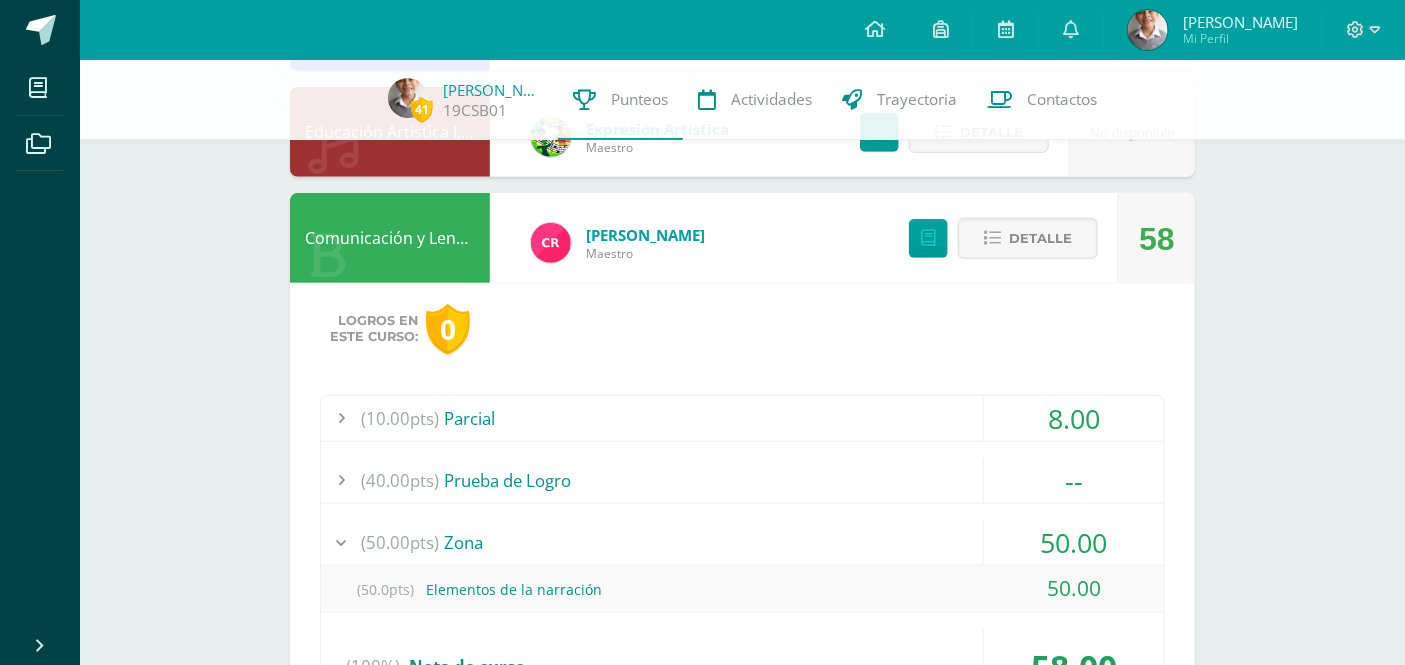 drag, startPoint x: 993, startPoint y: 236, endPoint x: 1053, endPoint y: 312, distance: 96.82975 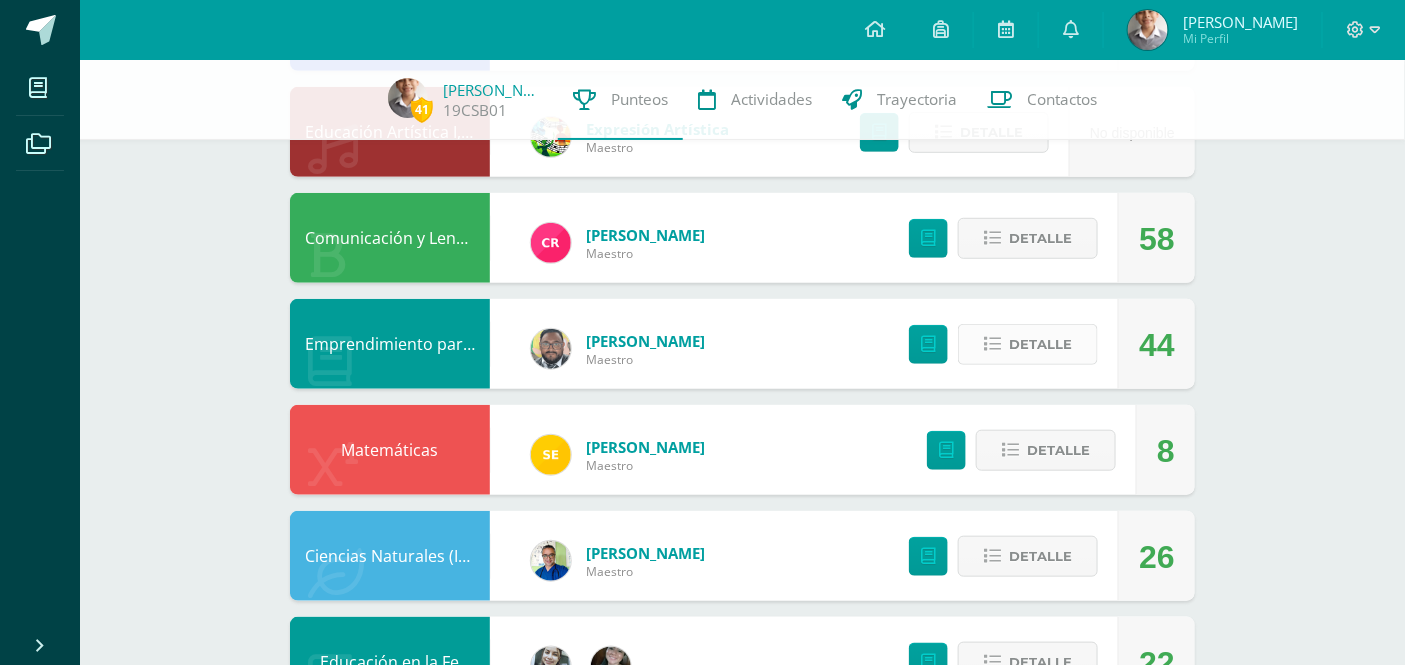 click at bounding box center (992, 344) 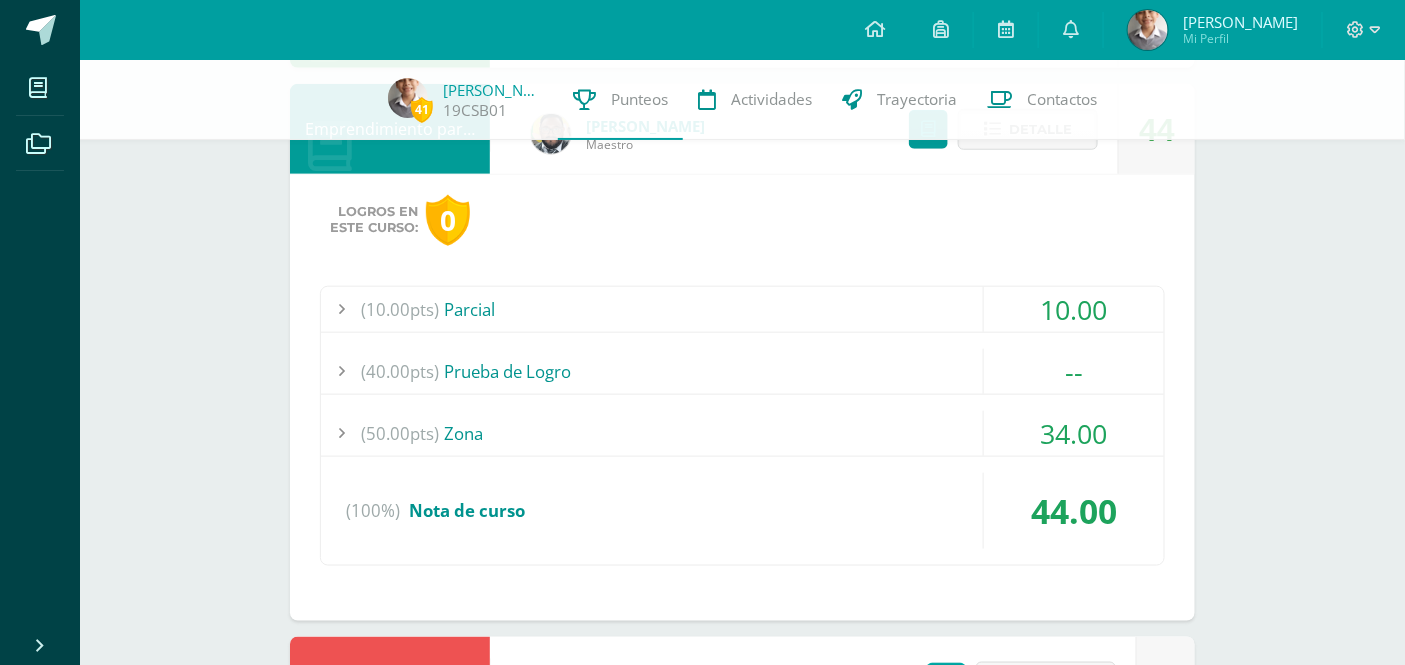 scroll, scrollTop: 555, scrollLeft: 0, axis: vertical 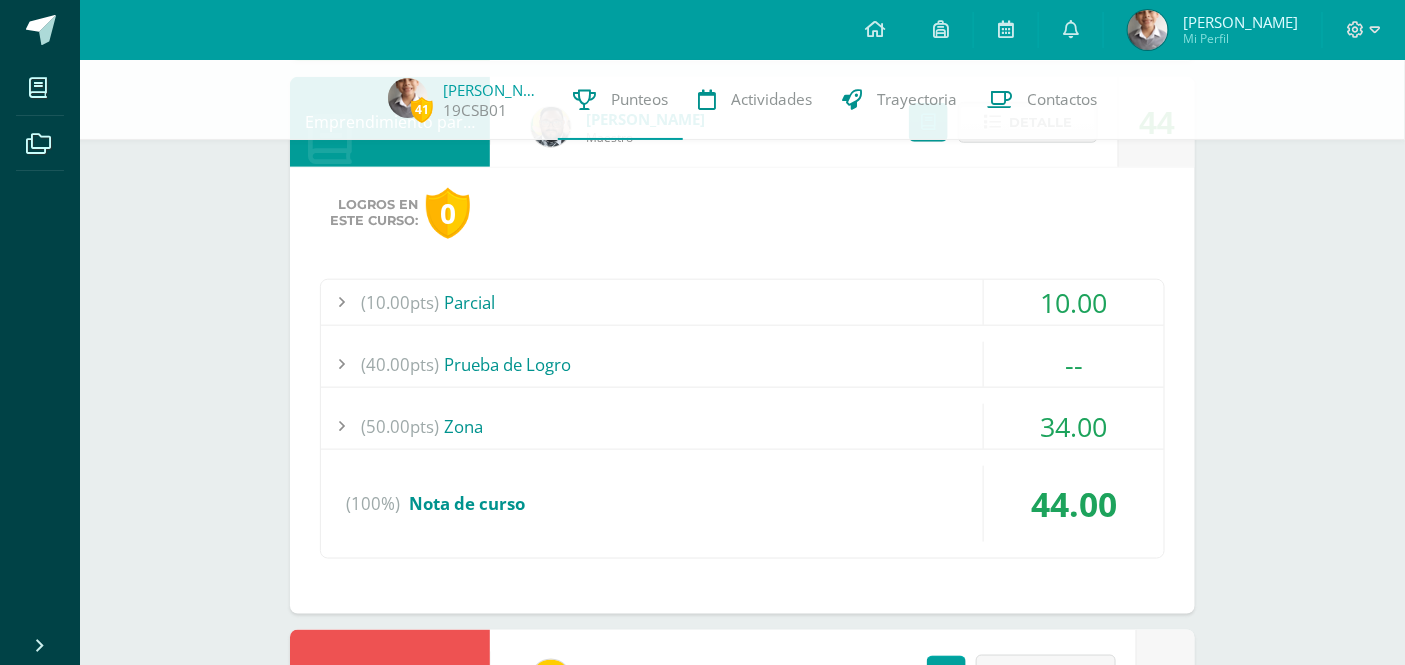click at bounding box center [341, 426] 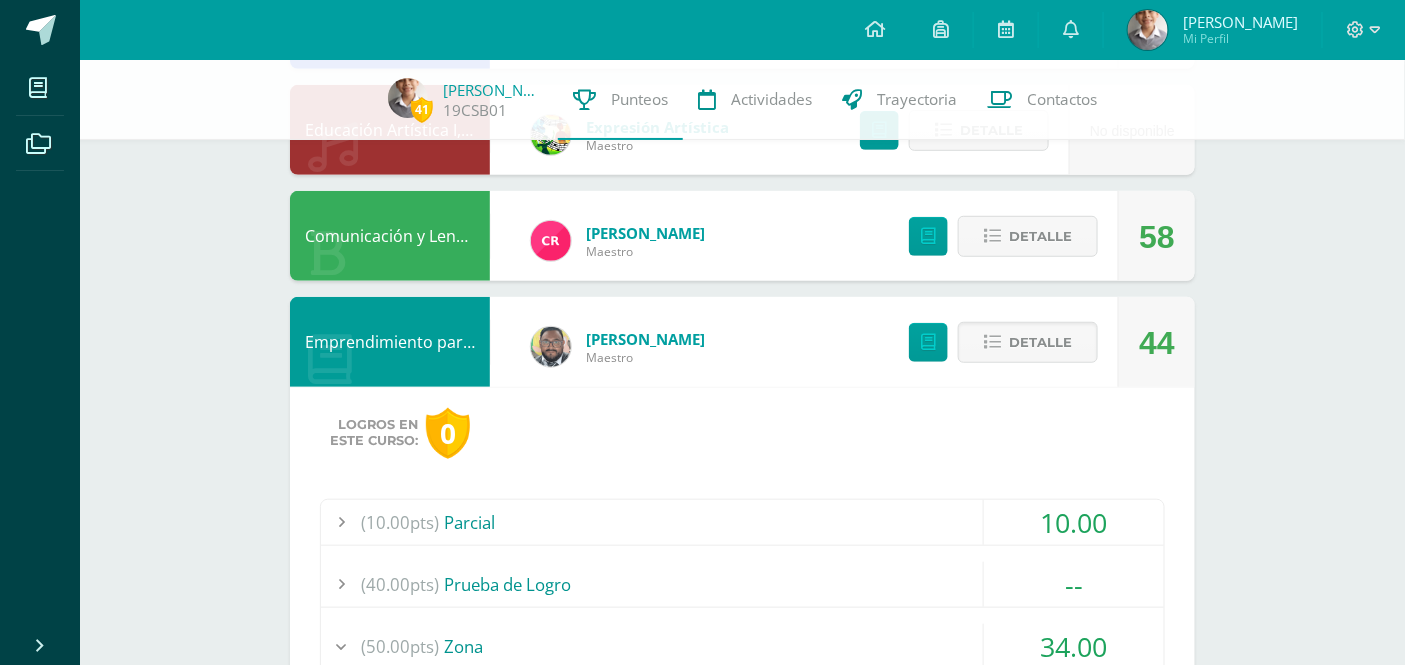 scroll, scrollTop: 333, scrollLeft: 0, axis: vertical 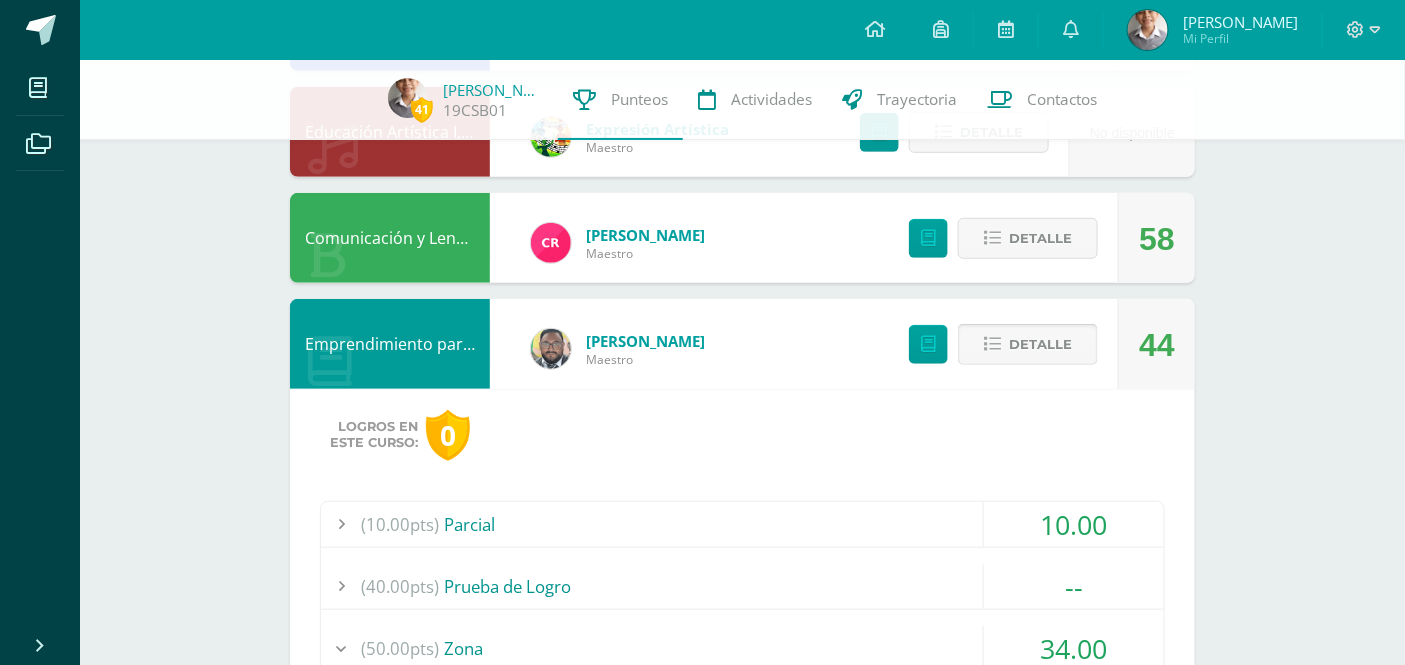 click at bounding box center [992, 344] 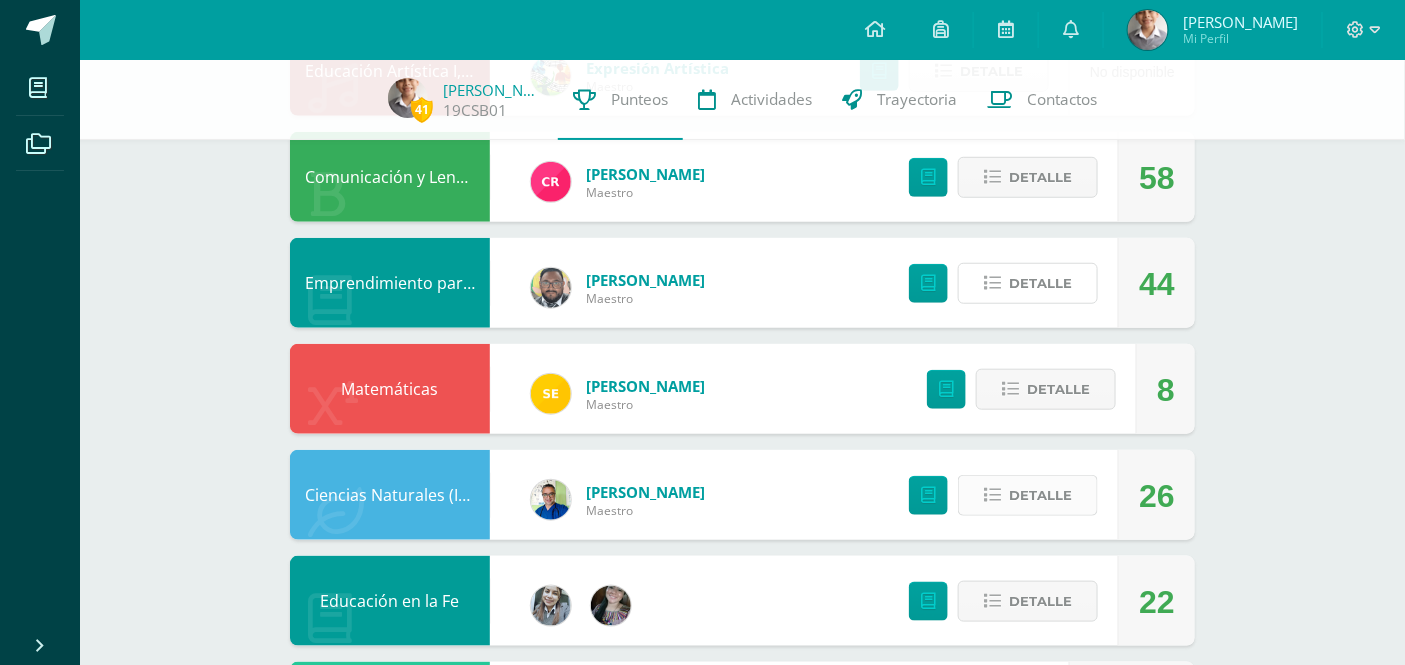 scroll, scrollTop: 444, scrollLeft: 0, axis: vertical 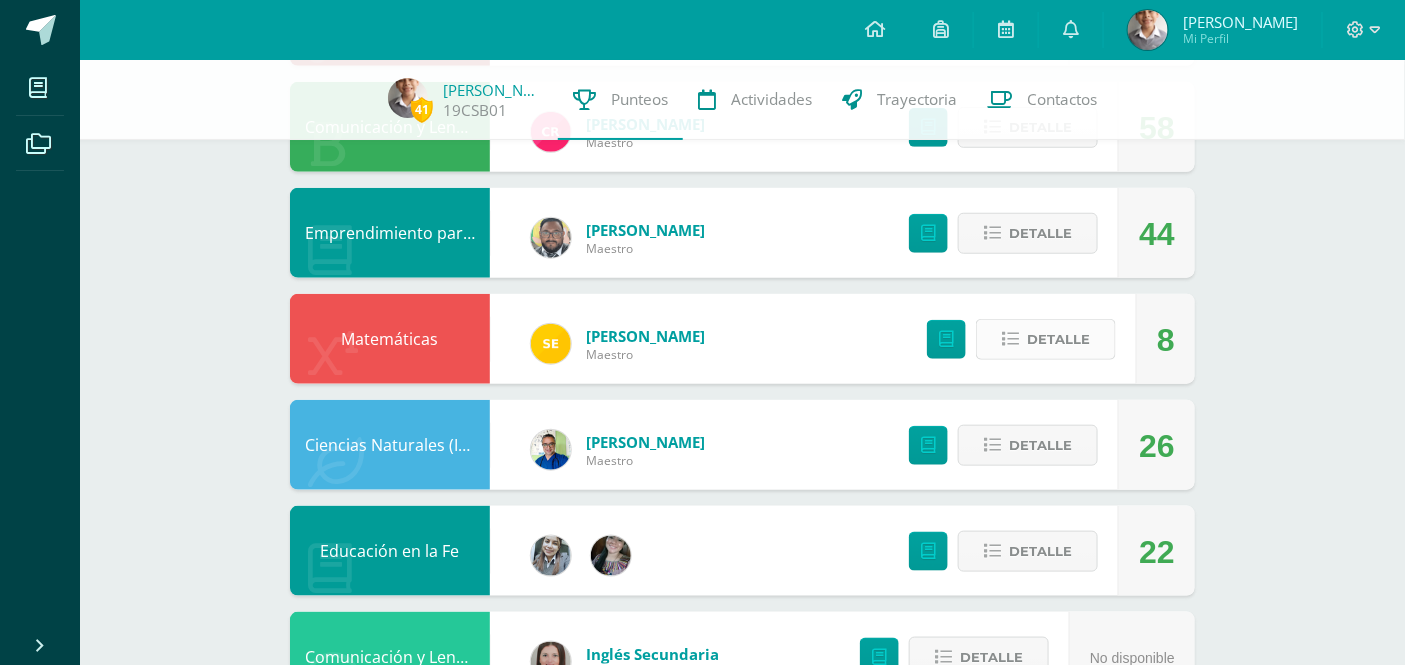 click at bounding box center [1010, 339] 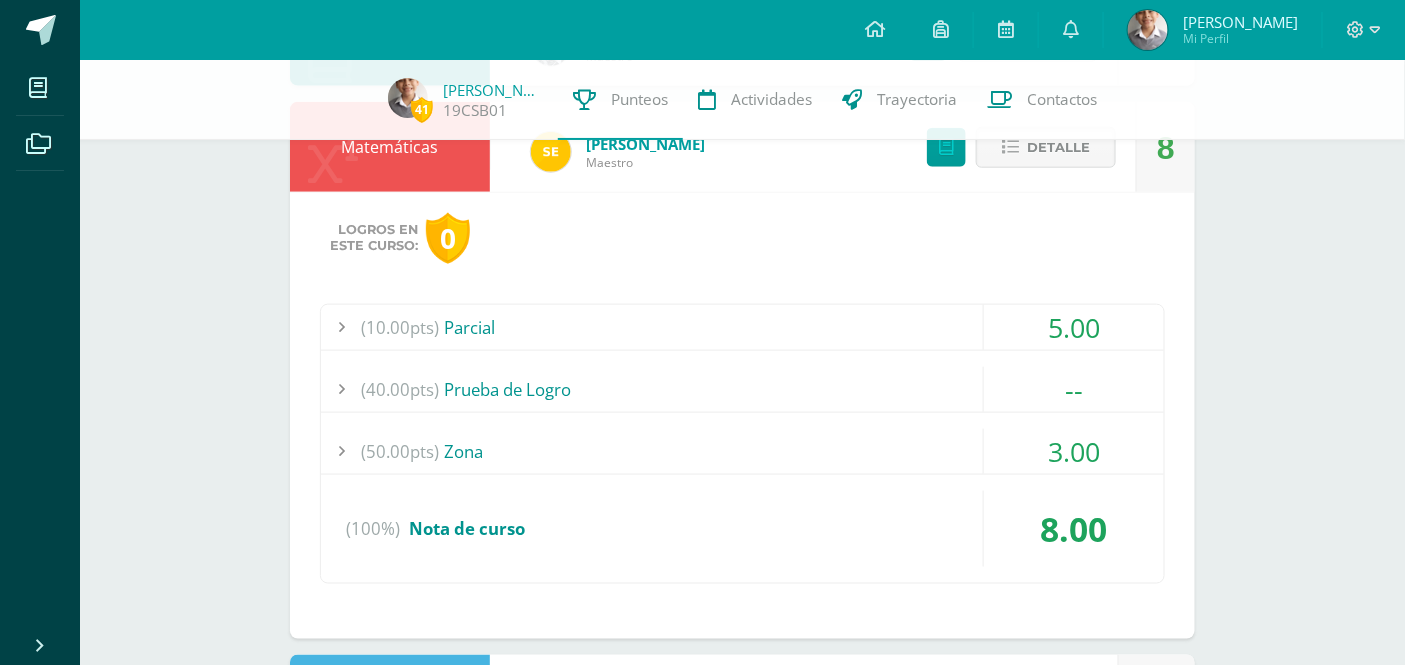 scroll, scrollTop: 666, scrollLeft: 0, axis: vertical 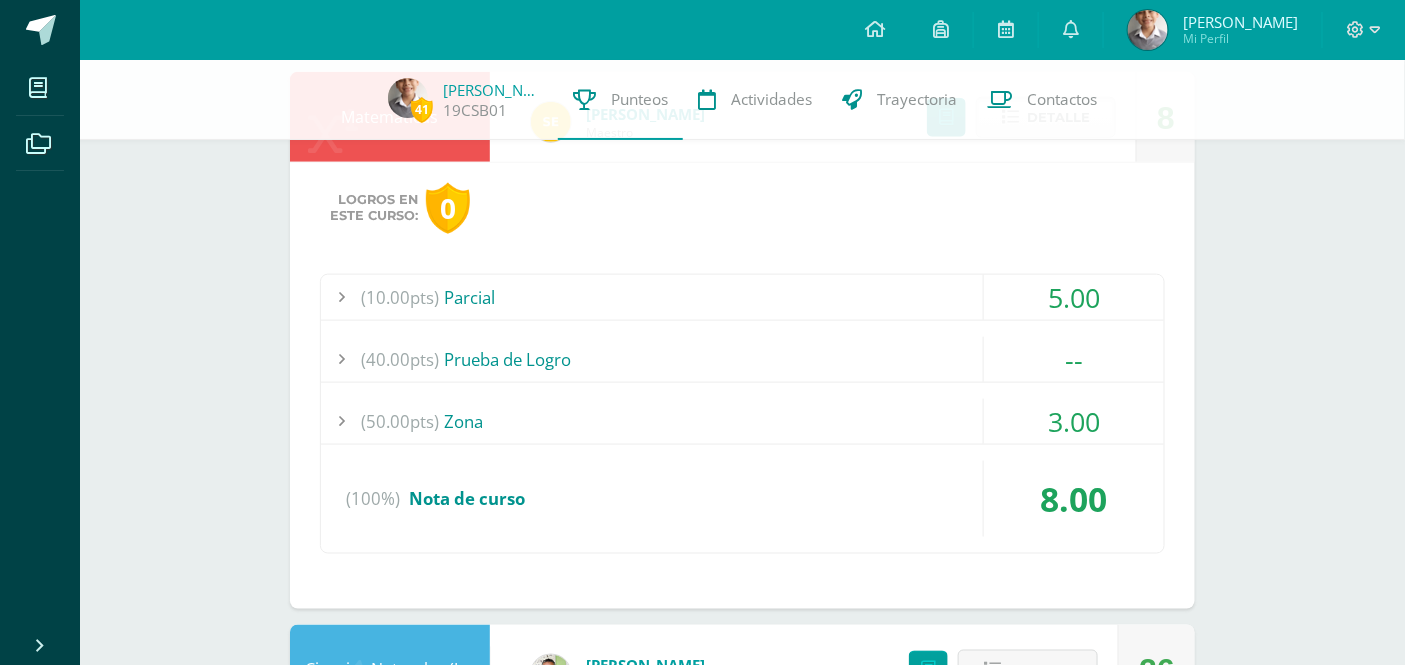 click at bounding box center (341, 421) 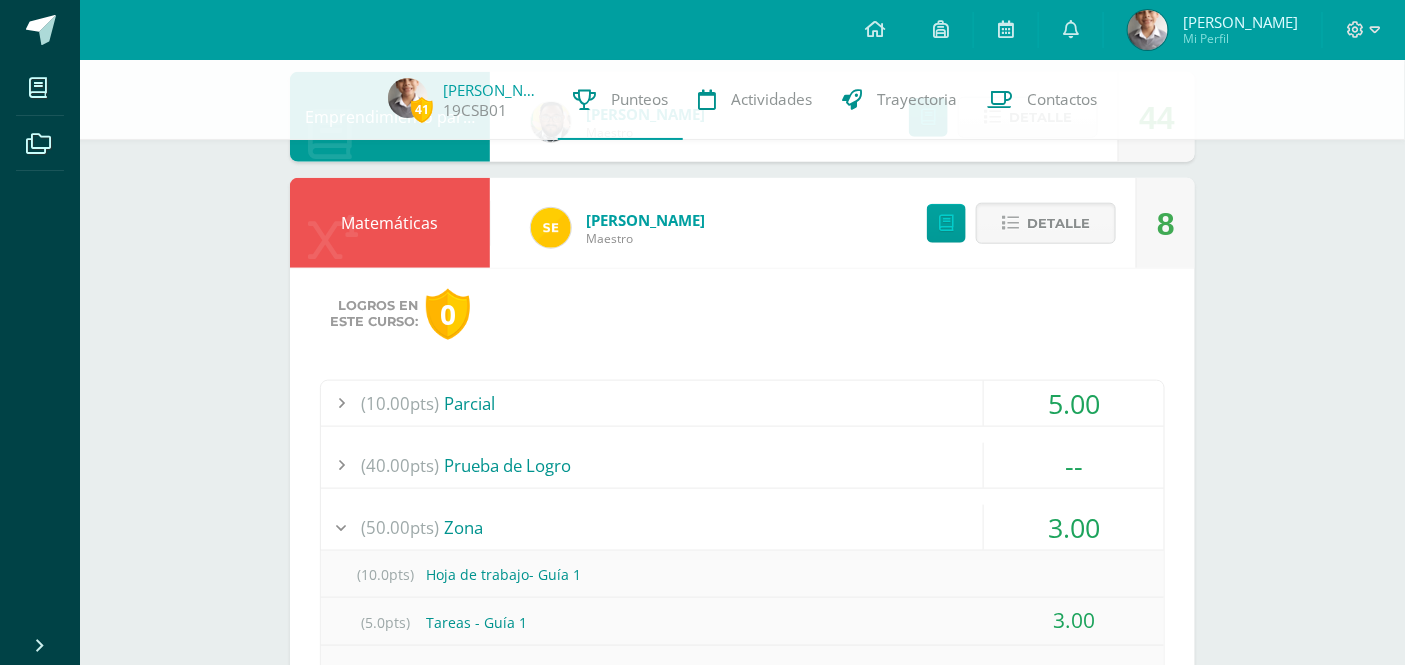 scroll, scrollTop: 555, scrollLeft: 0, axis: vertical 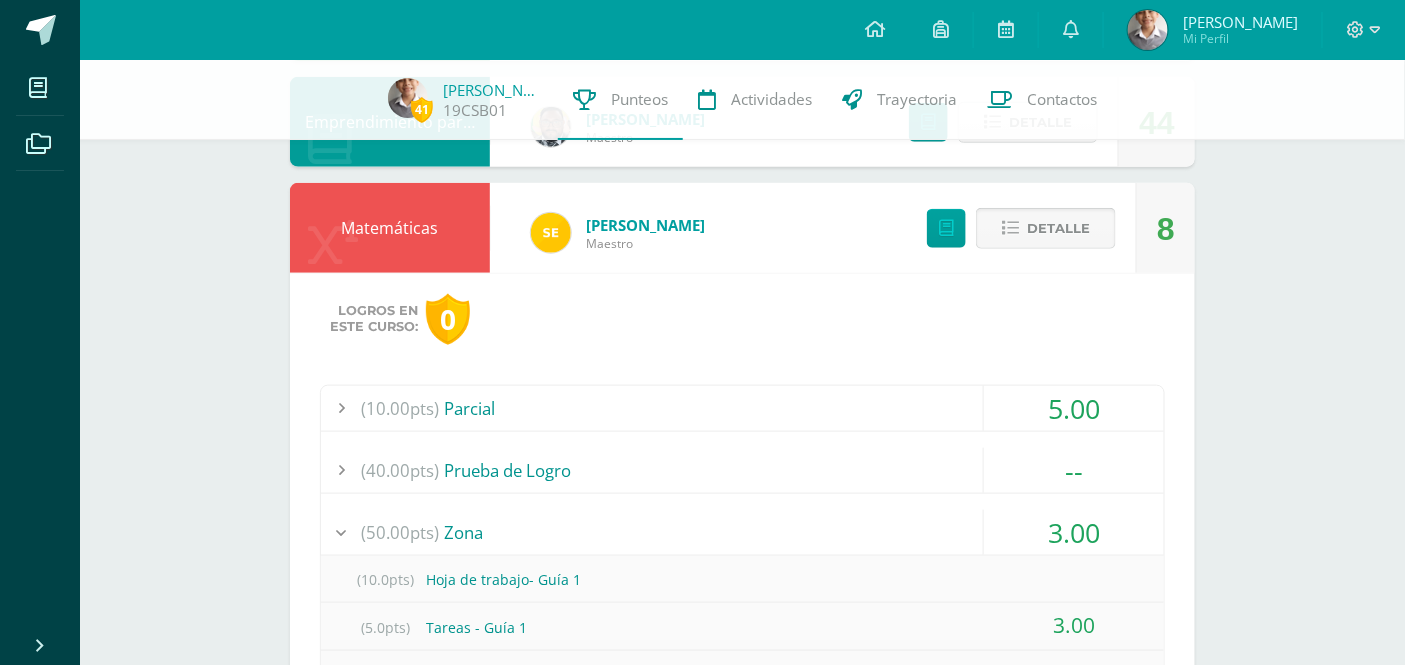 click at bounding box center [1010, 228] 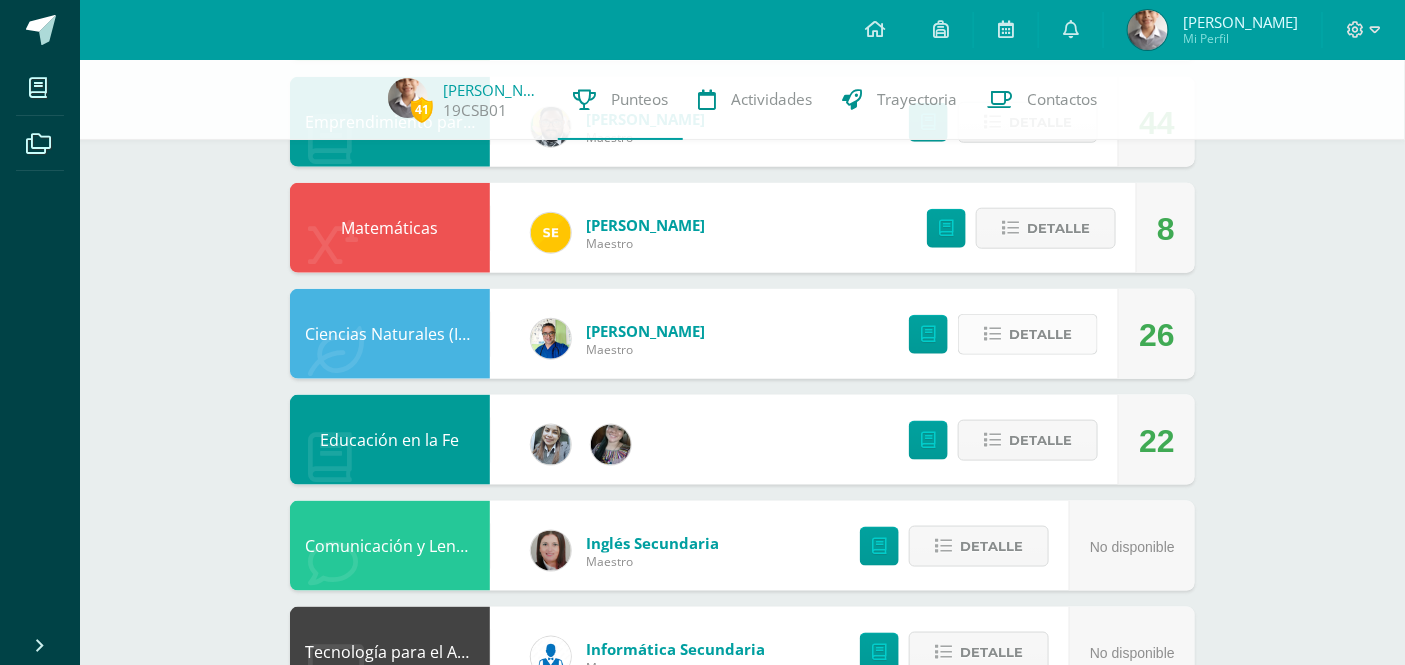 click at bounding box center [992, 334] 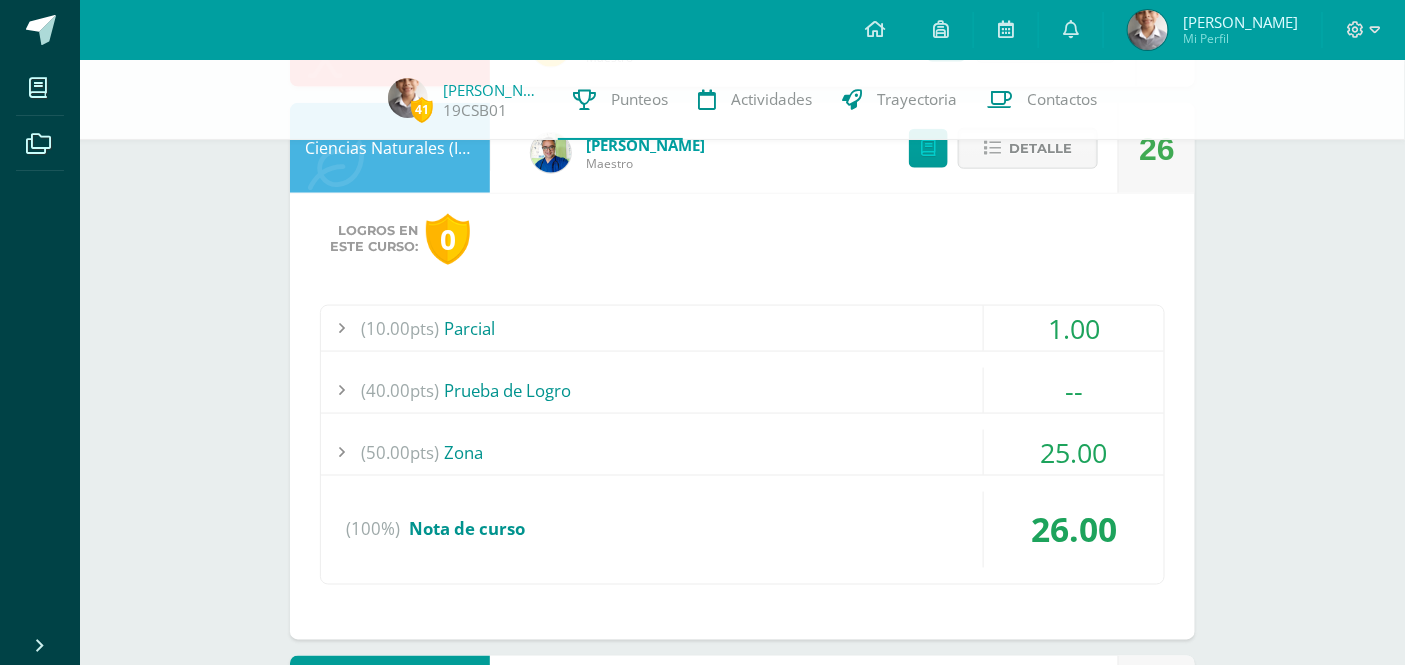 scroll, scrollTop: 777, scrollLeft: 0, axis: vertical 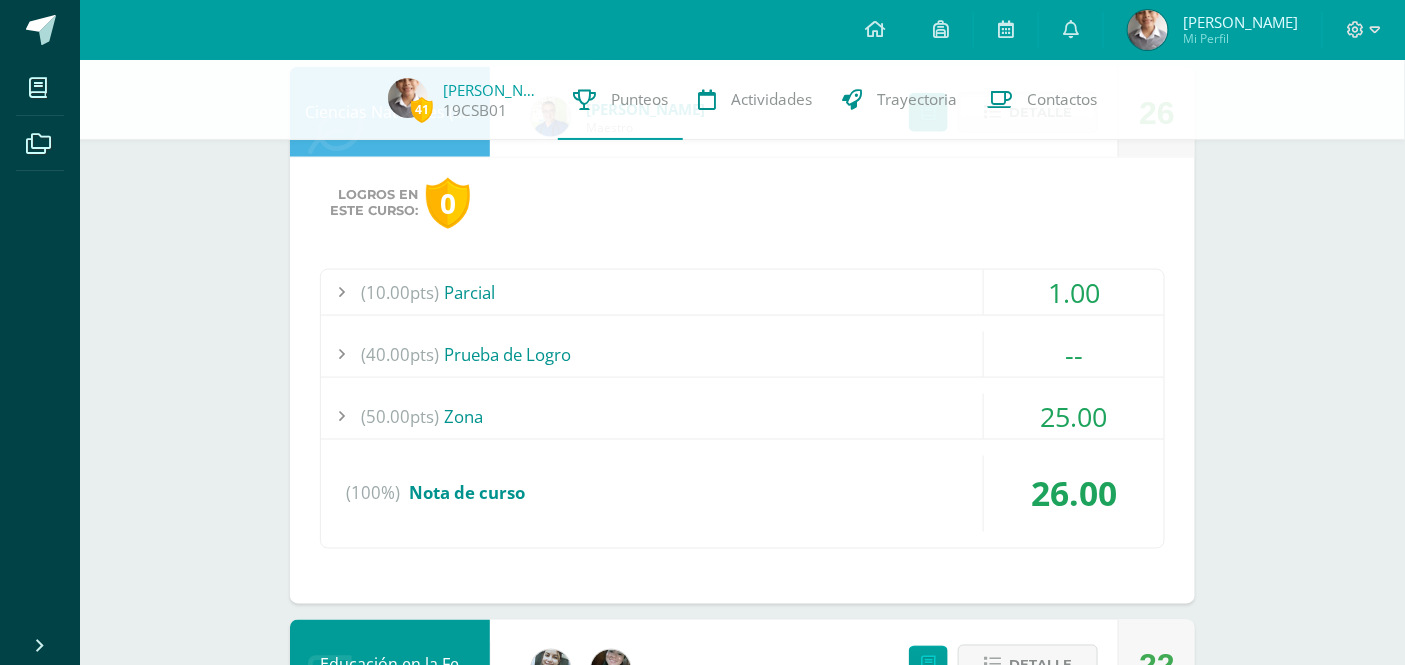 click at bounding box center (341, 416) 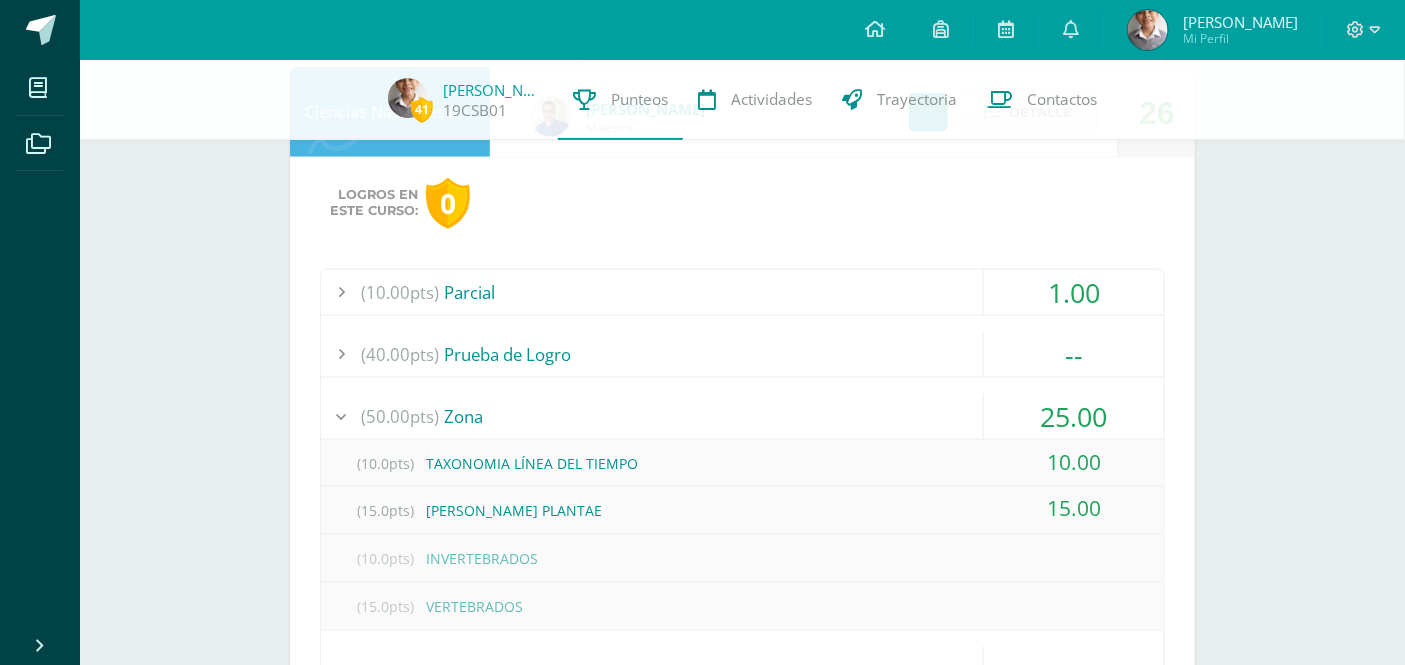 scroll, scrollTop: 555, scrollLeft: 0, axis: vertical 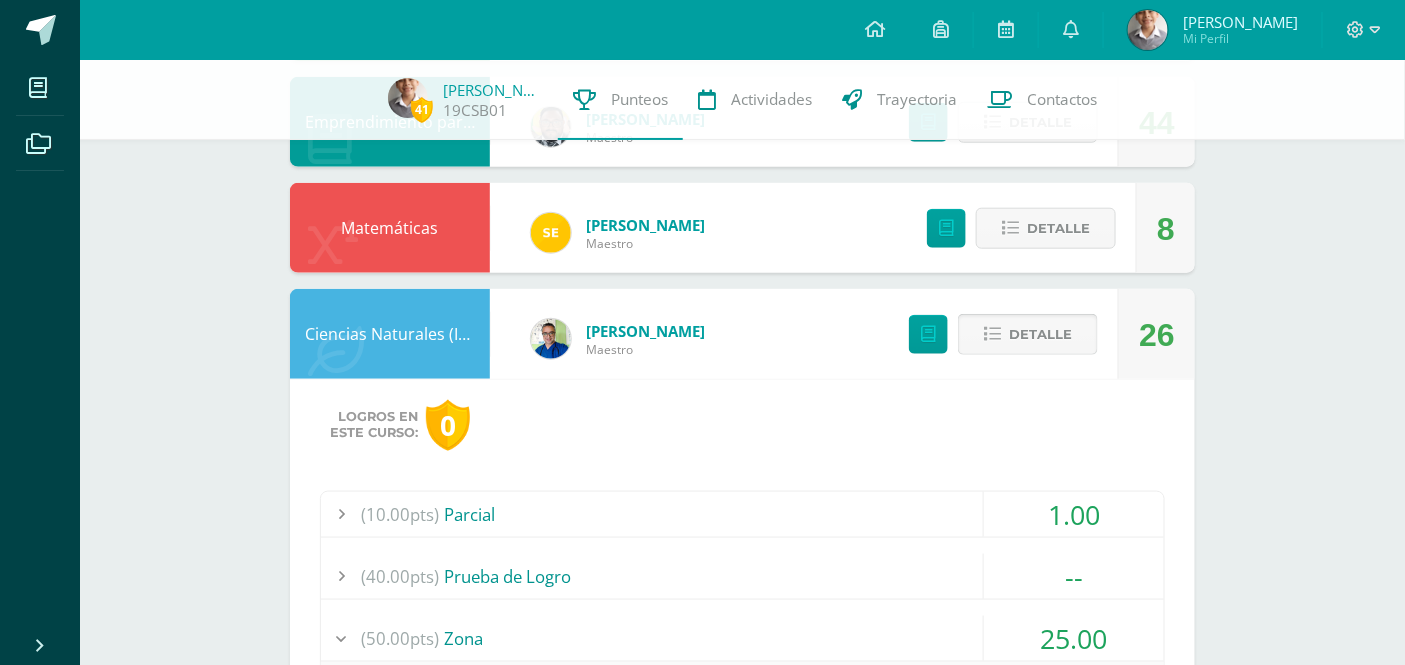click at bounding box center (992, 334) 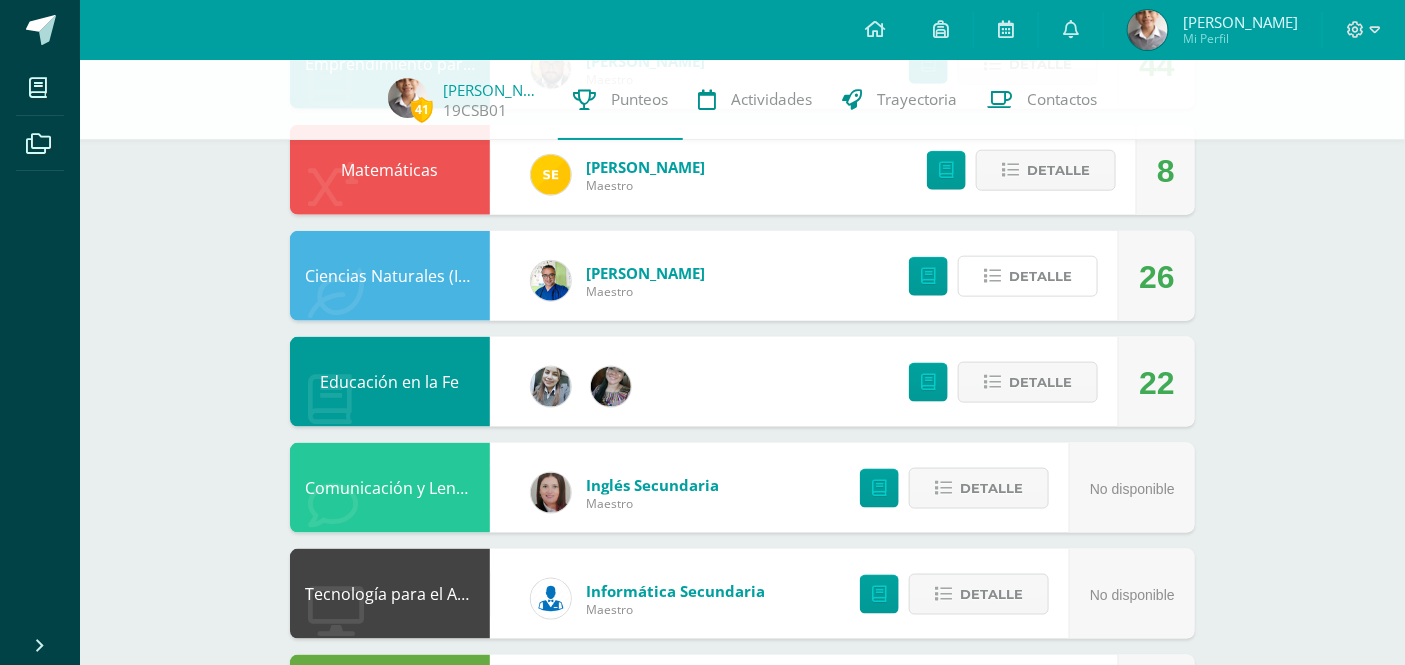 scroll, scrollTop: 666, scrollLeft: 0, axis: vertical 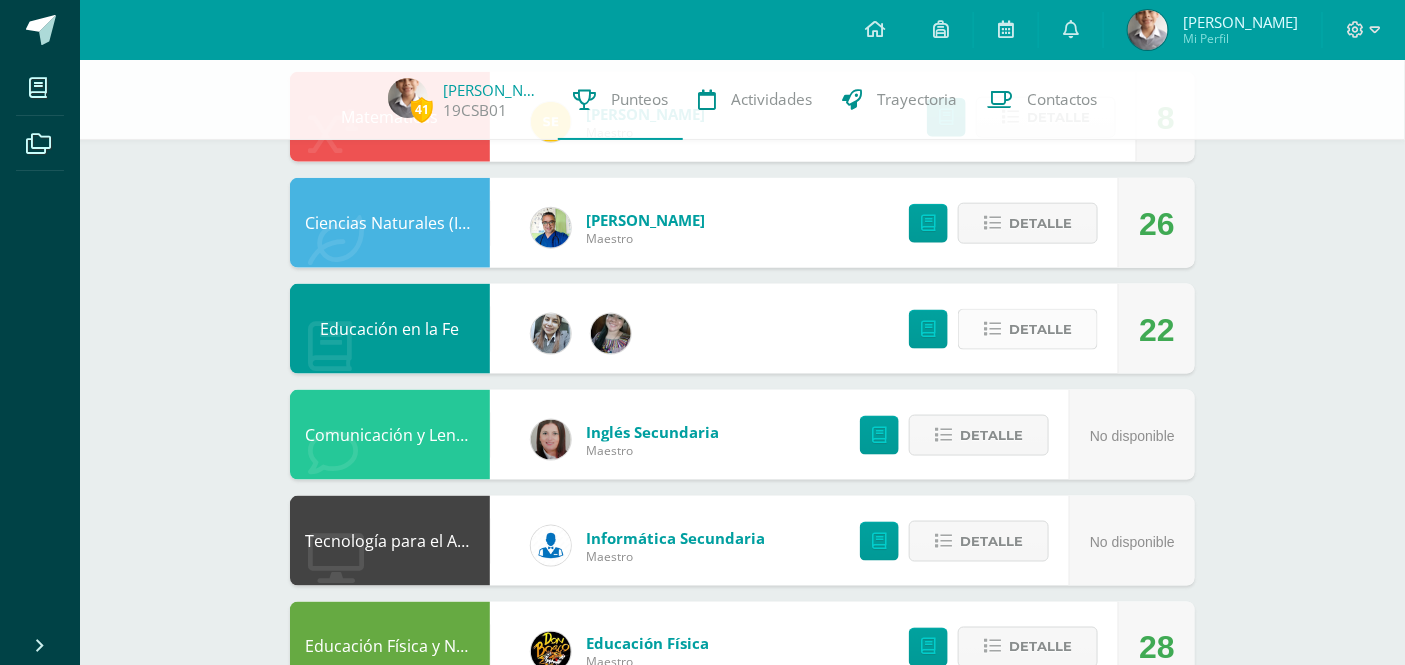 click at bounding box center (992, 329) 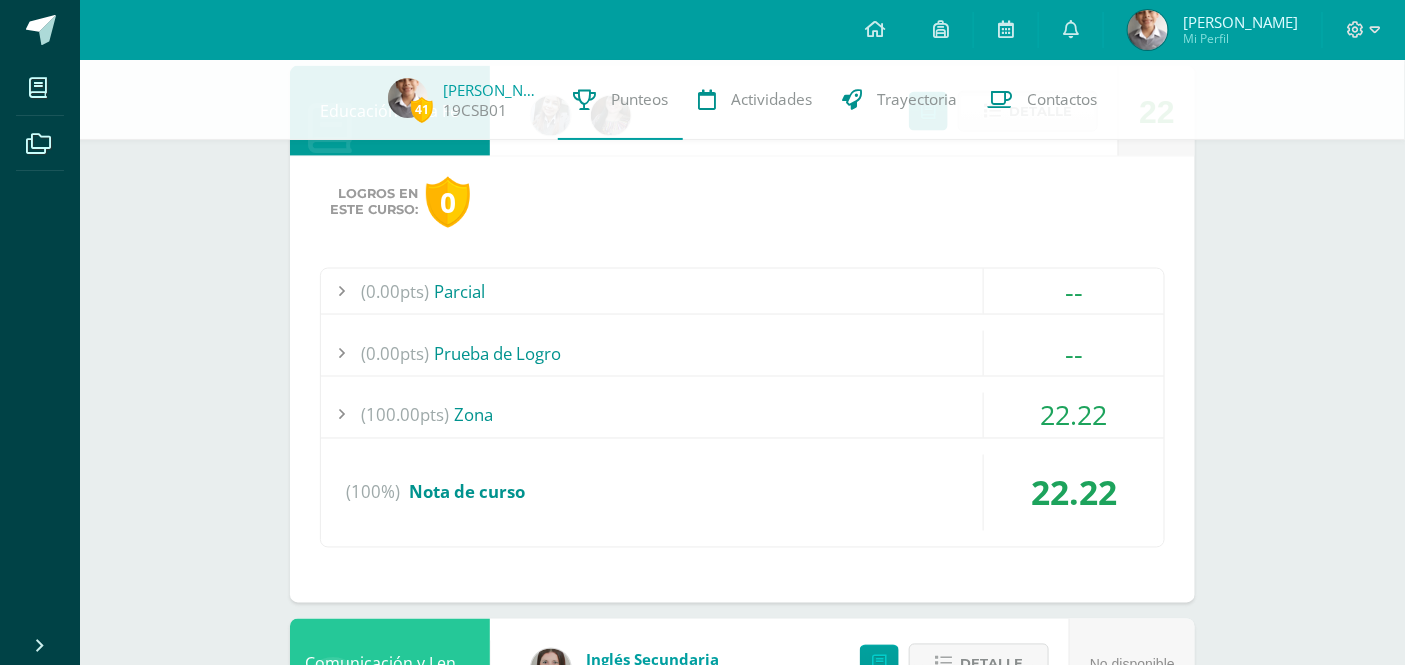 scroll, scrollTop: 888, scrollLeft: 0, axis: vertical 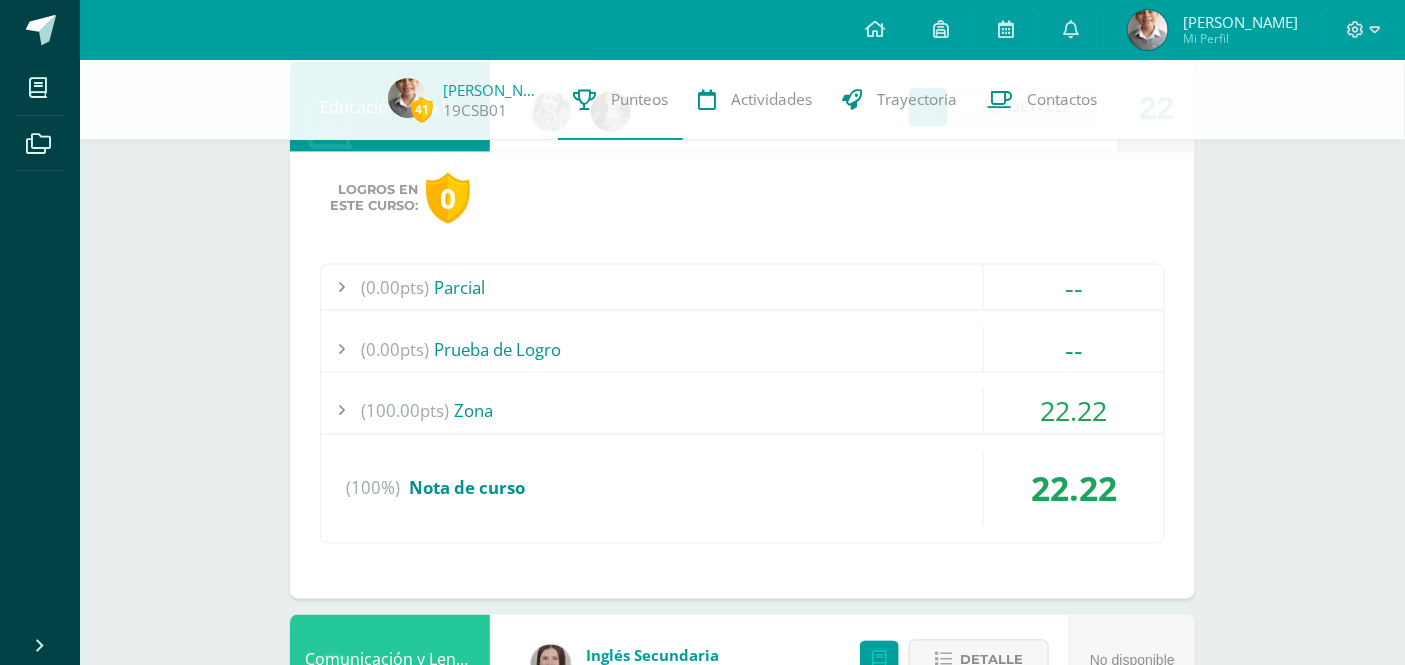 click at bounding box center (341, 411) 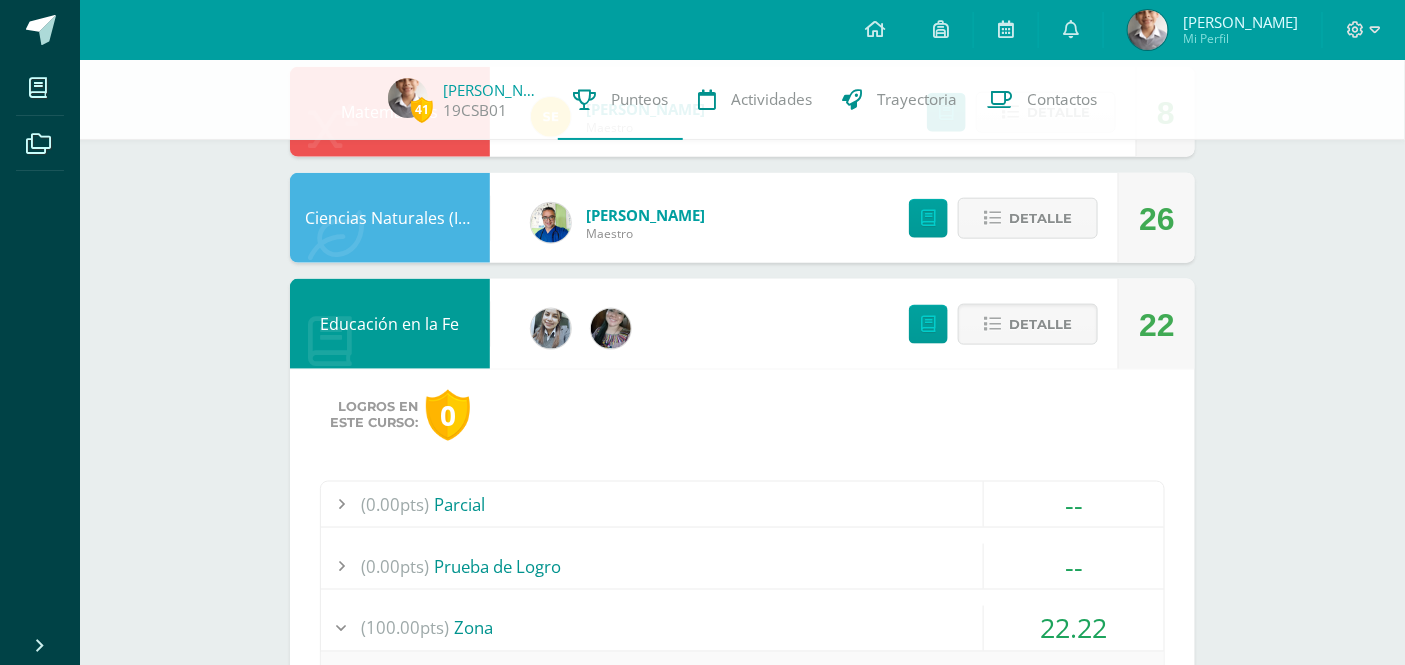 scroll, scrollTop: 666, scrollLeft: 0, axis: vertical 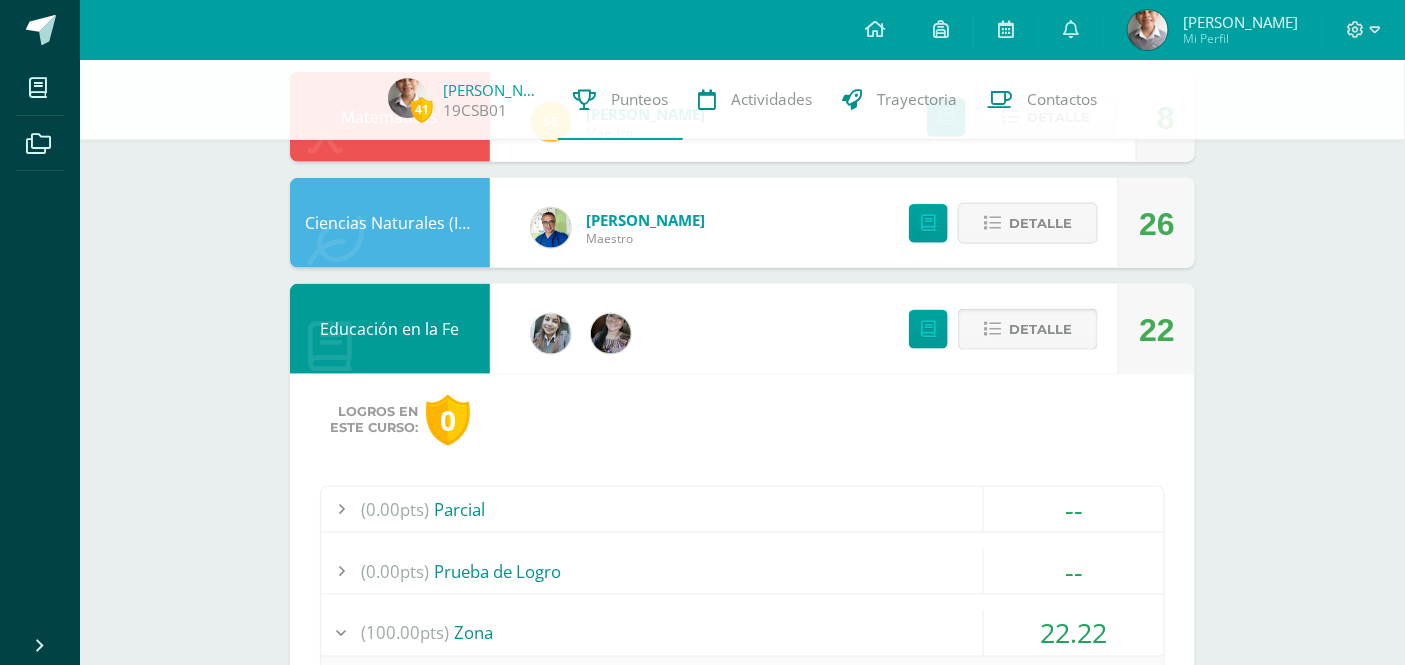 click at bounding box center (992, 329) 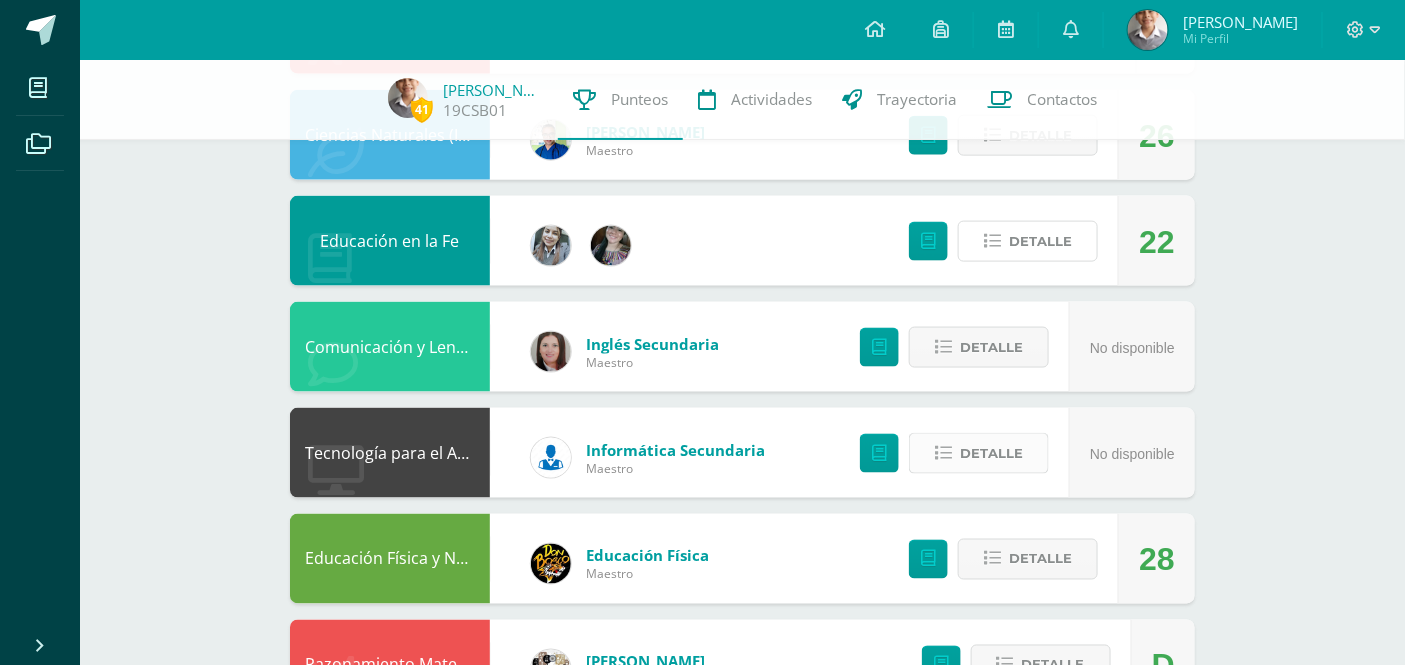 scroll, scrollTop: 888, scrollLeft: 0, axis: vertical 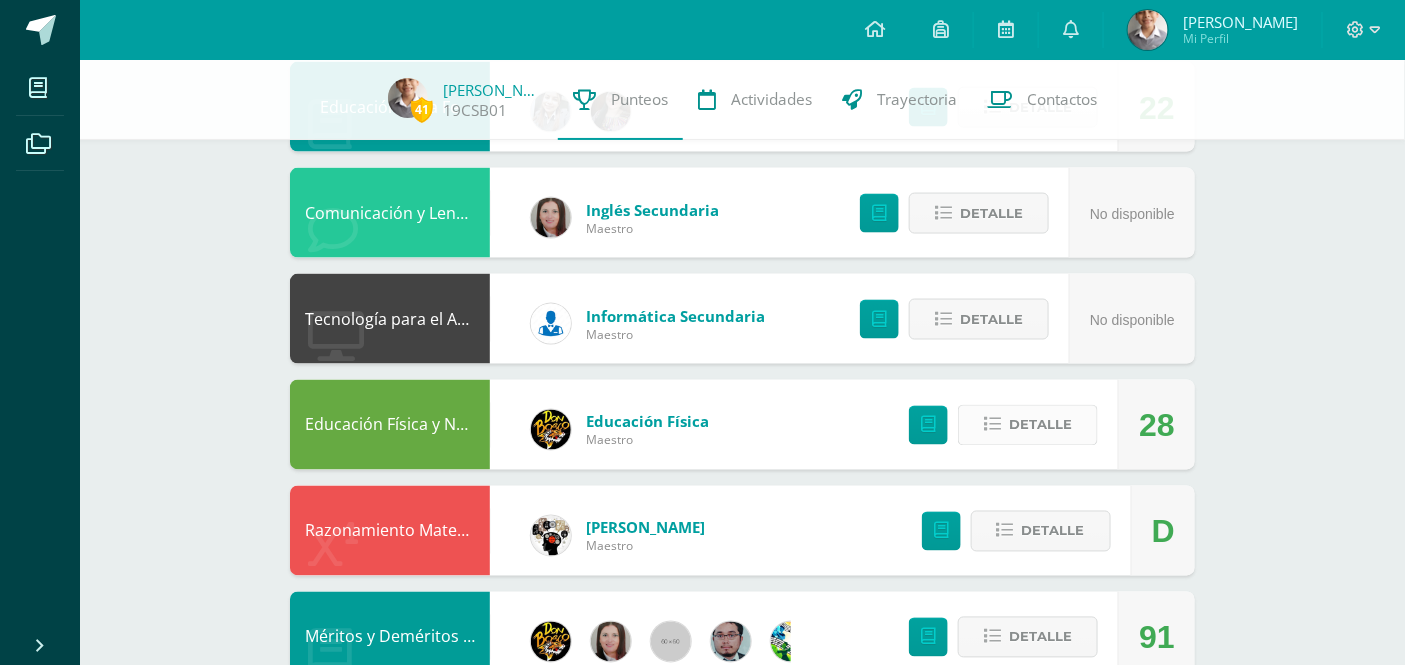 click at bounding box center (992, 425) 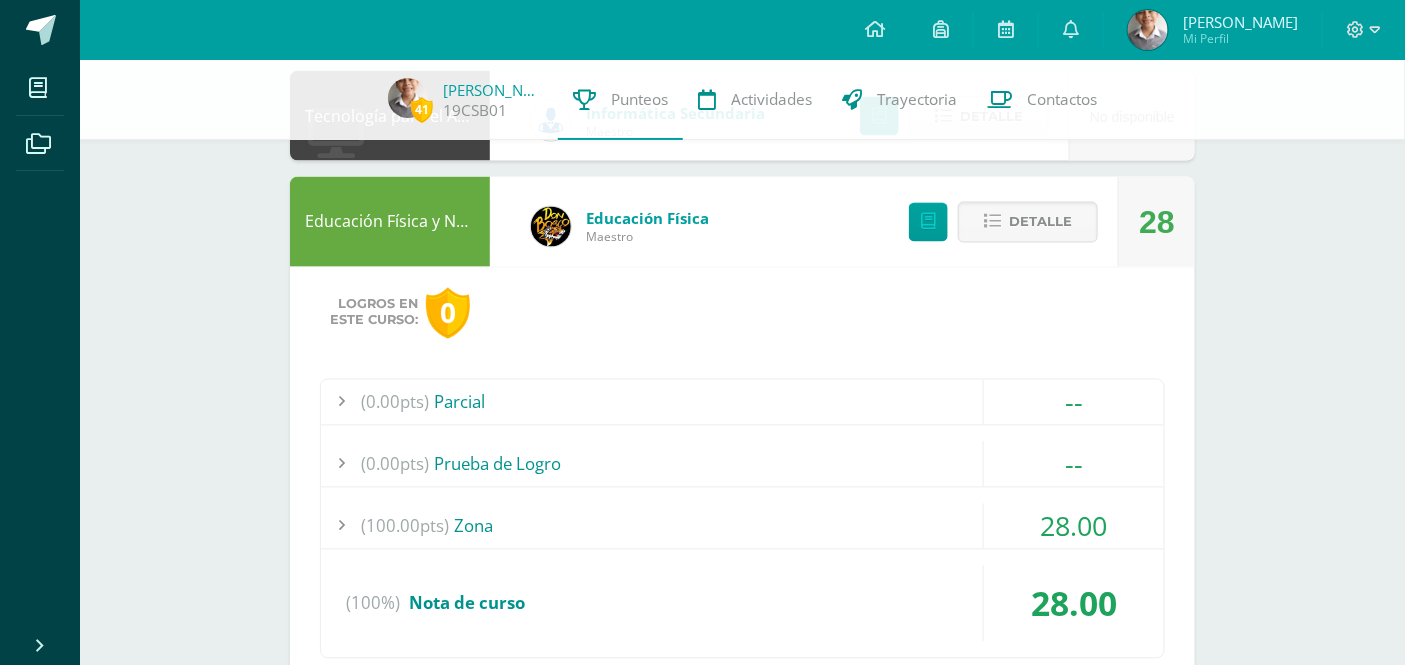 scroll, scrollTop: 1111, scrollLeft: 0, axis: vertical 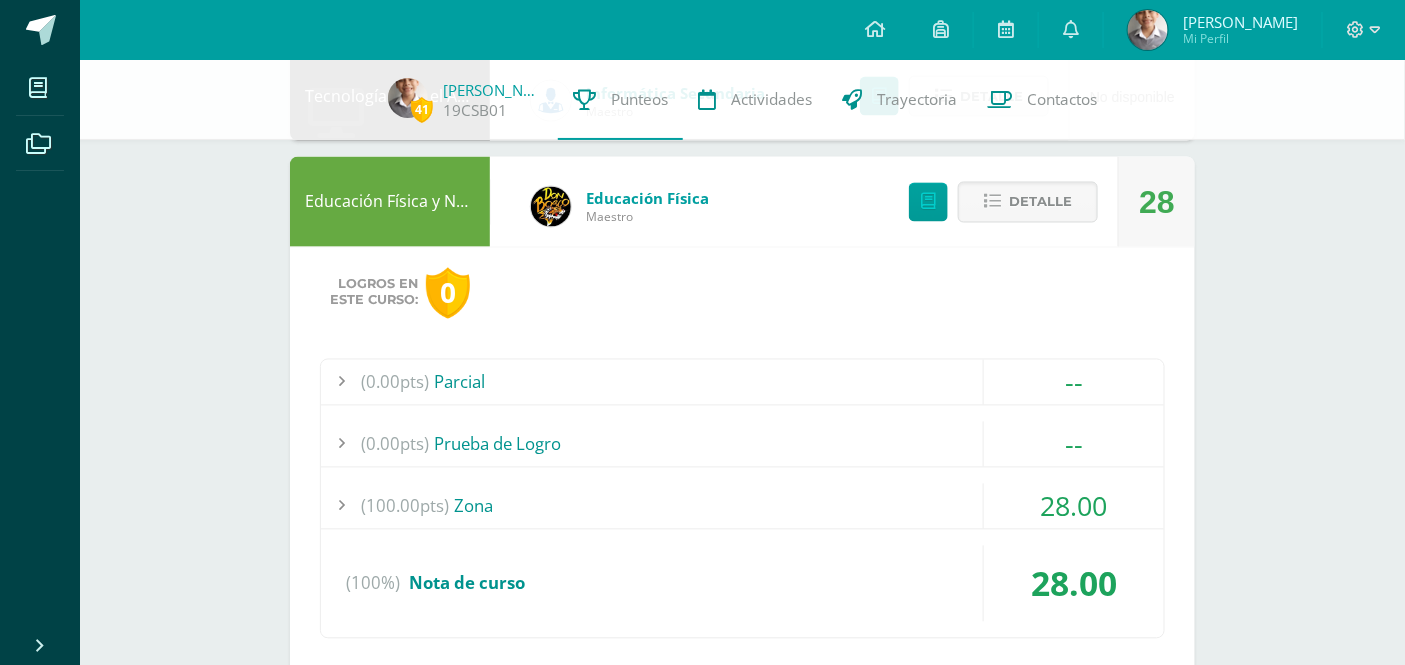 click at bounding box center (341, 506) 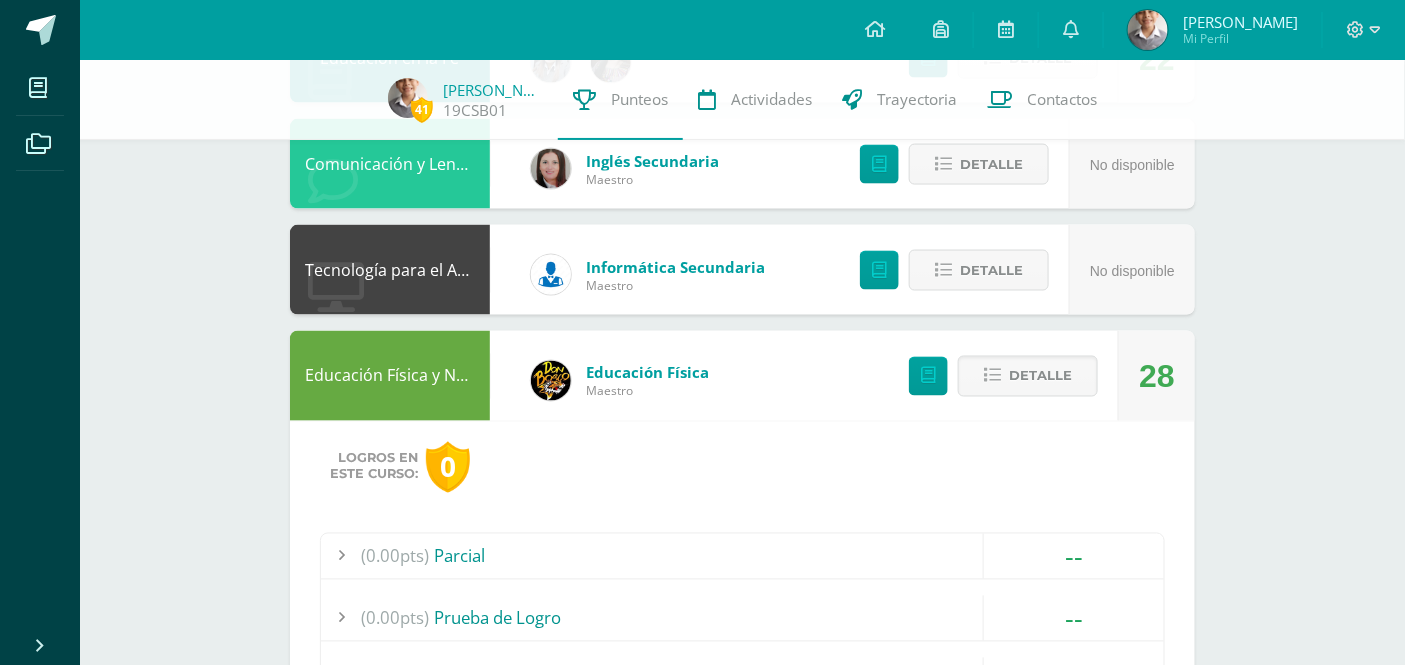 scroll, scrollTop: 888, scrollLeft: 0, axis: vertical 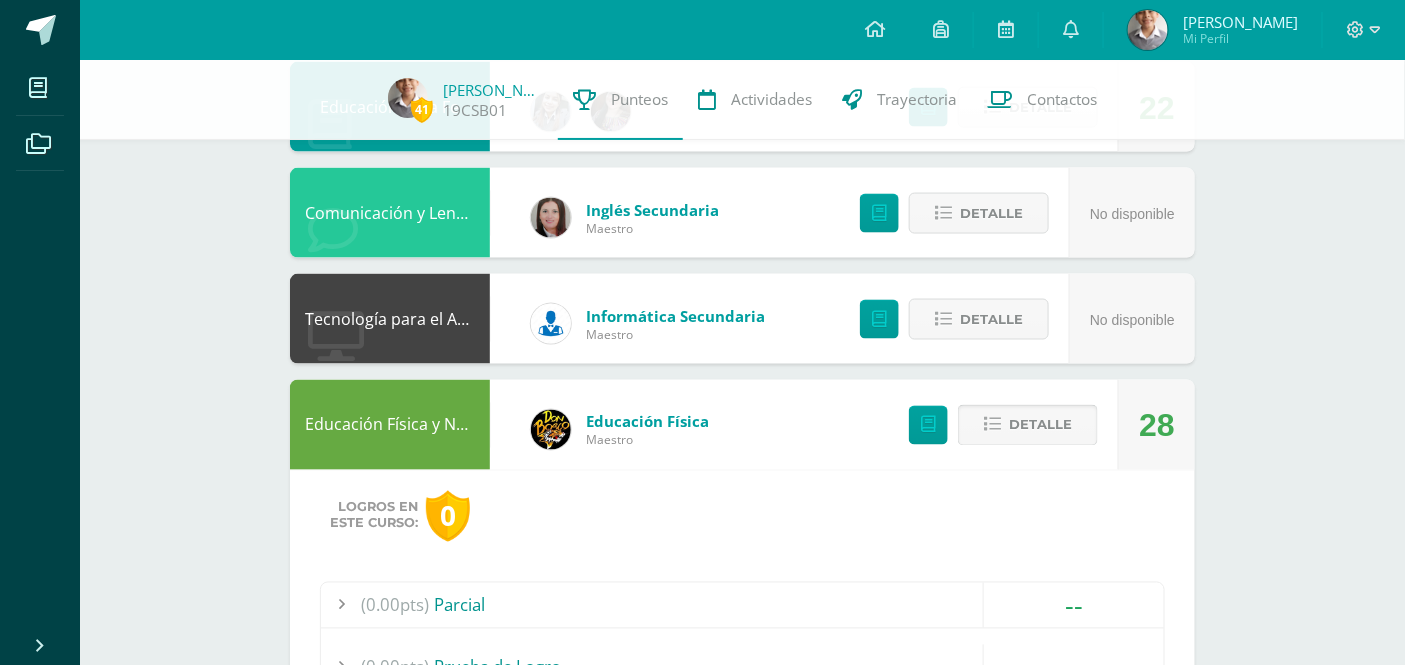 click at bounding box center [992, 425] 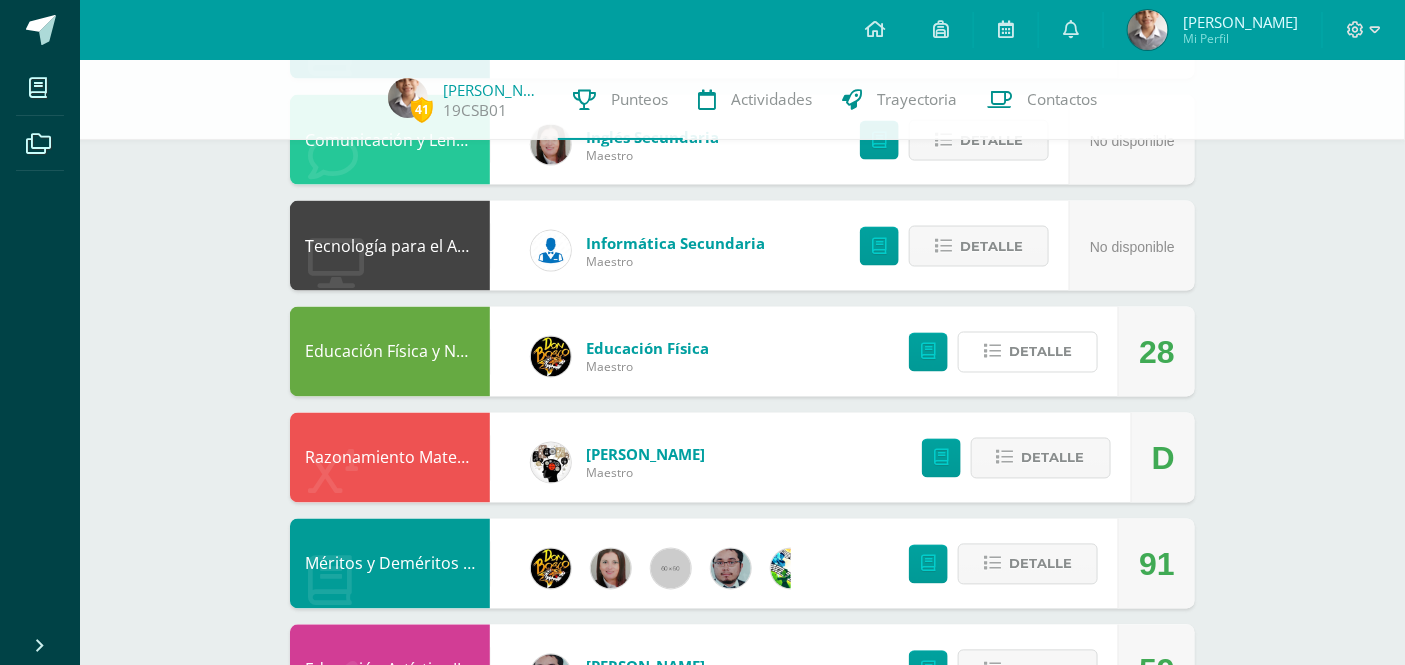 scroll, scrollTop: 1000, scrollLeft: 0, axis: vertical 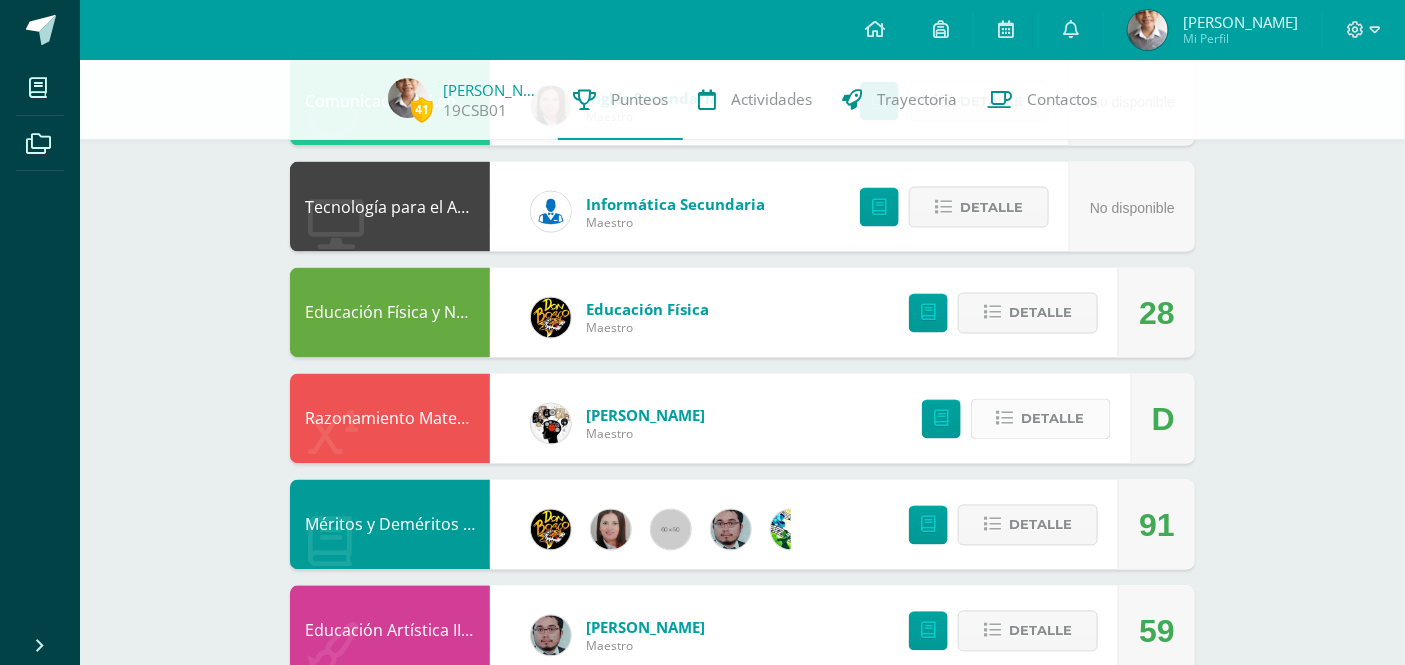 click at bounding box center (1005, 419) 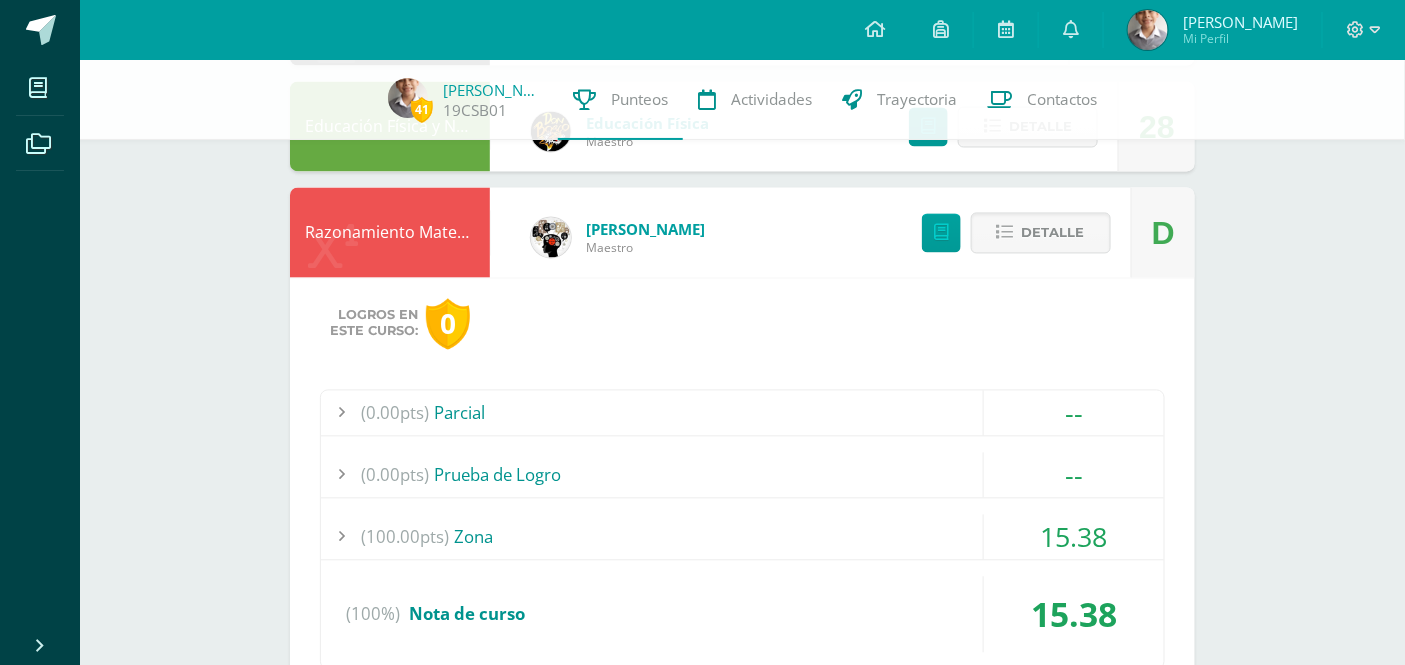scroll, scrollTop: 1222, scrollLeft: 0, axis: vertical 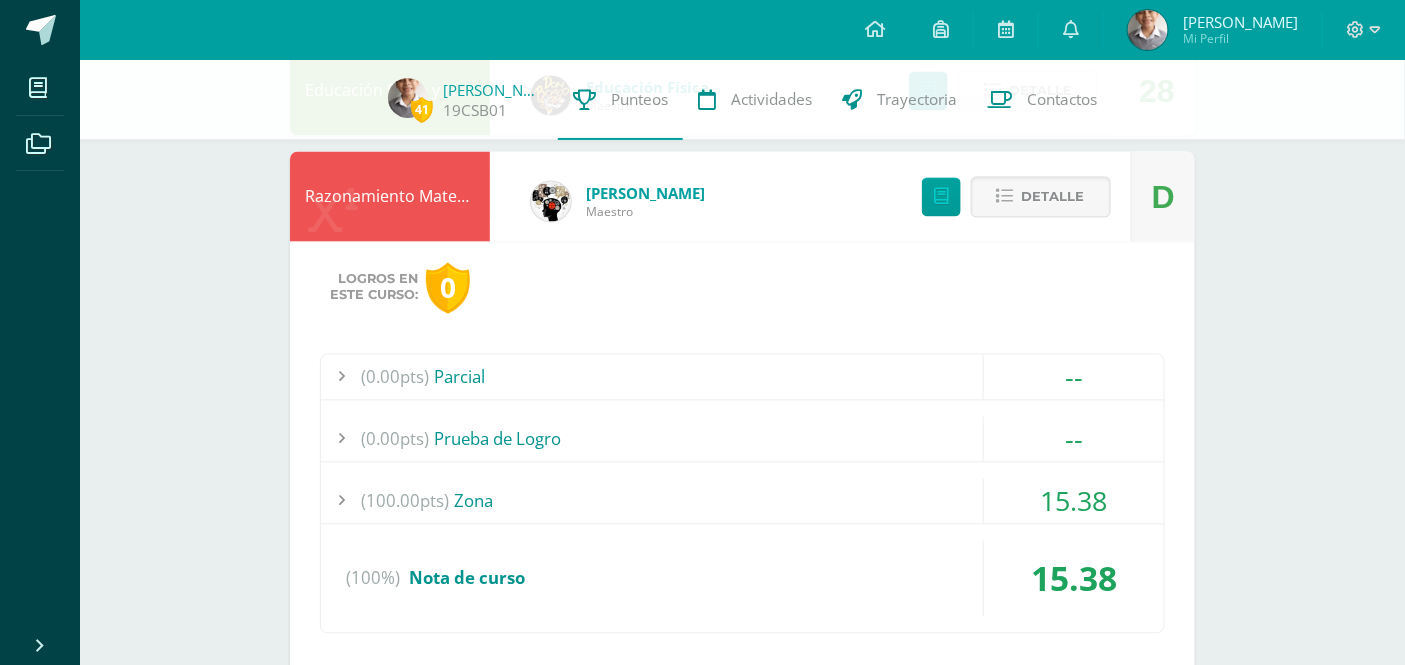 click at bounding box center [341, 501] 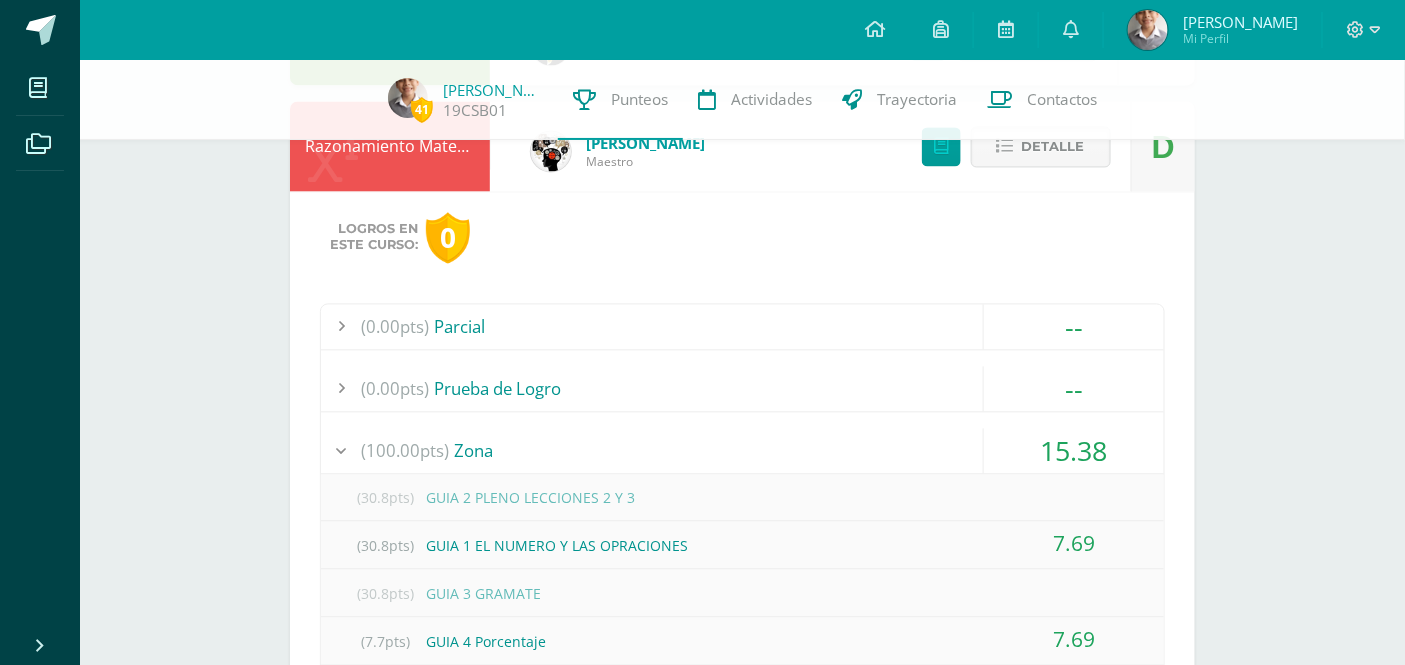 scroll, scrollTop: 1111, scrollLeft: 0, axis: vertical 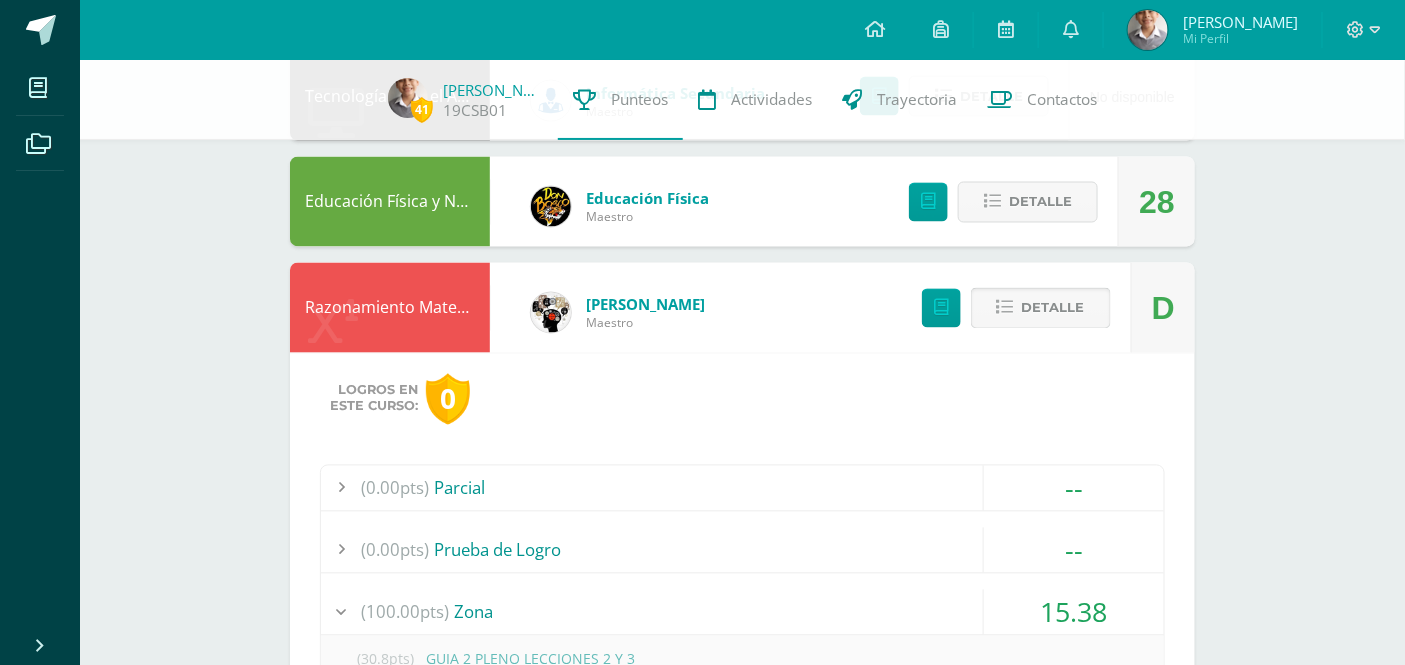 click at bounding box center [1005, 308] 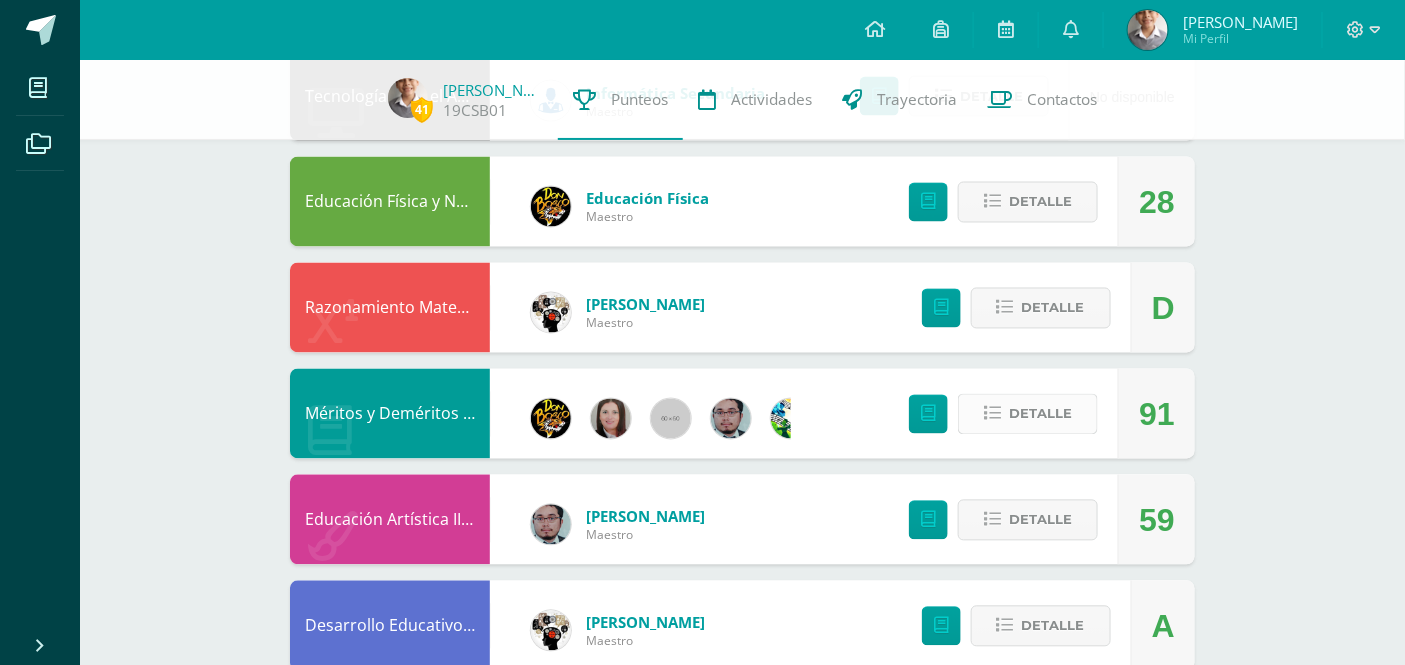 click at bounding box center (992, 414) 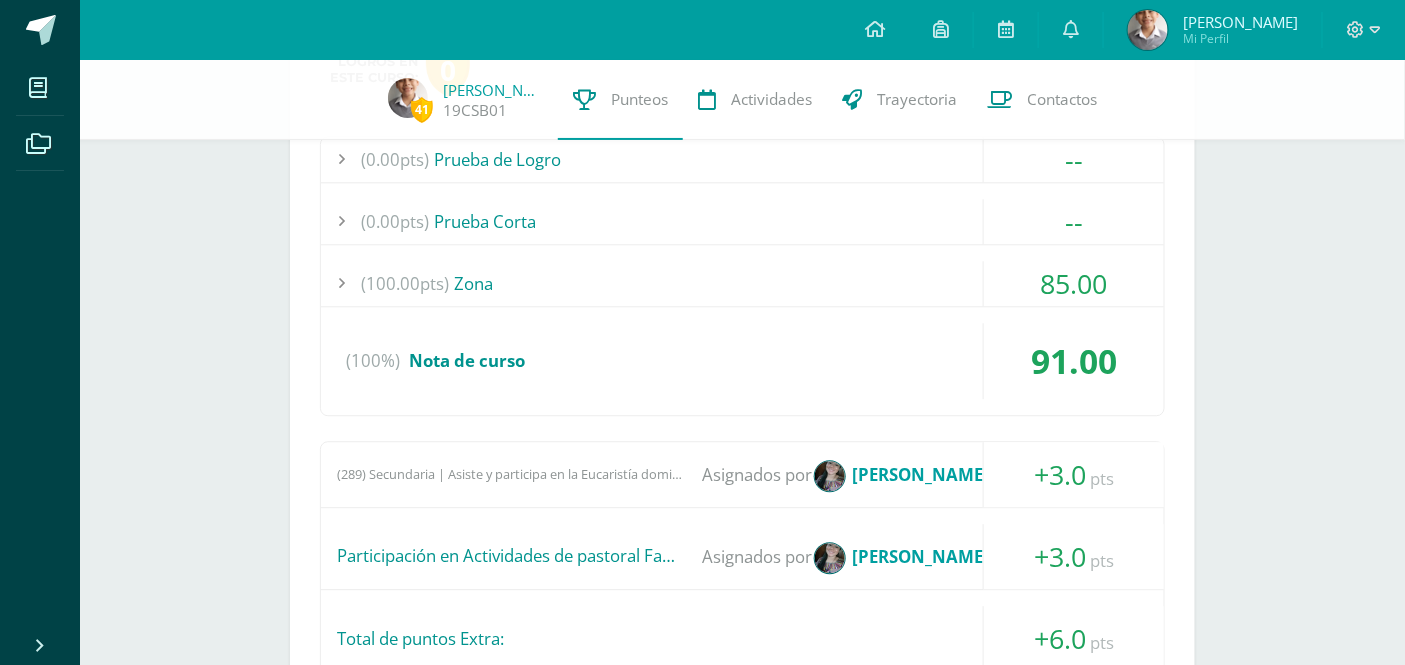 scroll, scrollTop: 1555, scrollLeft: 0, axis: vertical 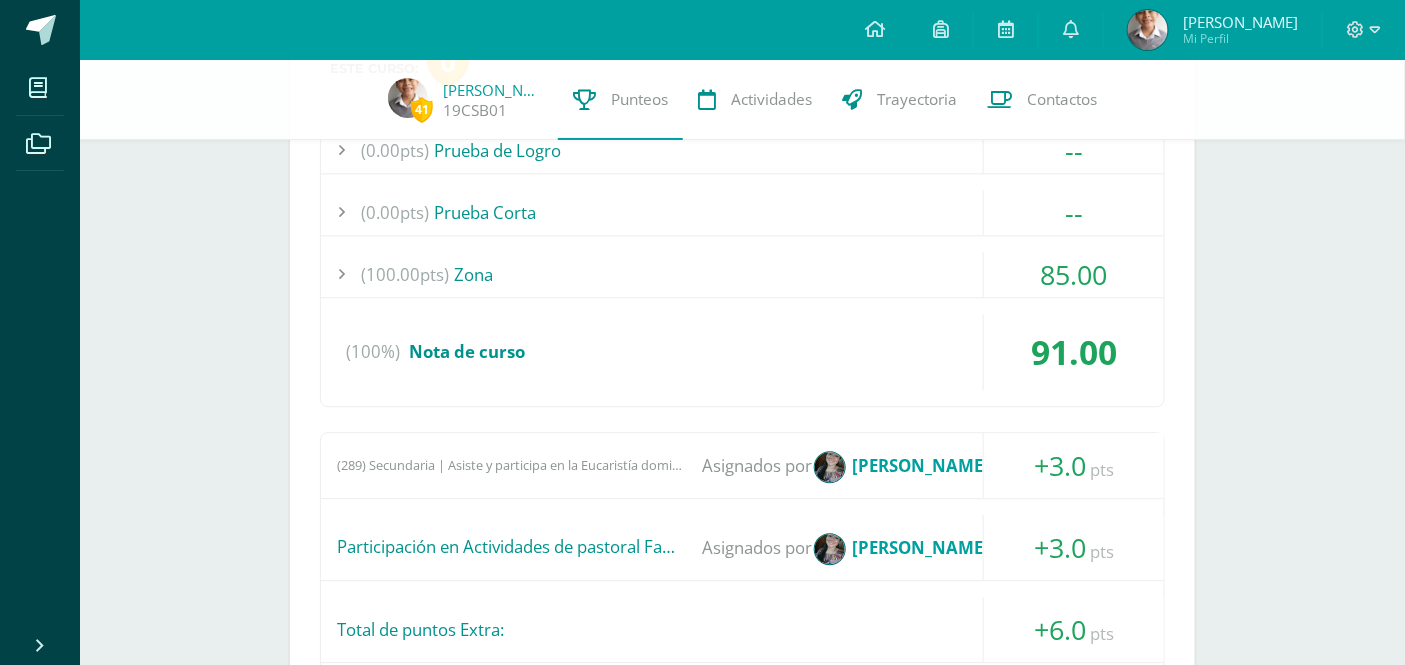 click at bounding box center [341, 274] 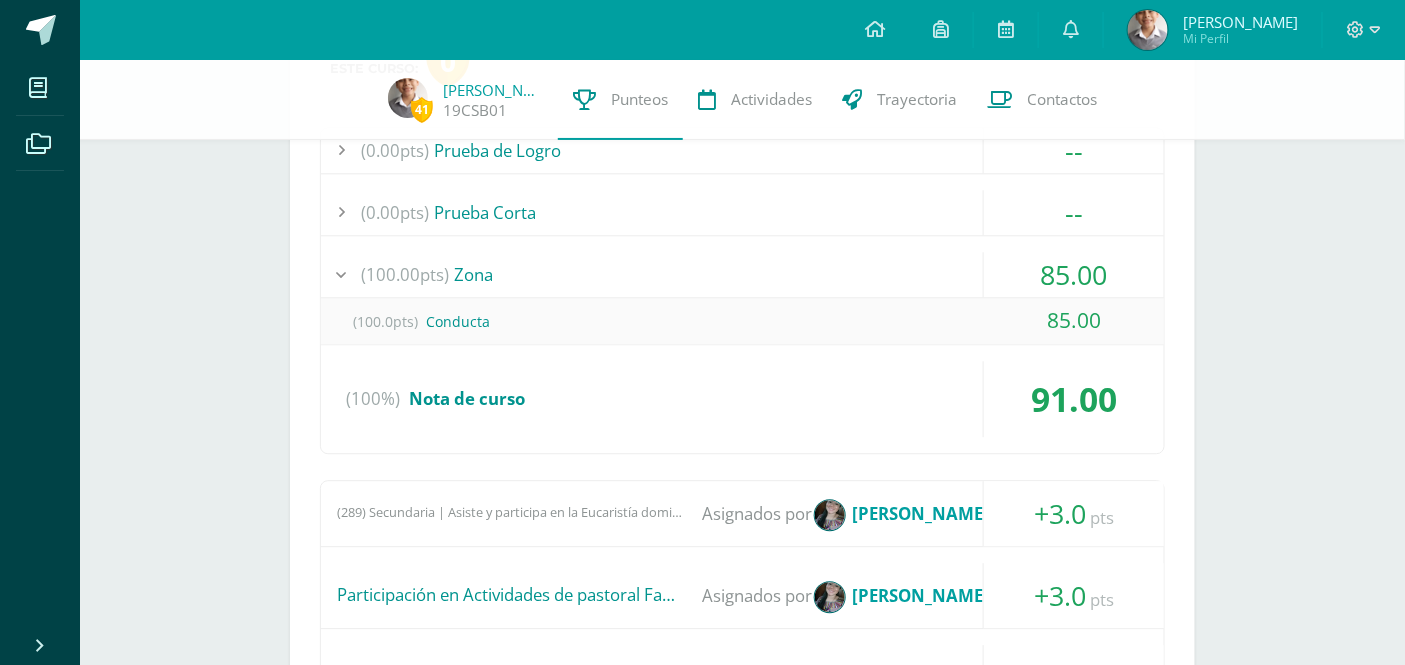 click at bounding box center [341, 274] 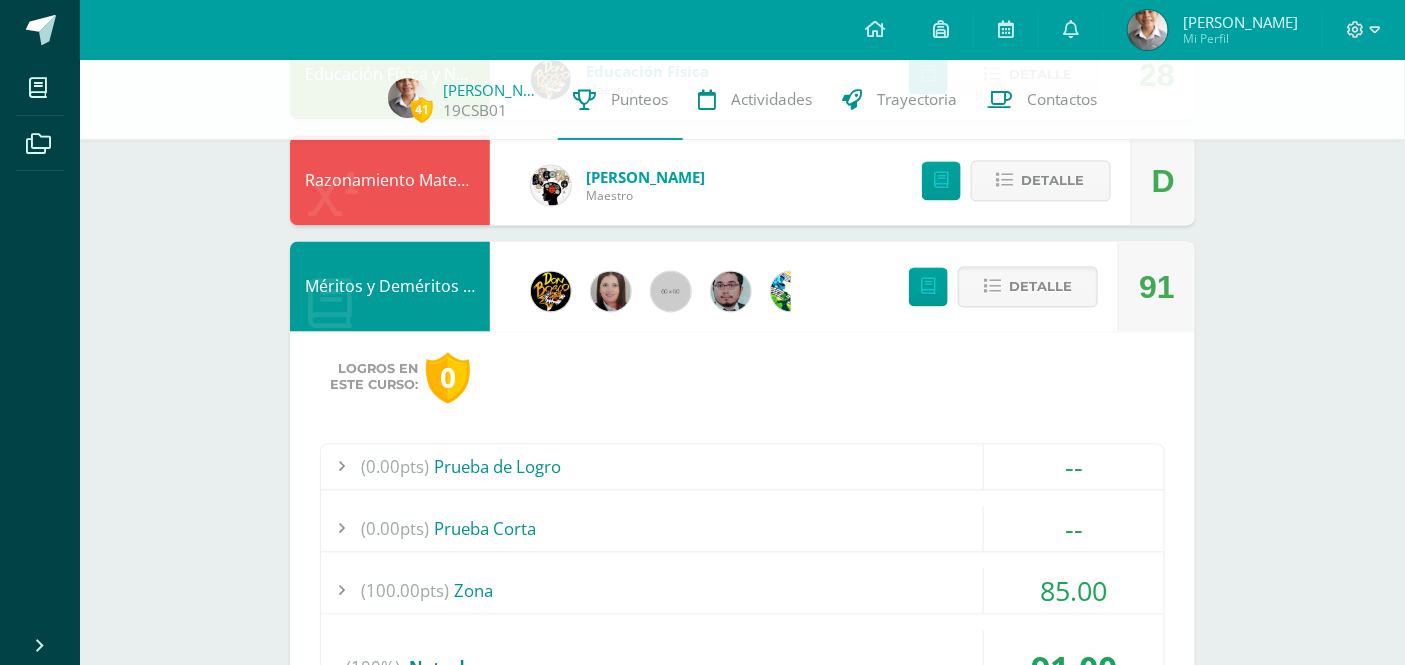 scroll, scrollTop: 1222, scrollLeft: 0, axis: vertical 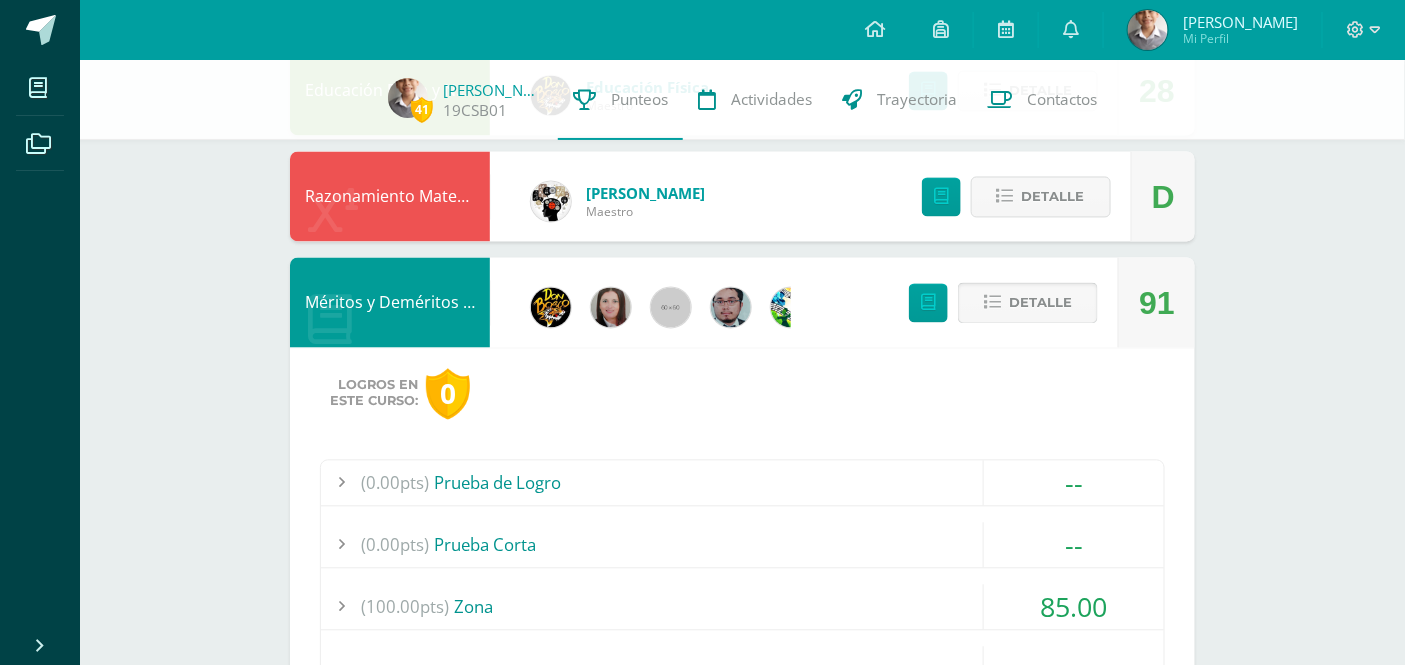 drag, startPoint x: 994, startPoint y: 302, endPoint x: 996, endPoint y: 318, distance: 16.124516 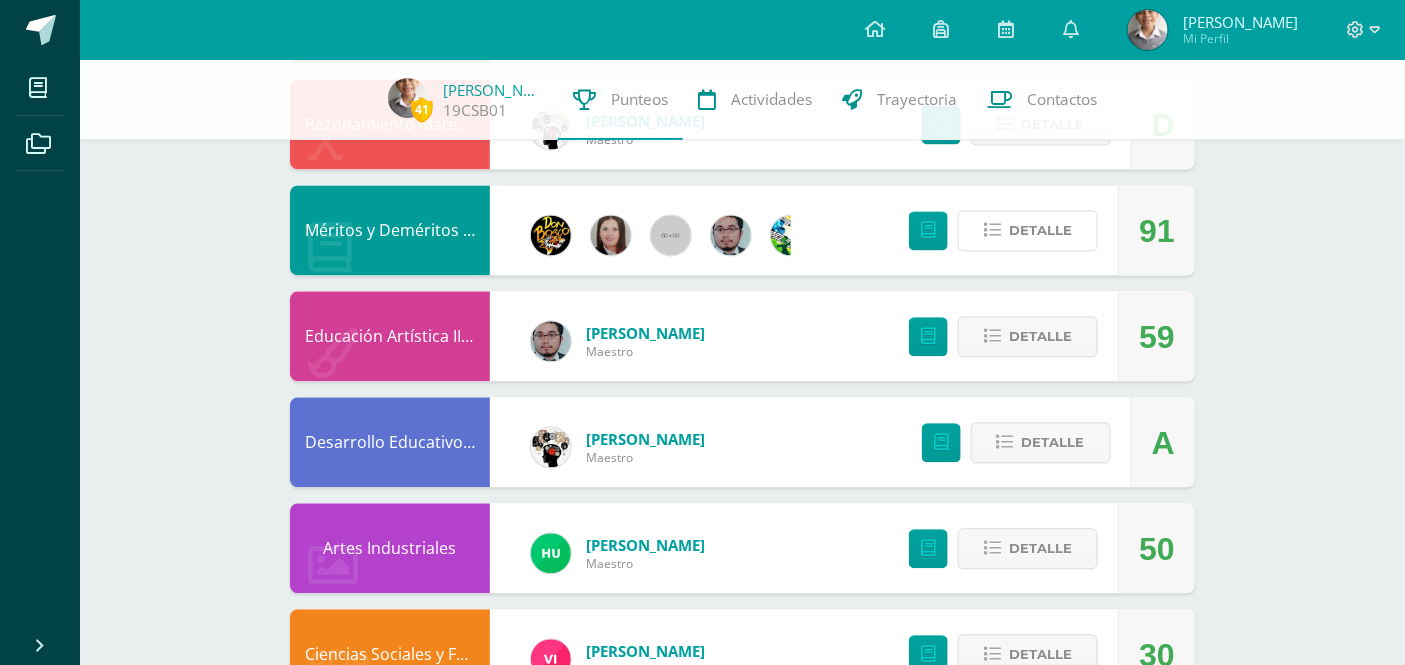 scroll, scrollTop: 1333, scrollLeft: 0, axis: vertical 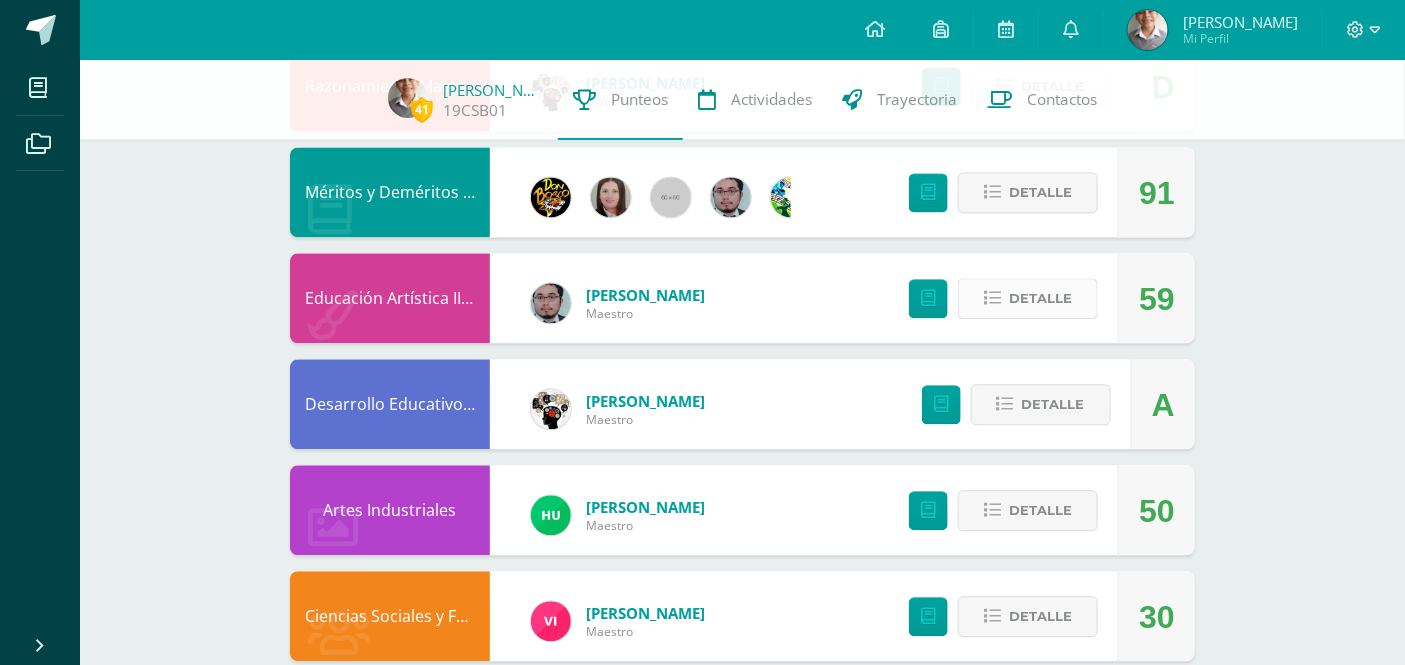 click at bounding box center (992, 298) 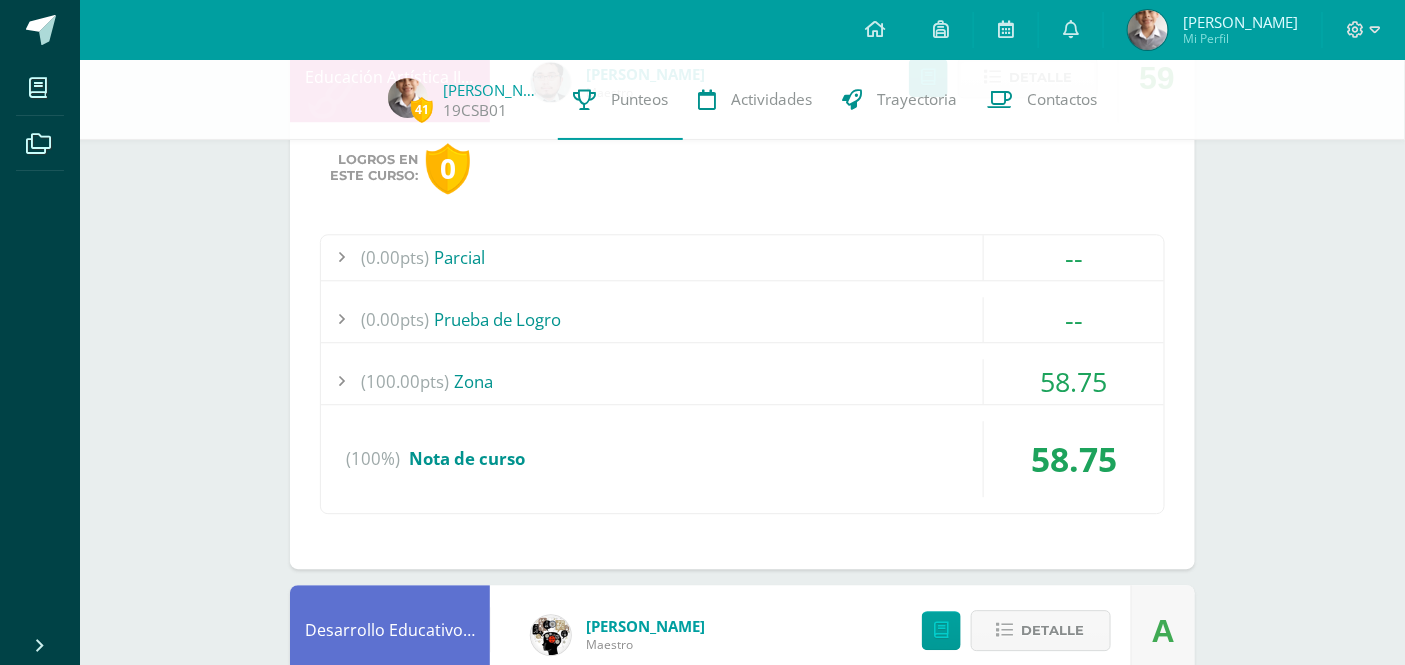 scroll, scrollTop: 1555, scrollLeft: 0, axis: vertical 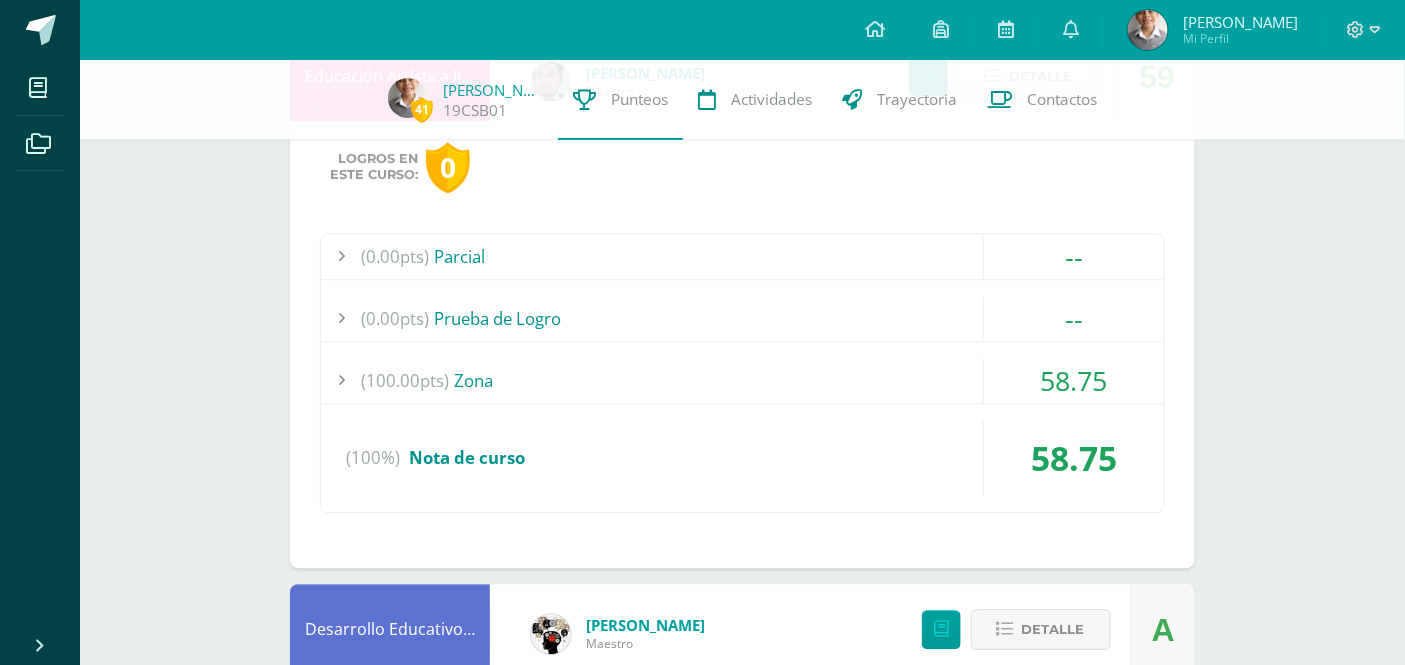 click at bounding box center (341, 380) 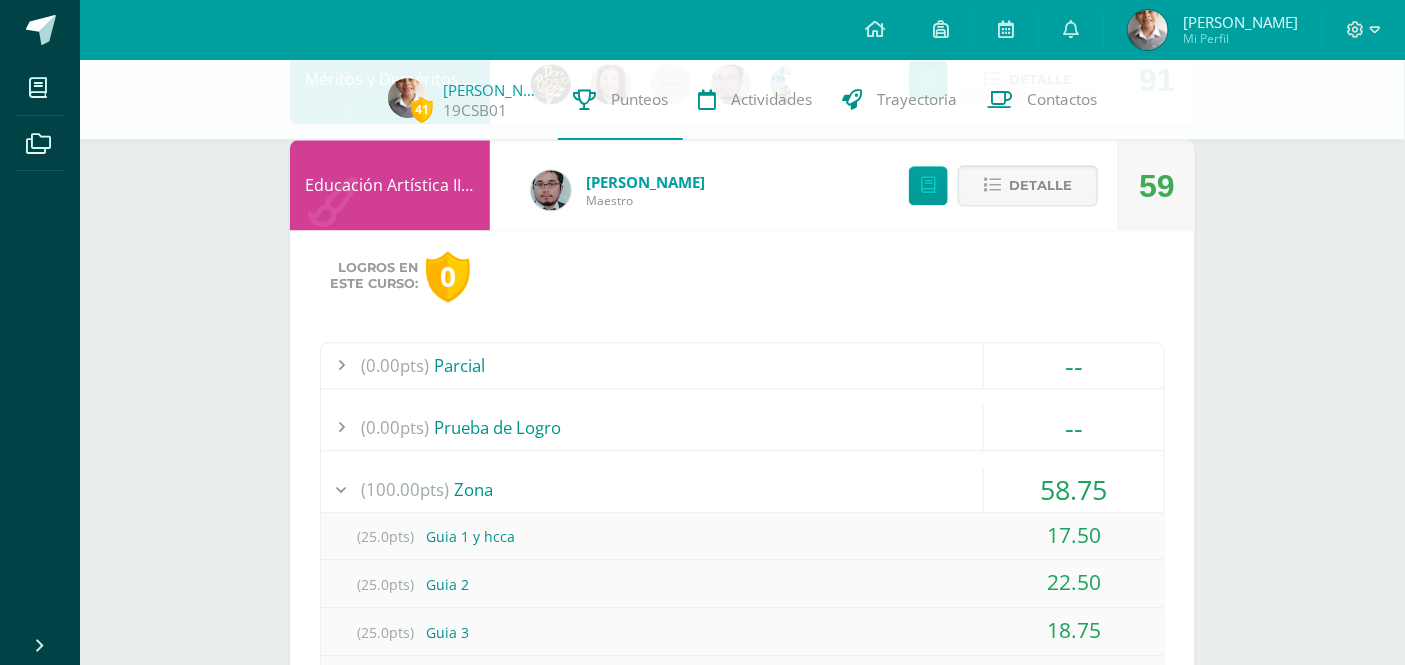 scroll, scrollTop: 1444, scrollLeft: 0, axis: vertical 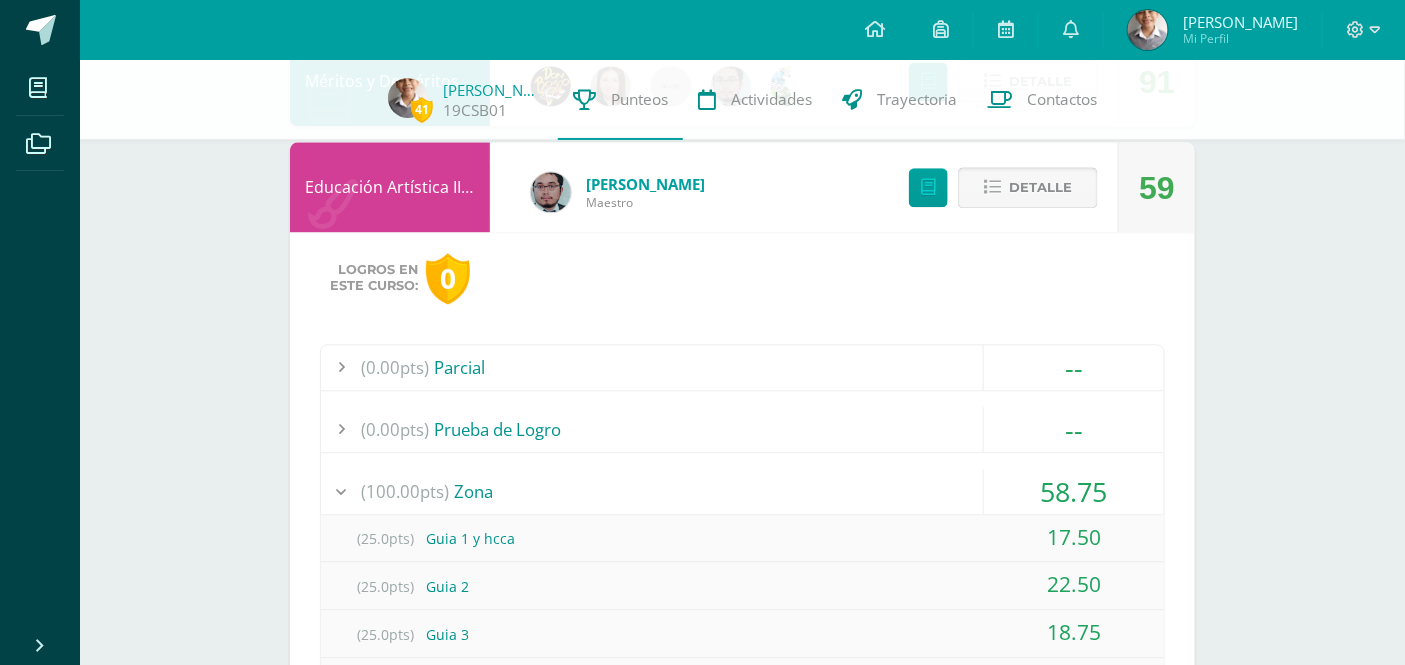 click at bounding box center (992, 187) 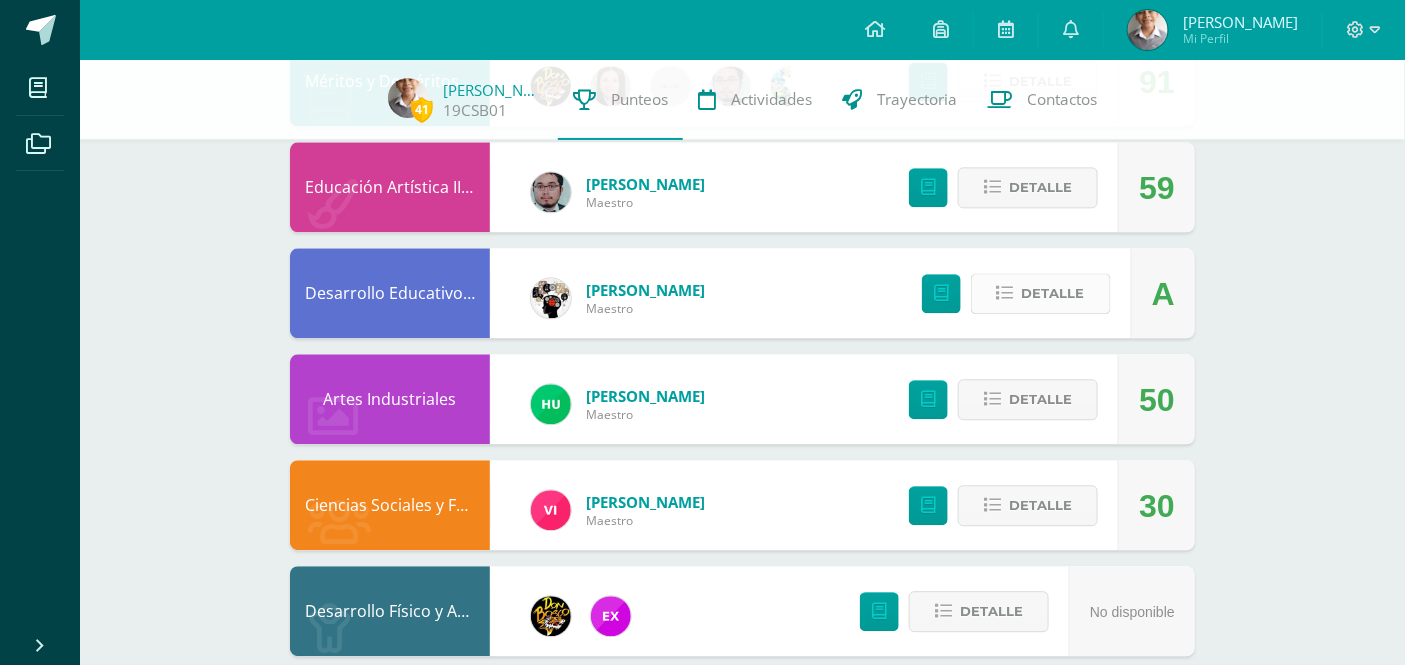 click at bounding box center [1005, 293] 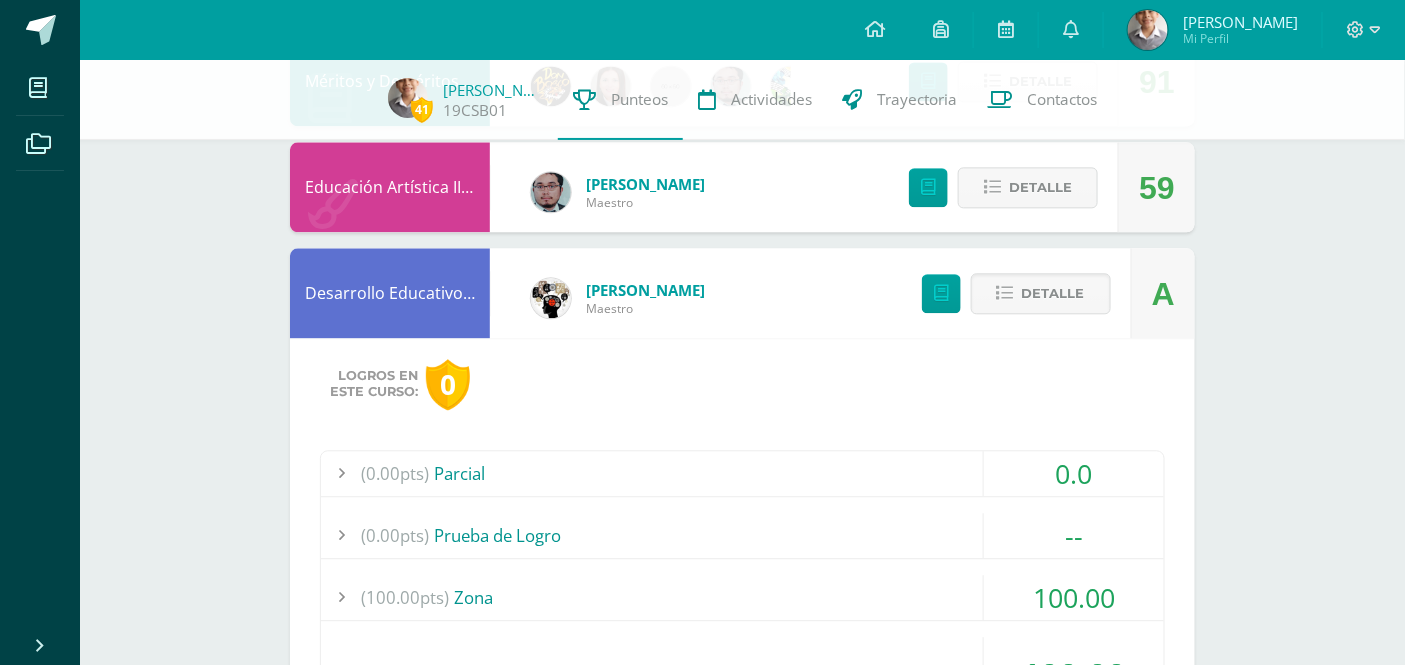 scroll, scrollTop: 1555, scrollLeft: 0, axis: vertical 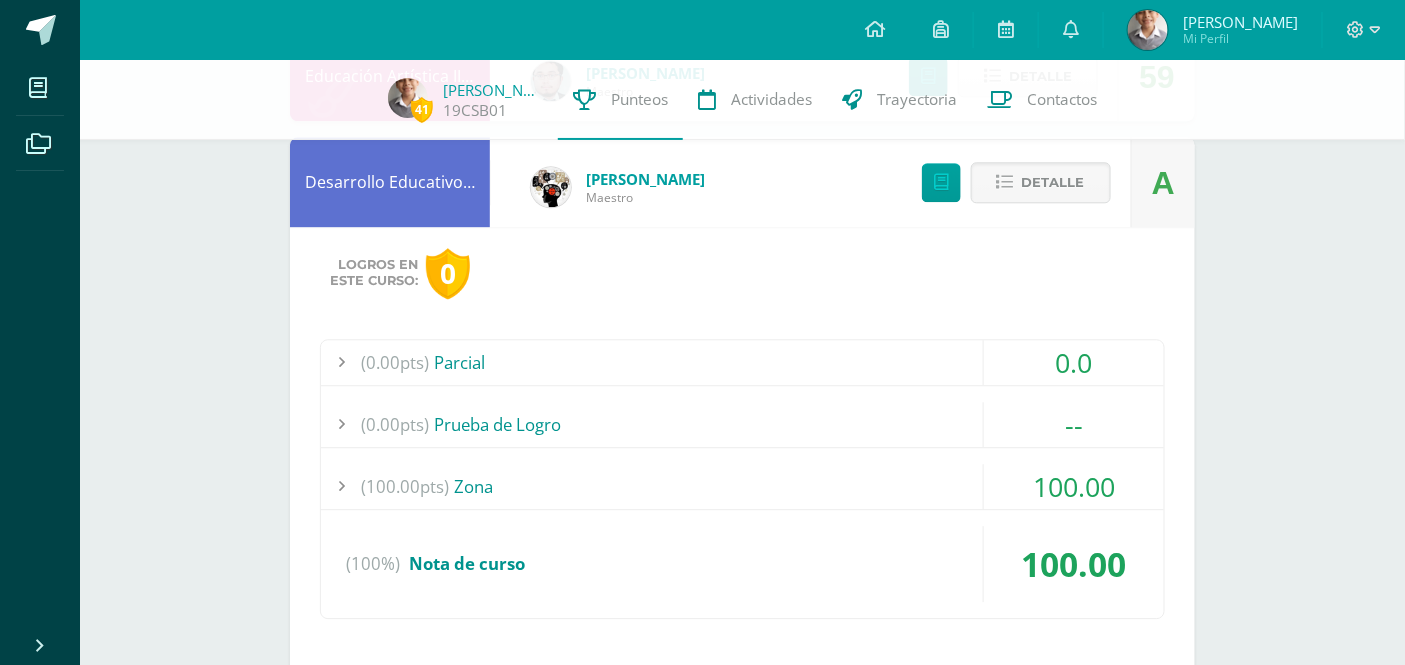 click at bounding box center (341, 486) 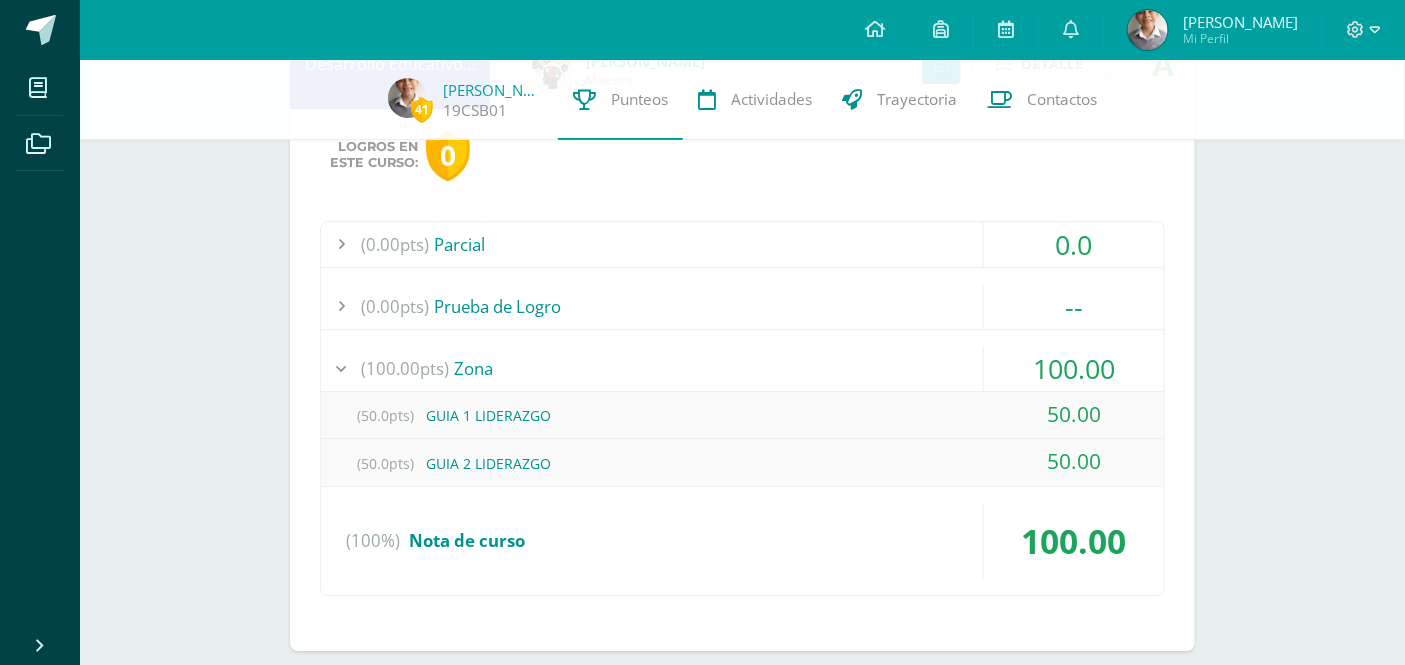 scroll, scrollTop: 1555, scrollLeft: 0, axis: vertical 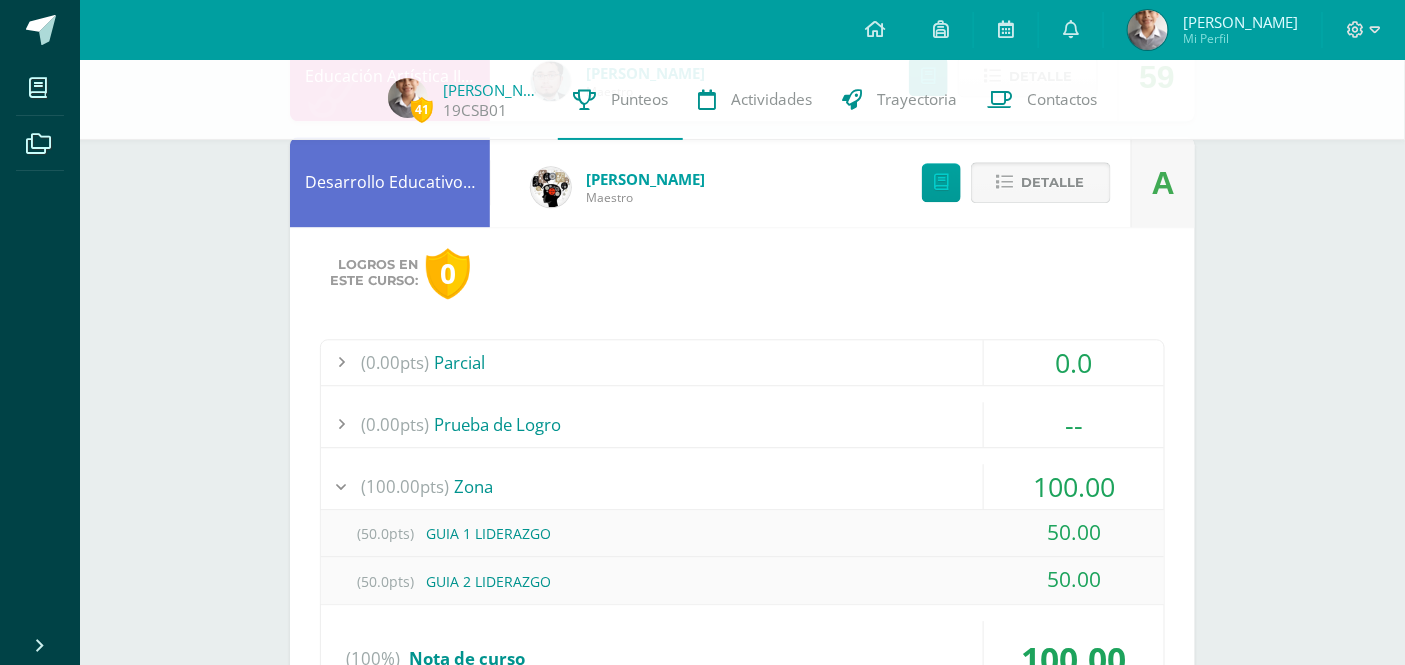 click at bounding box center [1005, 182] 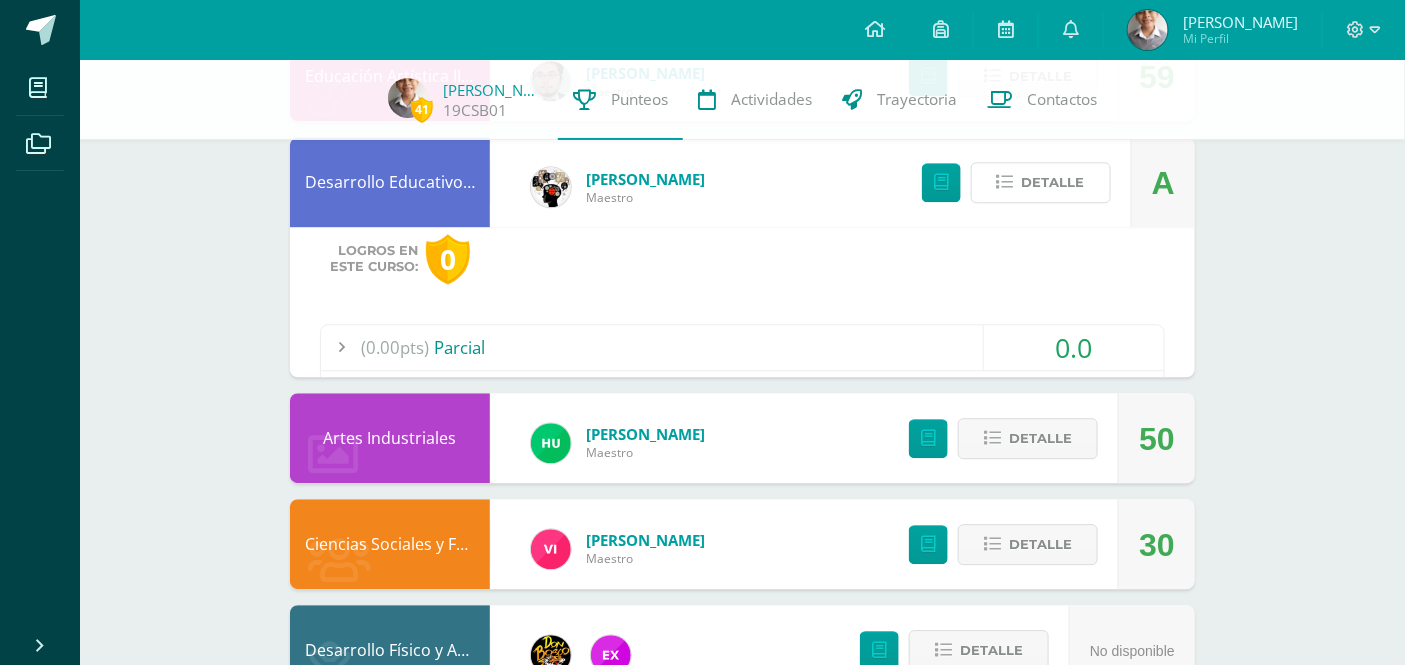 scroll, scrollTop: 1474, scrollLeft: 0, axis: vertical 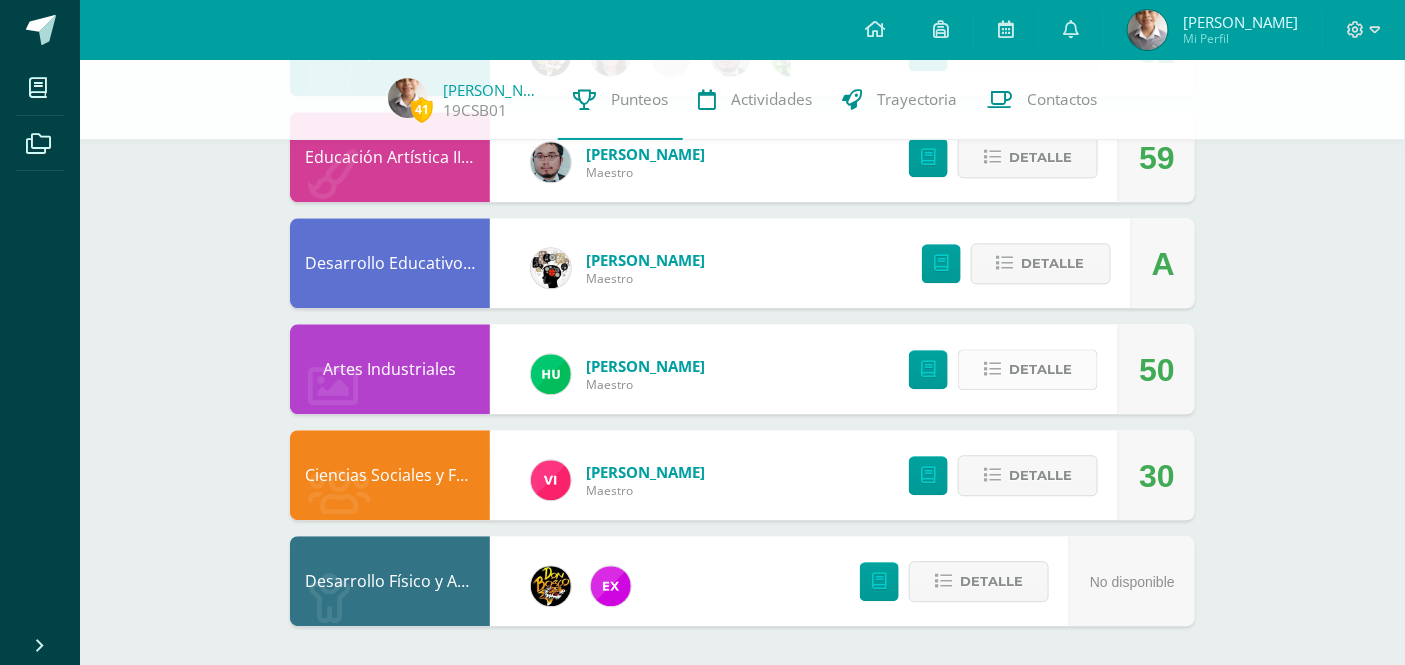click at bounding box center [992, 369] 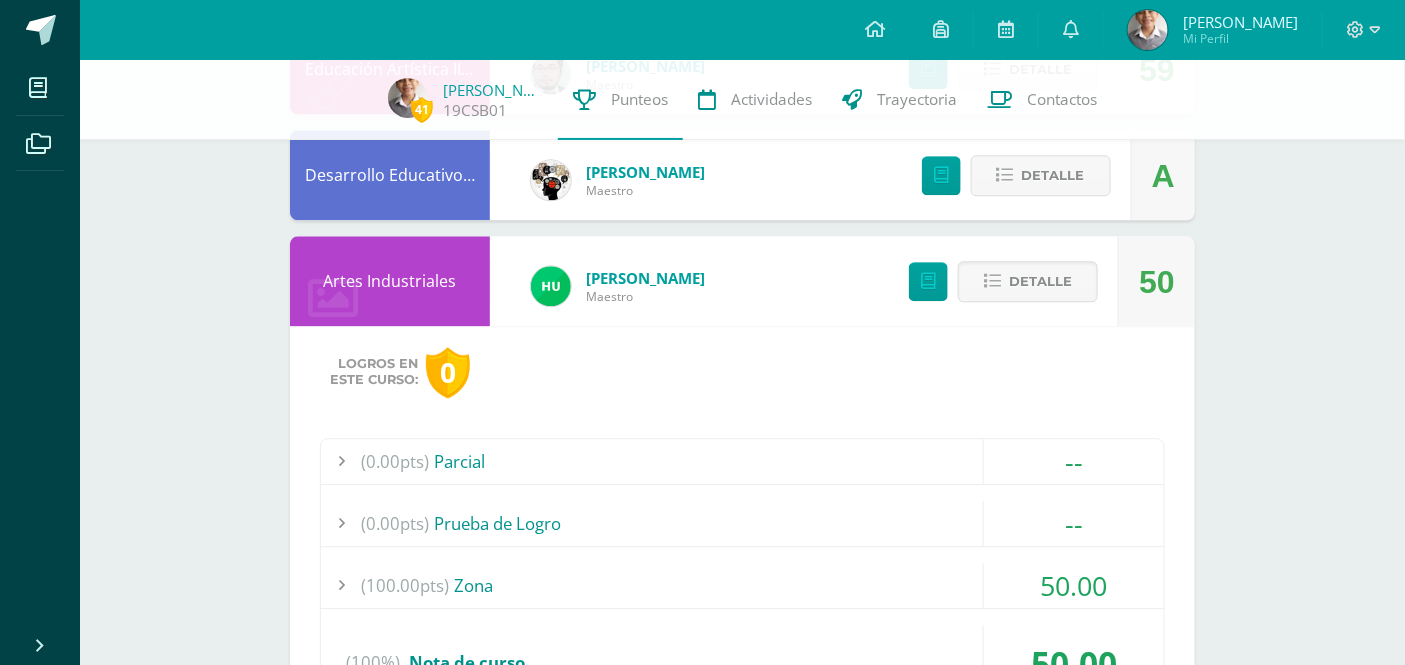 scroll, scrollTop: 1696, scrollLeft: 0, axis: vertical 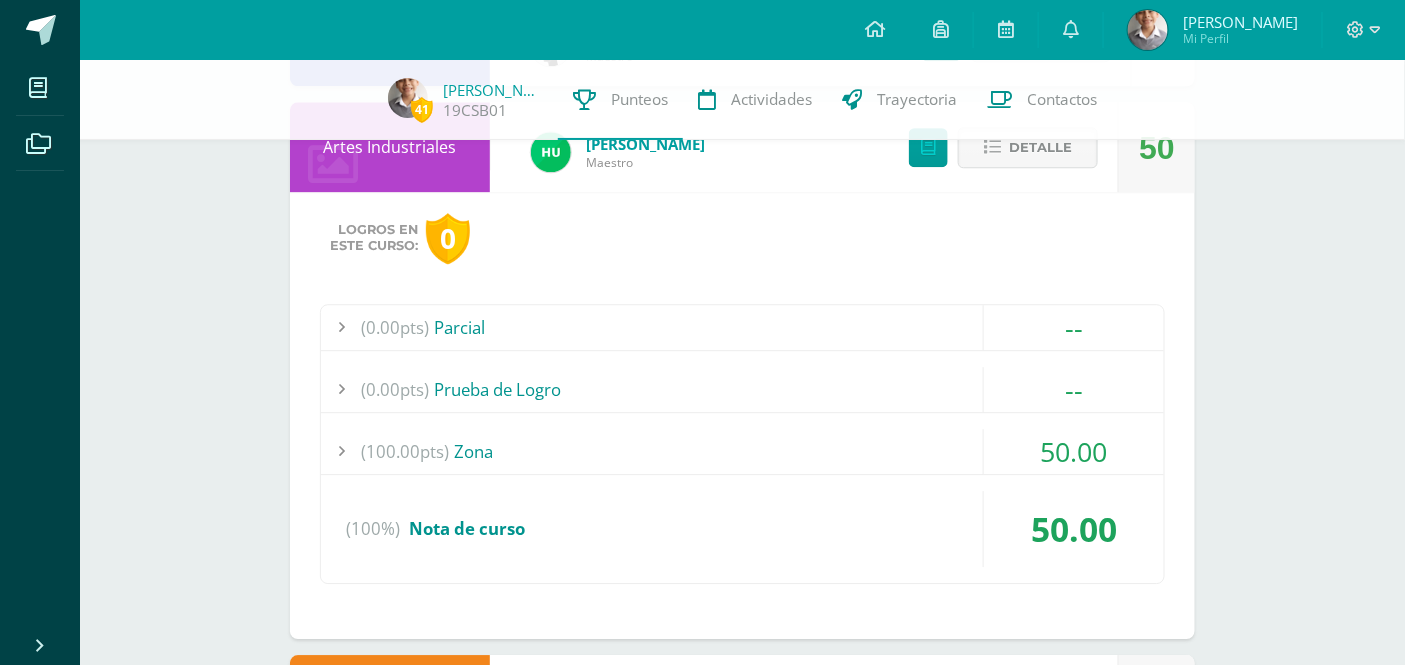 click at bounding box center [341, 451] 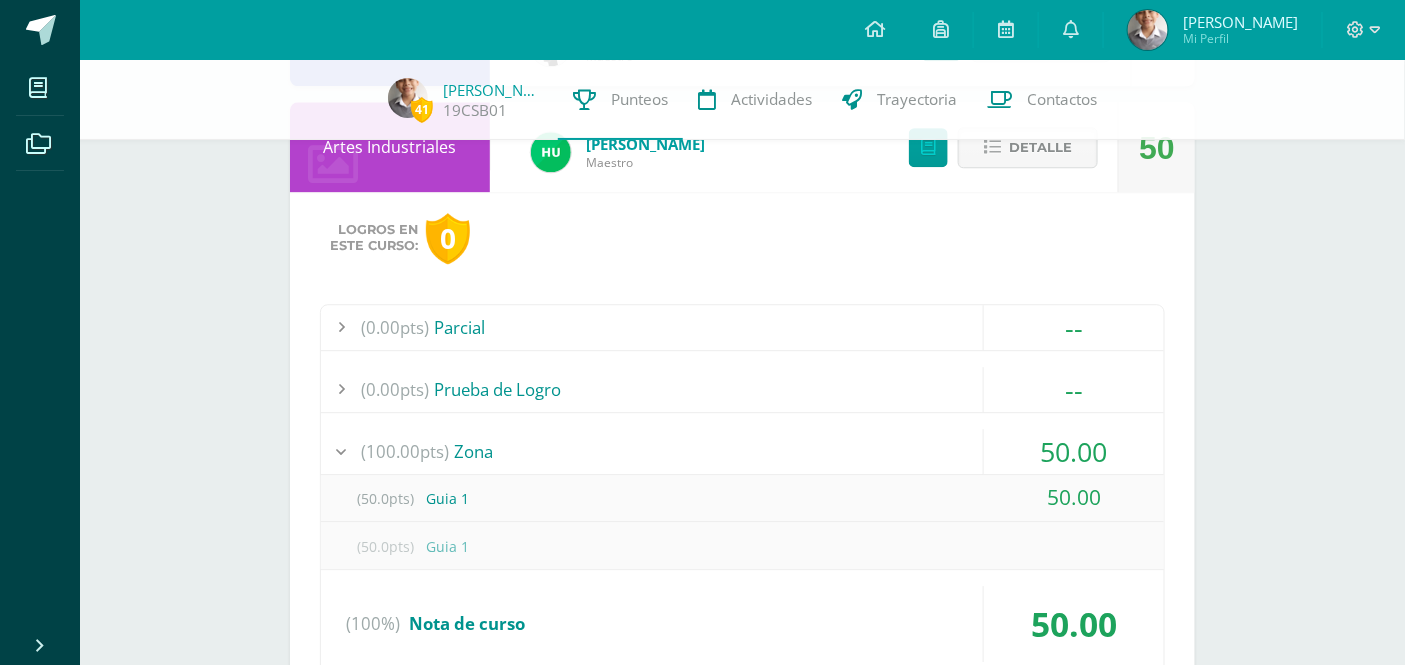 scroll, scrollTop: 1585, scrollLeft: 0, axis: vertical 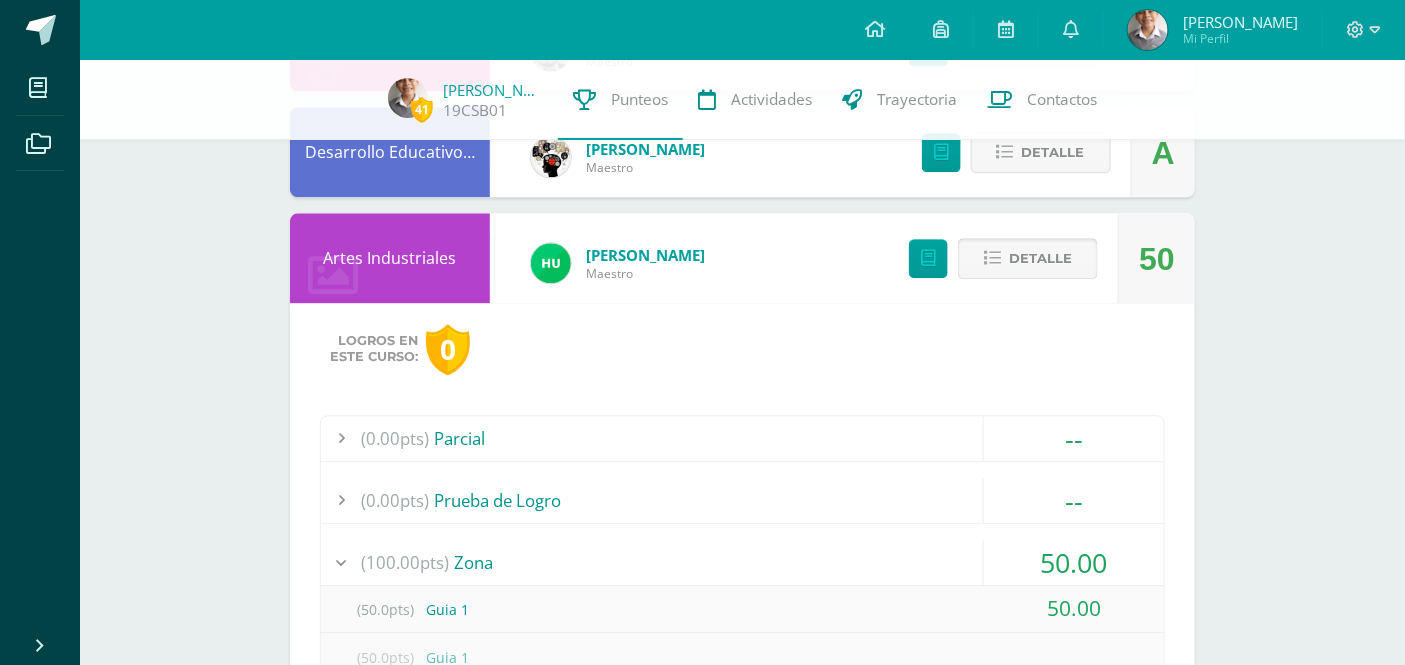 click at bounding box center (992, 258) 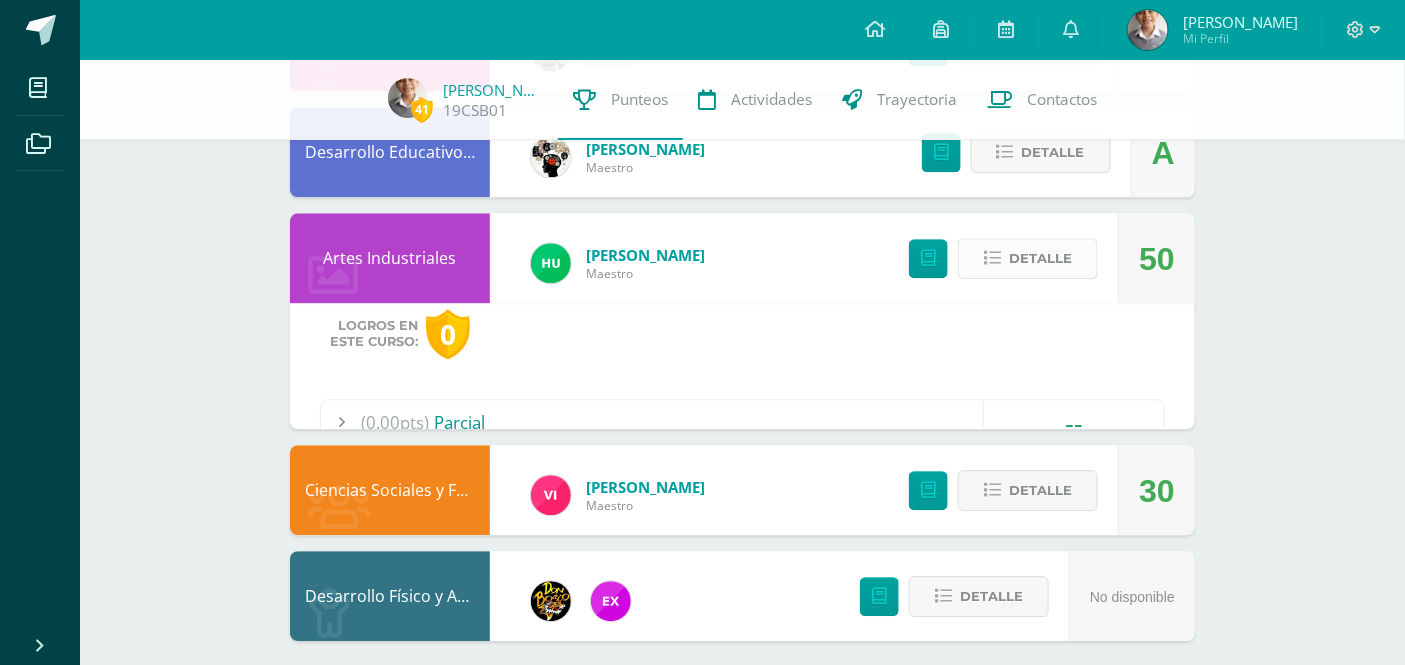 scroll, scrollTop: 1474, scrollLeft: 0, axis: vertical 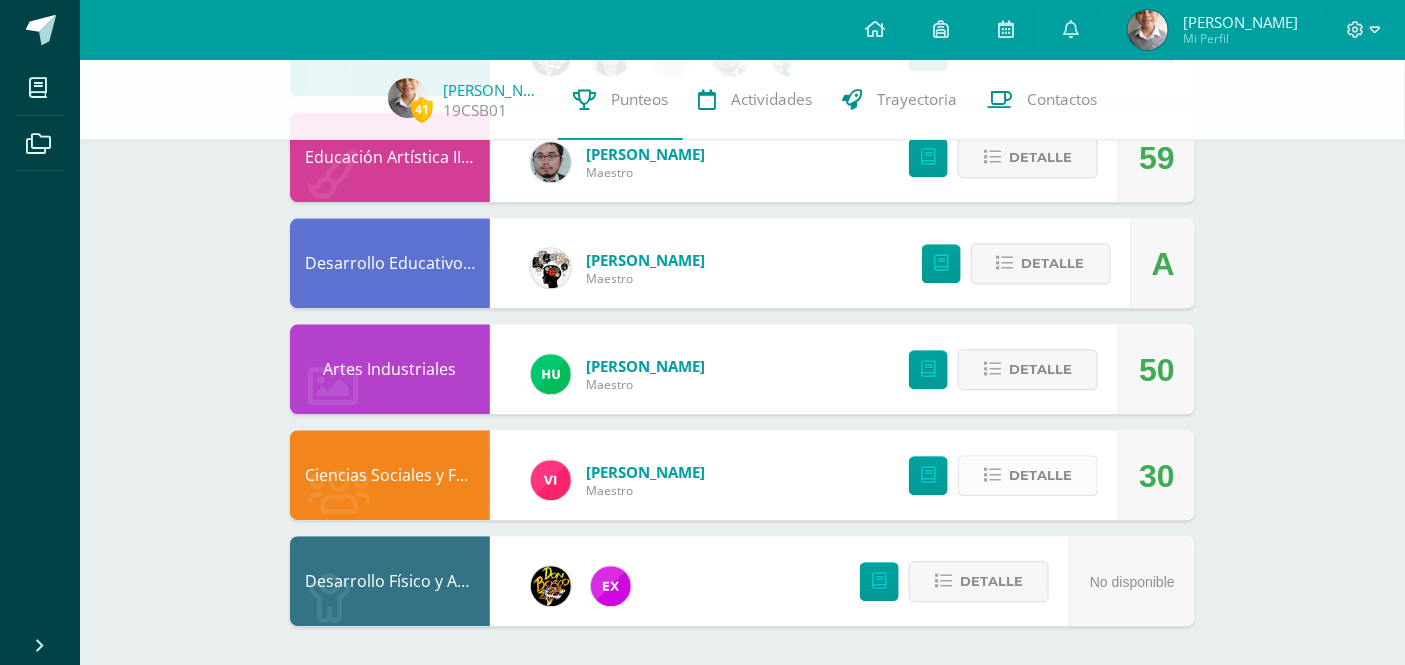 click at bounding box center [992, 475] 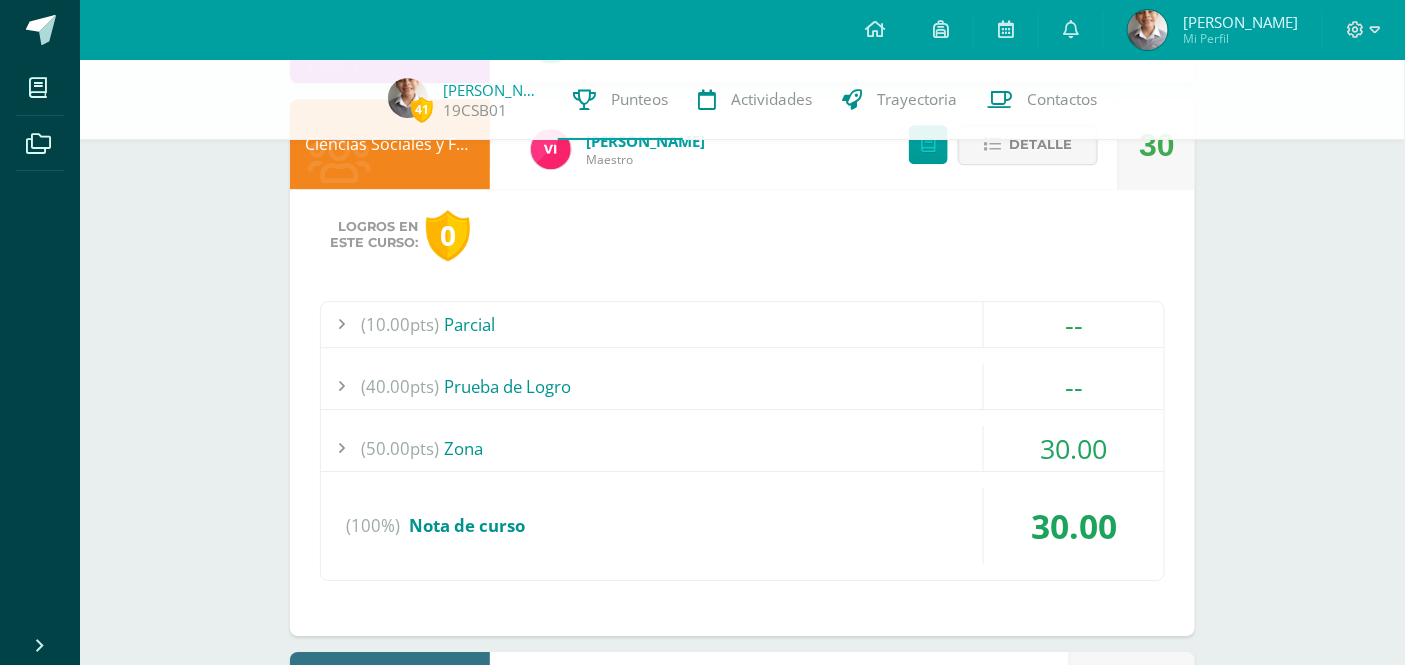 scroll, scrollTop: 1807, scrollLeft: 0, axis: vertical 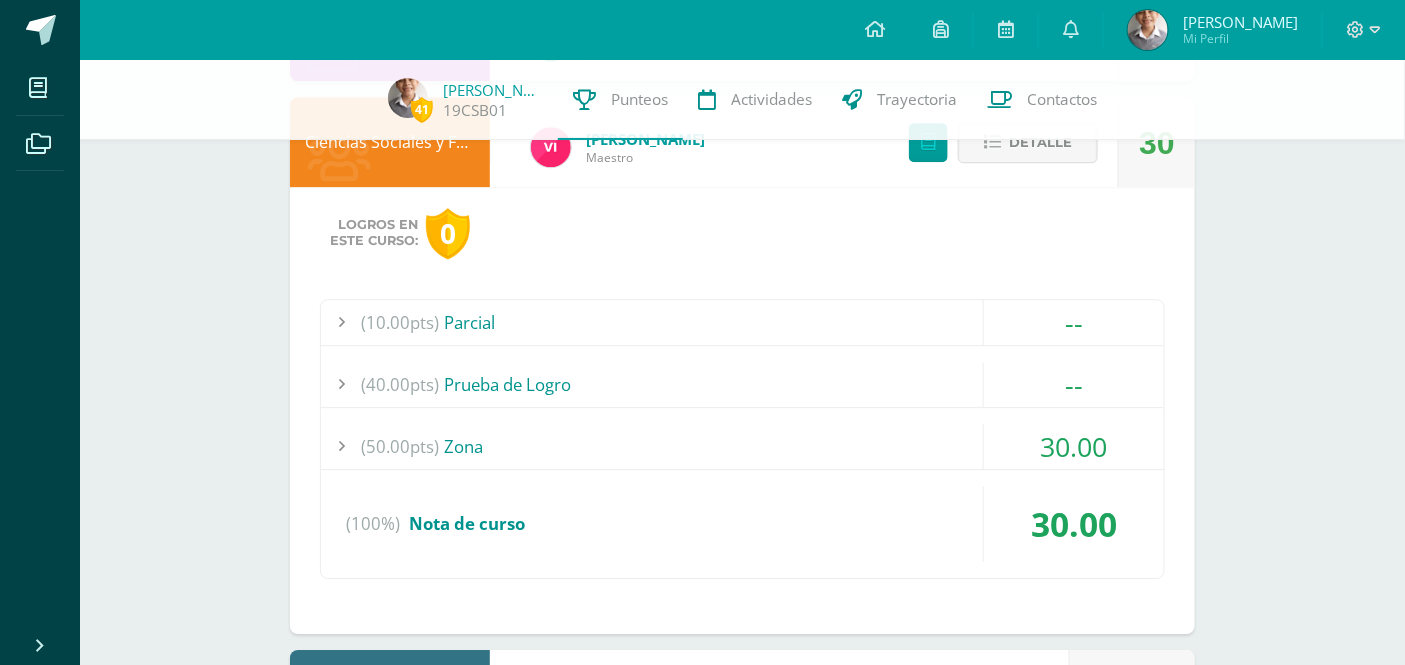 click at bounding box center [341, 446] 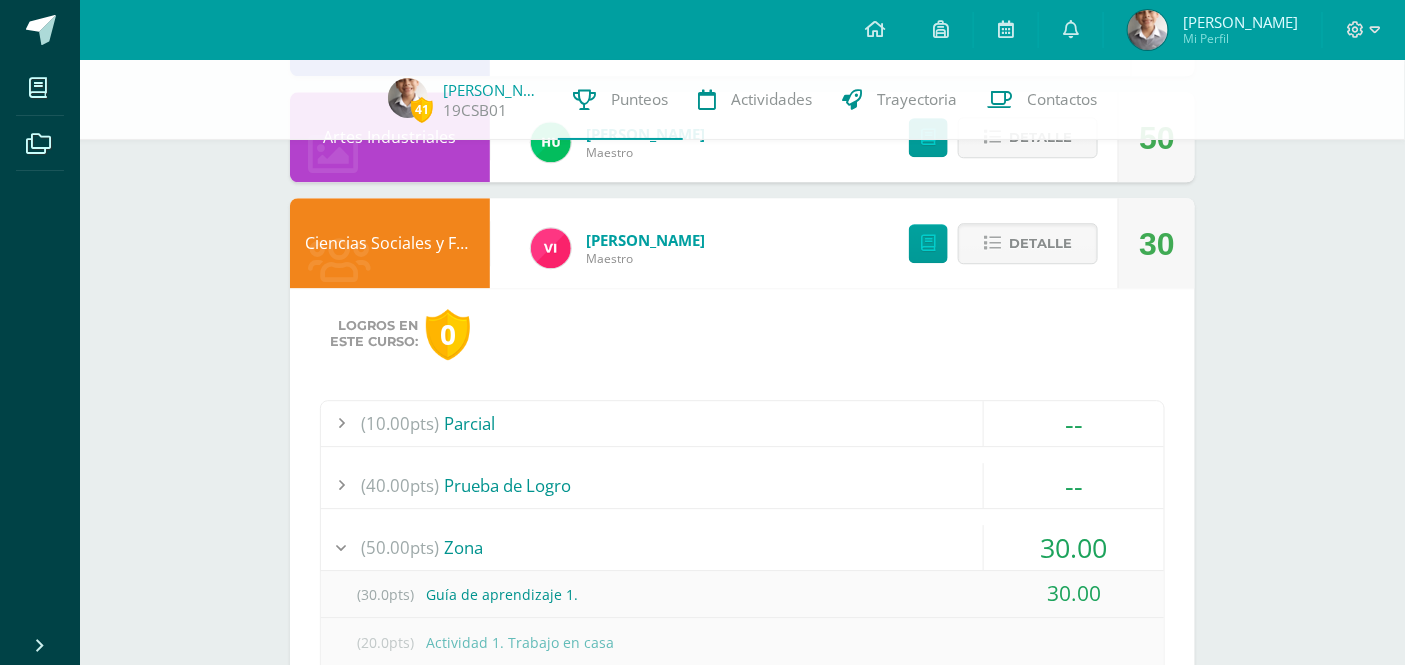 scroll, scrollTop: 1696, scrollLeft: 0, axis: vertical 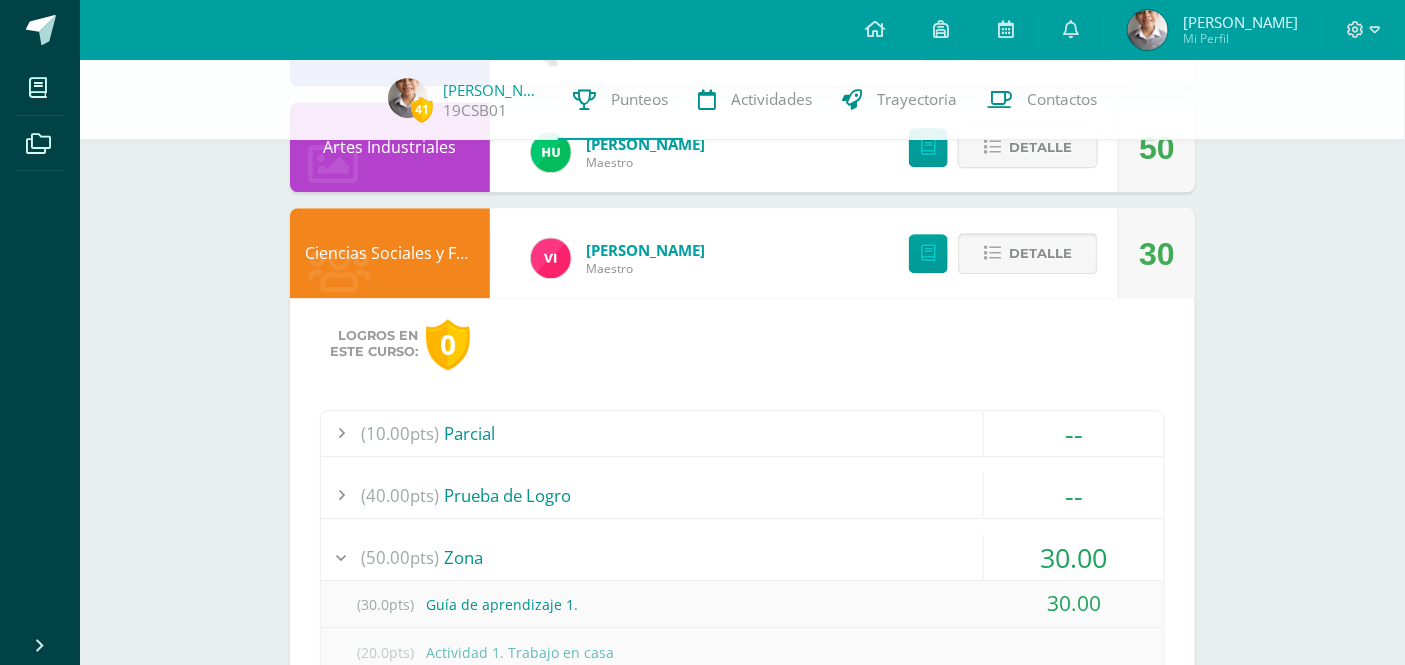 click at bounding box center [992, 253] 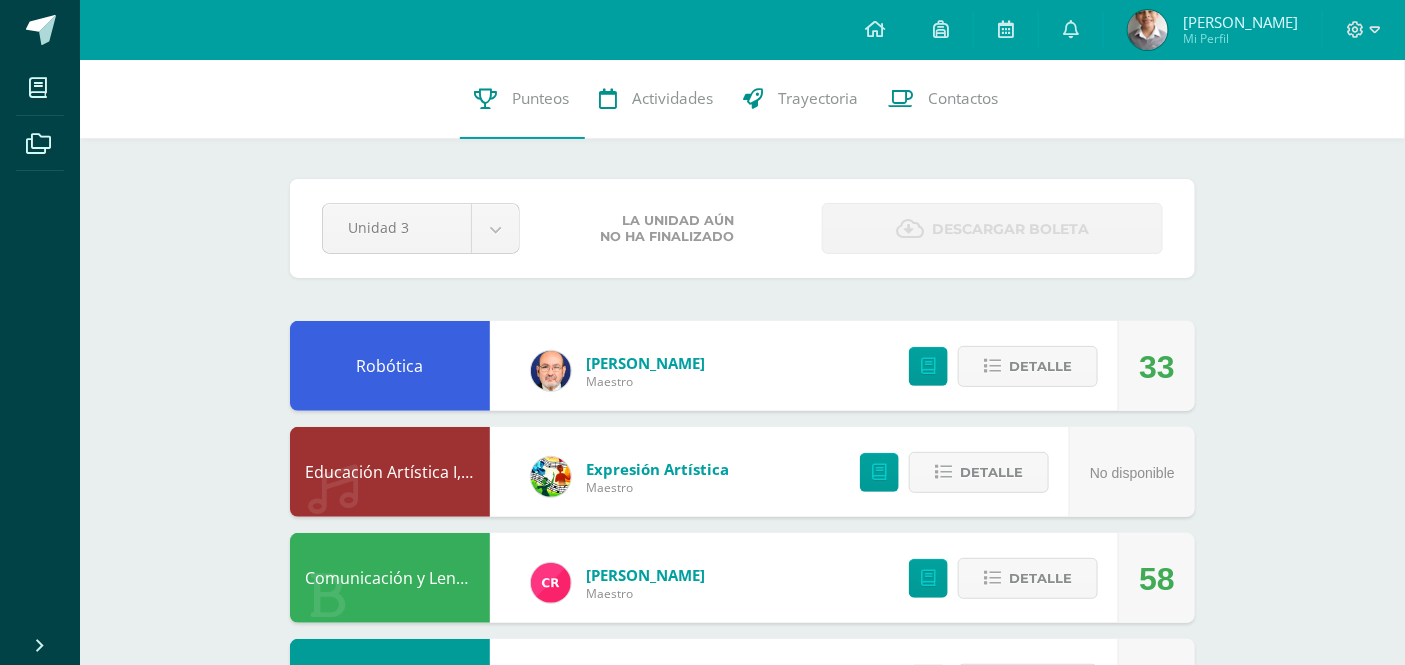scroll, scrollTop: 0, scrollLeft: 0, axis: both 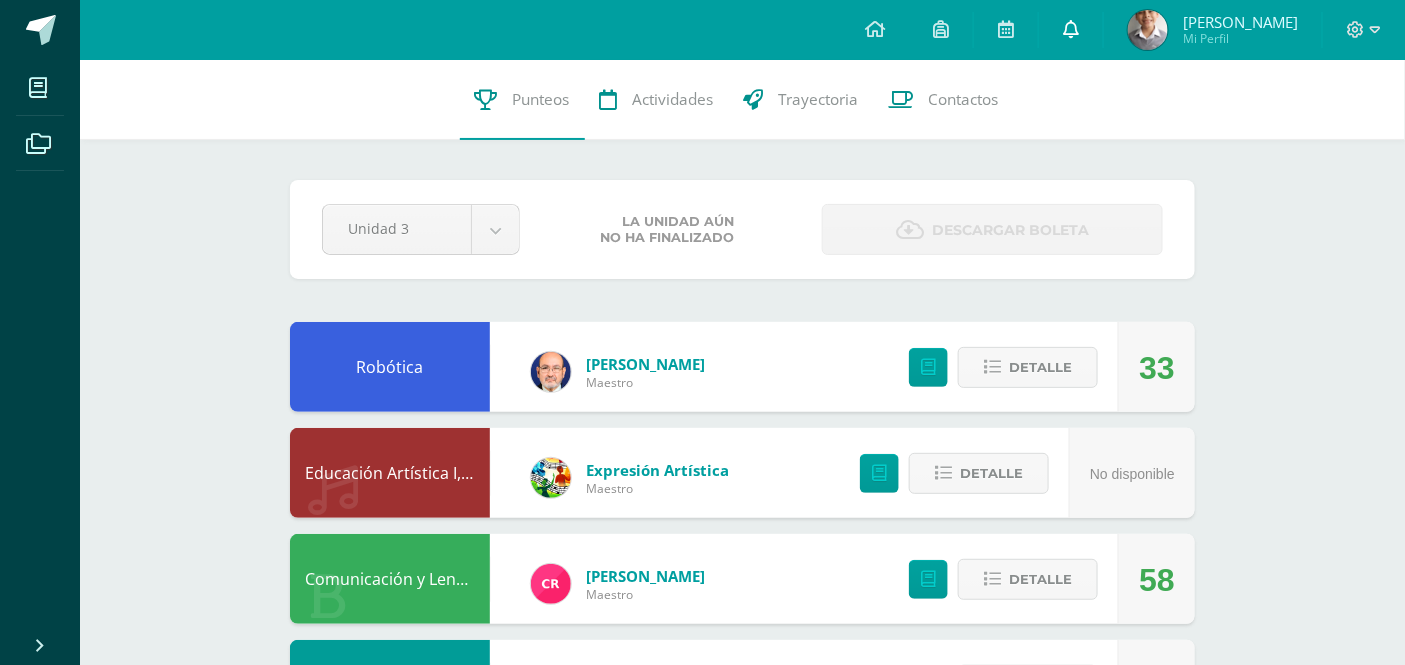 click at bounding box center (1071, 29) 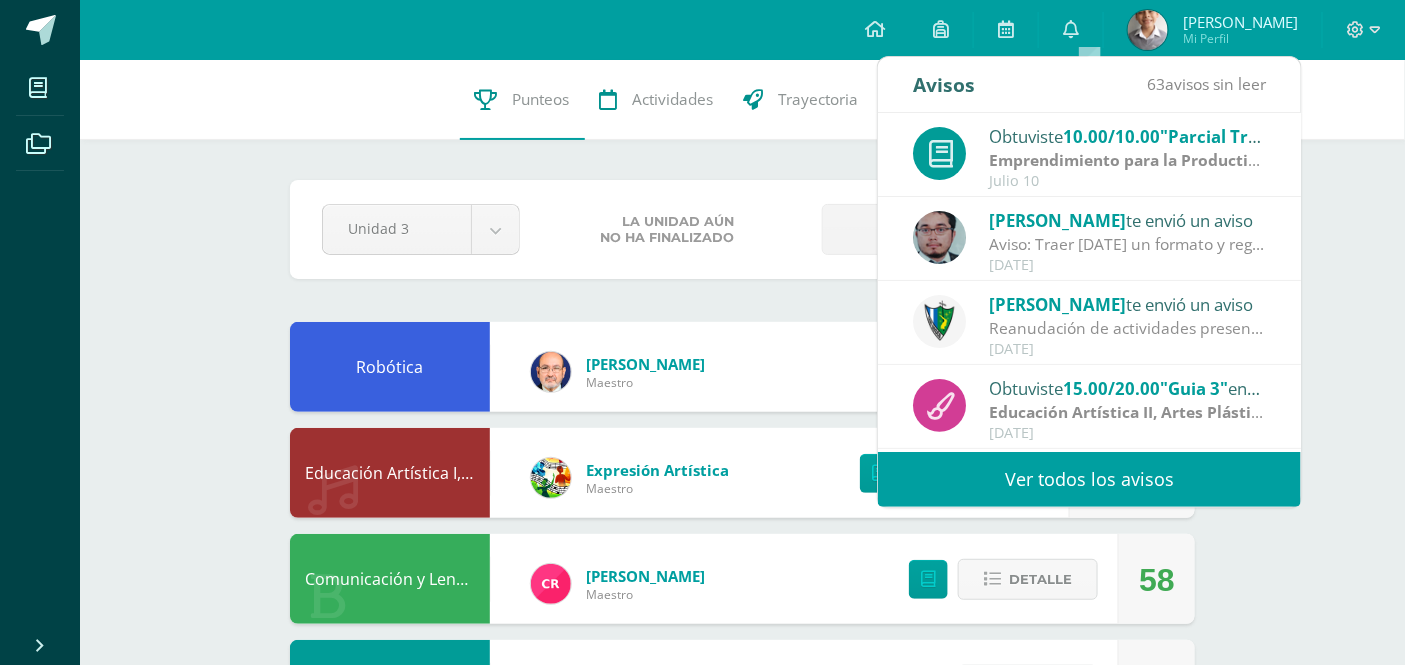 click on "Obtuviste
10.00/10.00  "Parcial Trabajo de madera"
en
Emprendimiento para la Productividad" at bounding box center (1128, 136) 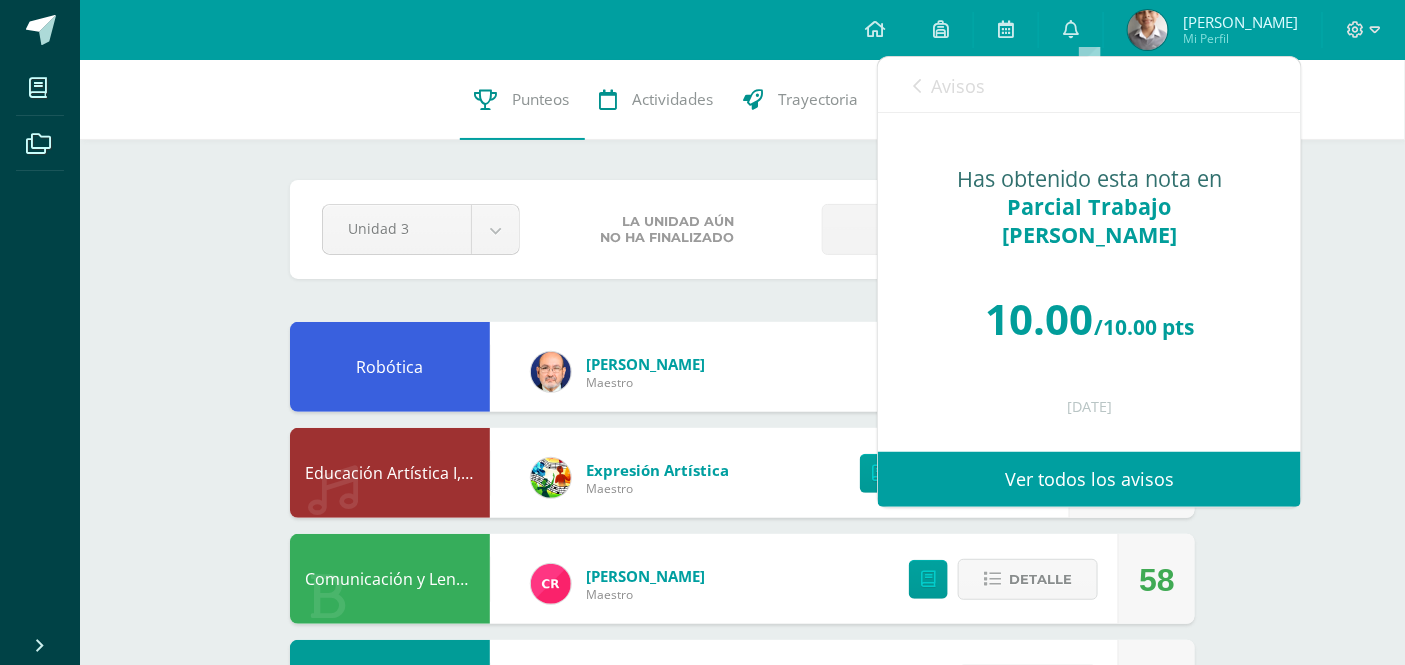 click on "Ver todos los avisos" at bounding box center [1089, 479] 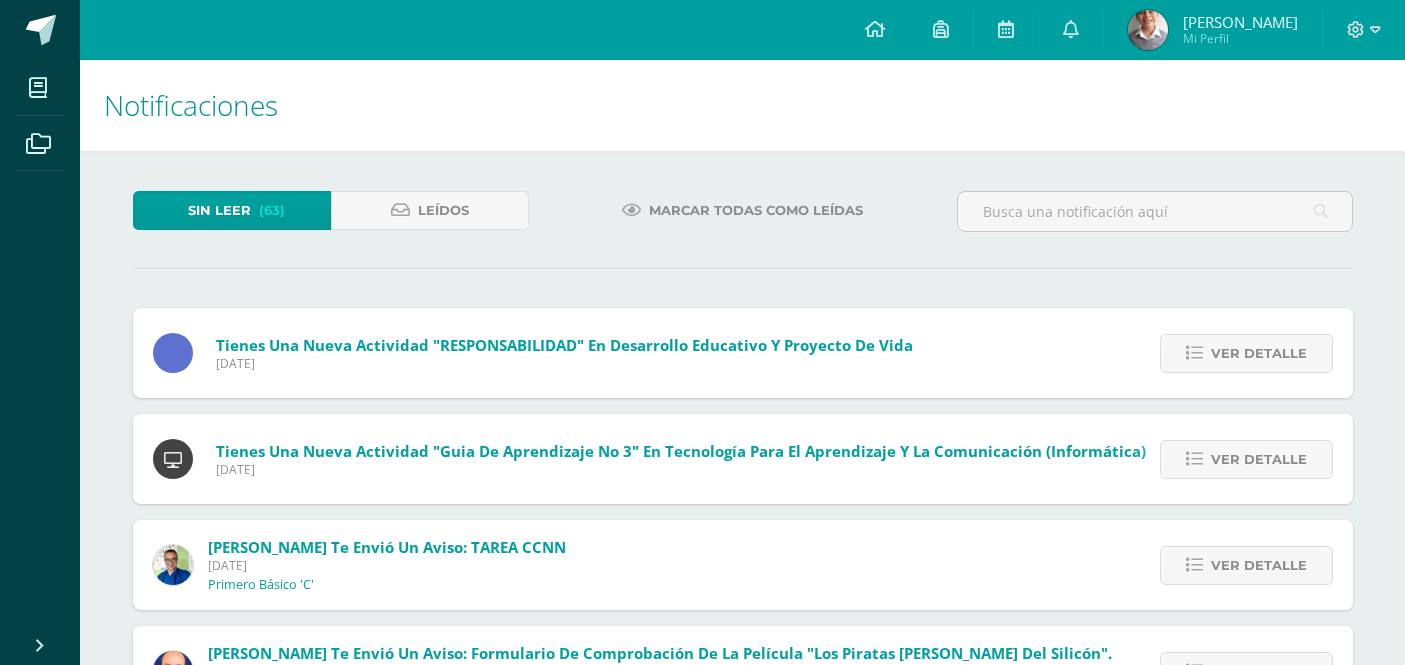 scroll, scrollTop: 0, scrollLeft: 0, axis: both 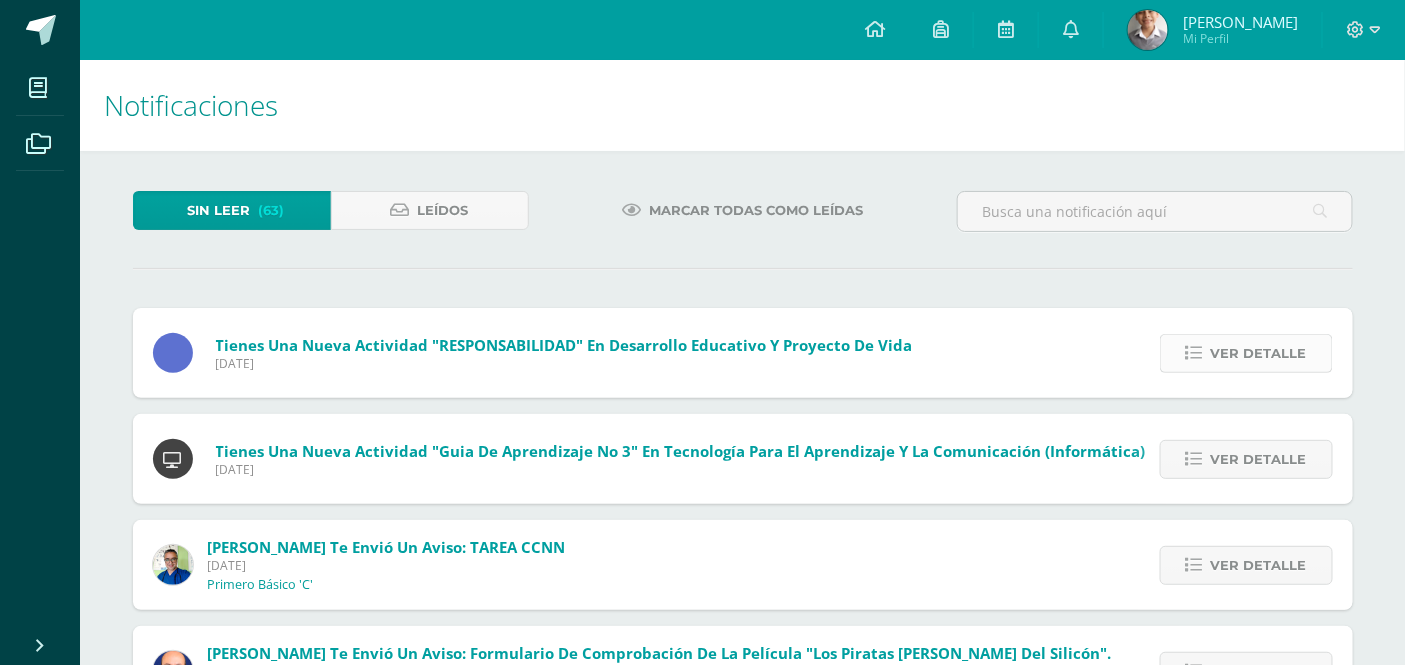 click at bounding box center (1194, 353) 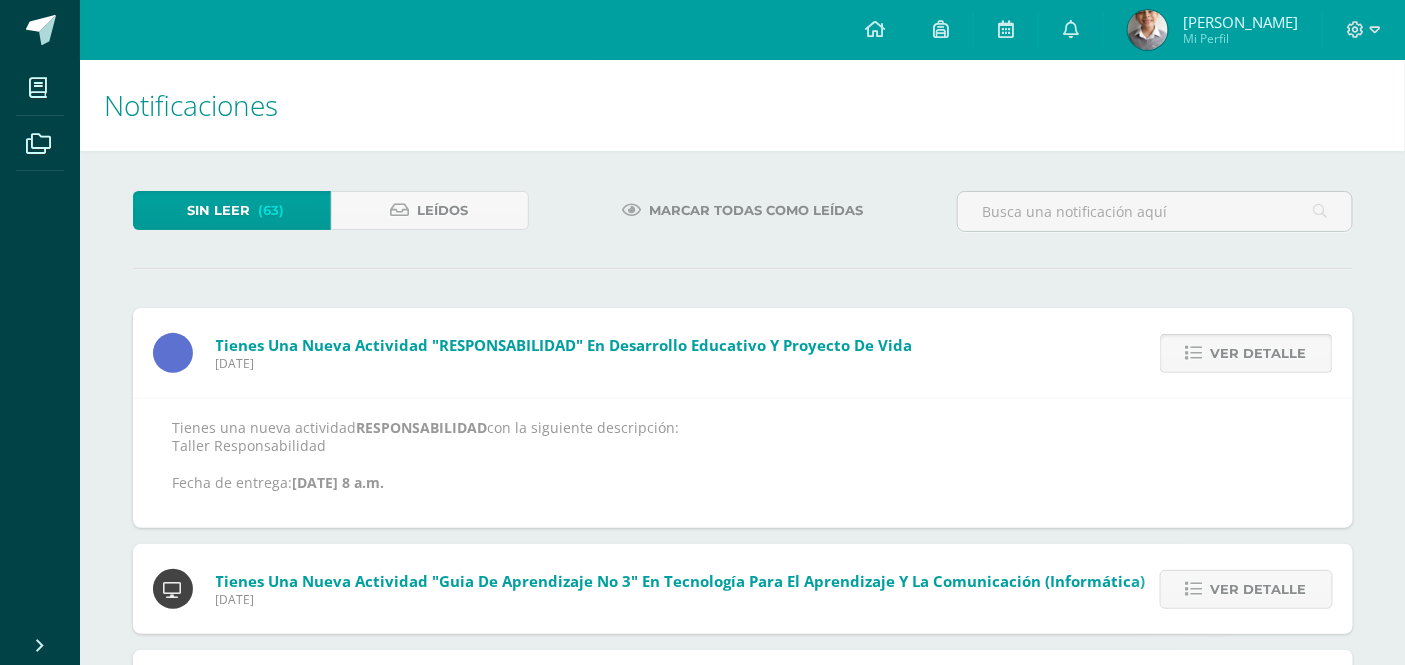 click at bounding box center (1194, 353) 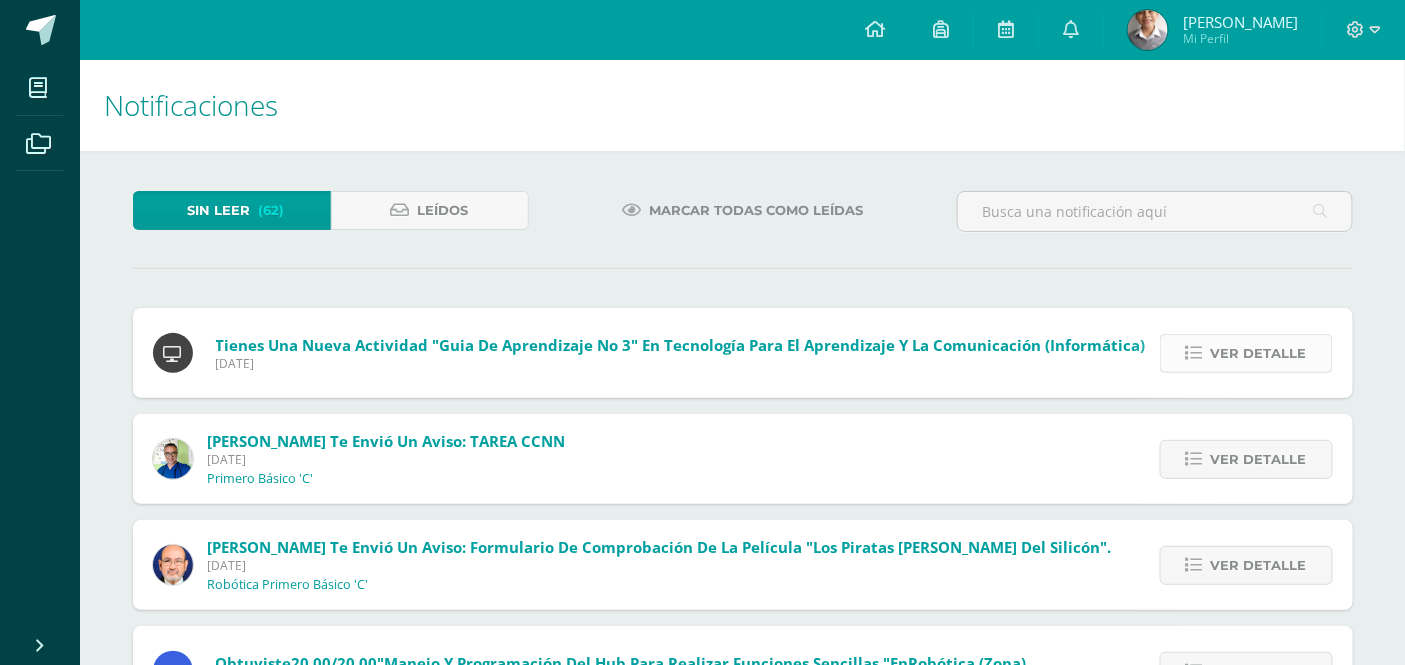 click at bounding box center (1194, 353) 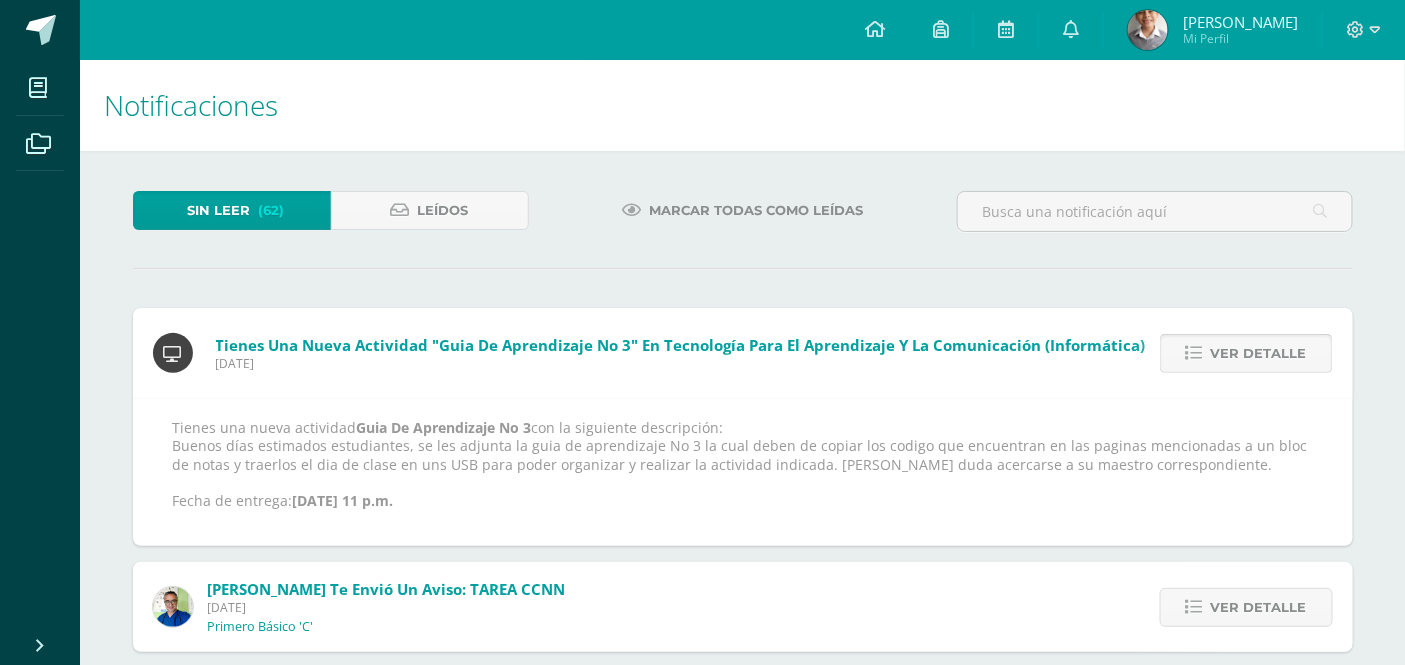 click at bounding box center (1194, 353) 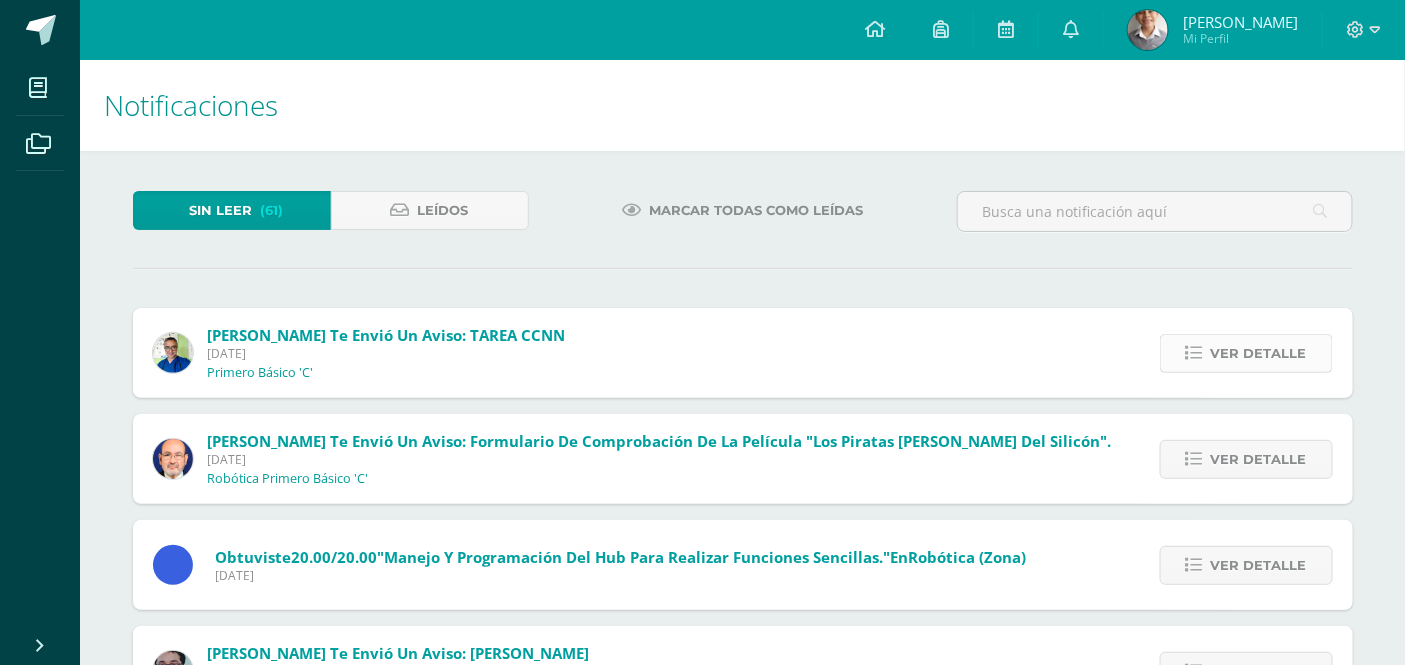 click at bounding box center [1194, 353] 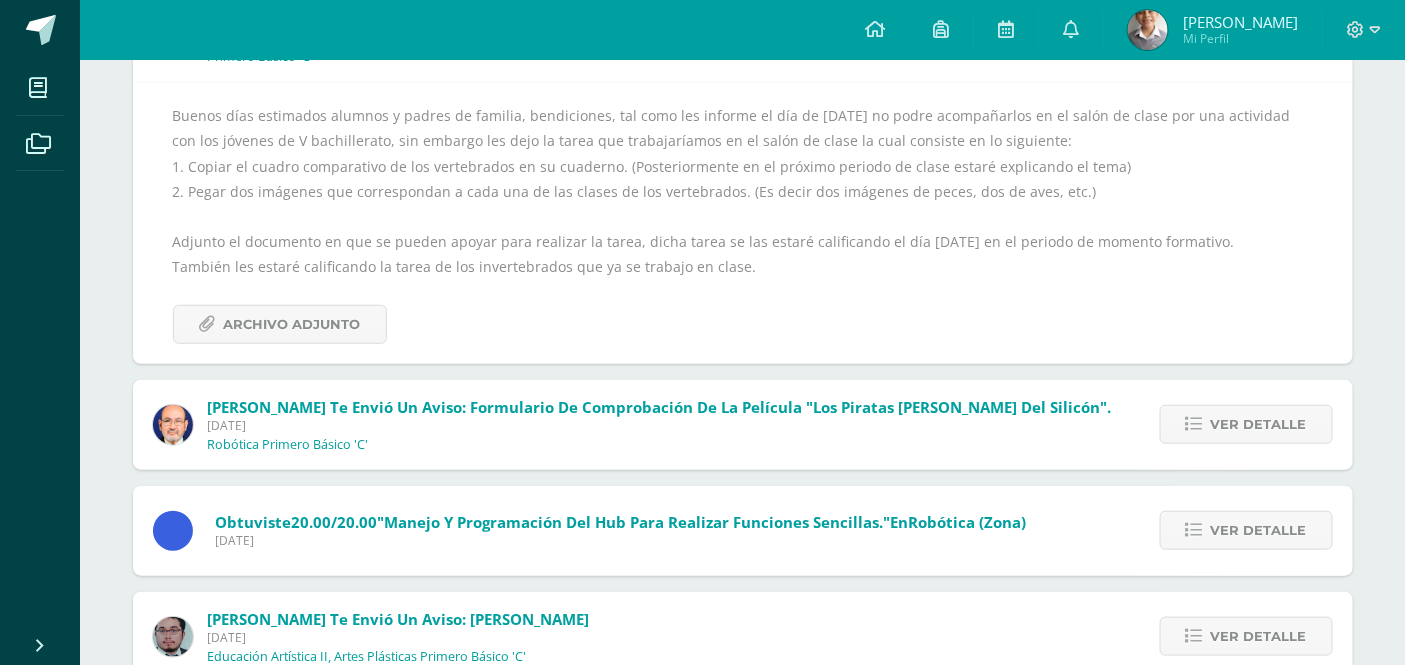 scroll, scrollTop: 333, scrollLeft: 0, axis: vertical 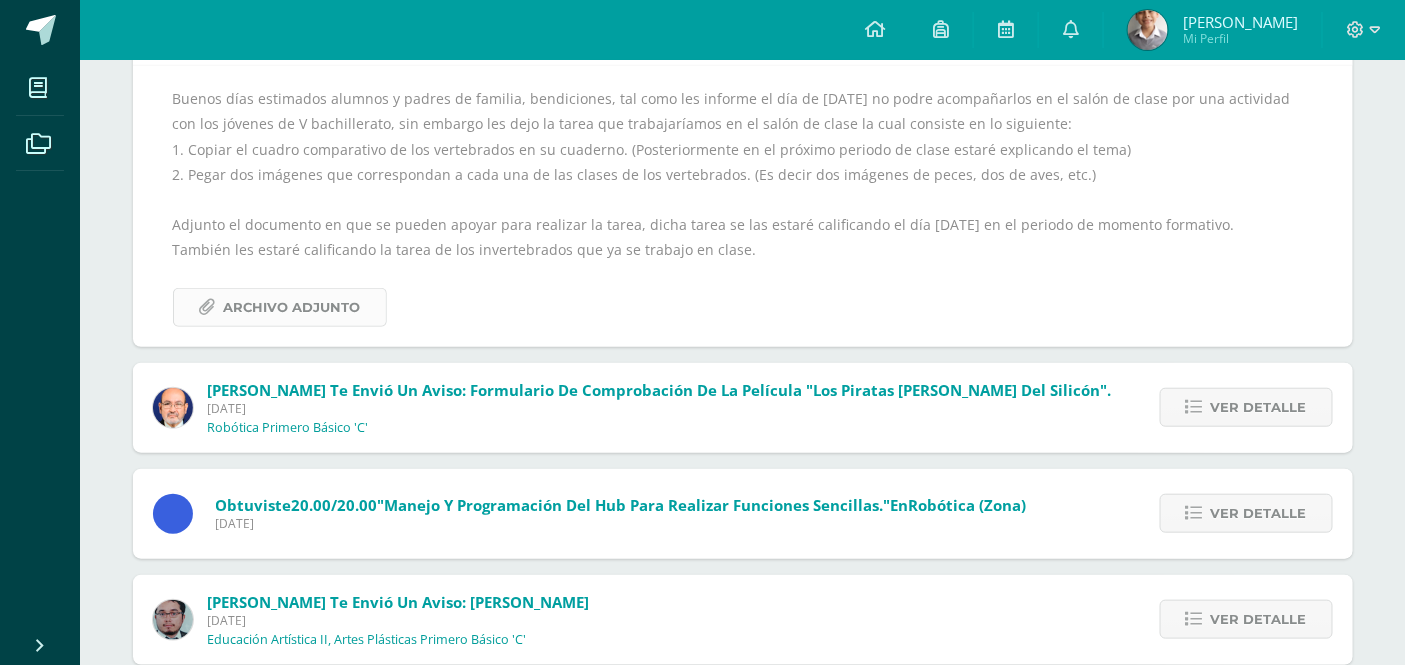click on "Archivo Adjunto" at bounding box center (292, 307) 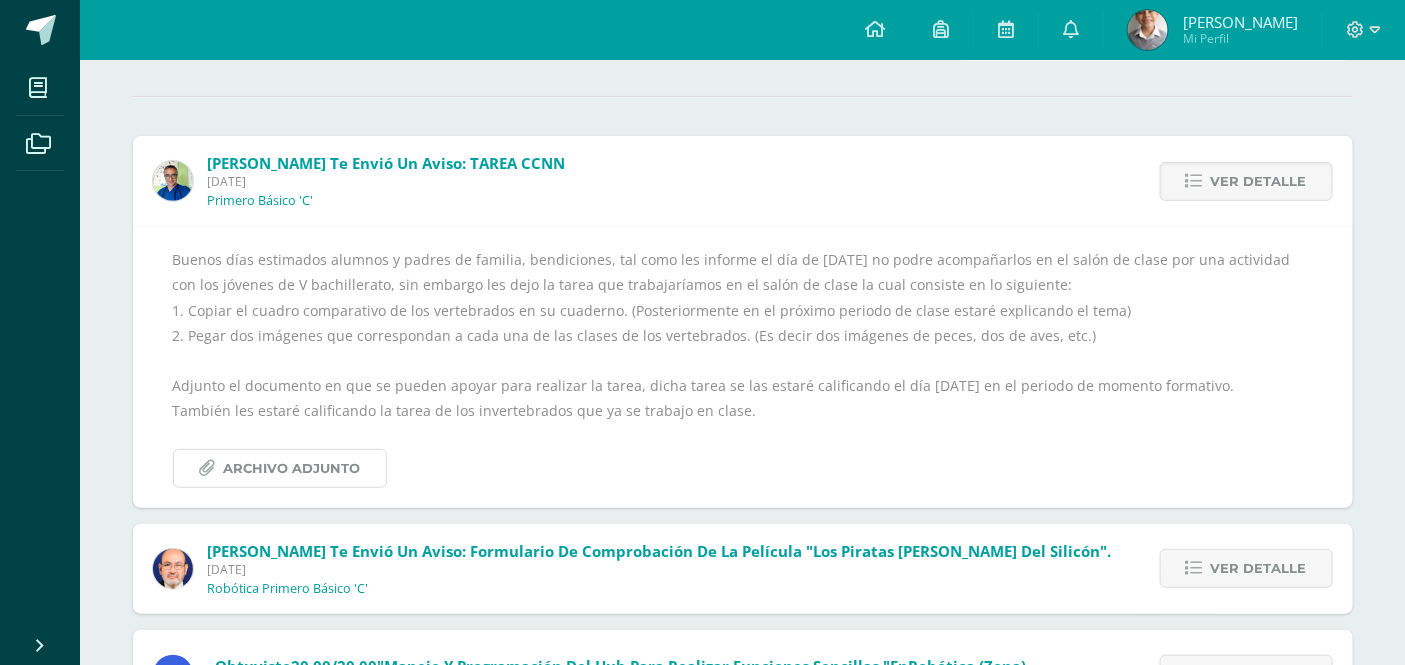scroll, scrollTop: 0, scrollLeft: 0, axis: both 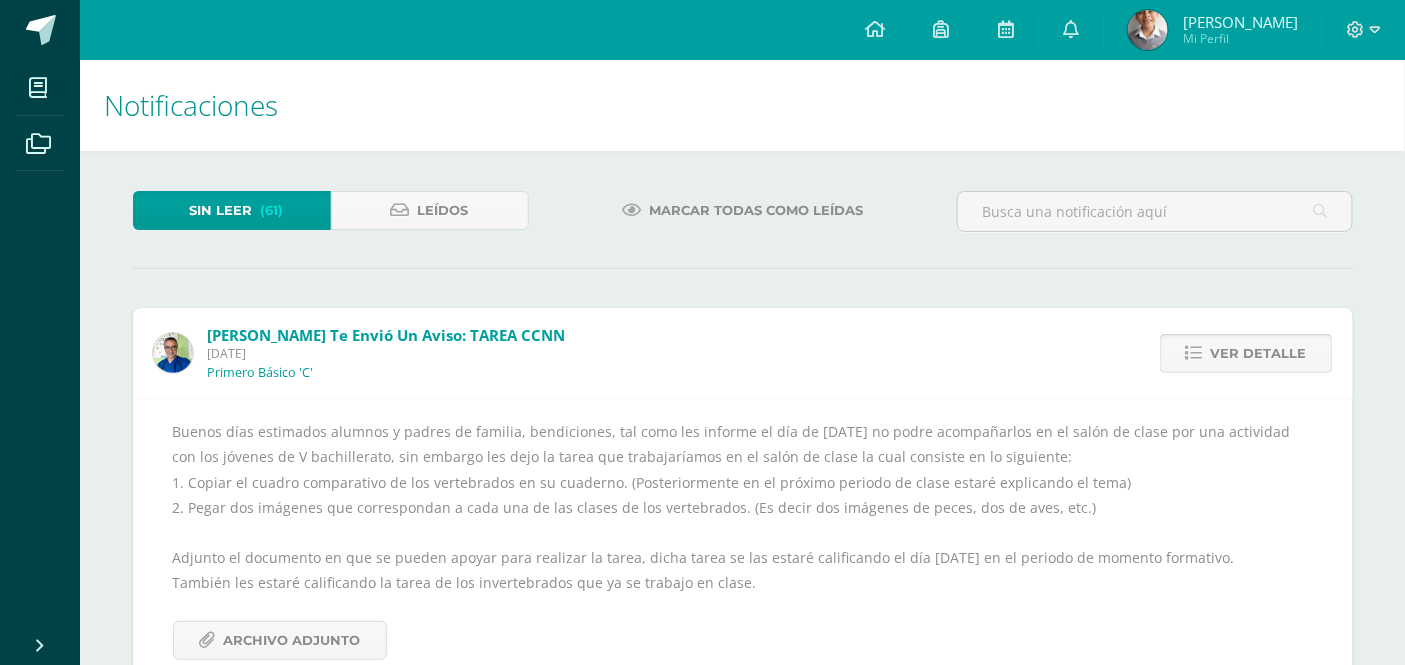 click at bounding box center [1194, 353] 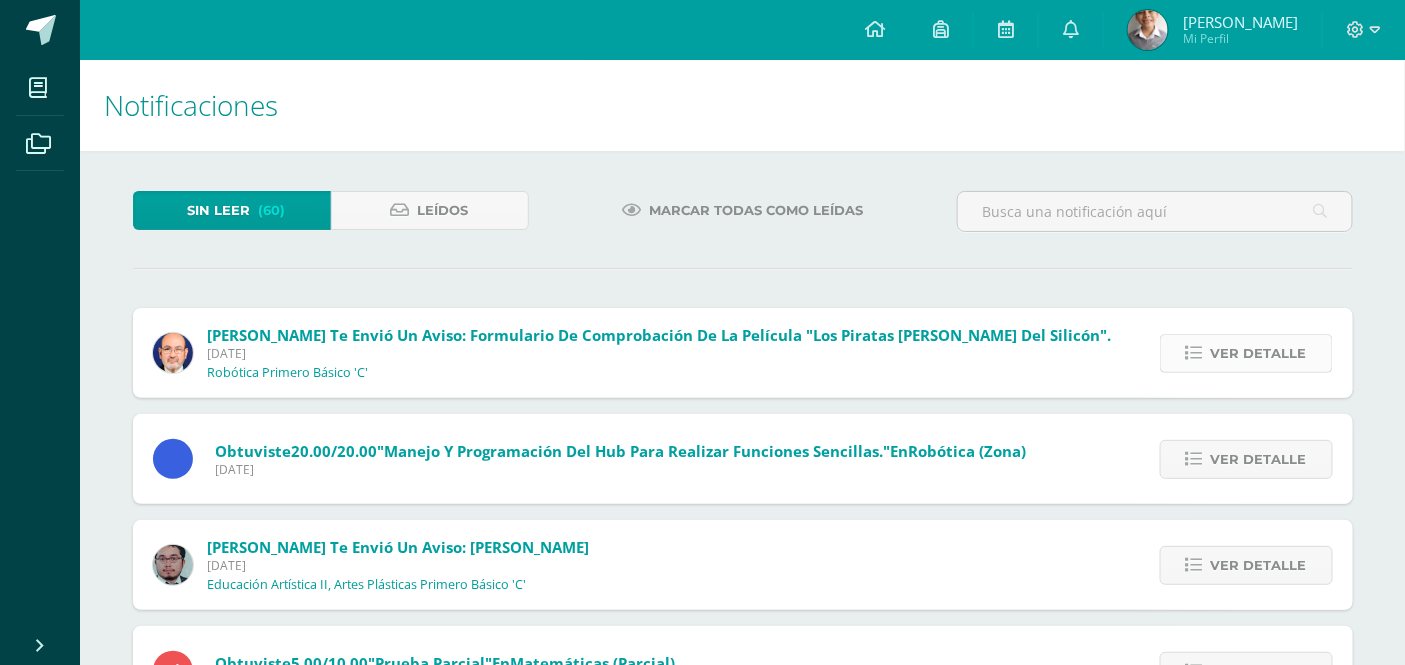 click on "Ver detalle" at bounding box center [1246, 353] 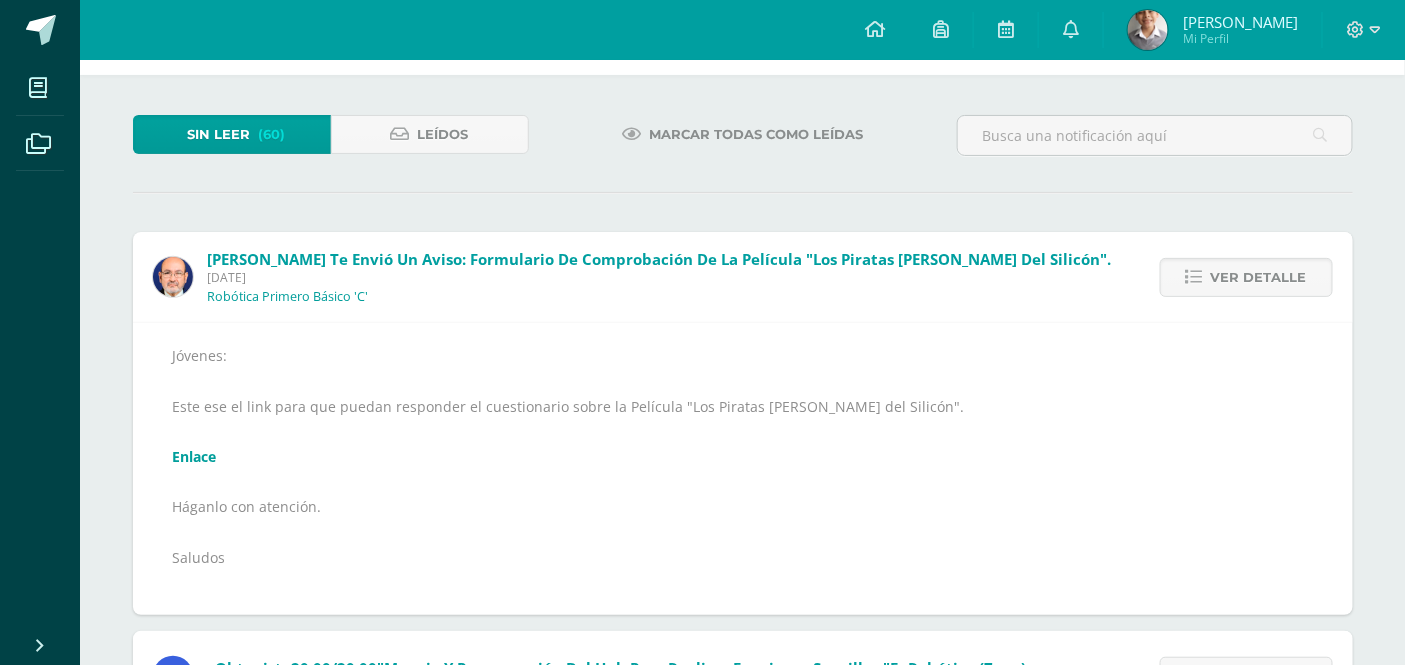 scroll, scrollTop: 111, scrollLeft: 0, axis: vertical 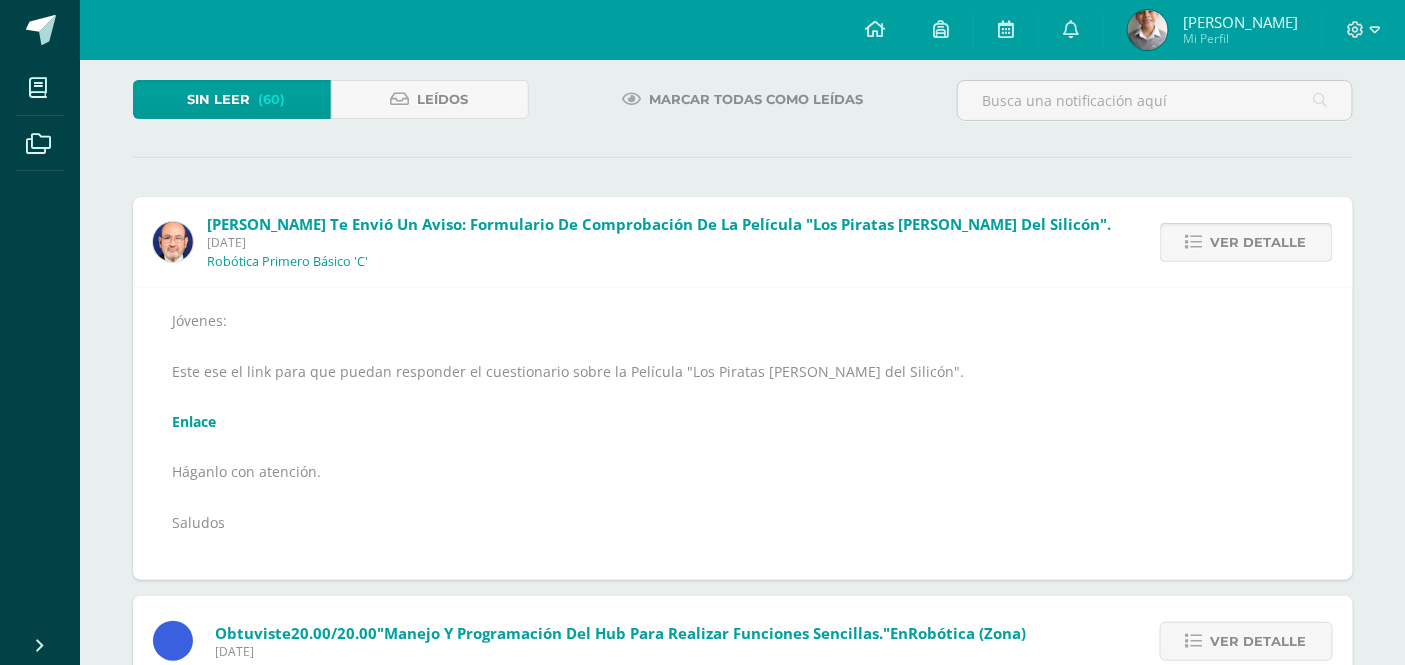 click at bounding box center [1194, 242] 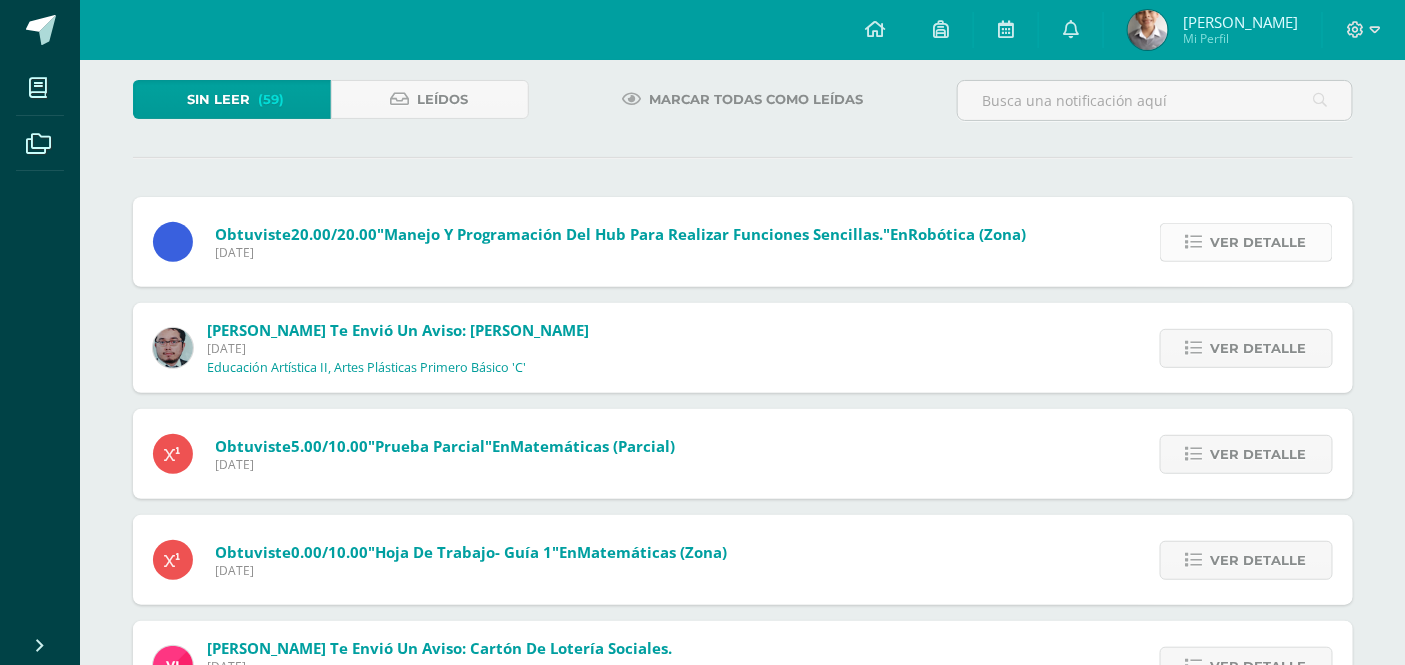 click at bounding box center (1194, 242) 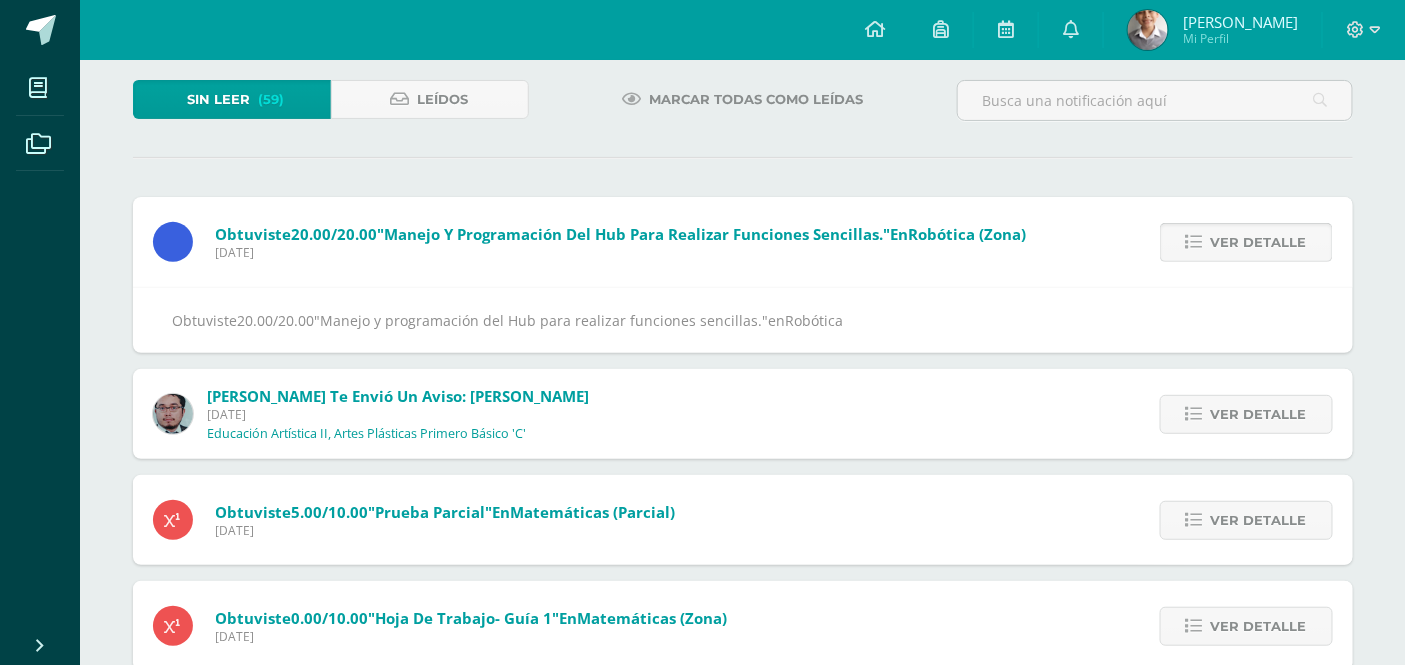 click at bounding box center (1194, 242) 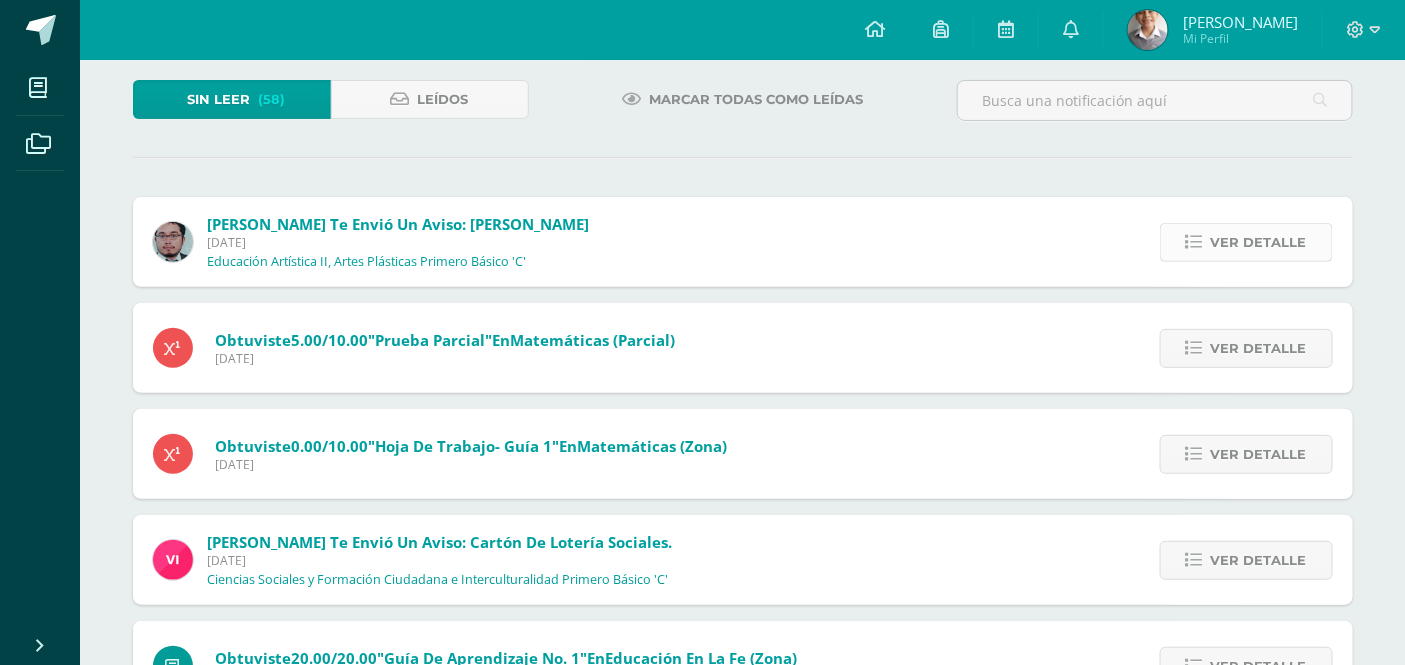 click at bounding box center [1194, 242] 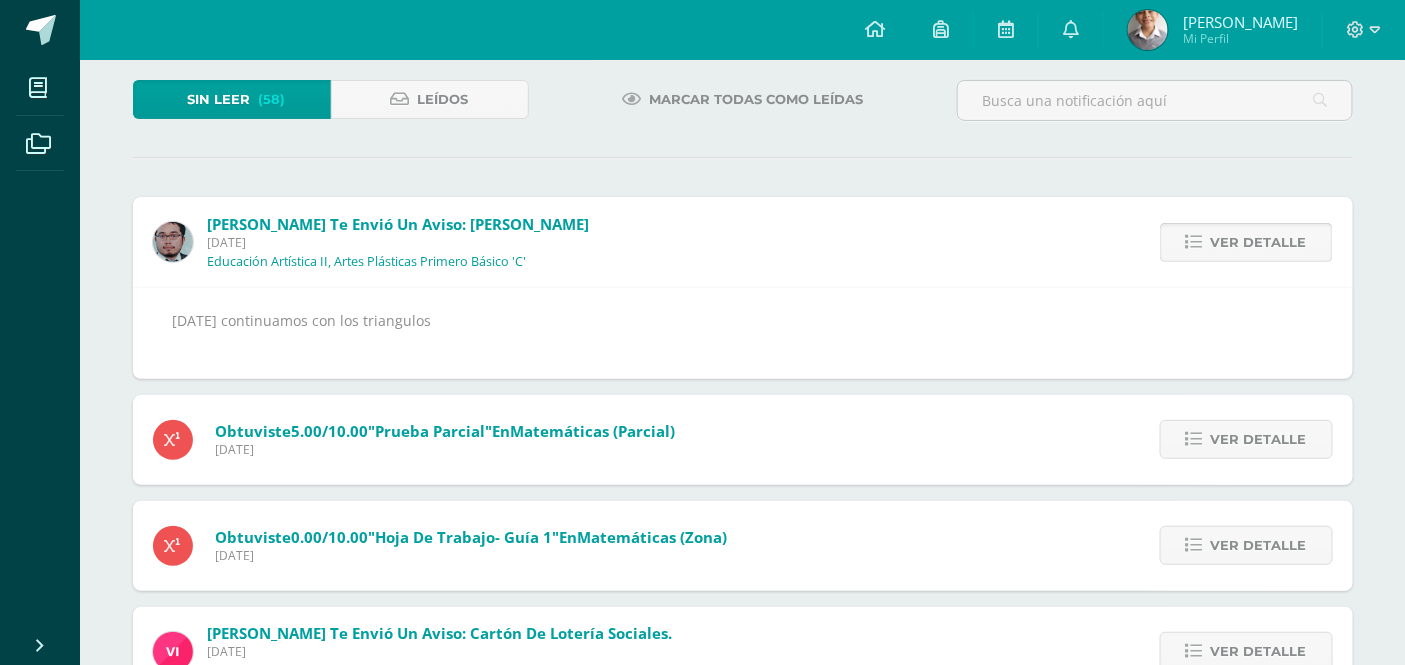 click at bounding box center (1194, 242) 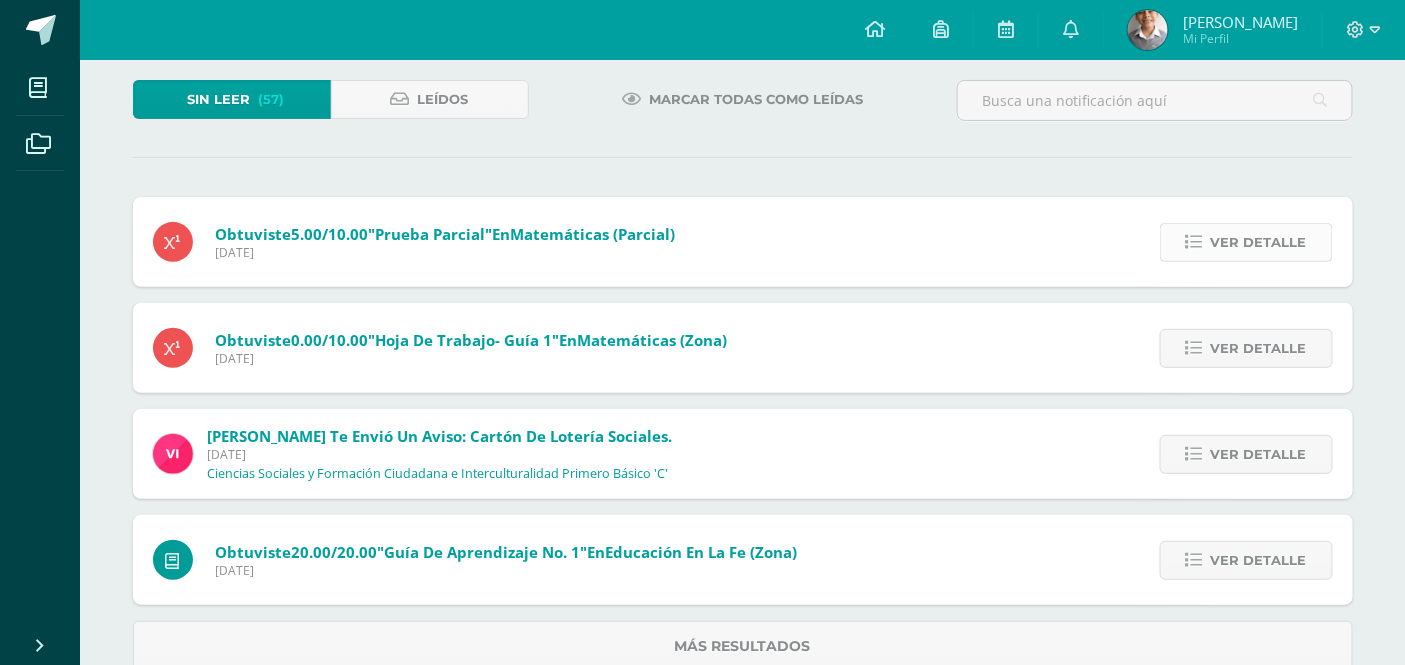 click at bounding box center [1194, 242] 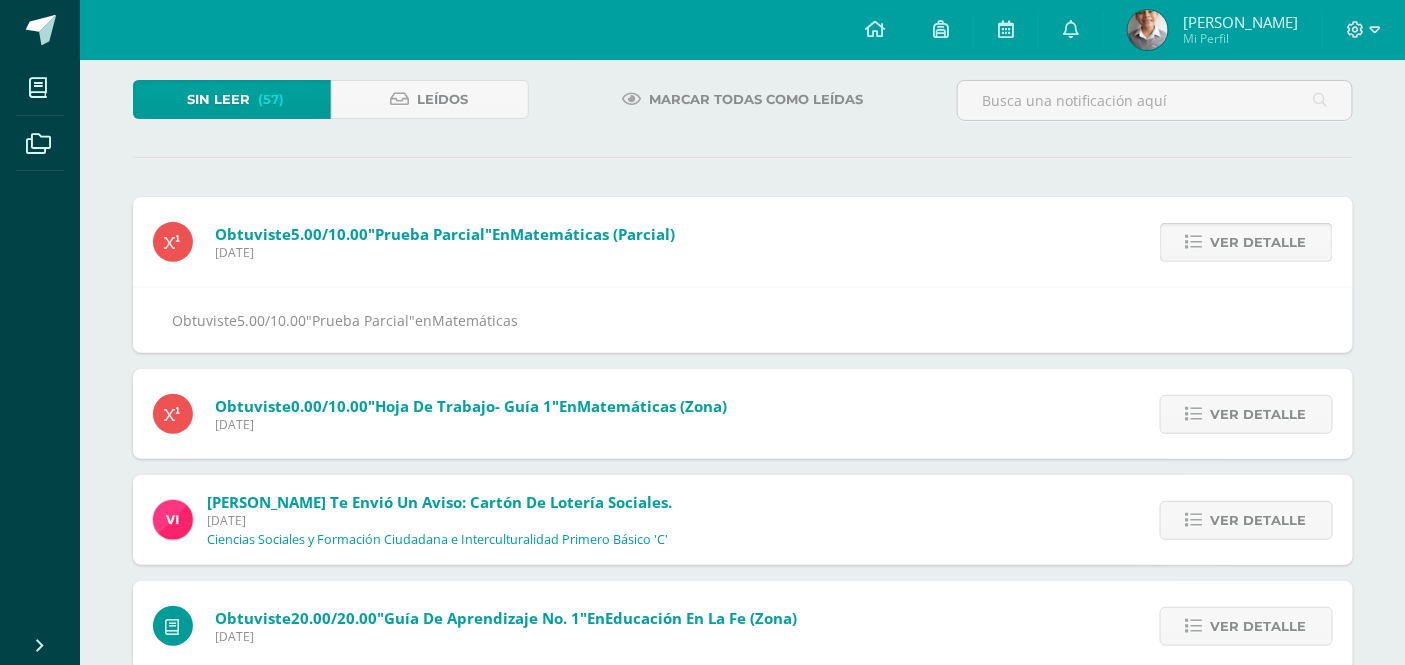 click at bounding box center [1194, 242] 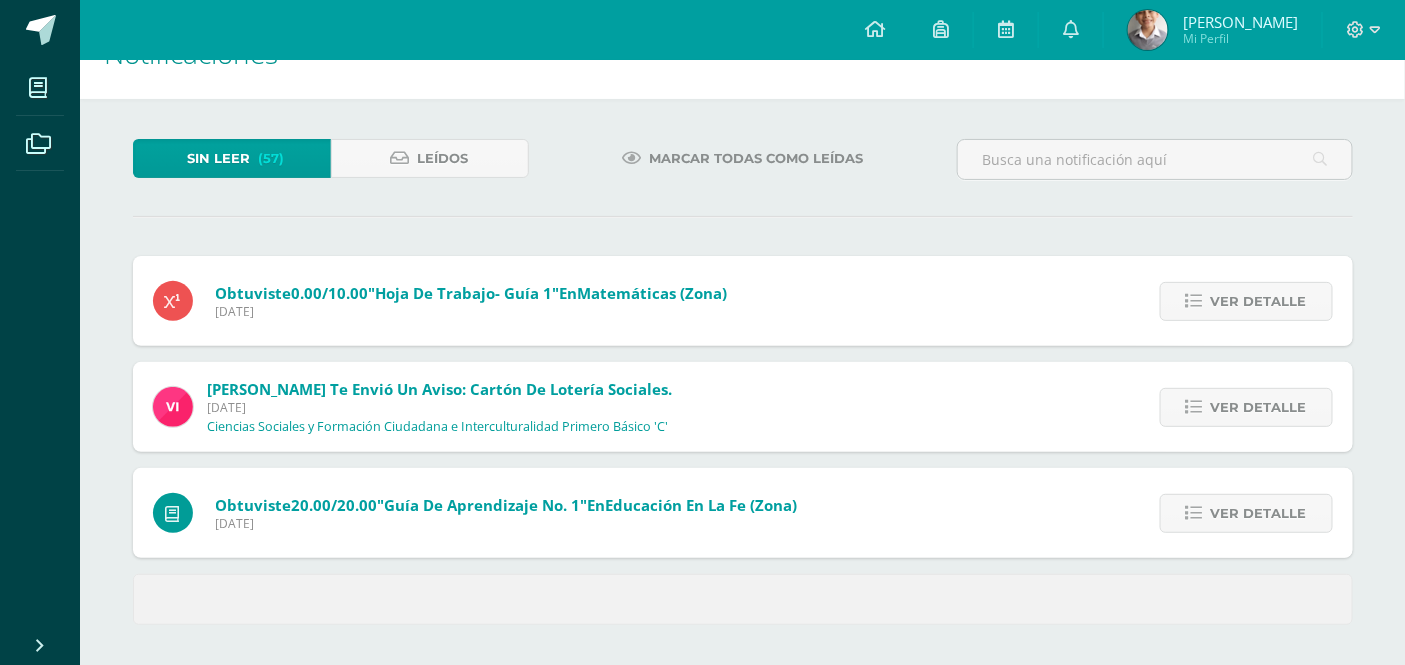 scroll, scrollTop: 51, scrollLeft: 0, axis: vertical 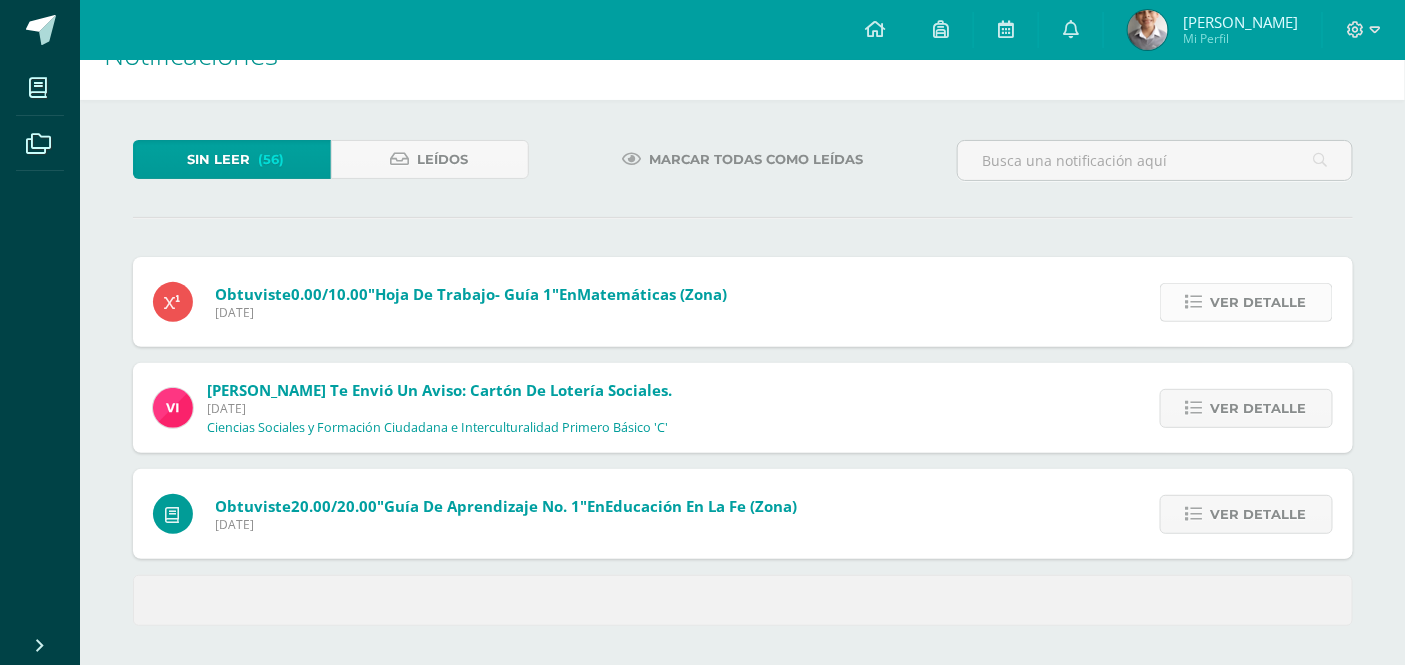 click at bounding box center [1194, 302] 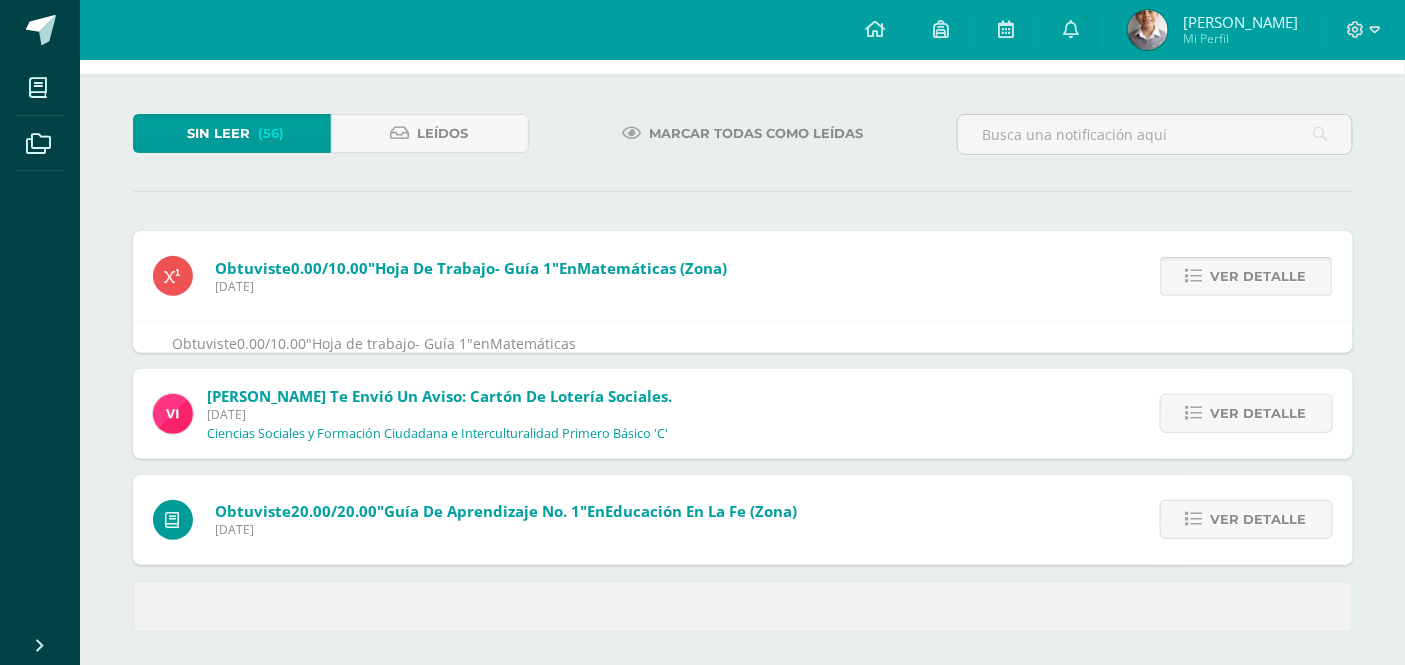 scroll, scrollTop: 111, scrollLeft: 0, axis: vertical 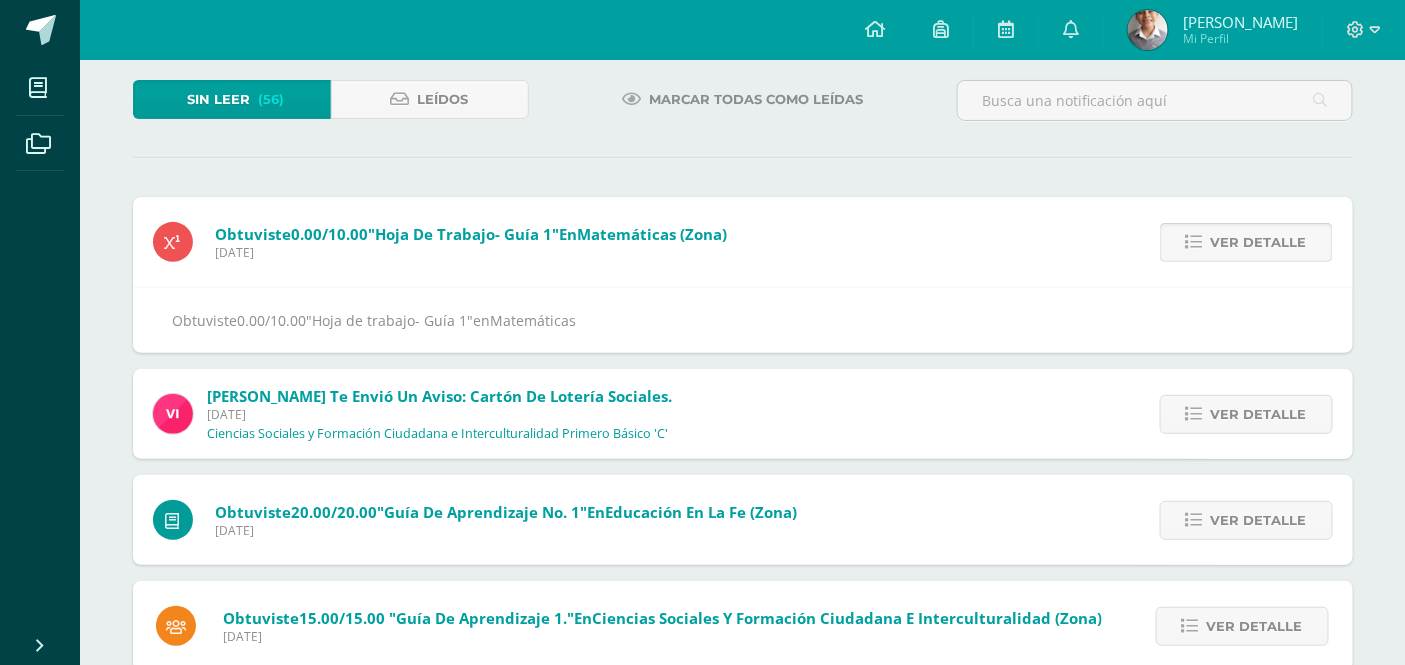 click at bounding box center (1194, 242) 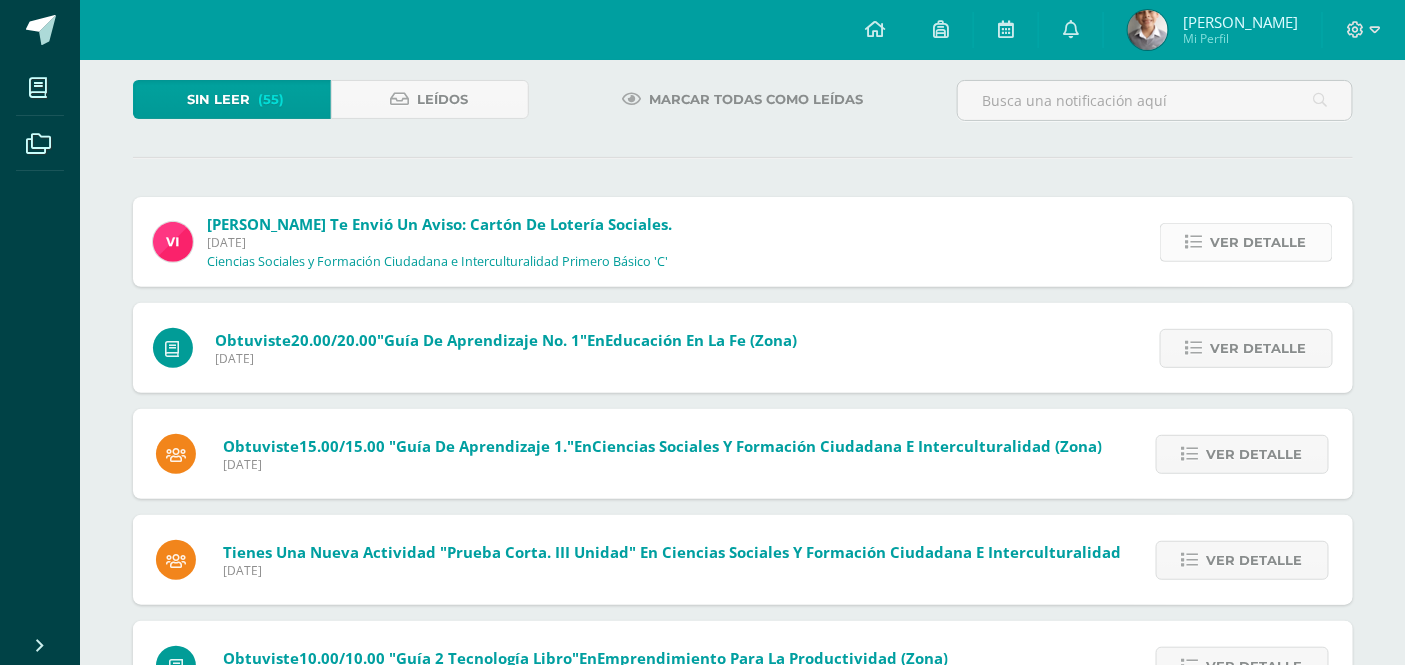 click at bounding box center [1194, 242] 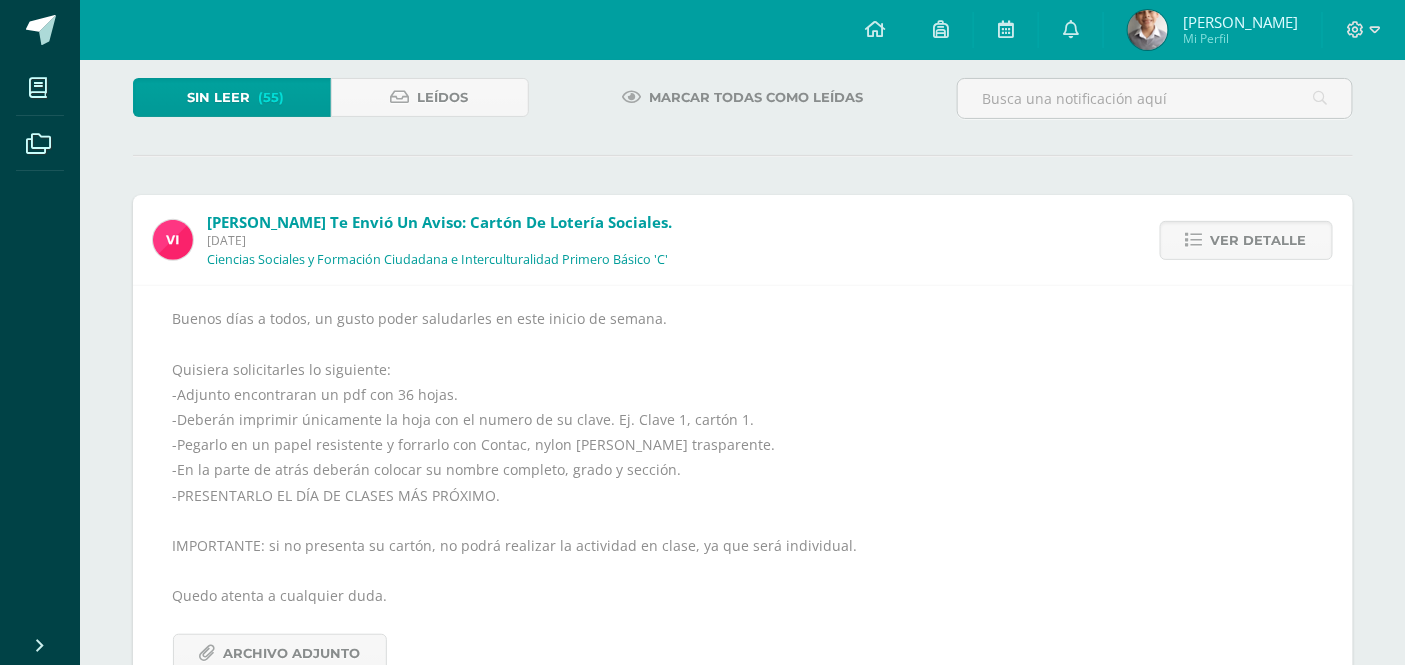scroll, scrollTop: 111, scrollLeft: 0, axis: vertical 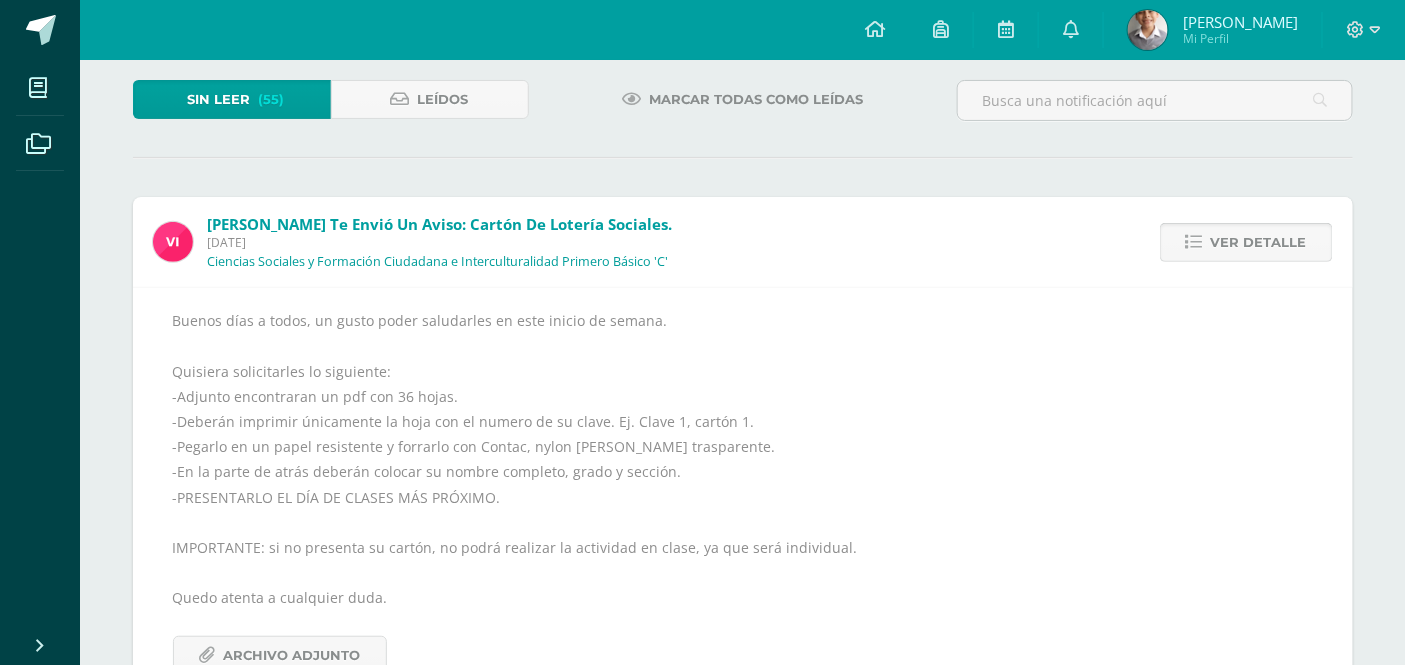 click at bounding box center [1194, 242] 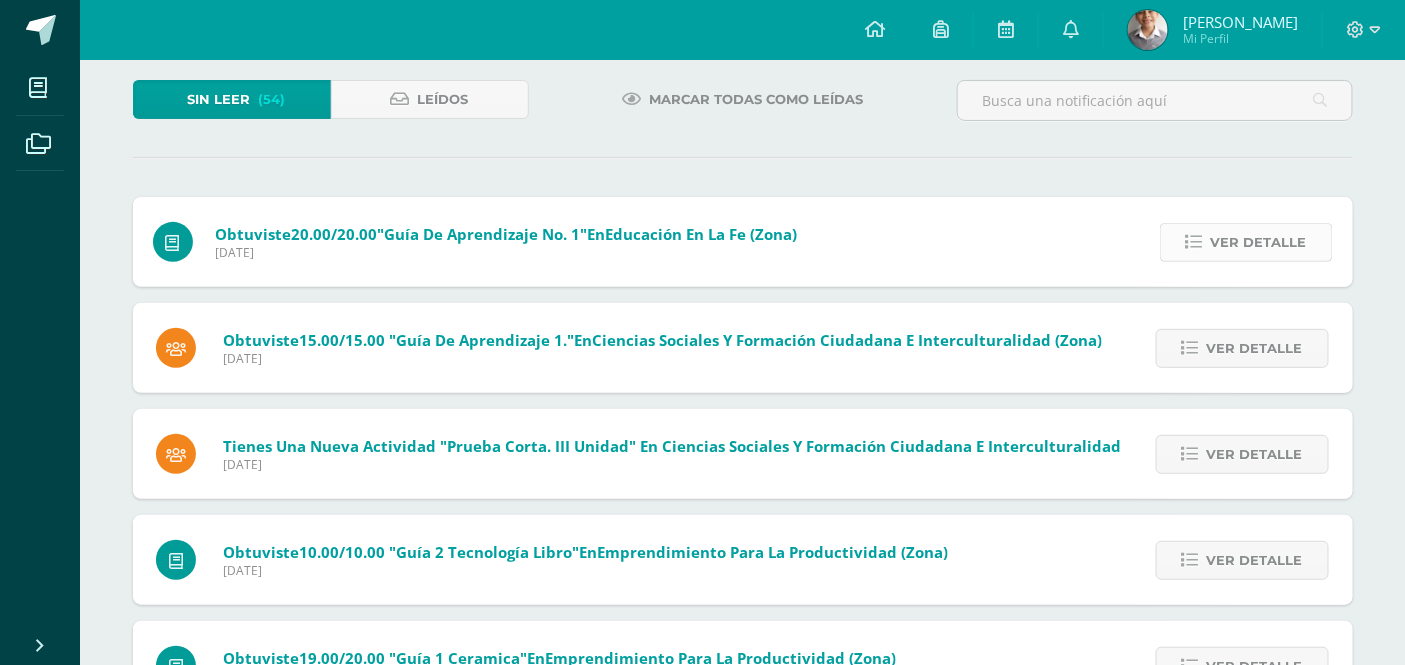 click at bounding box center (1194, 242) 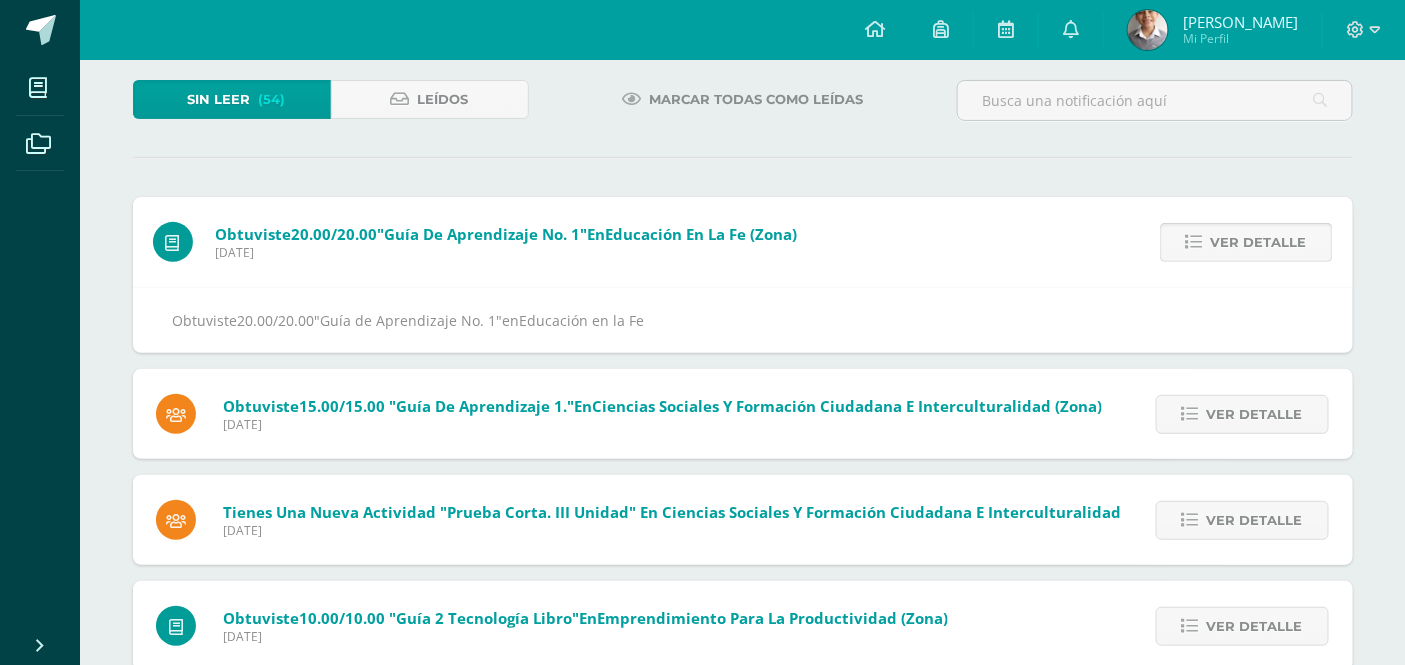 click at bounding box center (1194, 242) 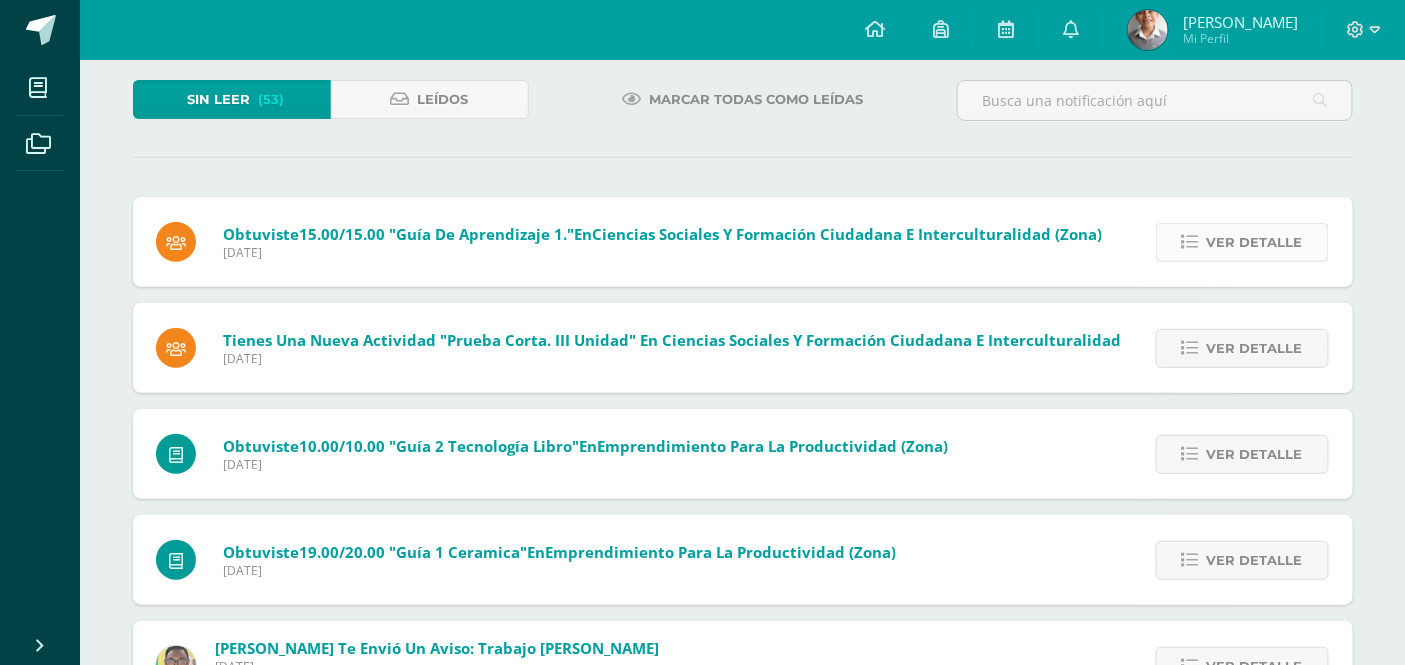 click at bounding box center [1190, 242] 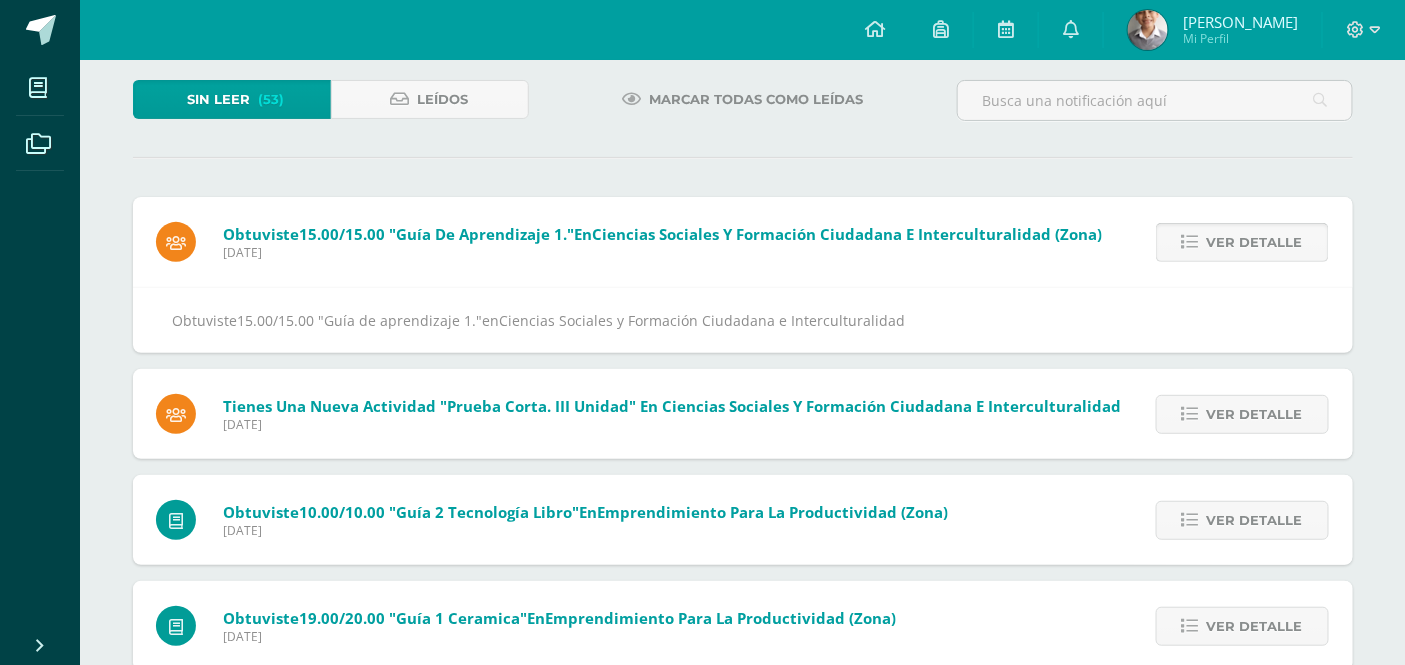 click at bounding box center (1190, 242) 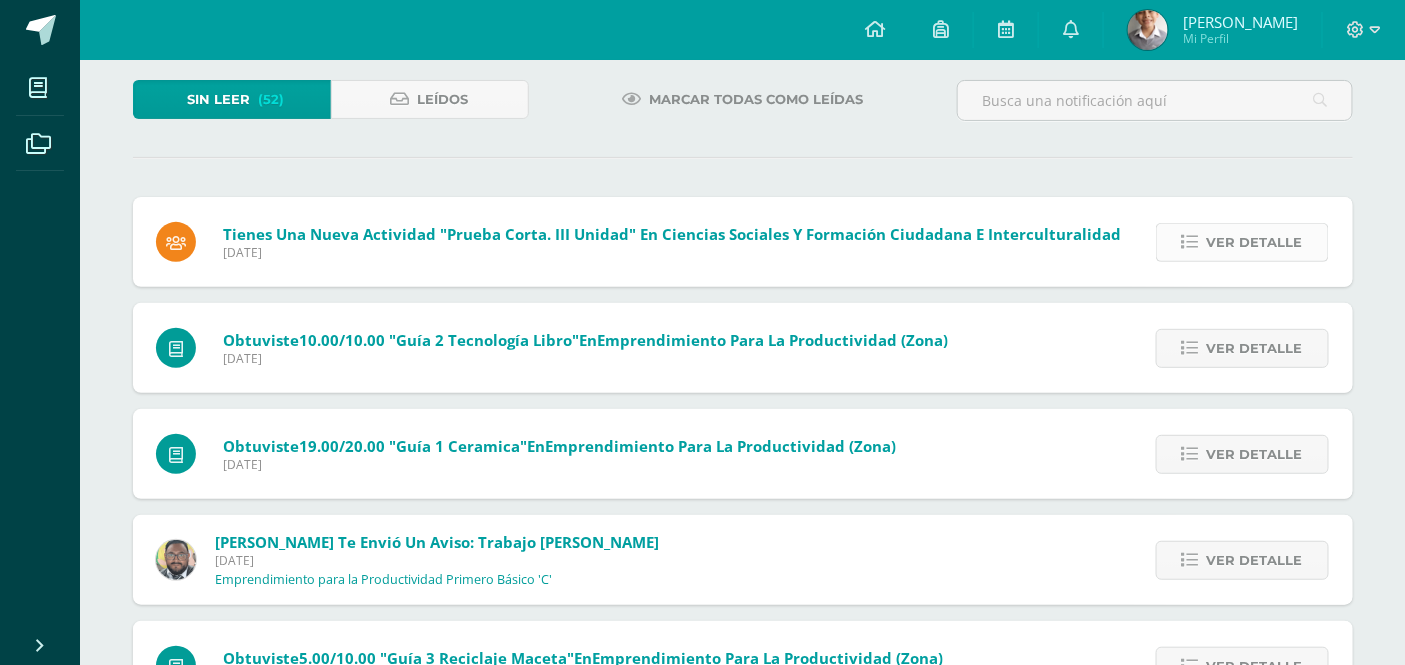 click at bounding box center [1190, 242] 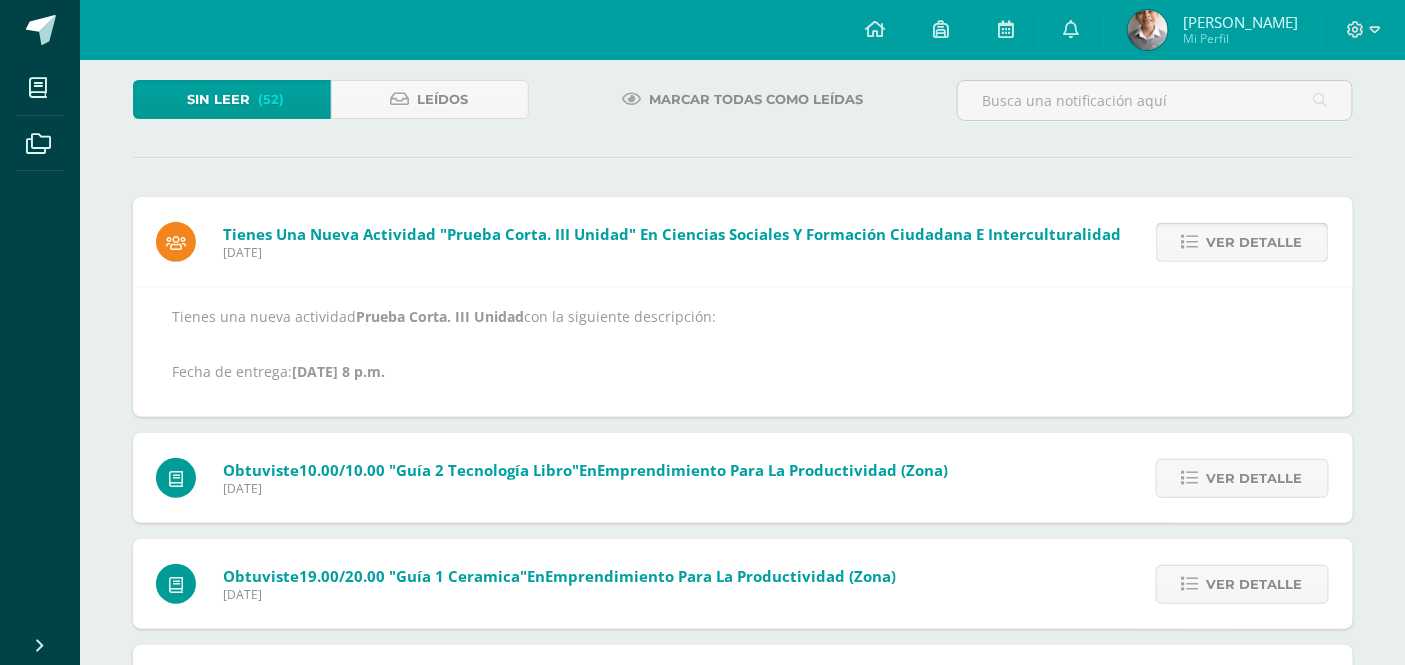 click on "Ver detalle" at bounding box center [1242, 242] 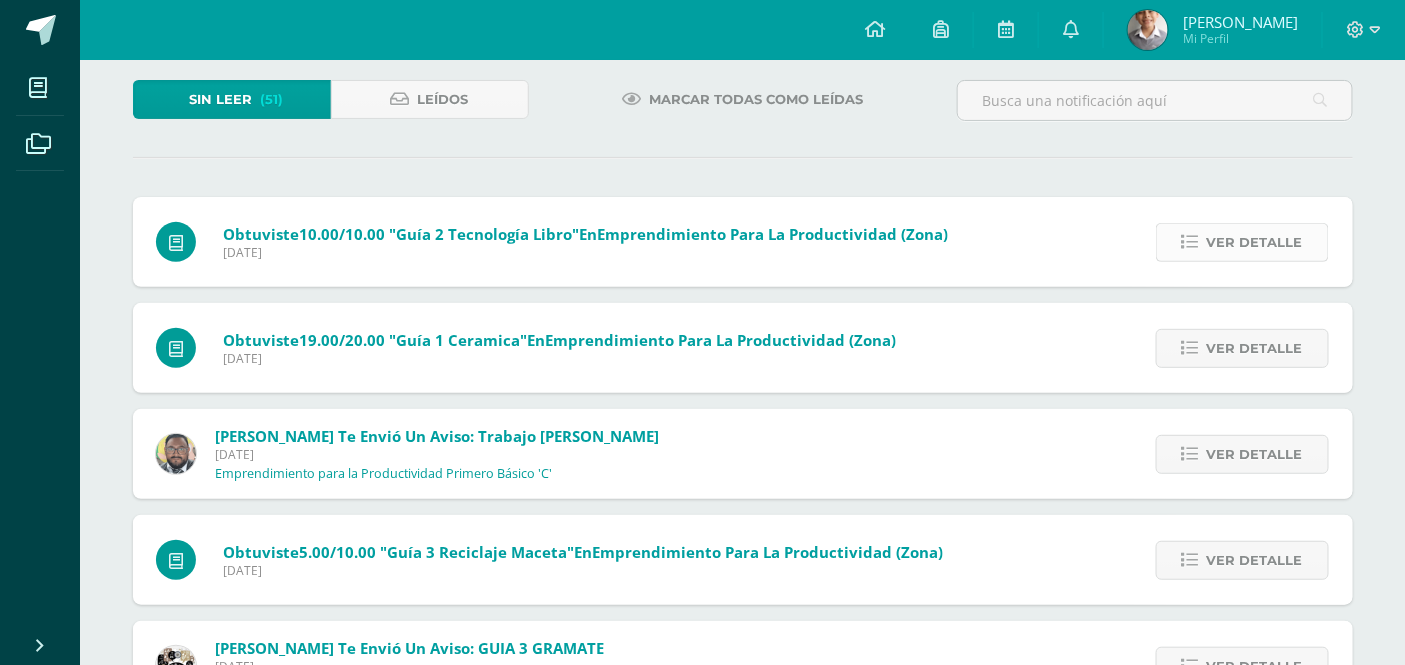 click at bounding box center (1190, 242) 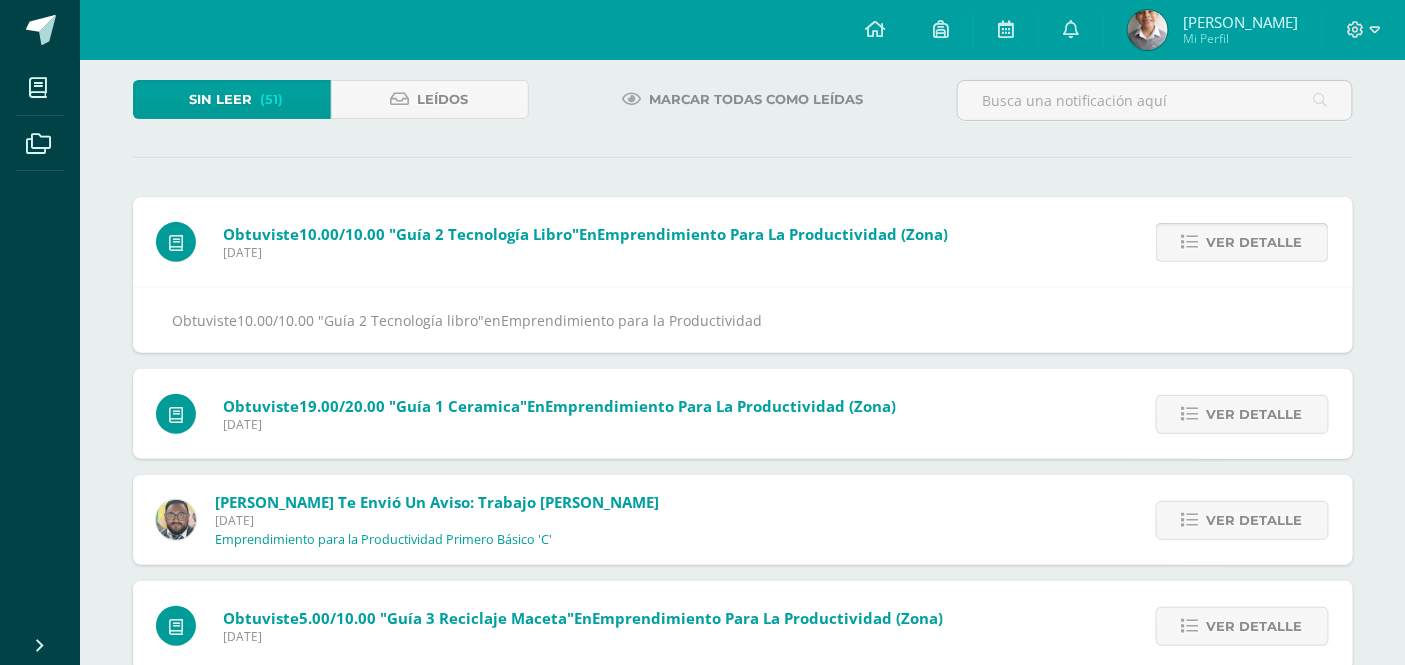click at bounding box center (1190, 242) 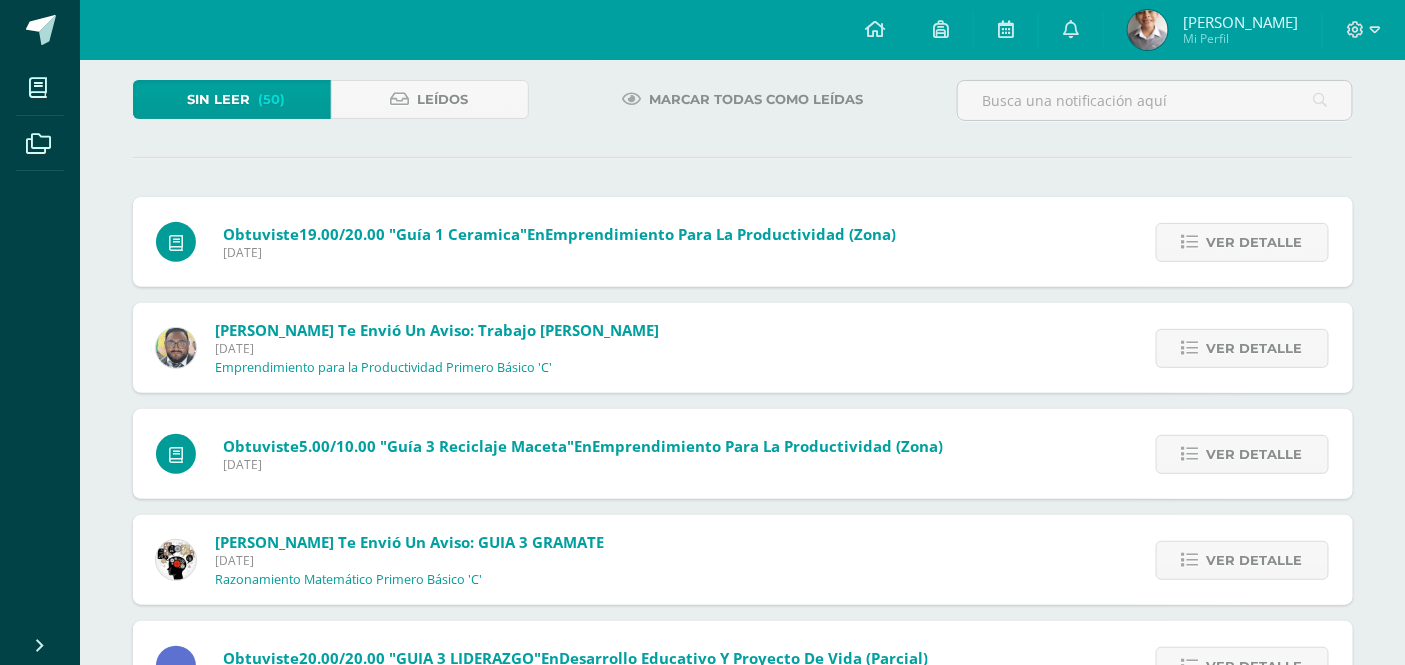 click at bounding box center [1190, 242] 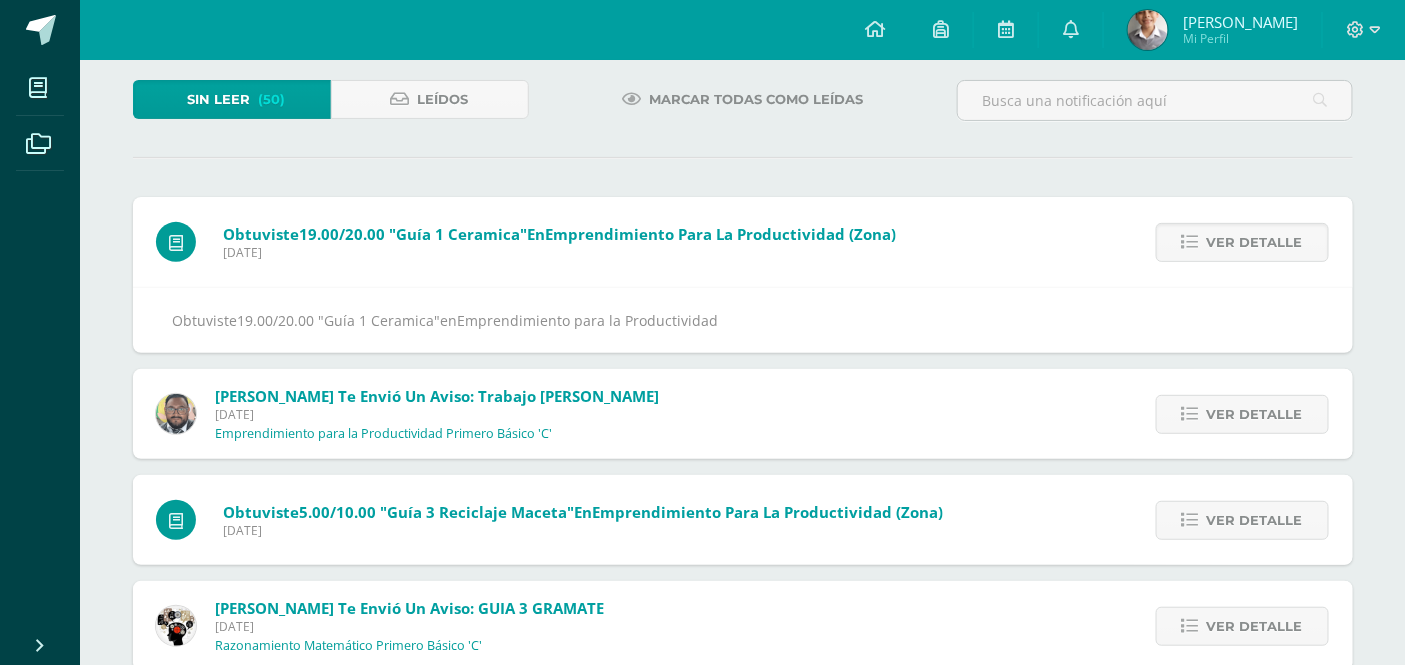 click at bounding box center [1190, 242] 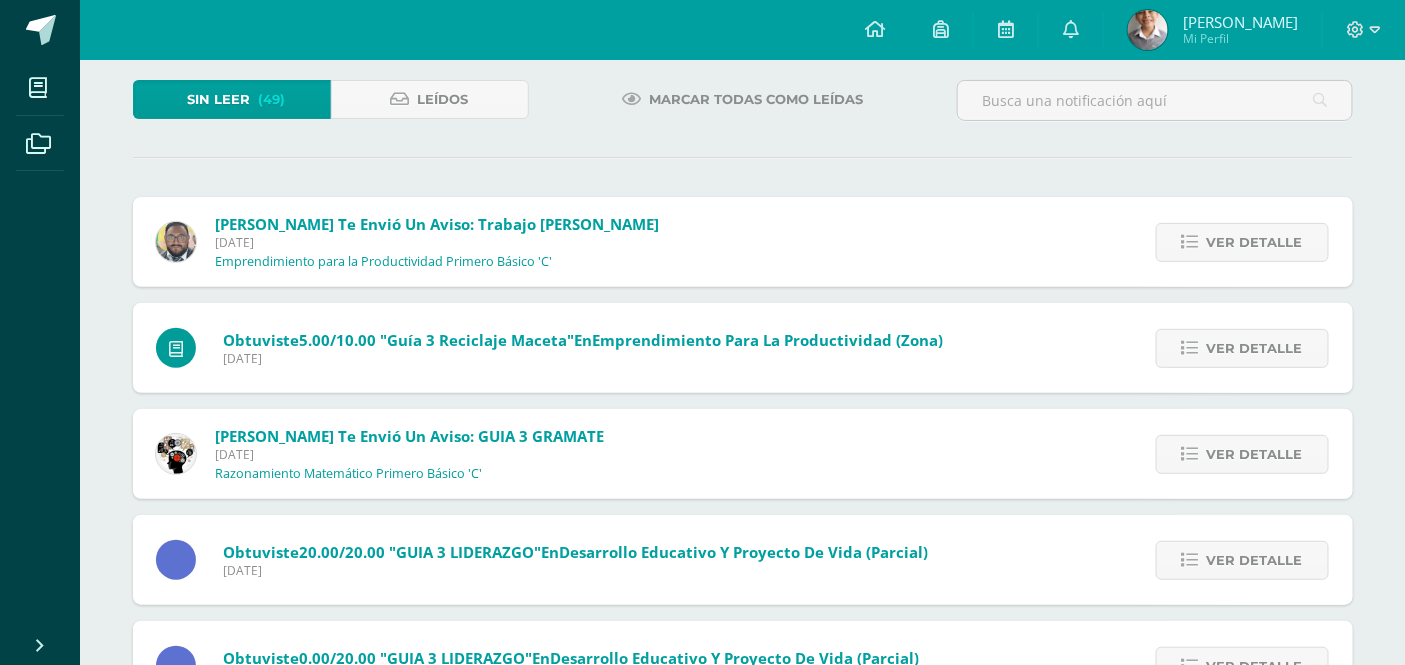 click at bounding box center (1190, 242) 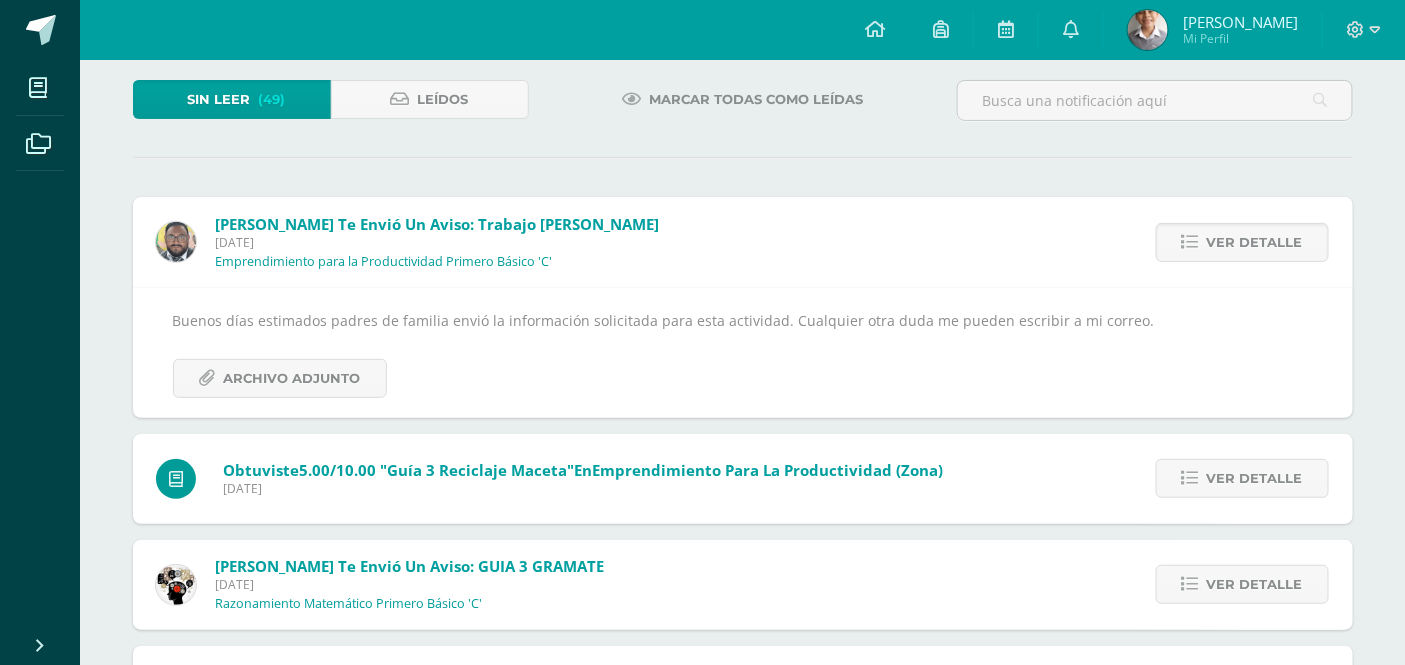click at bounding box center (1190, 242) 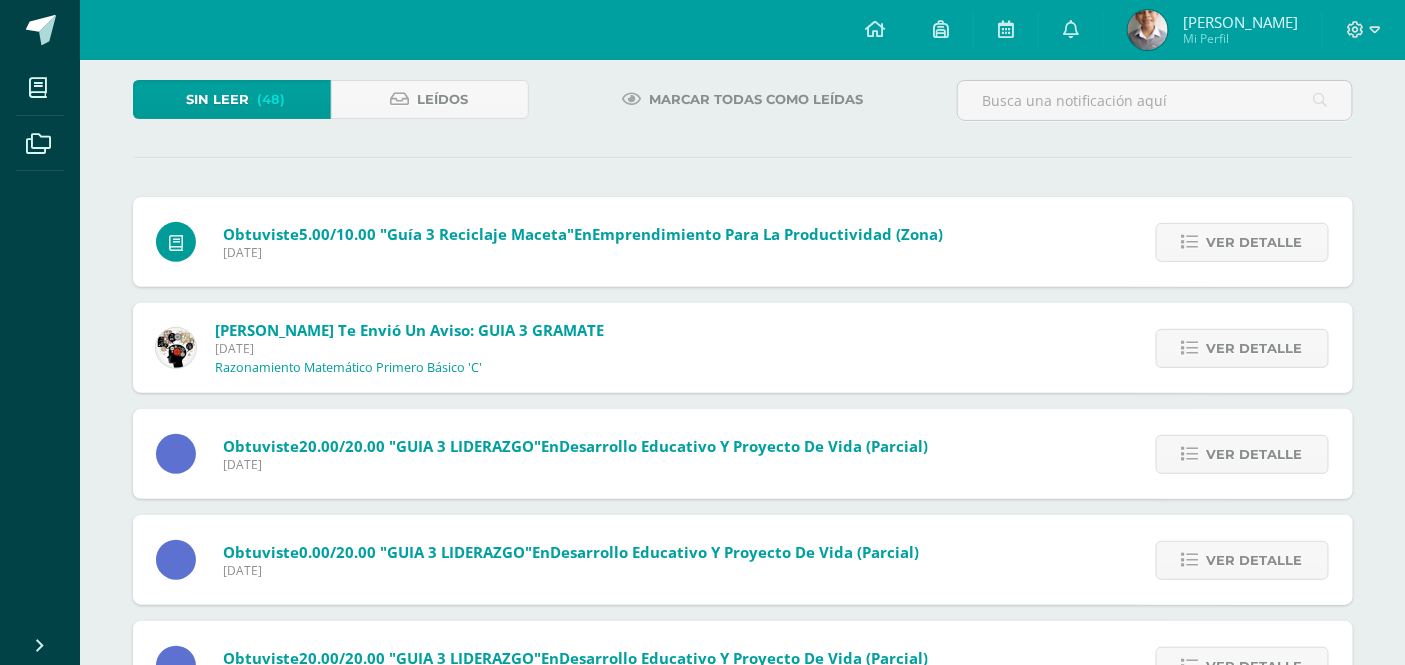 click at bounding box center (1190, 242) 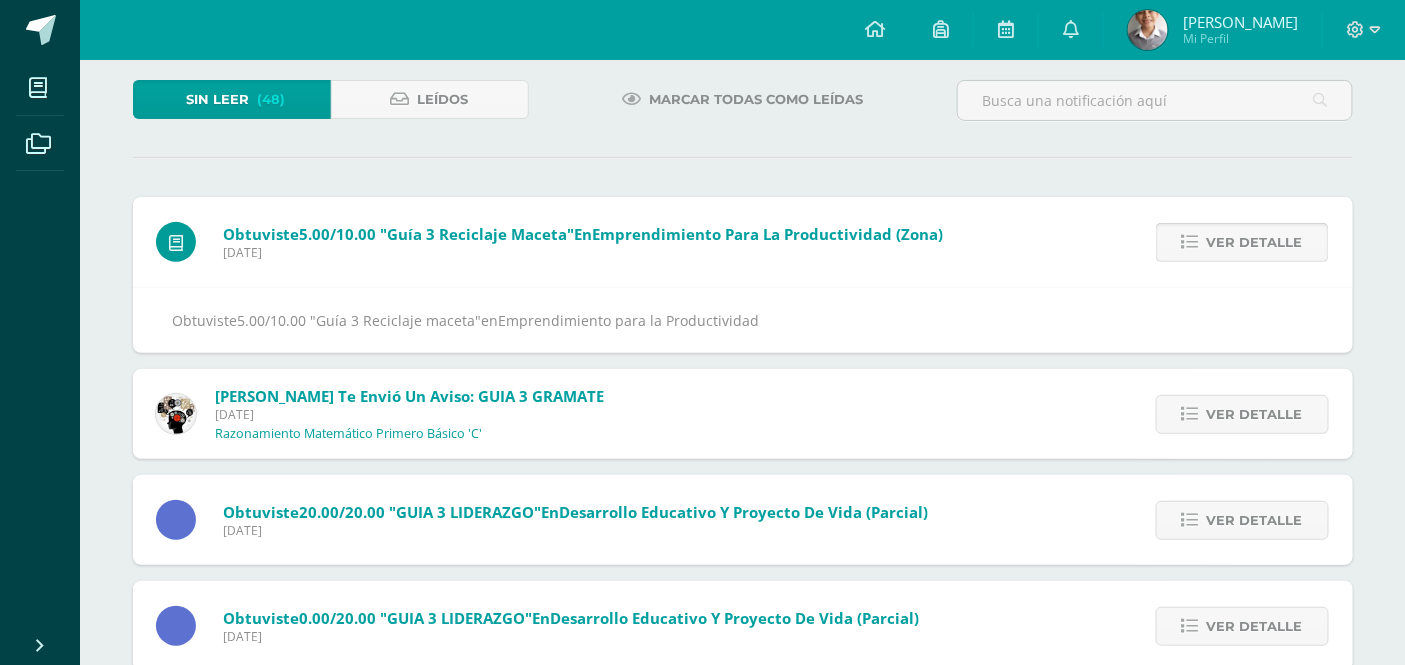 click at bounding box center [1190, 242] 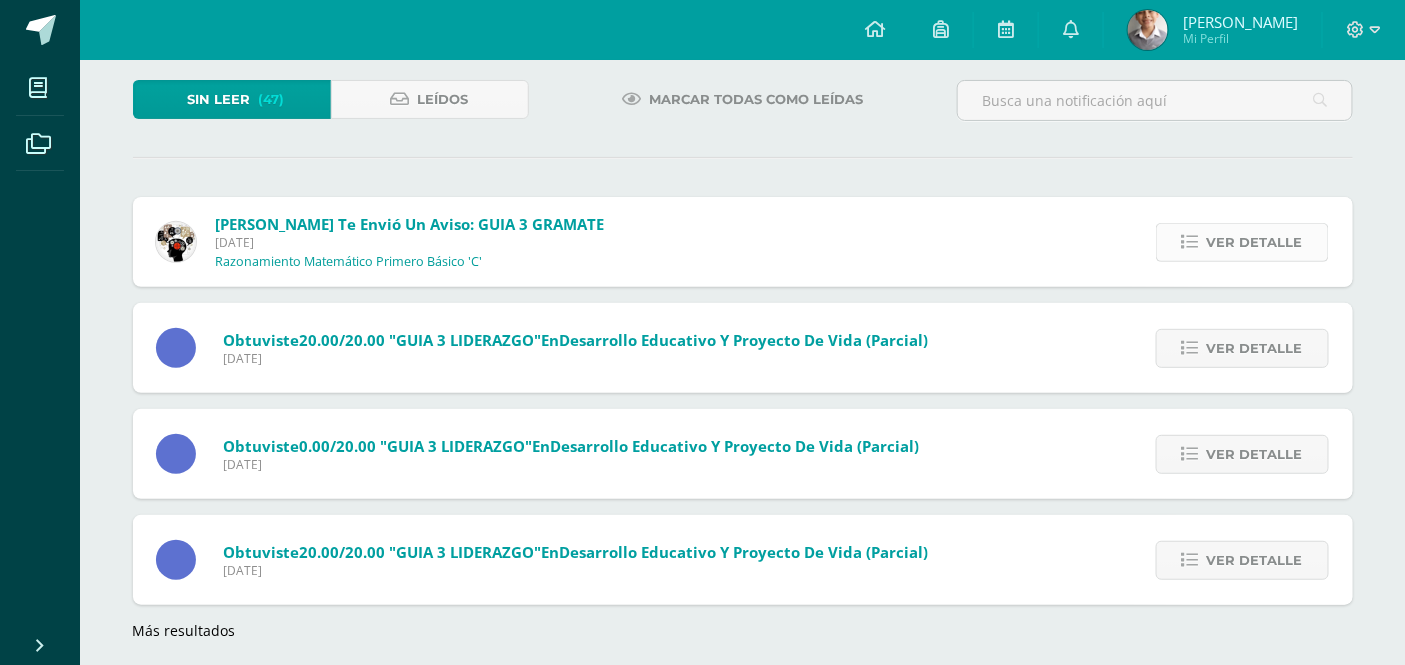 click on "Ver detalle" at bounding box center (1242, 242) 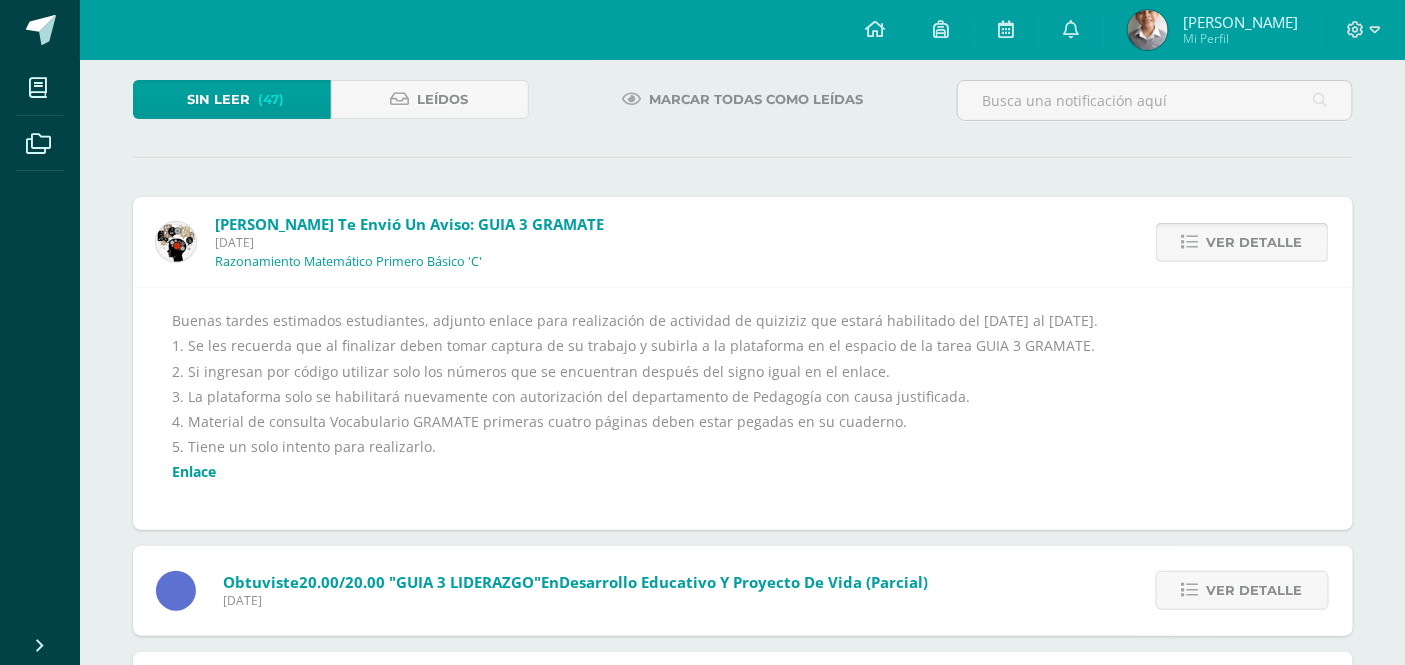 click on "Ver detalle" at bounding box center (1242, 242) 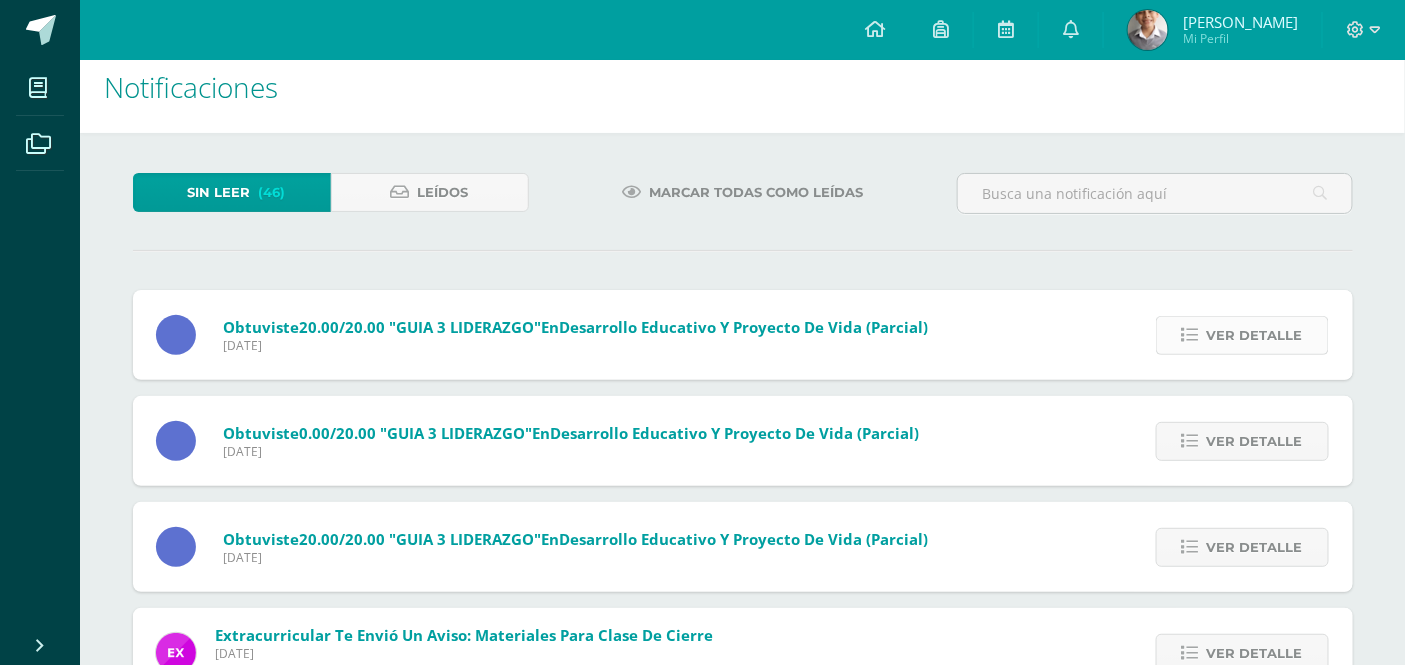 scroll, scrollTop: 111, scrollLeft: 0, axis: vertical 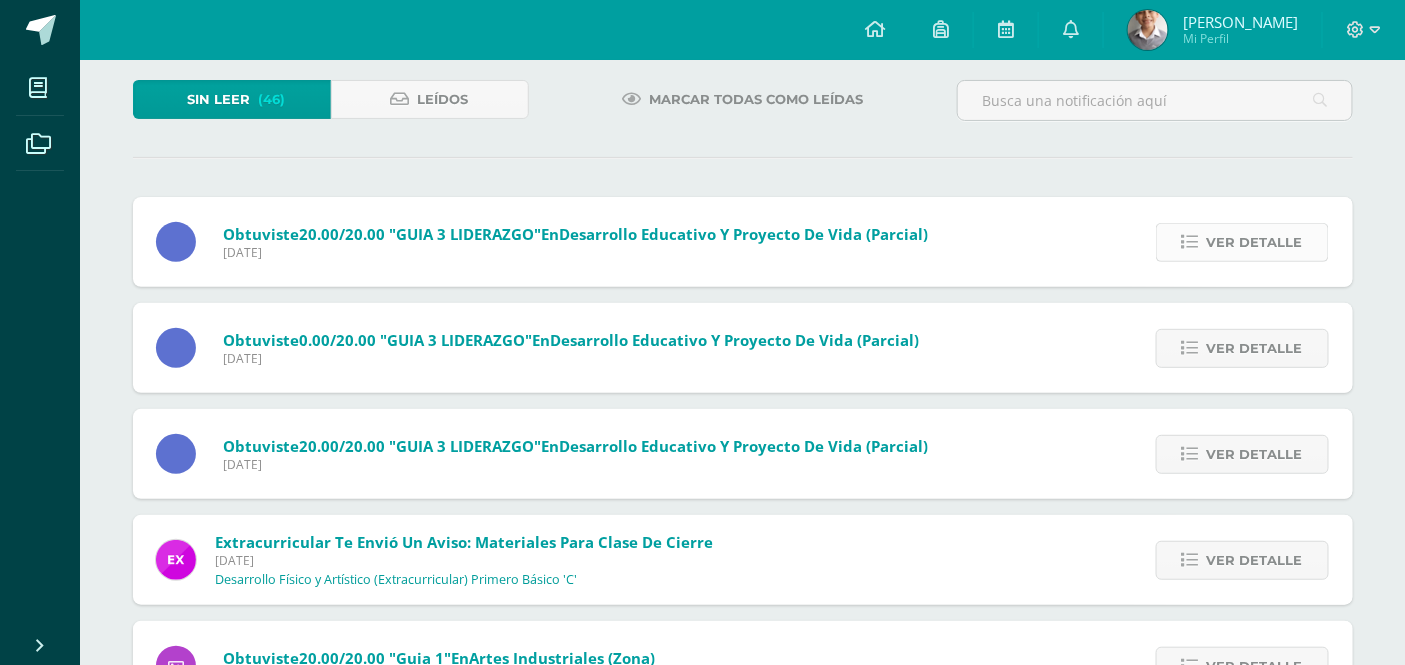 click at bounding box center (1190, 242) 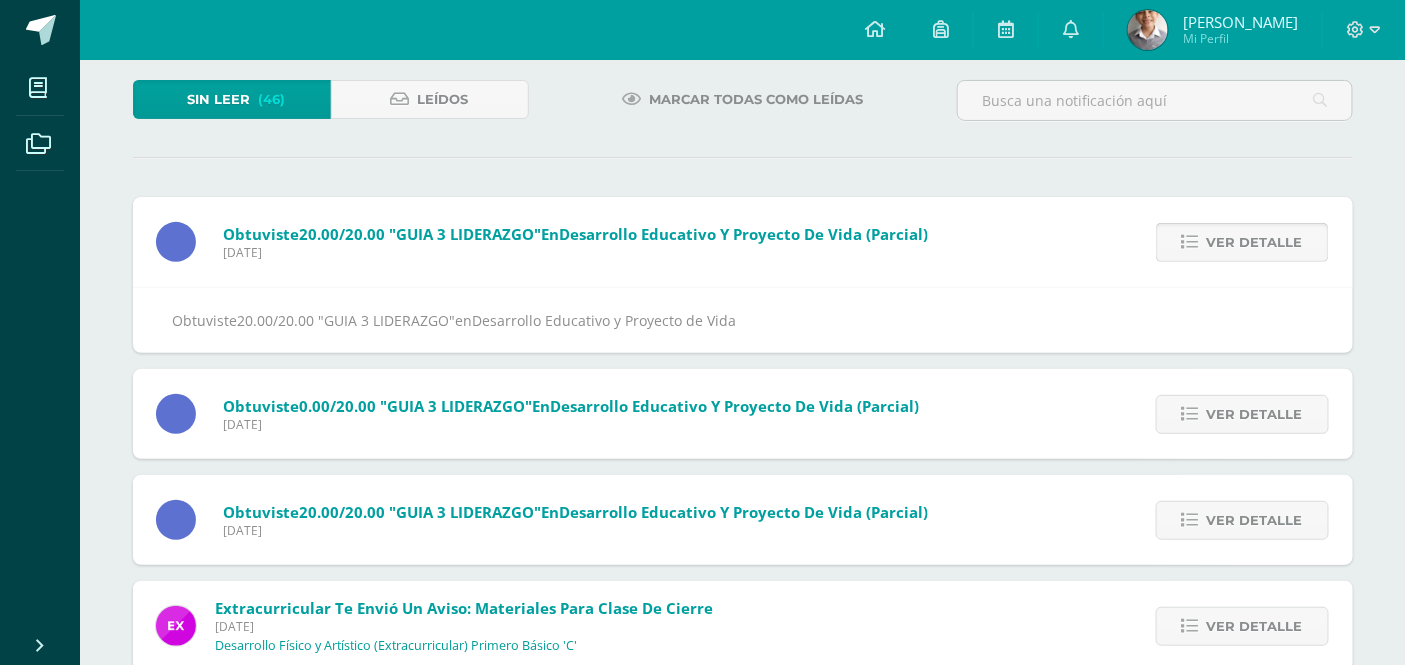 click at bounding box center [1190, 242] 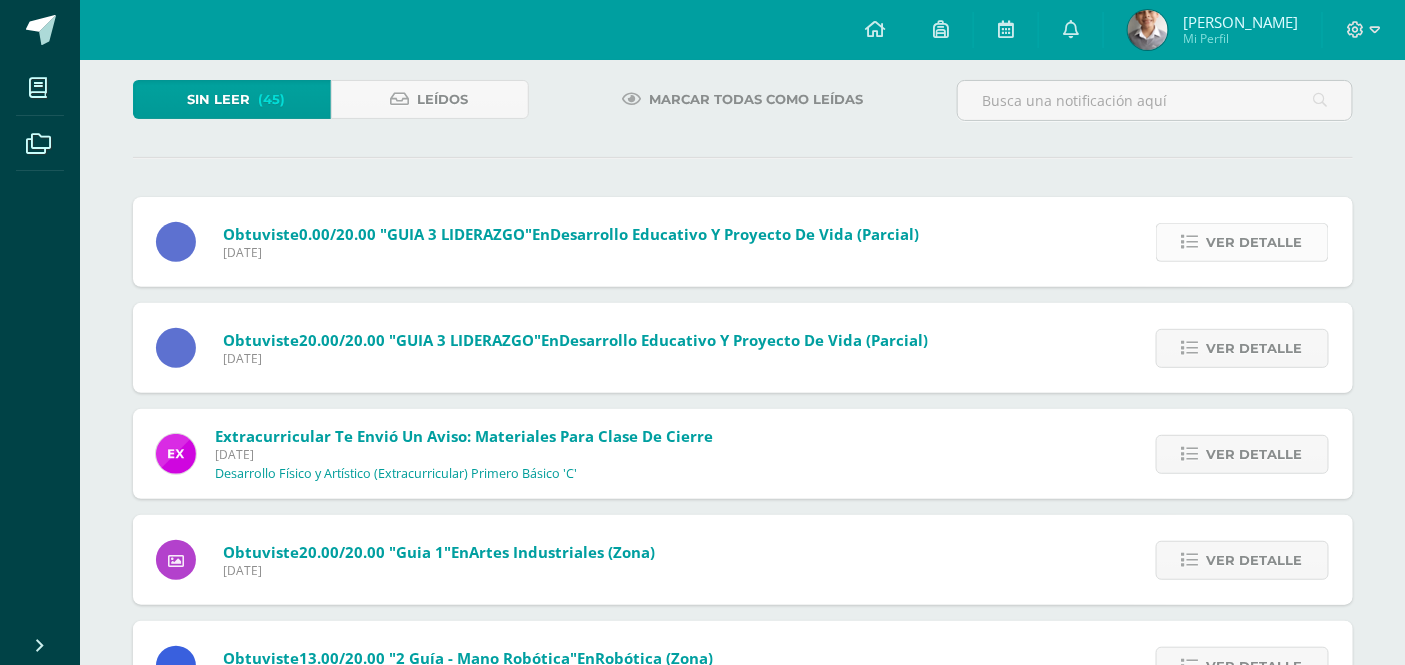 click at bounding box center [1190, 242] 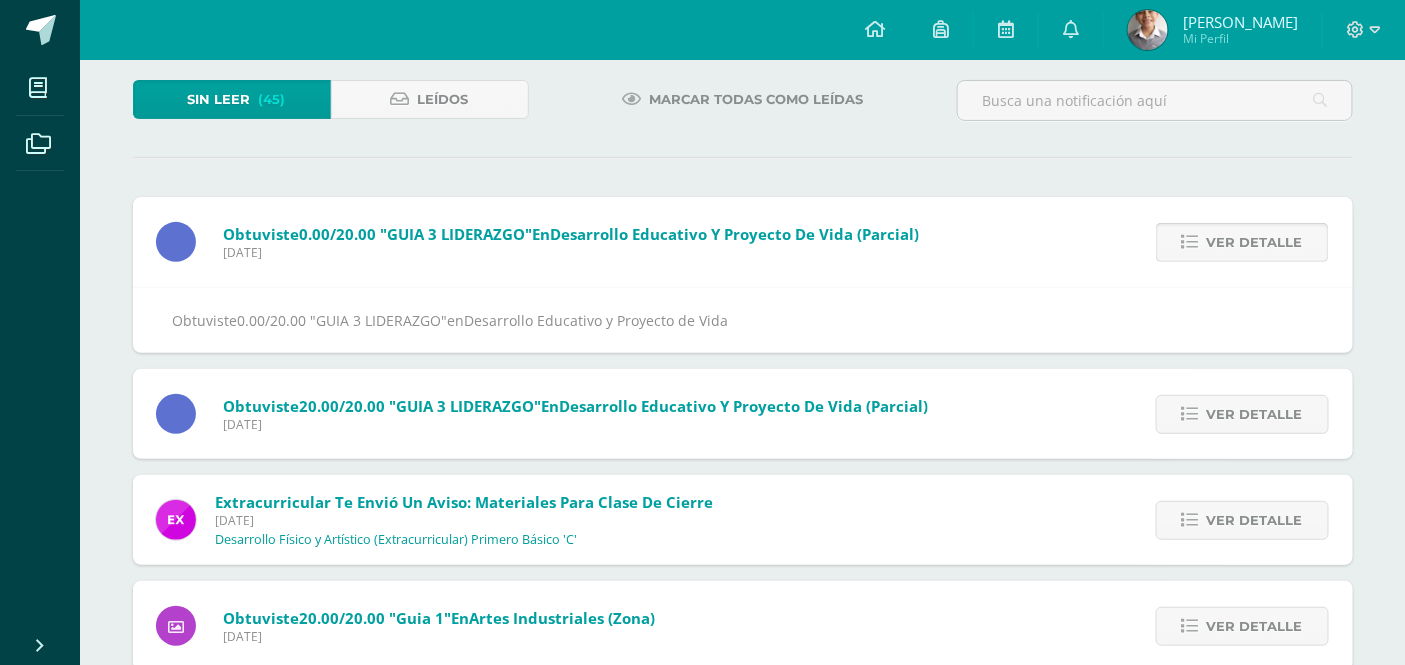click at bounding box center (1190, 242) 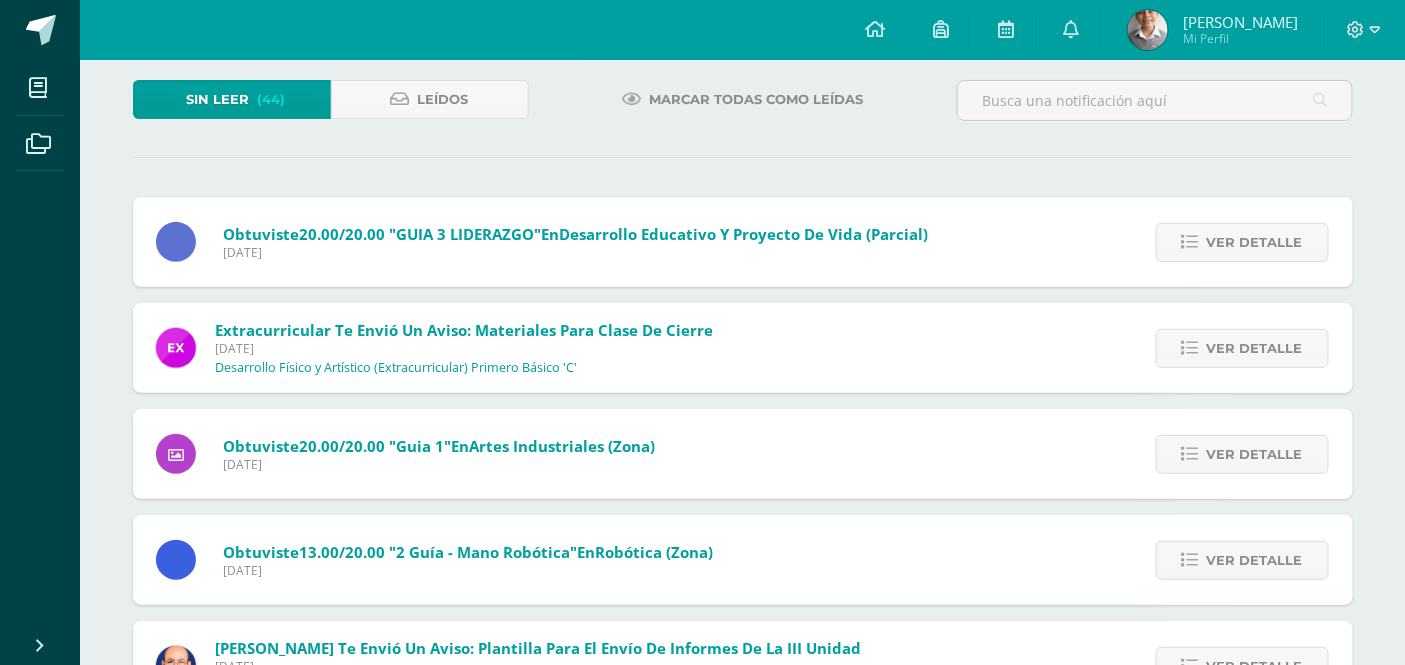 click at bounding box center (1190, 242) 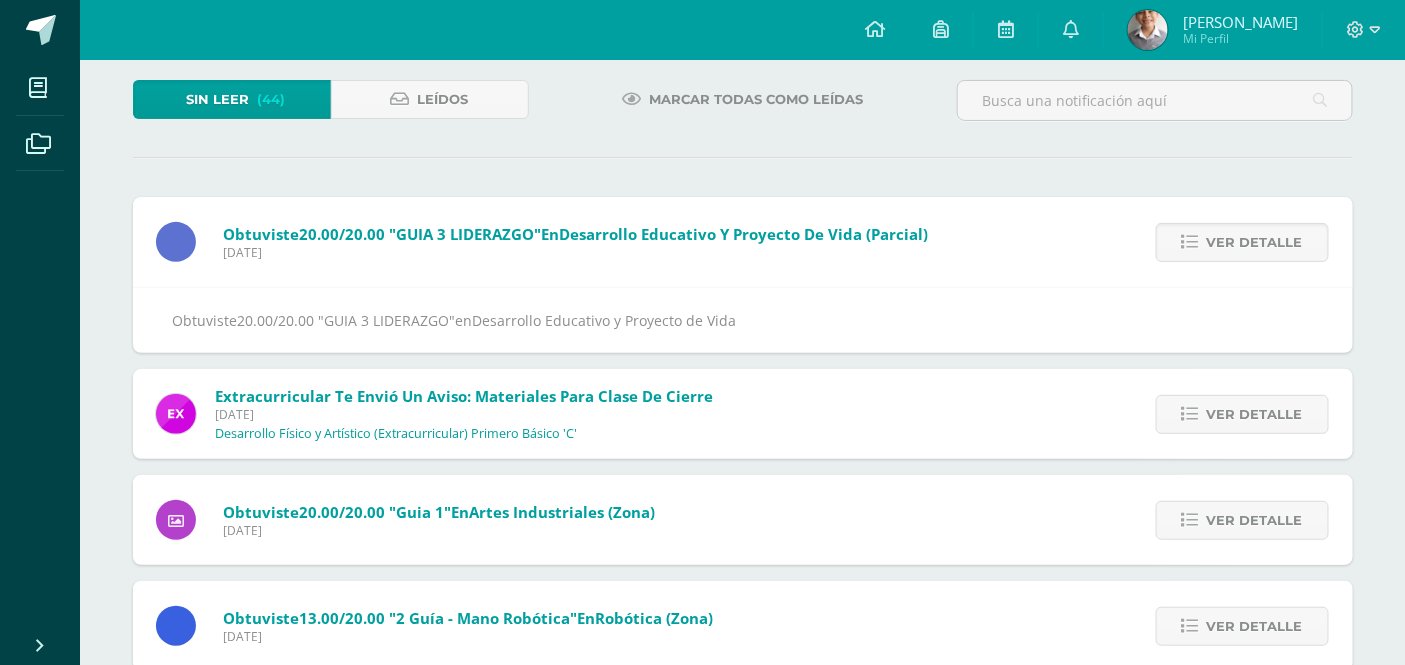 click at bounding box center (1190, 242) 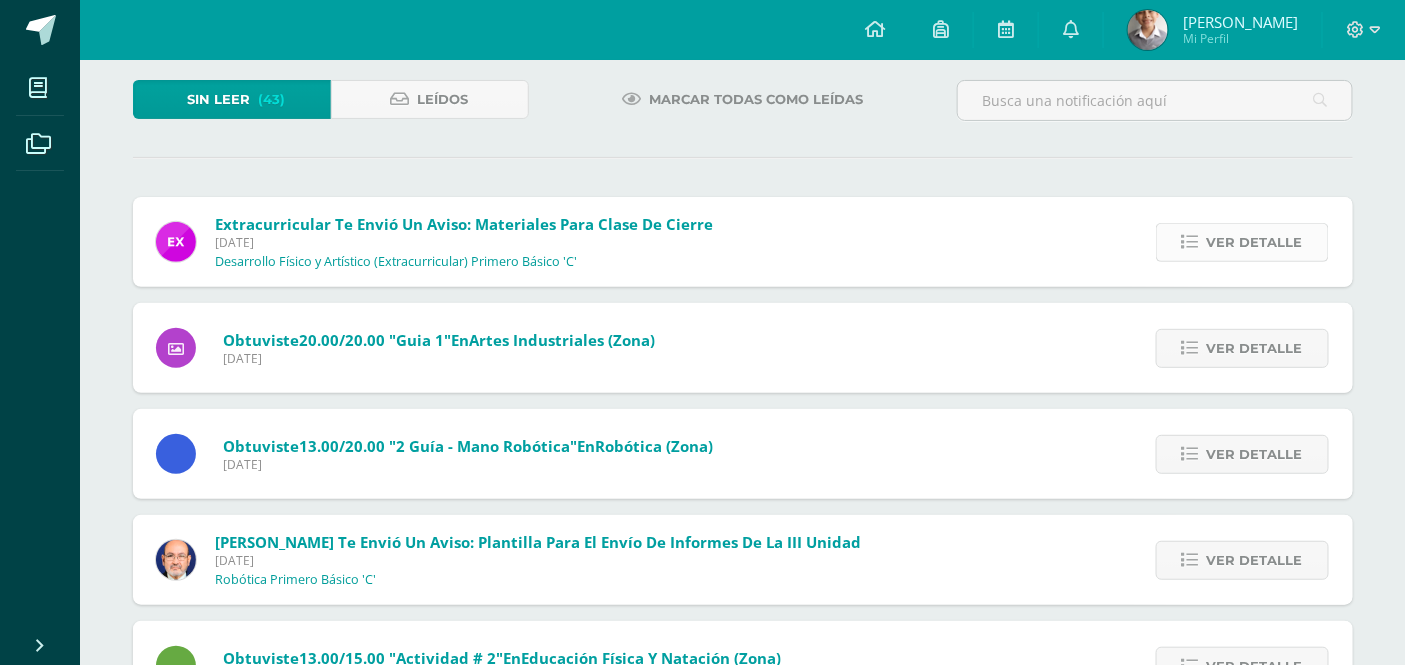 click at bounding box center (1190, 242) 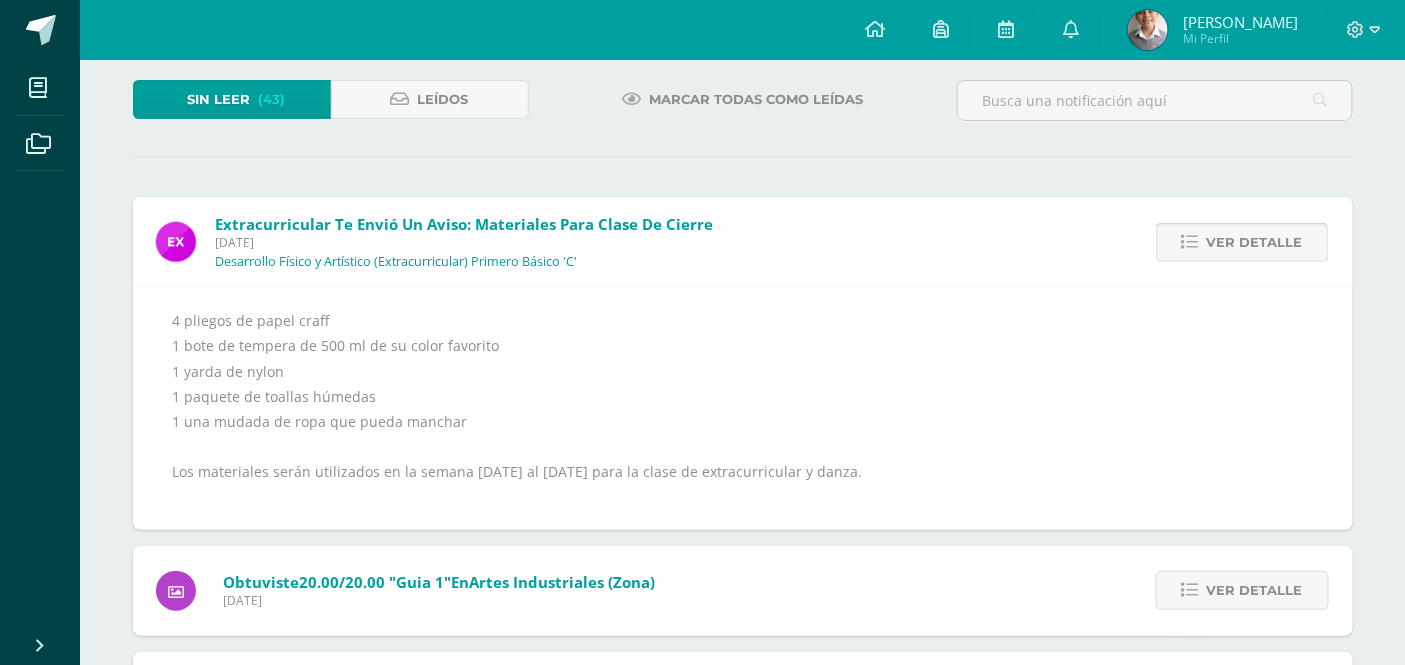 click at bounding box center (1190, 242) 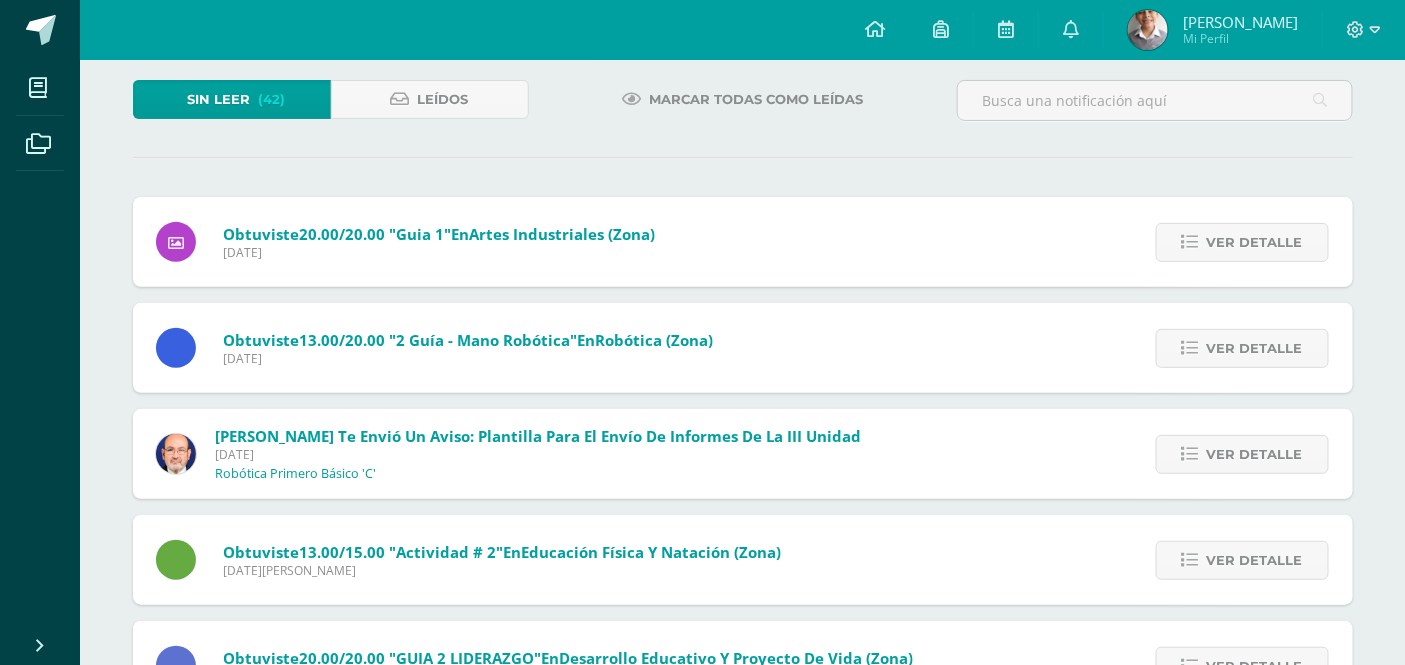 click at bounding box center (1190, 242) 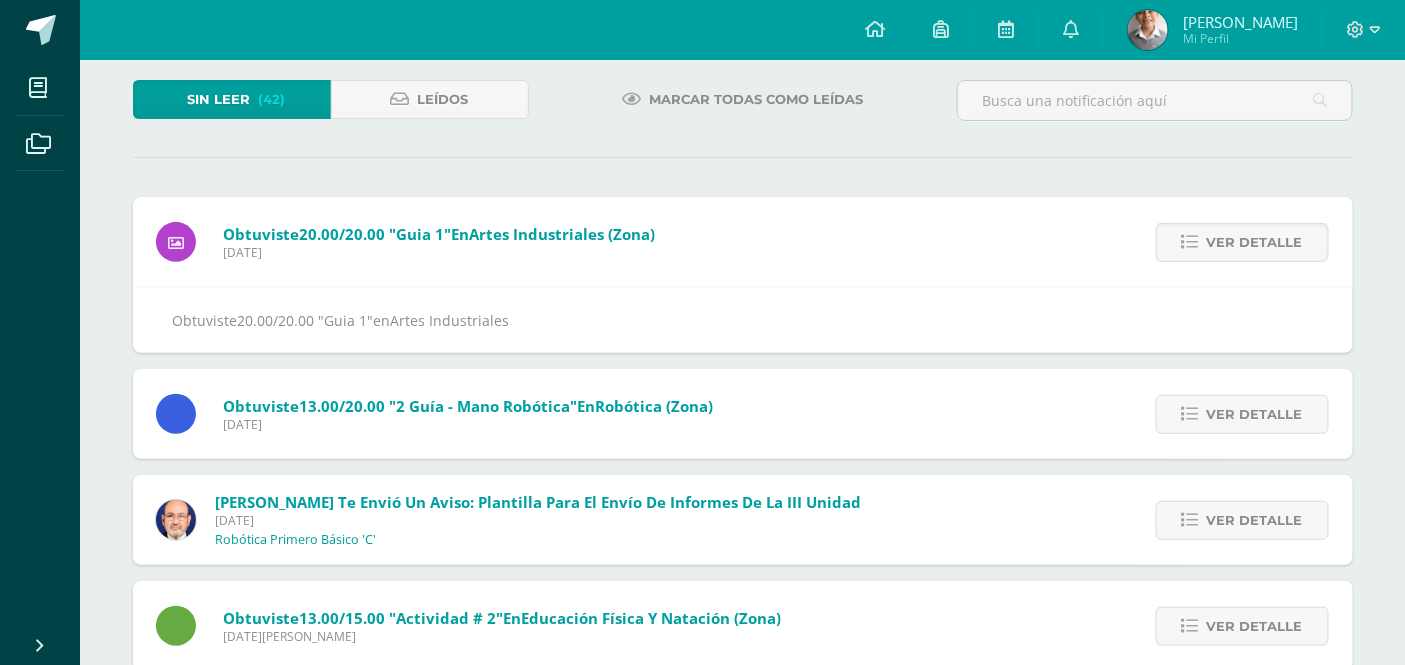 click at bounding box center (1190, 242) 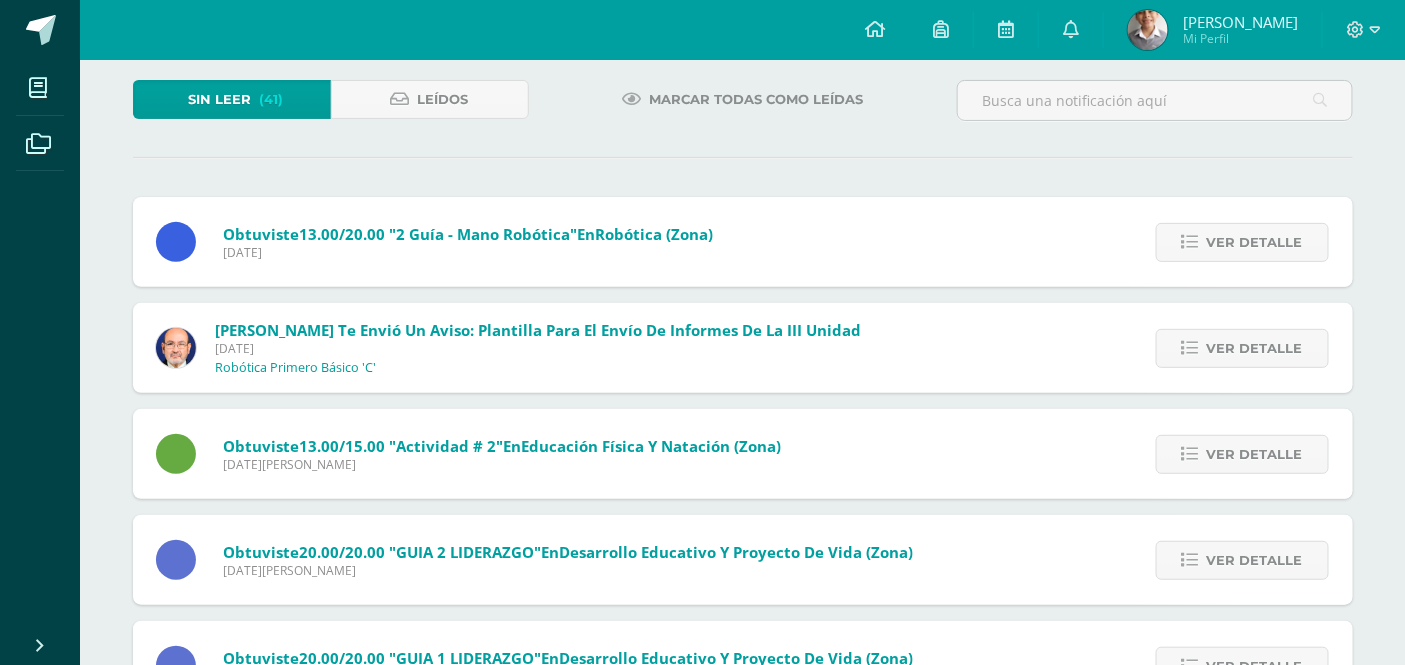 click at bounding box center [1190, 242] 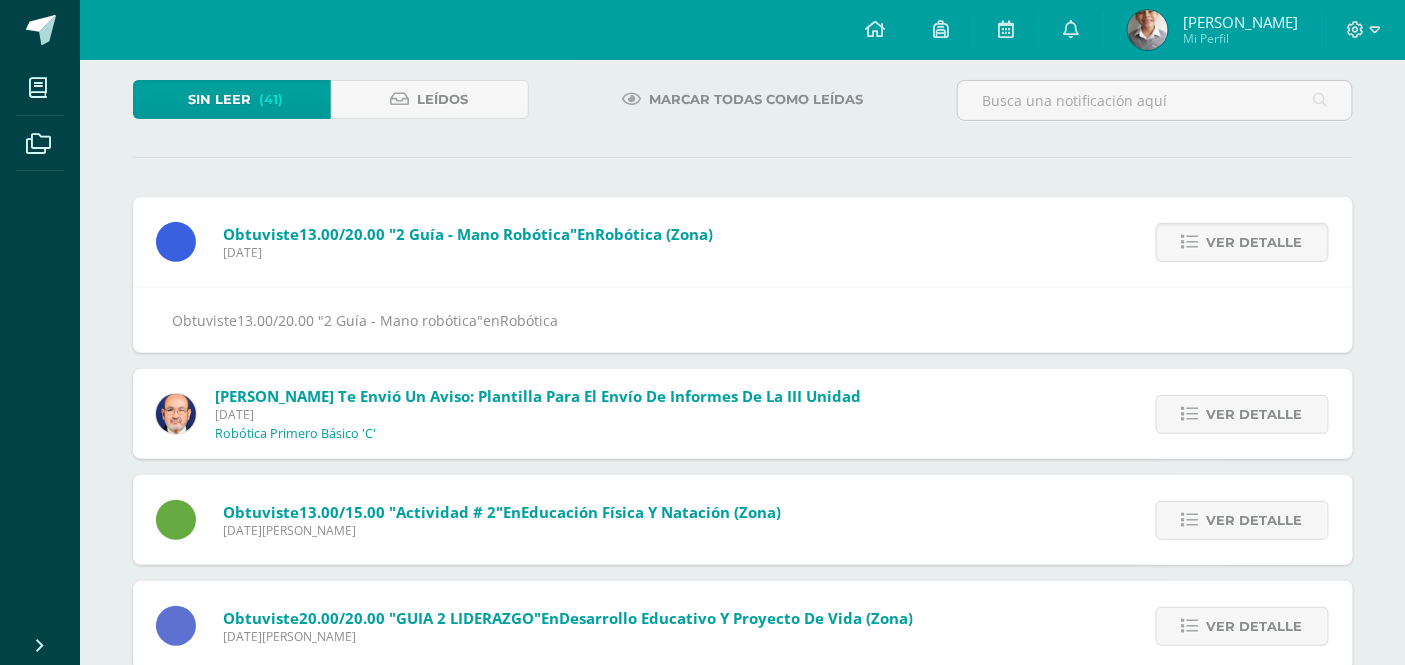 click at bounding box center [1190, 242] 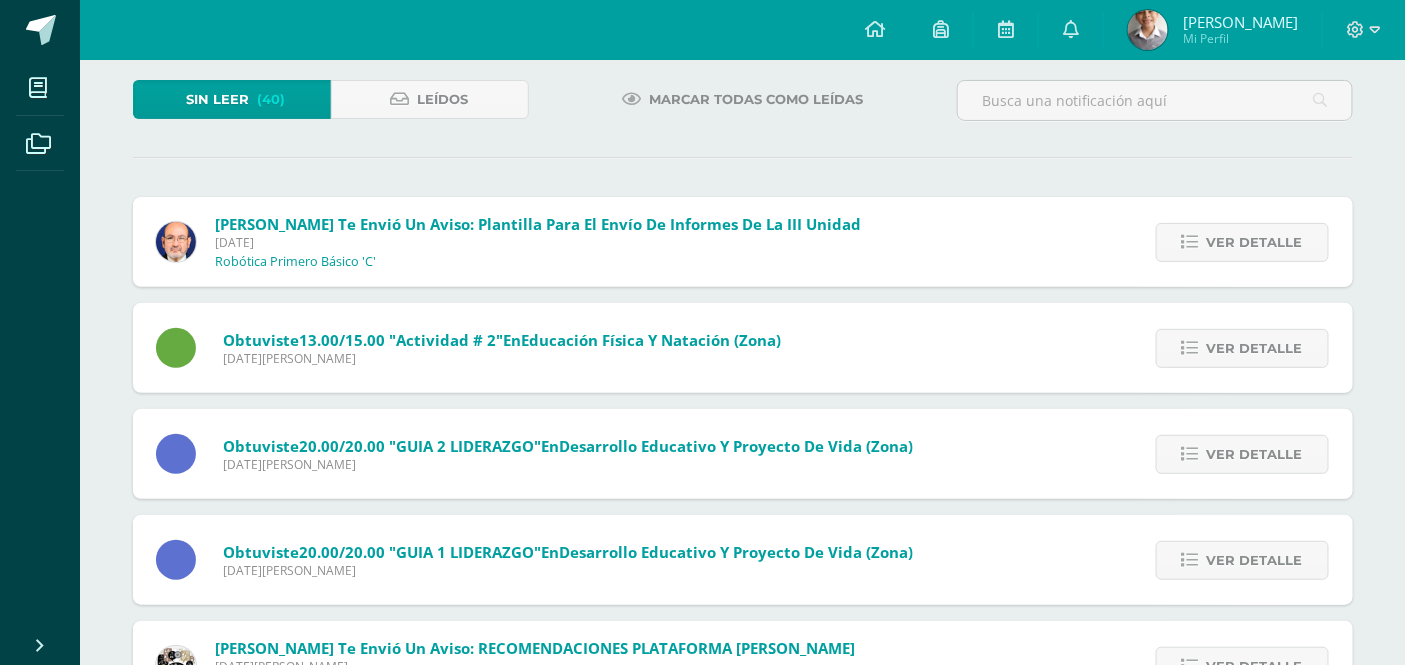 click at bounding box center [1190, 242] 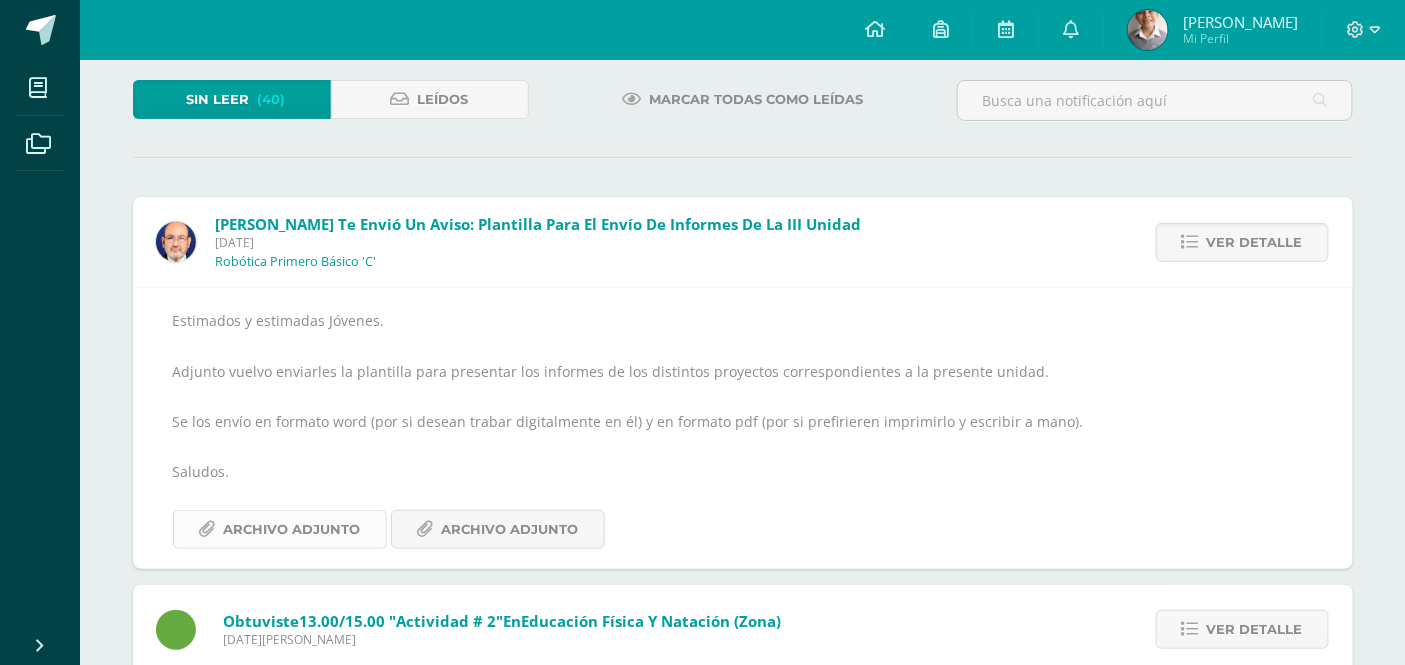 click on "Archivo Adjunto" at bounding box center (292, 529) 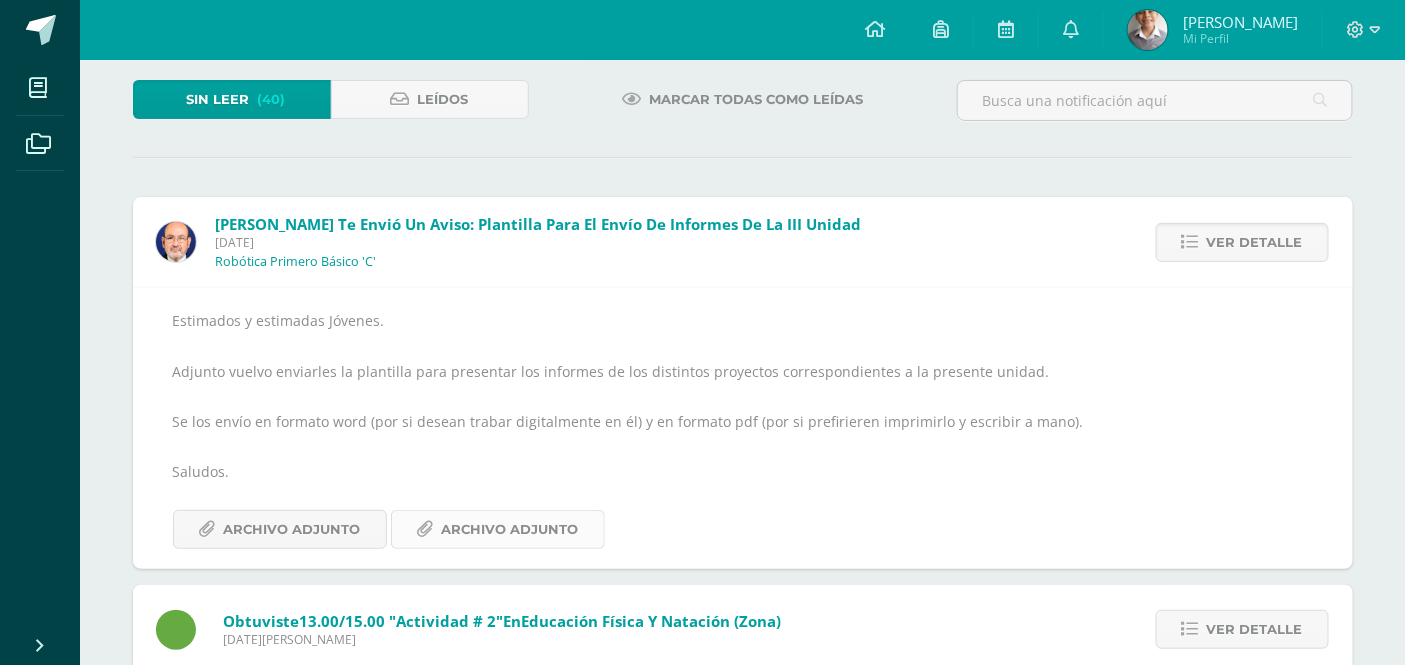 click on "Archivo Adjunto" at bounding box center (510, 529) 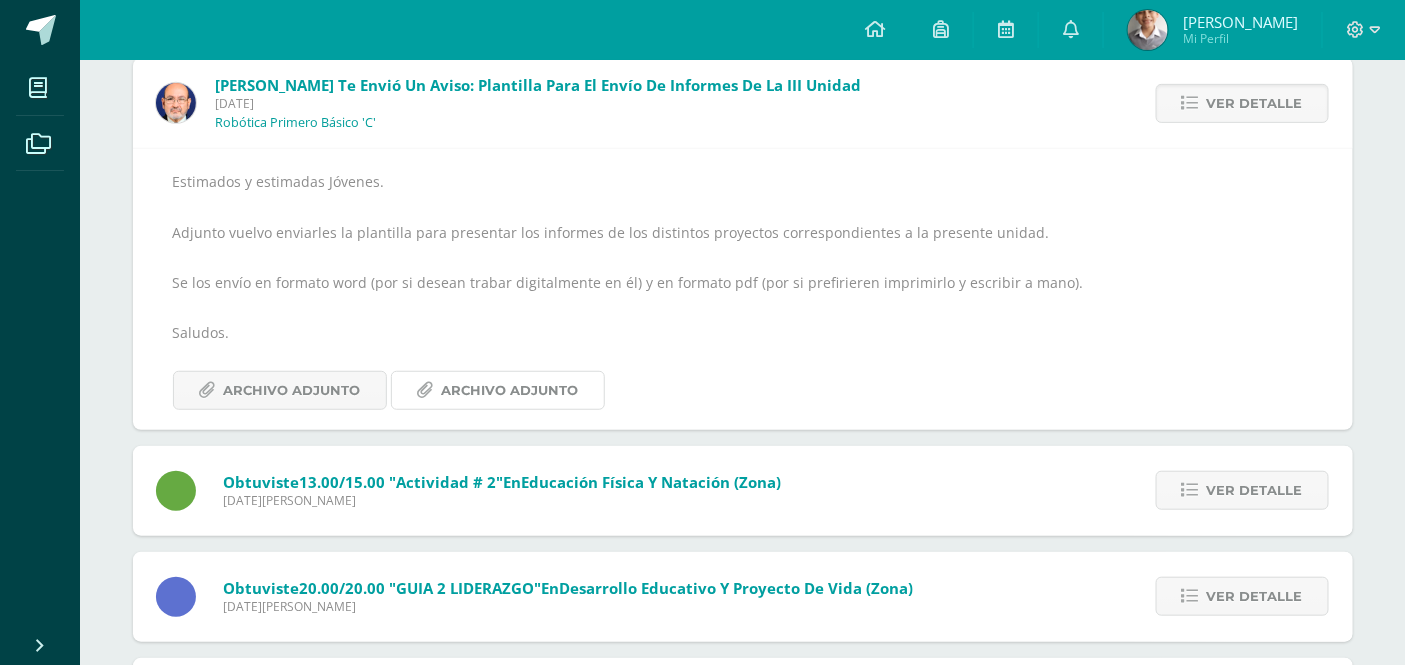 scroll, scrollTop: 111, scrollLeft: 0, axis: vertical 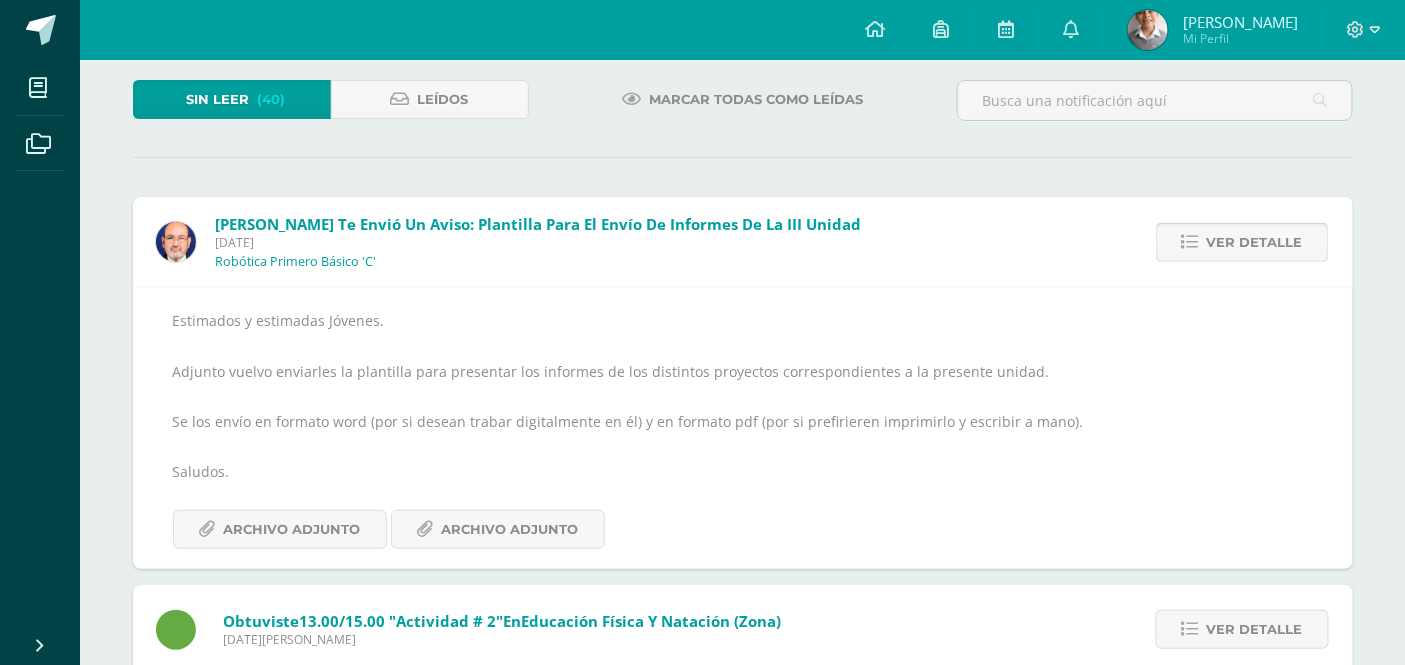 click at bounding box center [1190, 242] 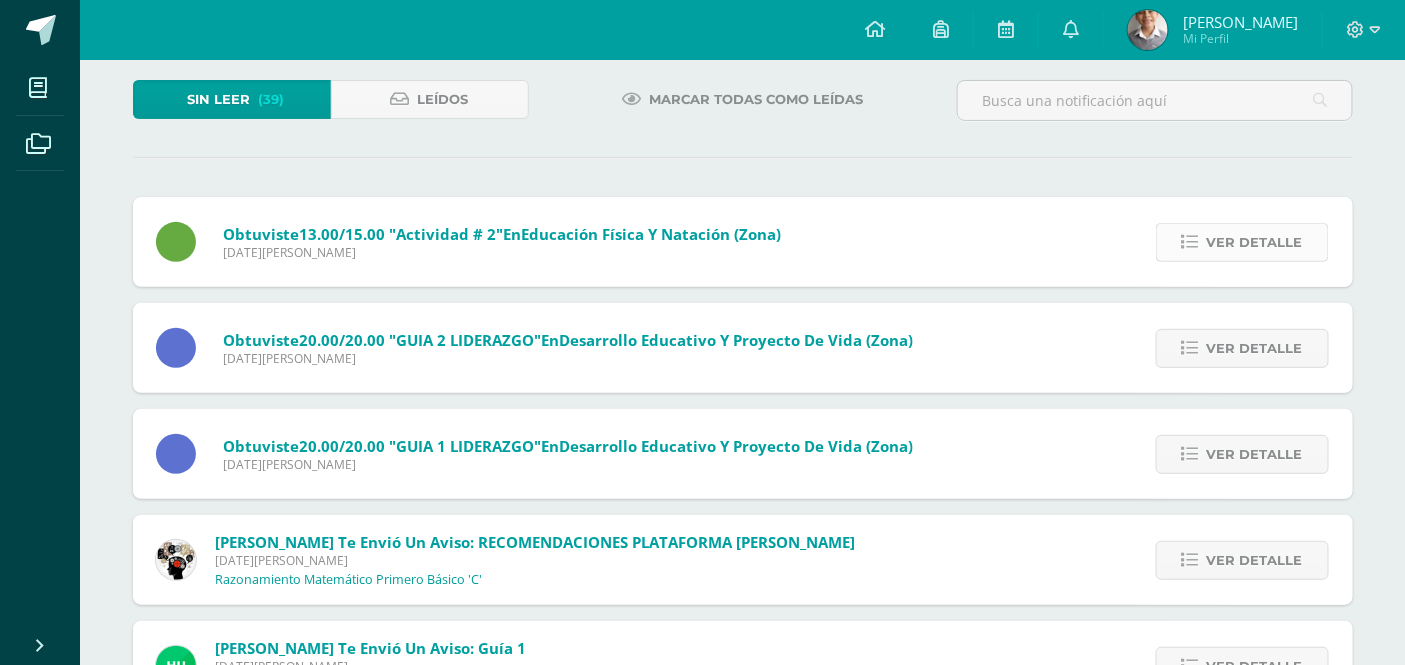 click at bounding box center (1190, 242) 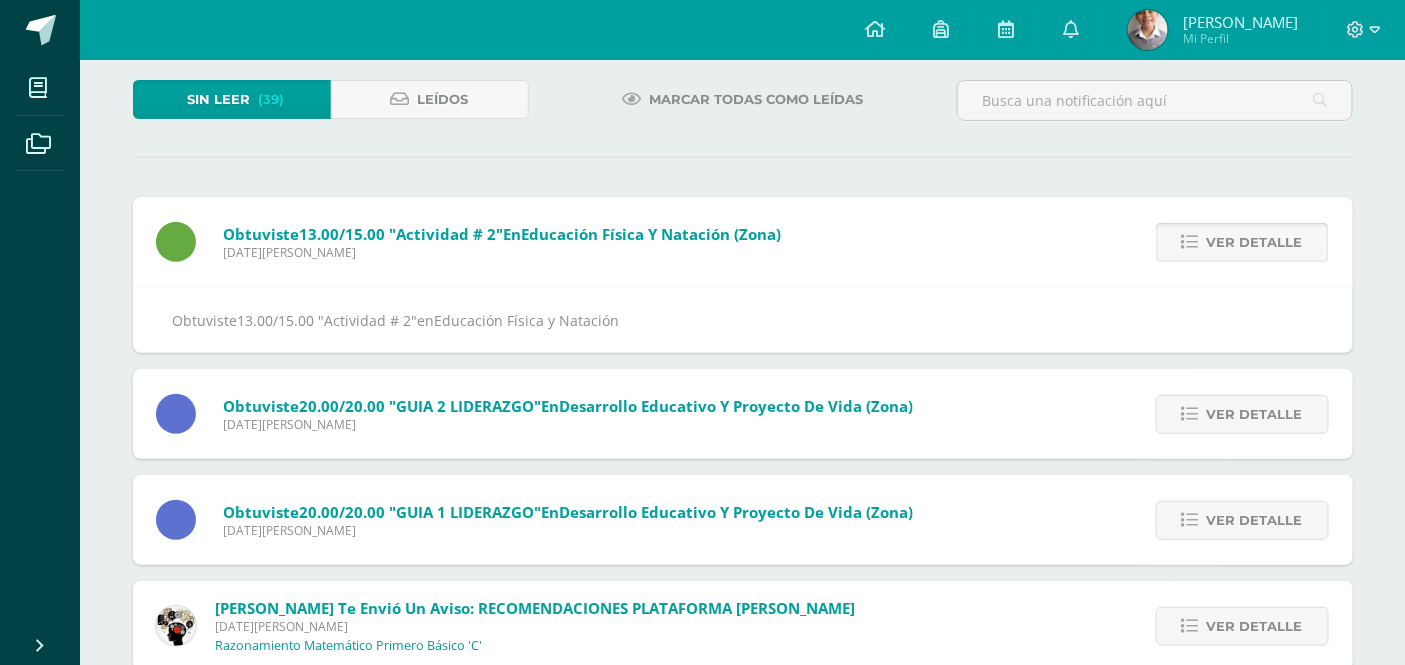 click at bounding box center (1190, 242) 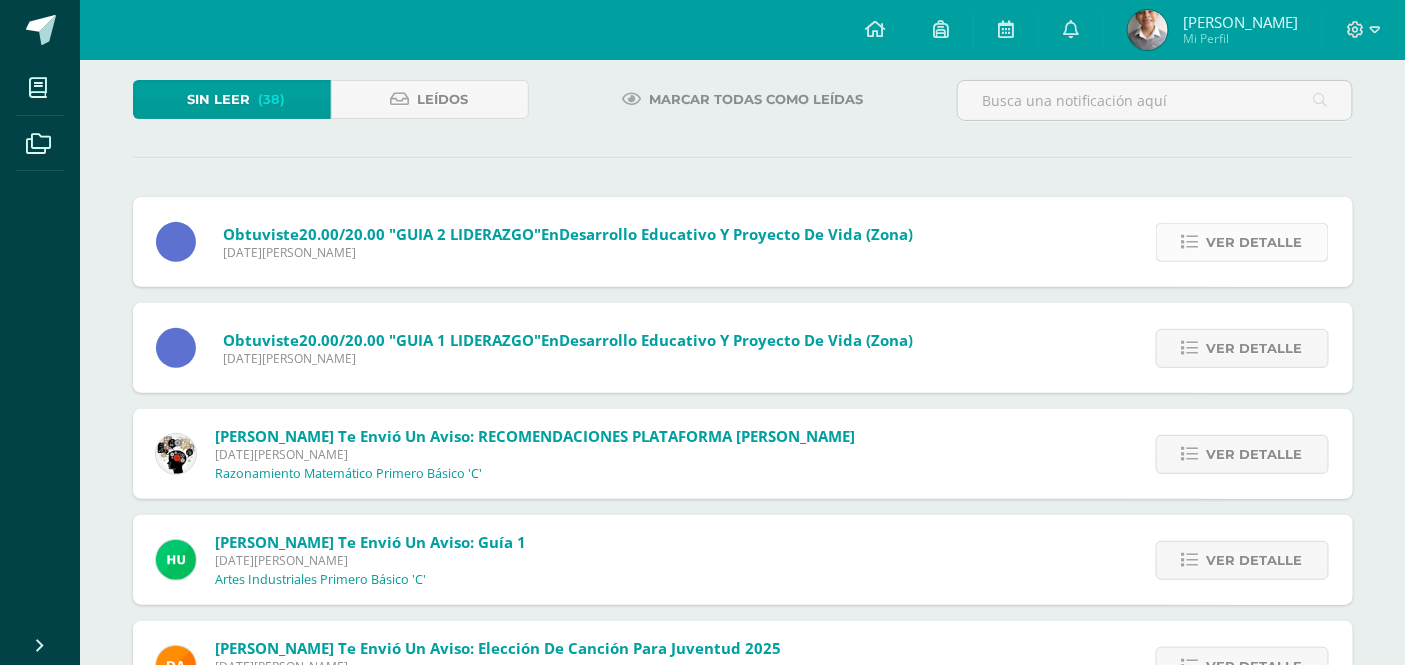 click at bounding box center (1190, 242) 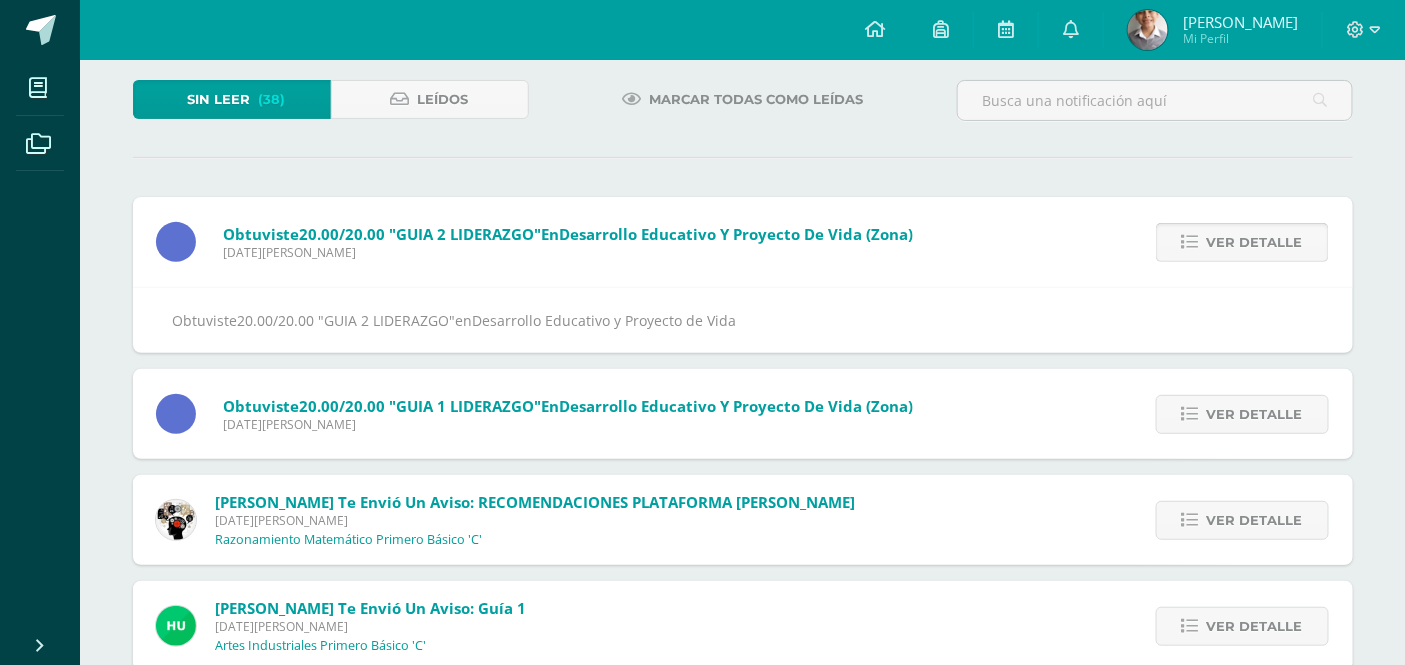 click at bounding box center [1190, 242] 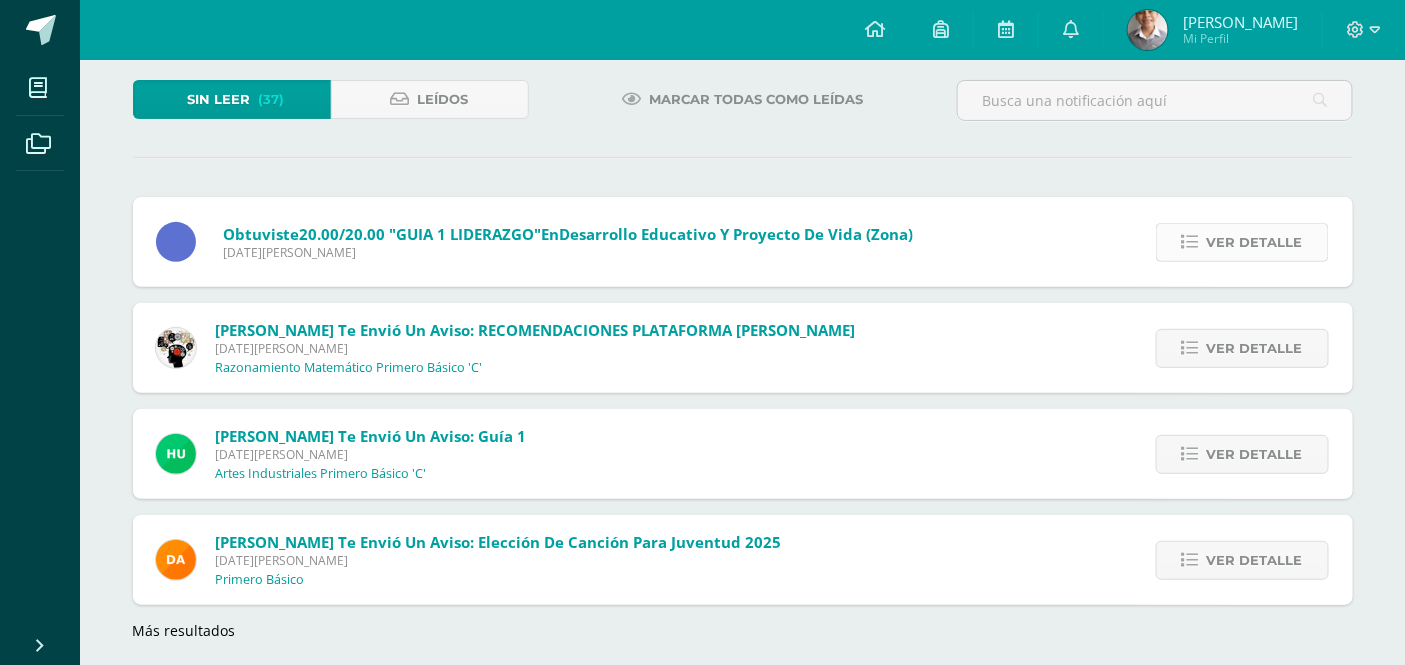click at bounding box center [1190, 242] 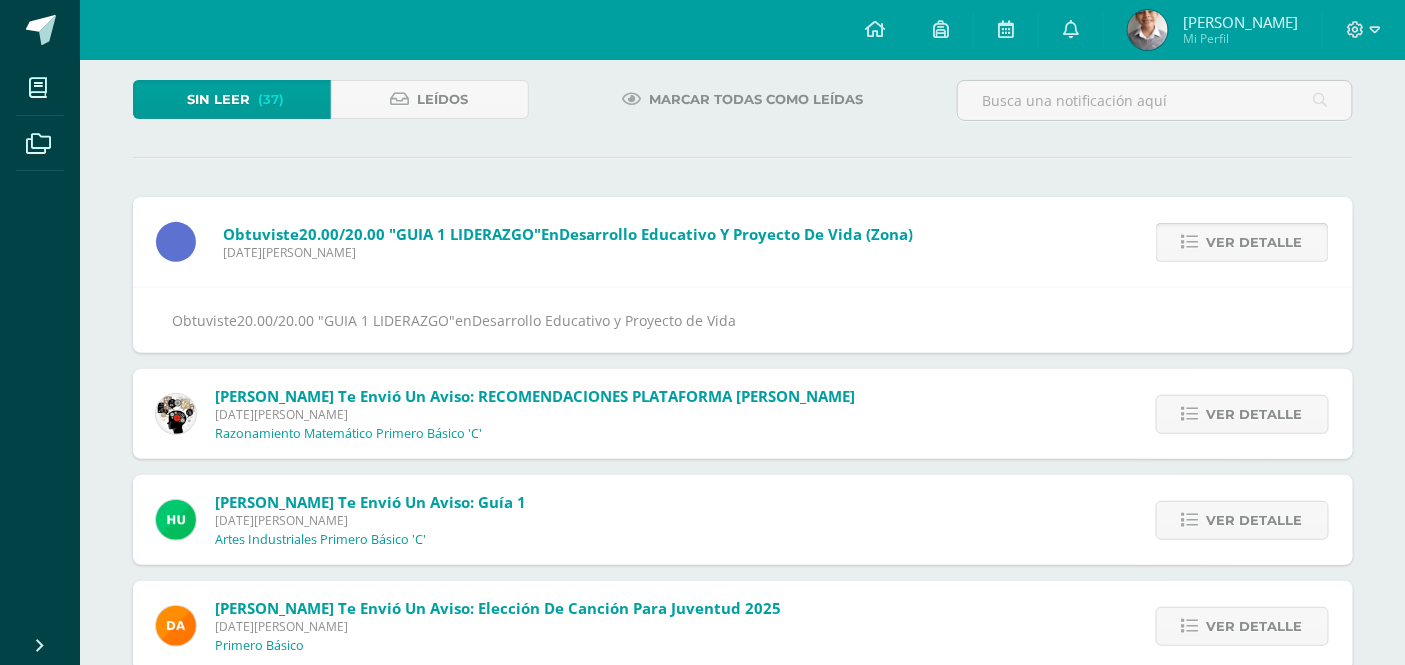 click at bounding box center (1190, 242) 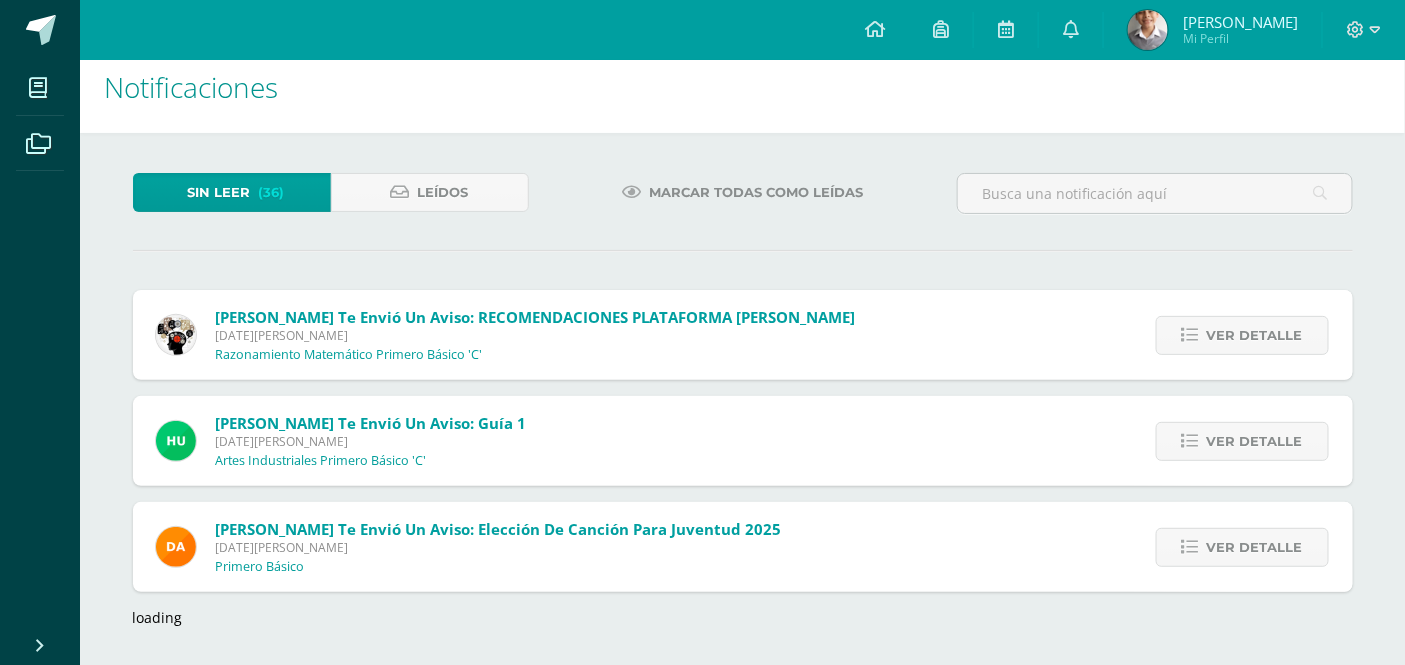 scroll, scrollTop: 111, scrollLeft: 0, axis: vertical 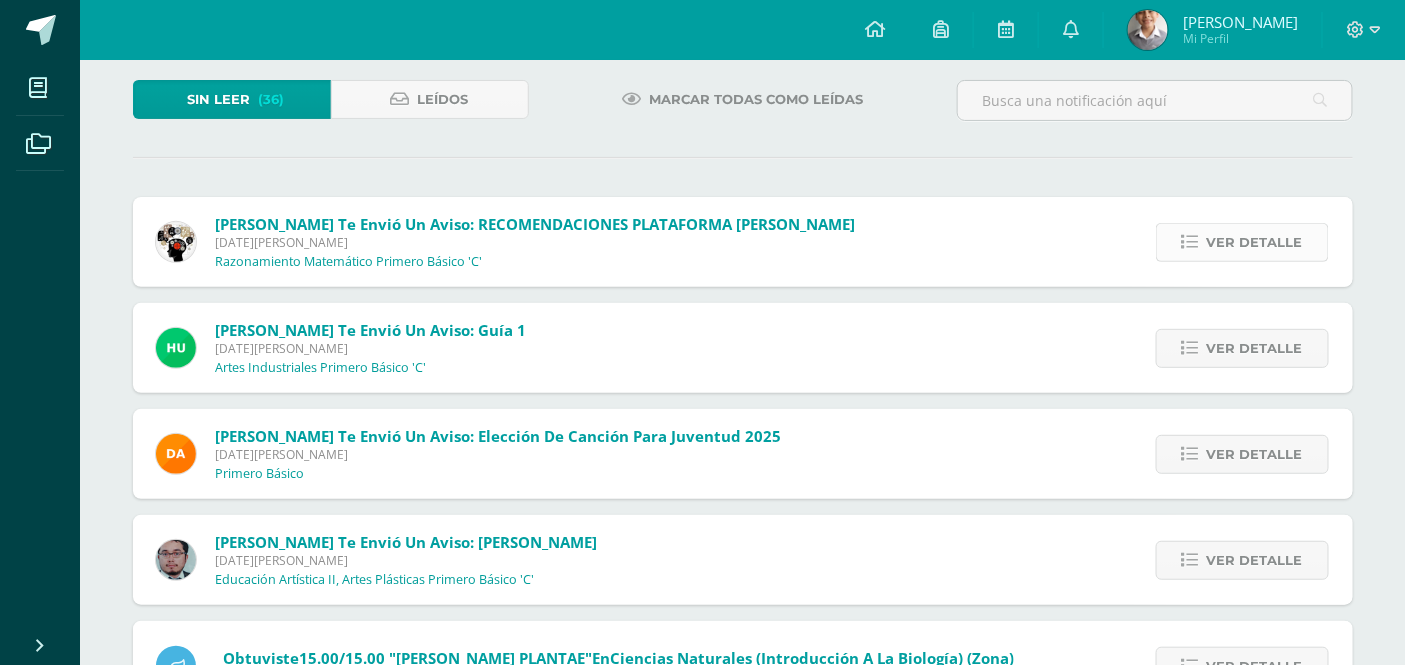 click at bounding box center (1190, 242) 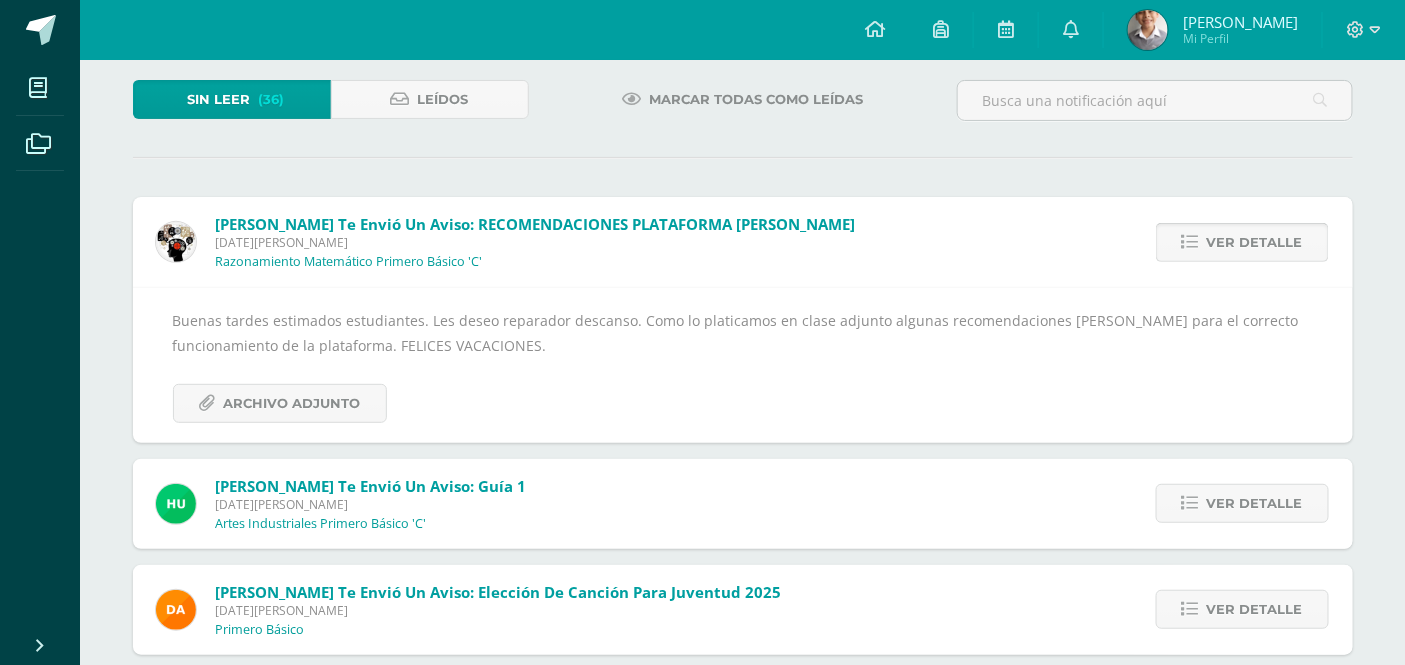 click at bounding box center (1190, 242) 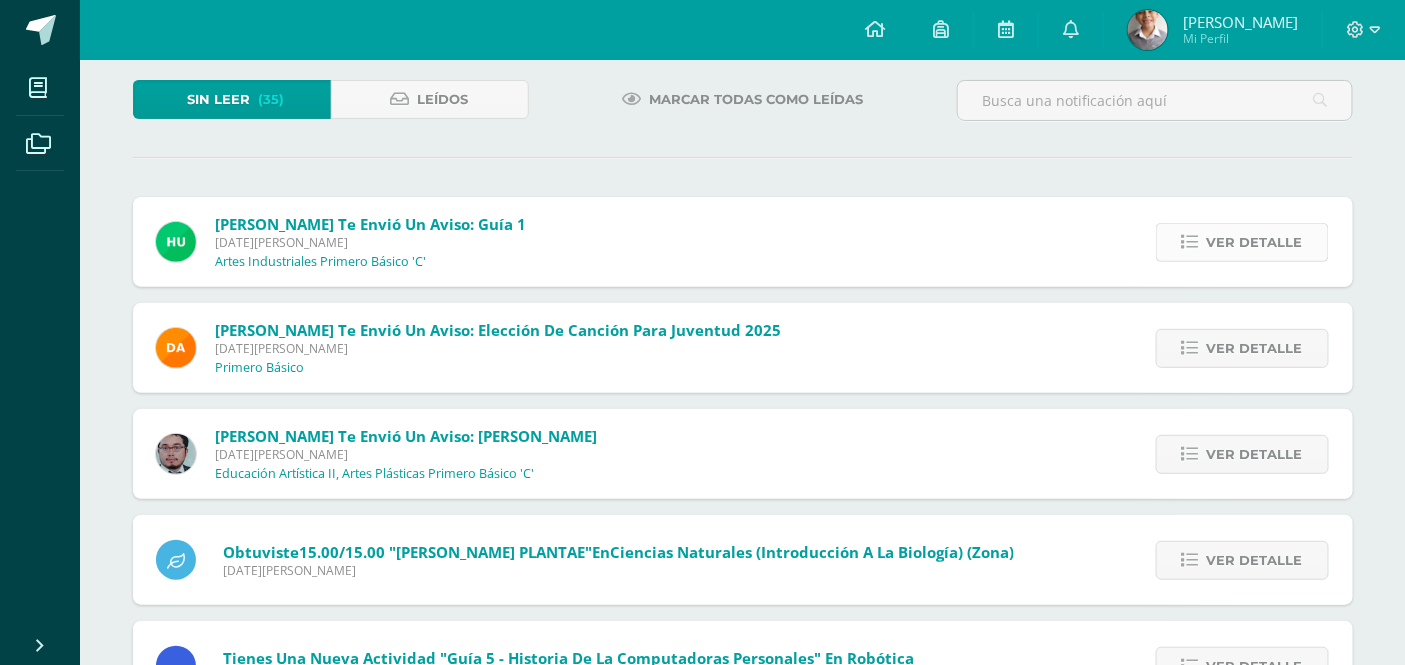 click on "Ver detalle" at bounding box center [1242, 242] 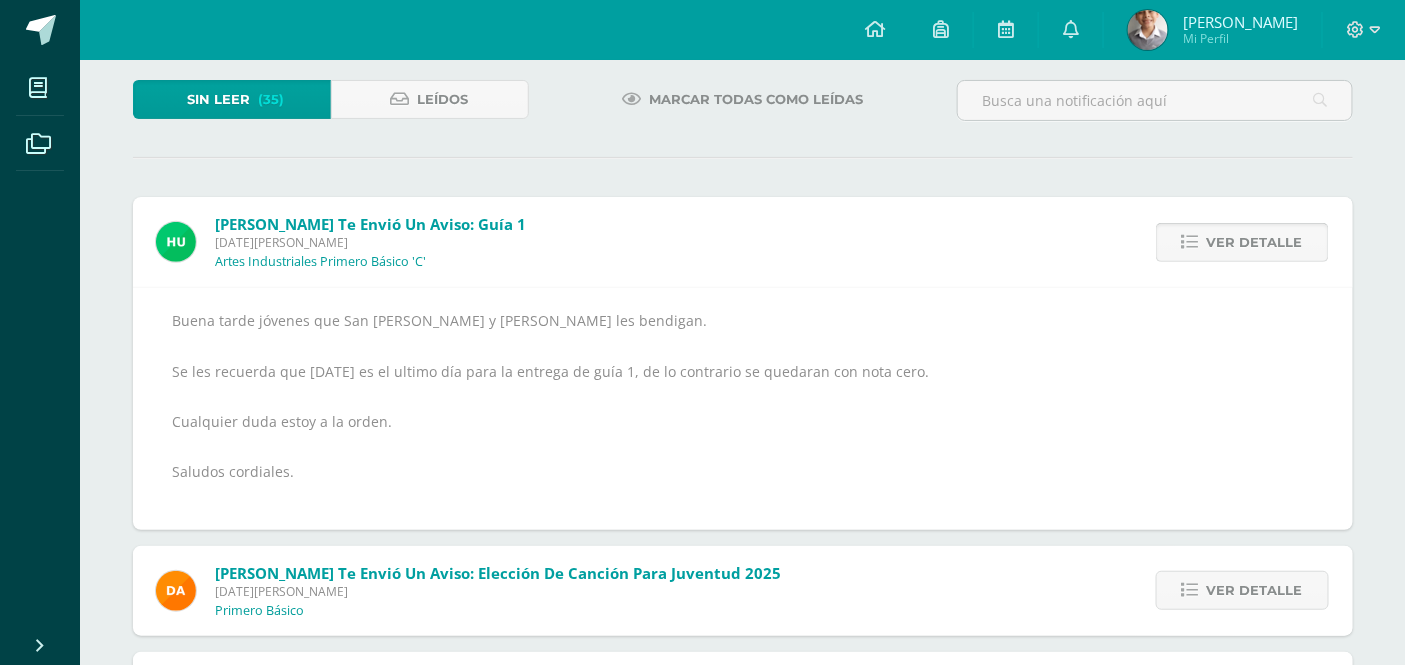 click at bounding box center (1190, 242) 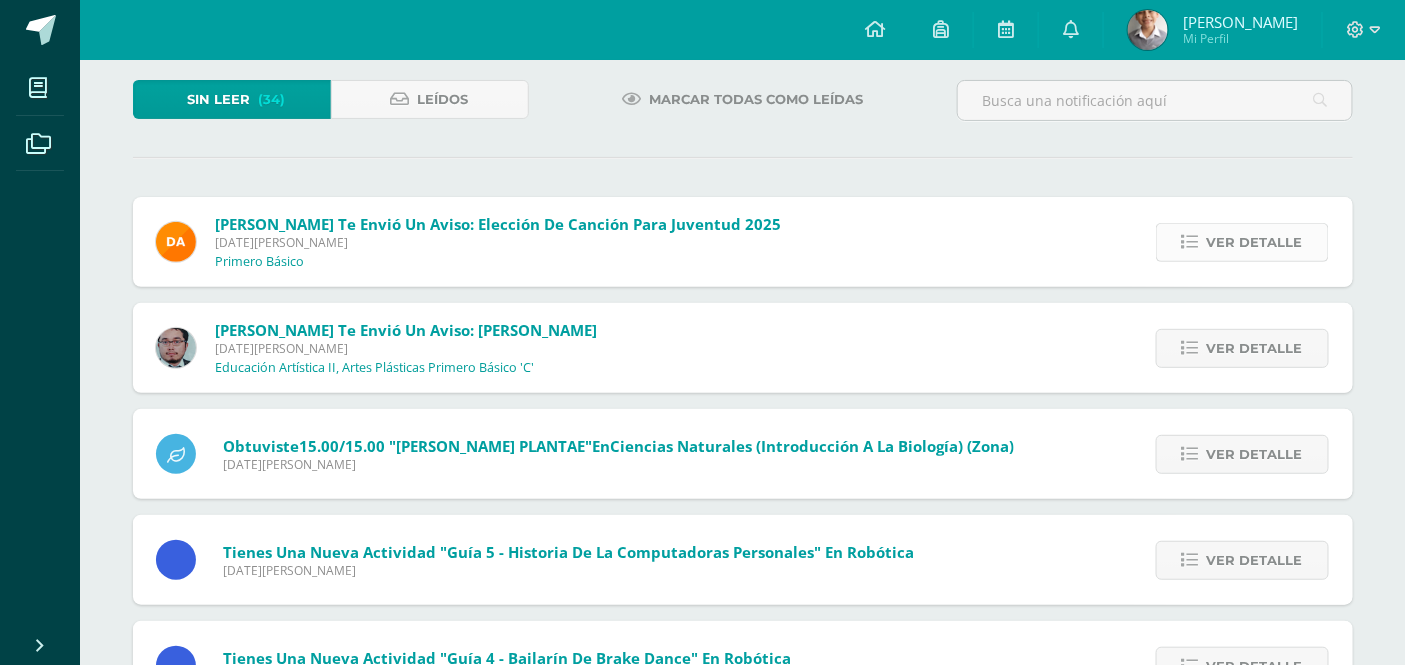 click at bounding box center (1190, 242) 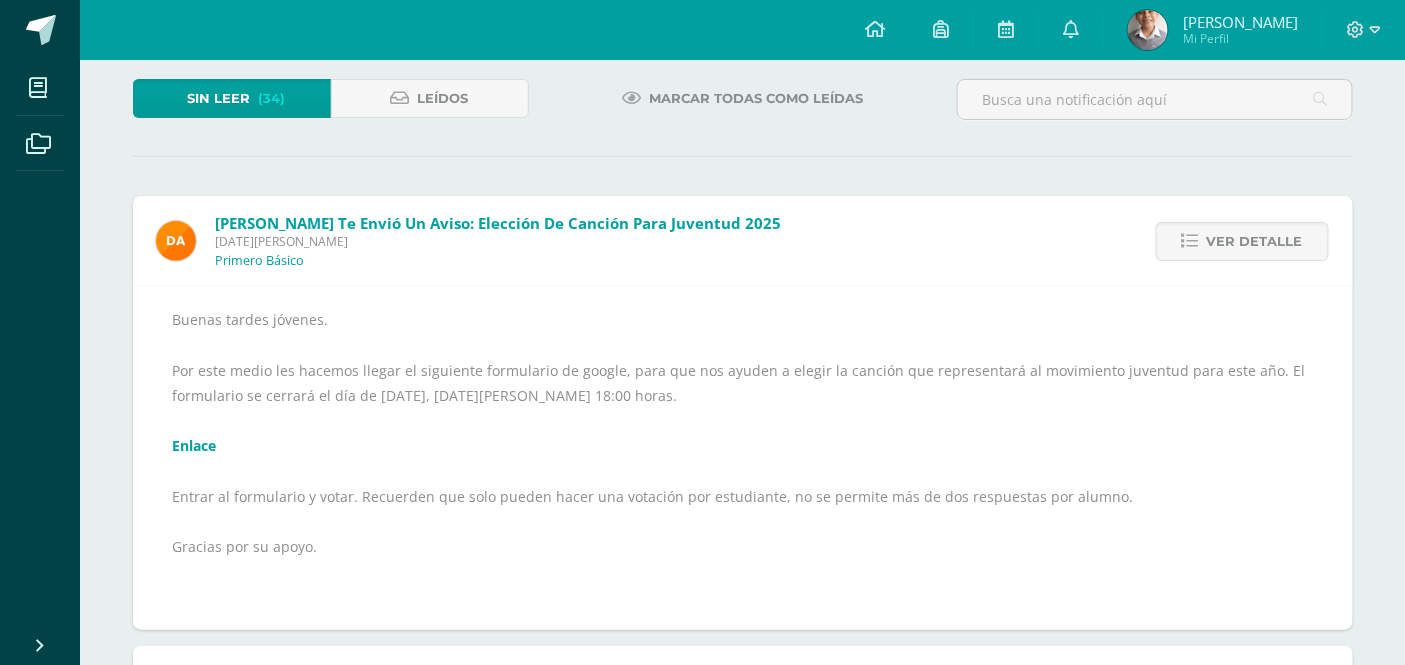 scroll, scrollTop: 111, scrollLeft: 0, axis: vertical 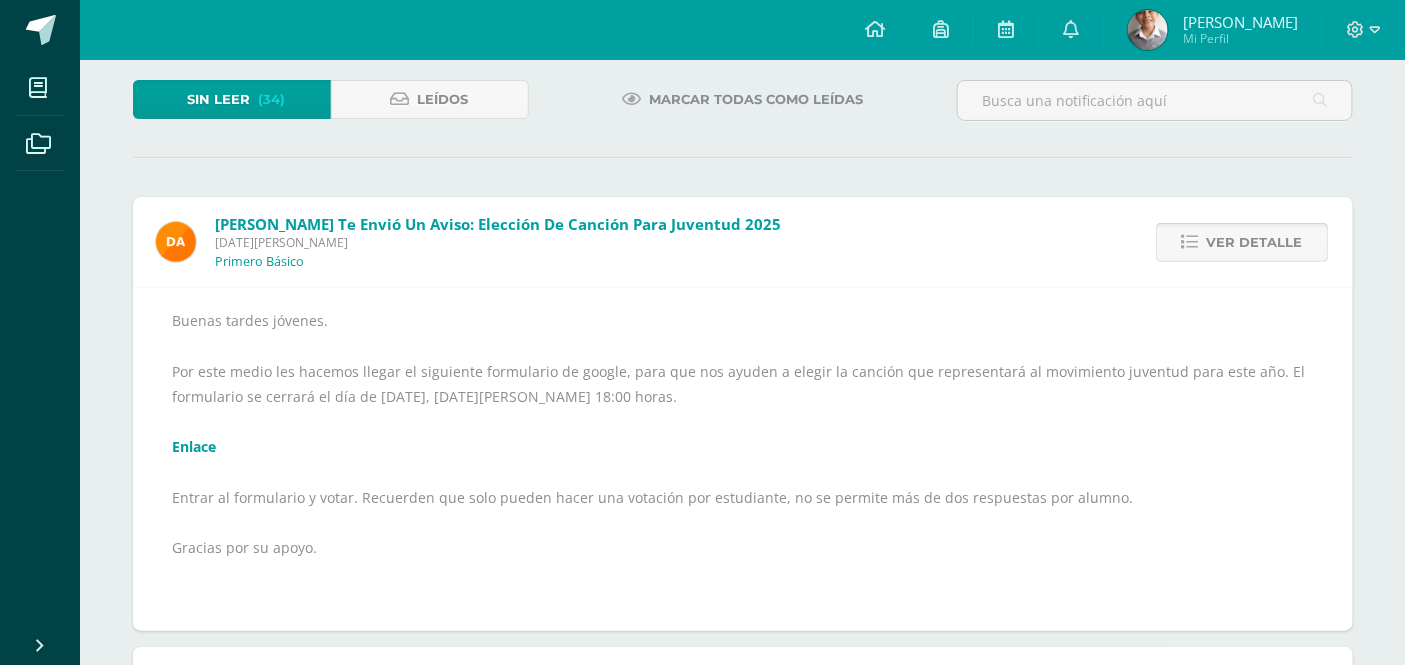 click at bounding box center (1190, 242) 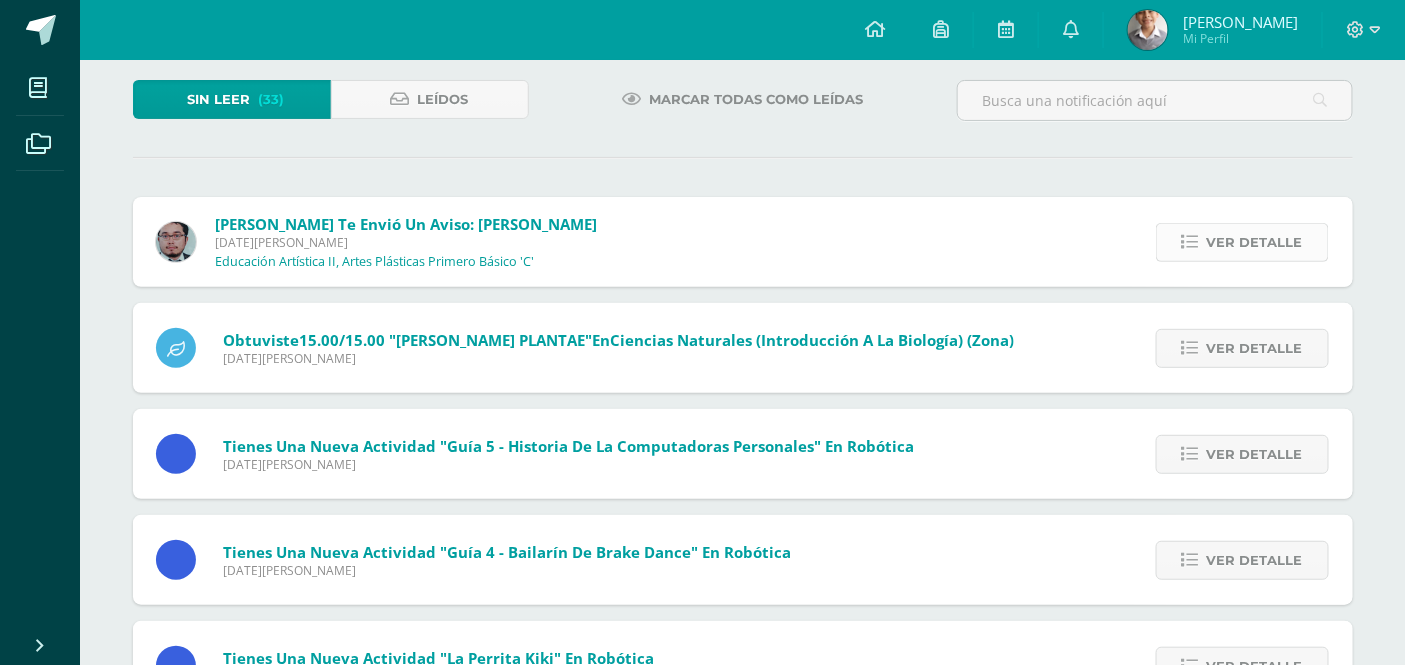 click at bounding box center [1190, 242] 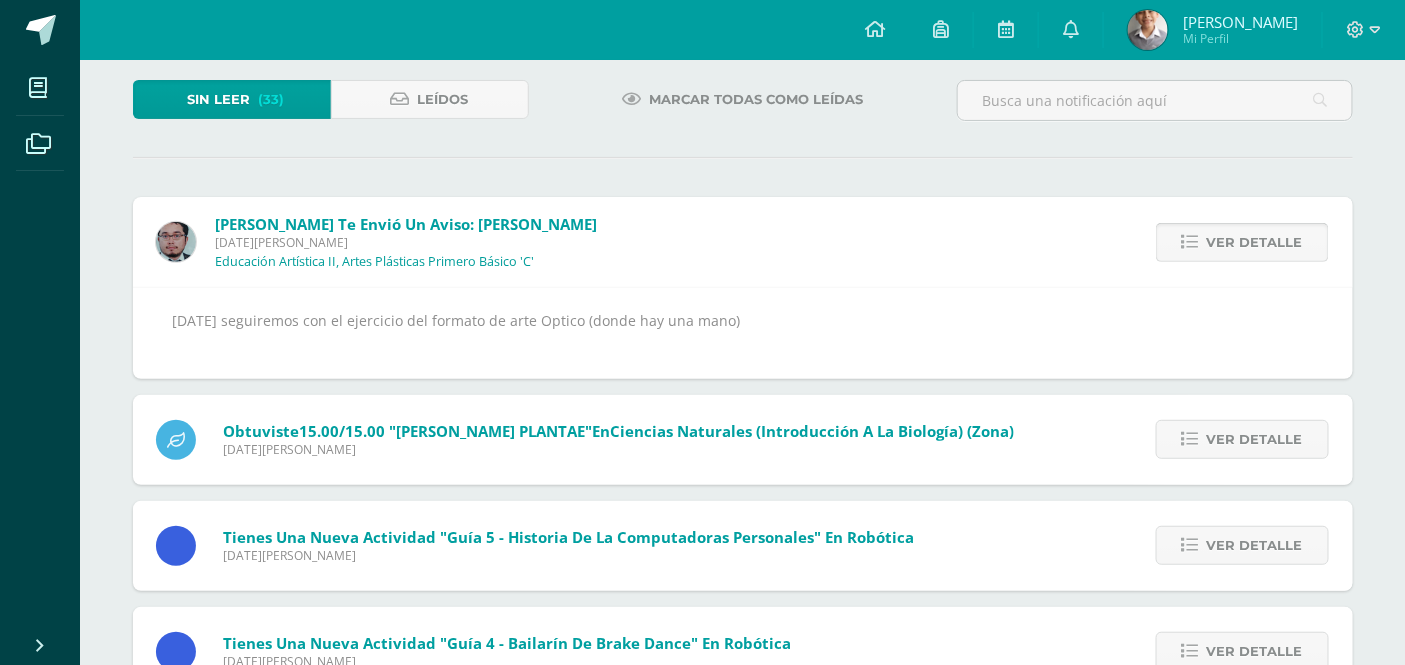 click at bounding box center (1190, 242) 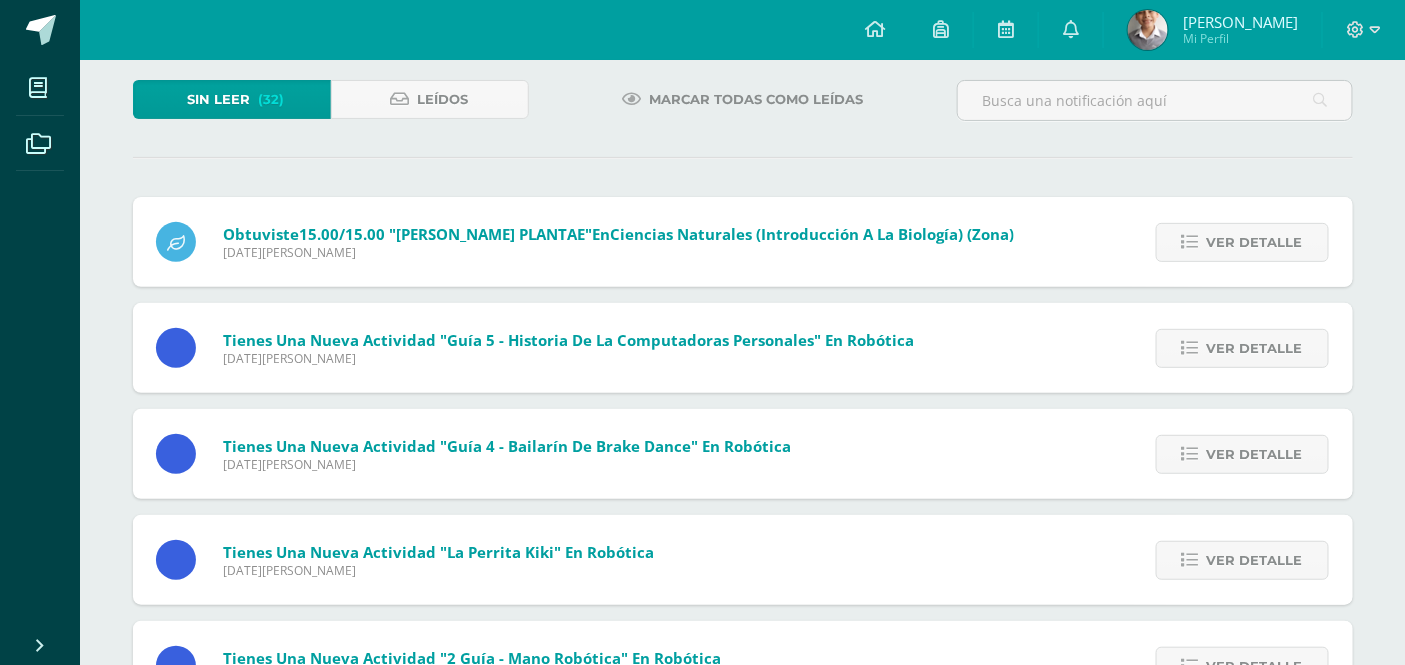 click at bounding box center [1190, 242] 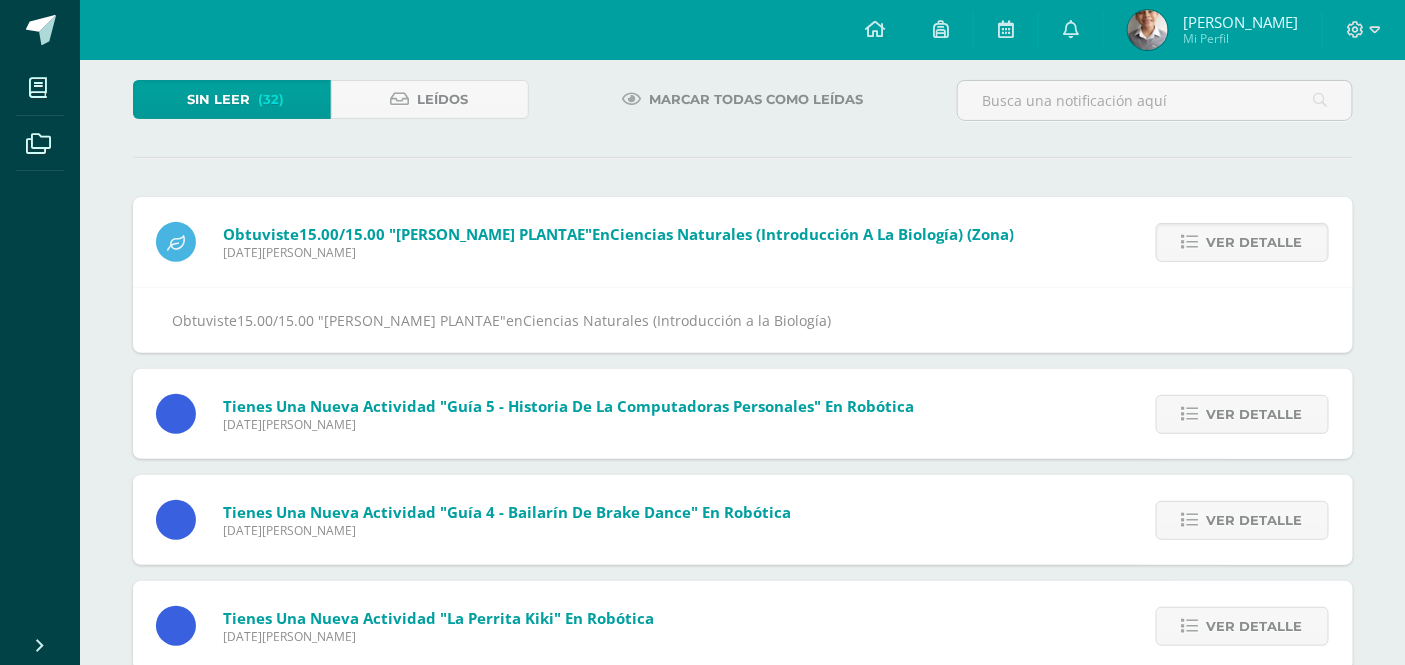 click at bounding box center [1190, 242] 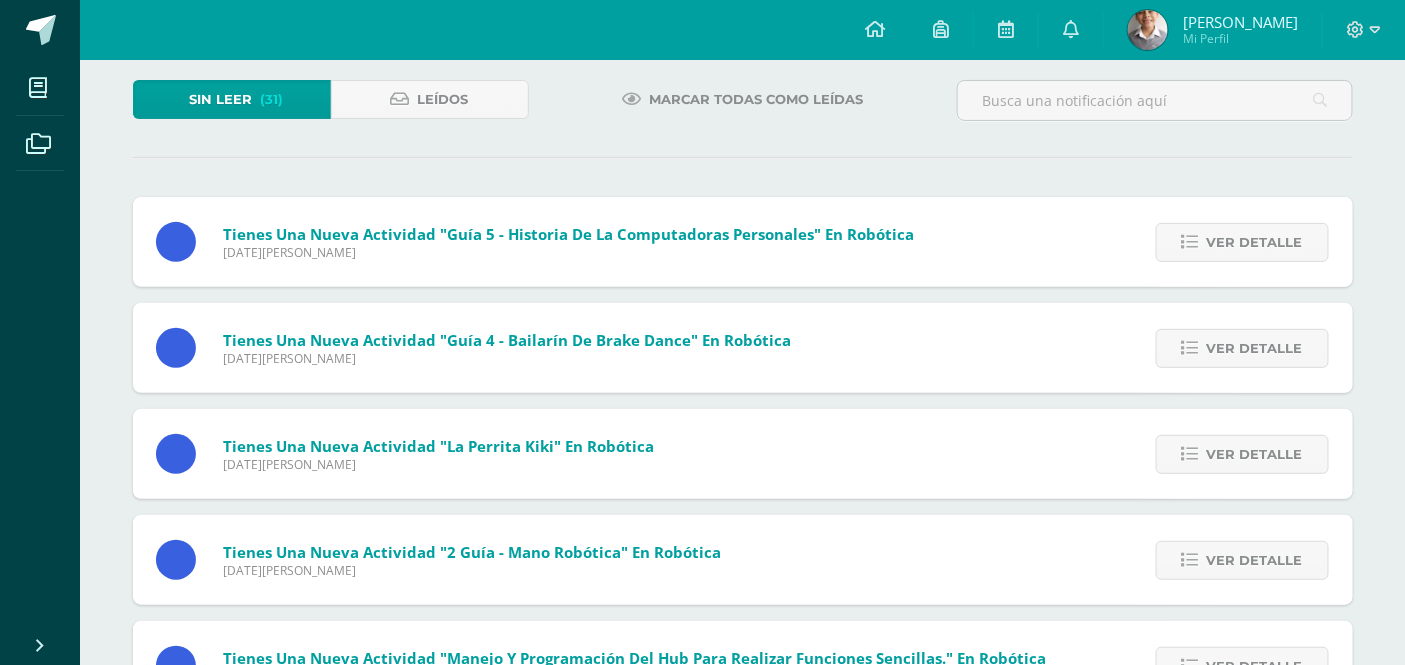 click at bounding box center (1190, 242) 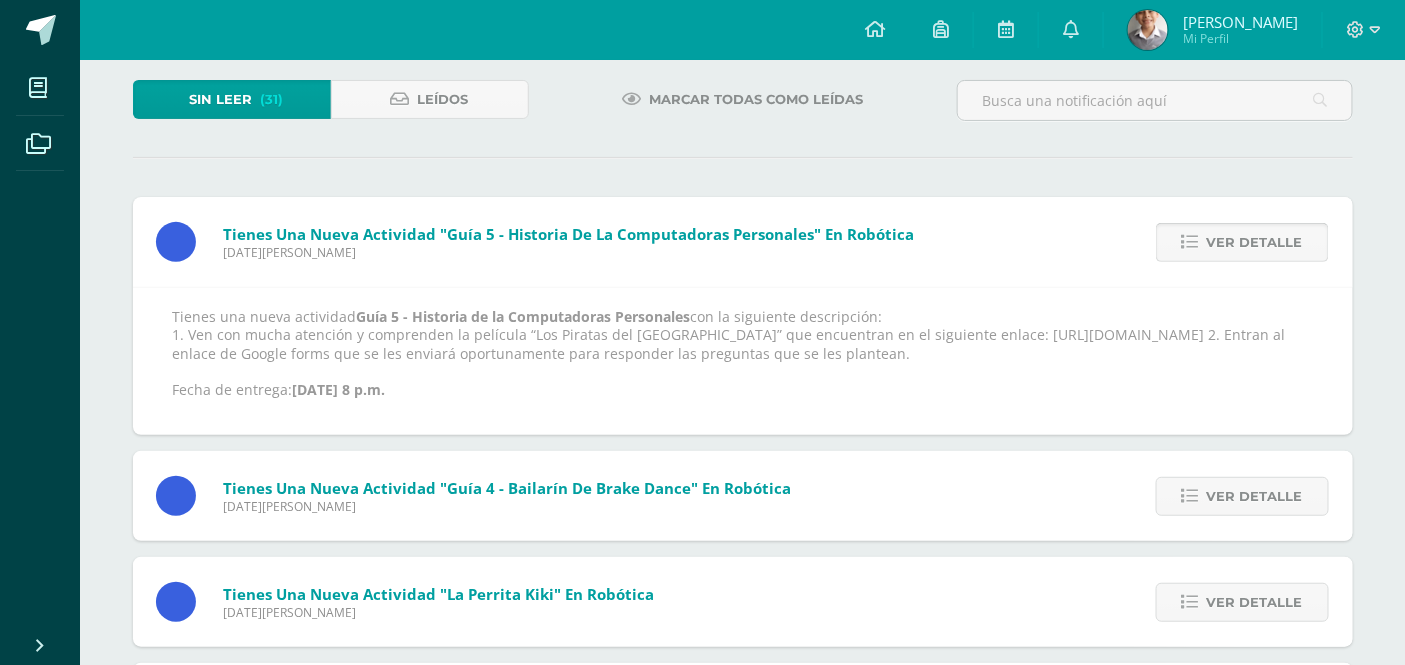 click at bounding box center (1190, 242) 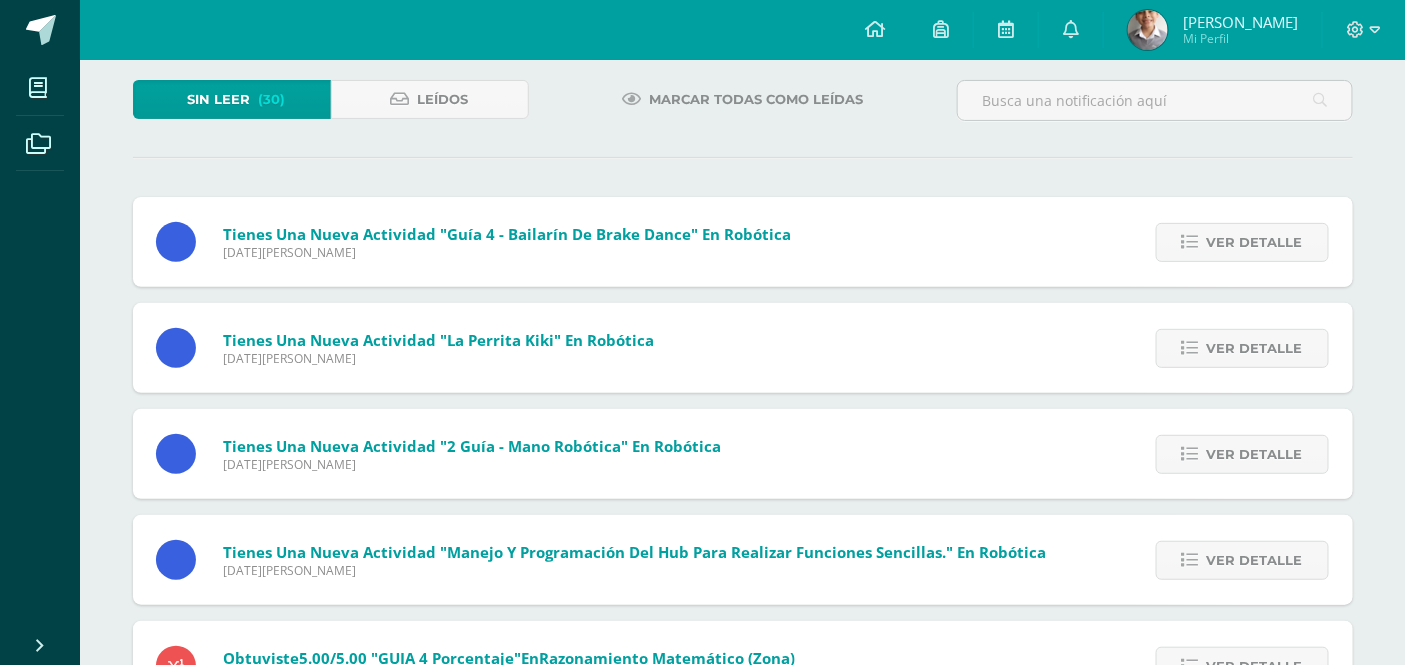 click at bounding box center (1190, 242) 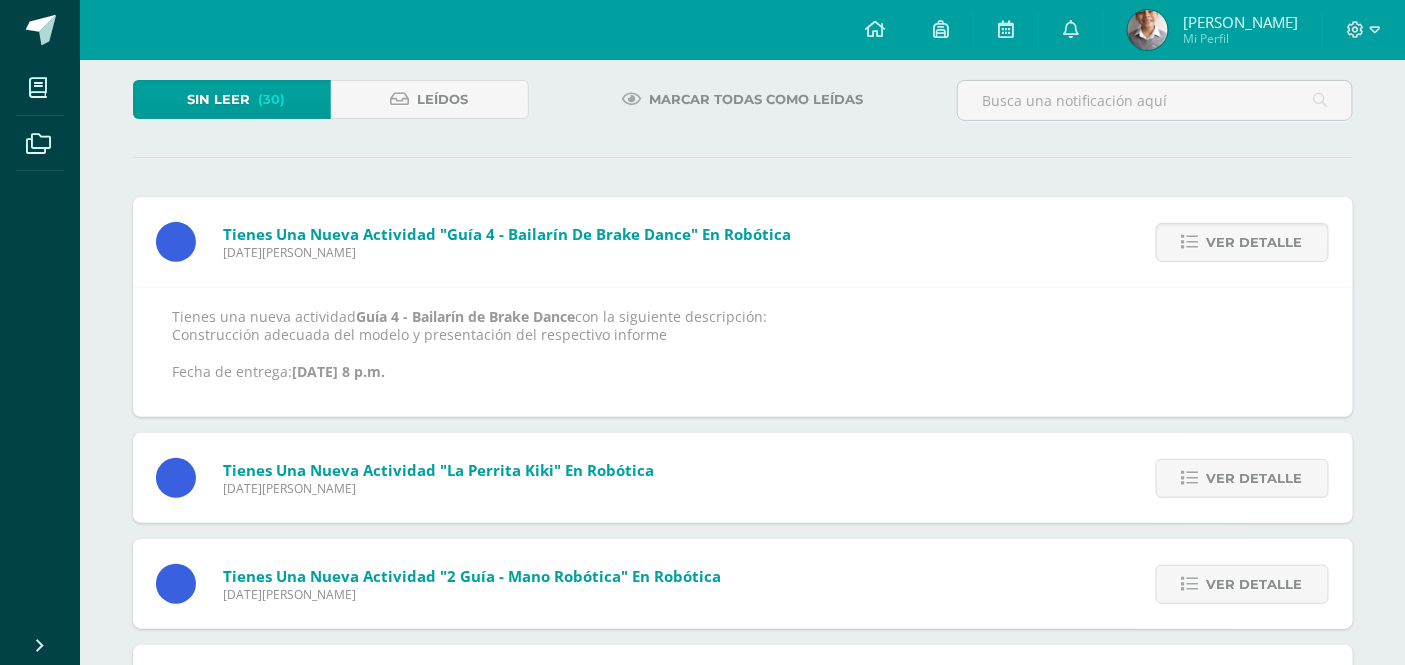 click at bounding box center [1190, 242] 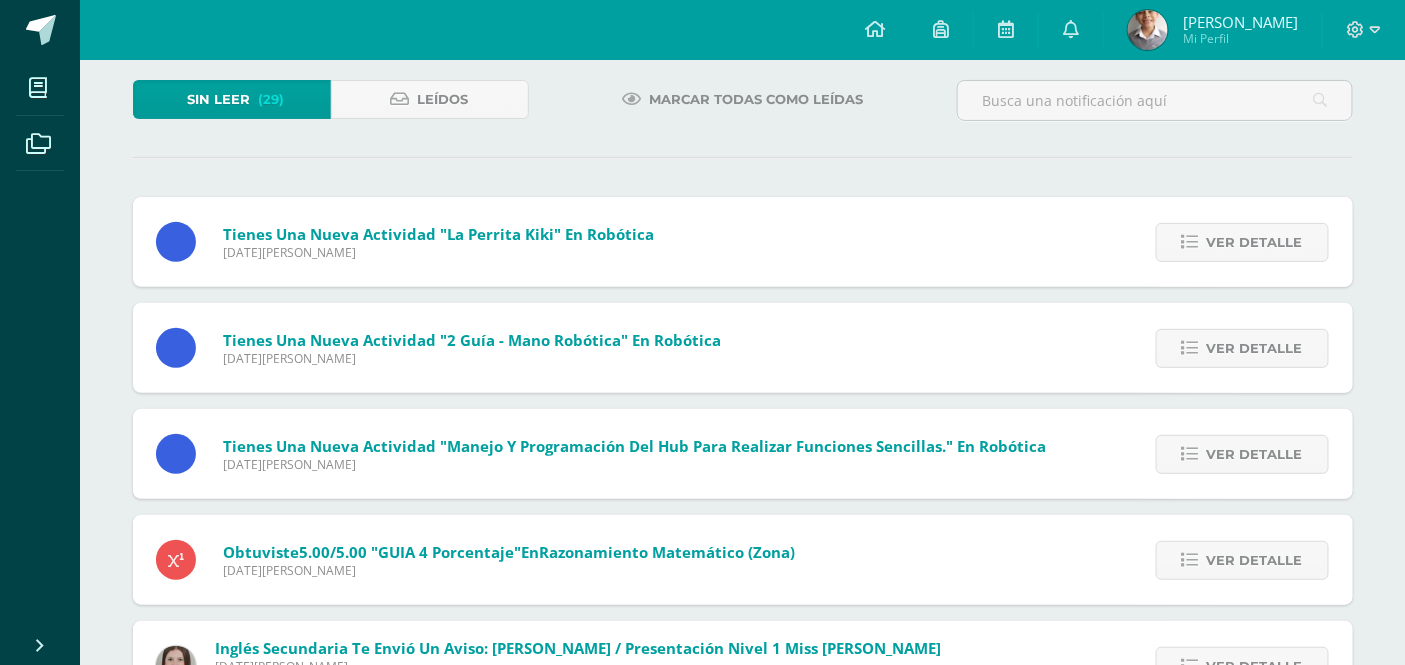 click at bounding box center (1190, 242) 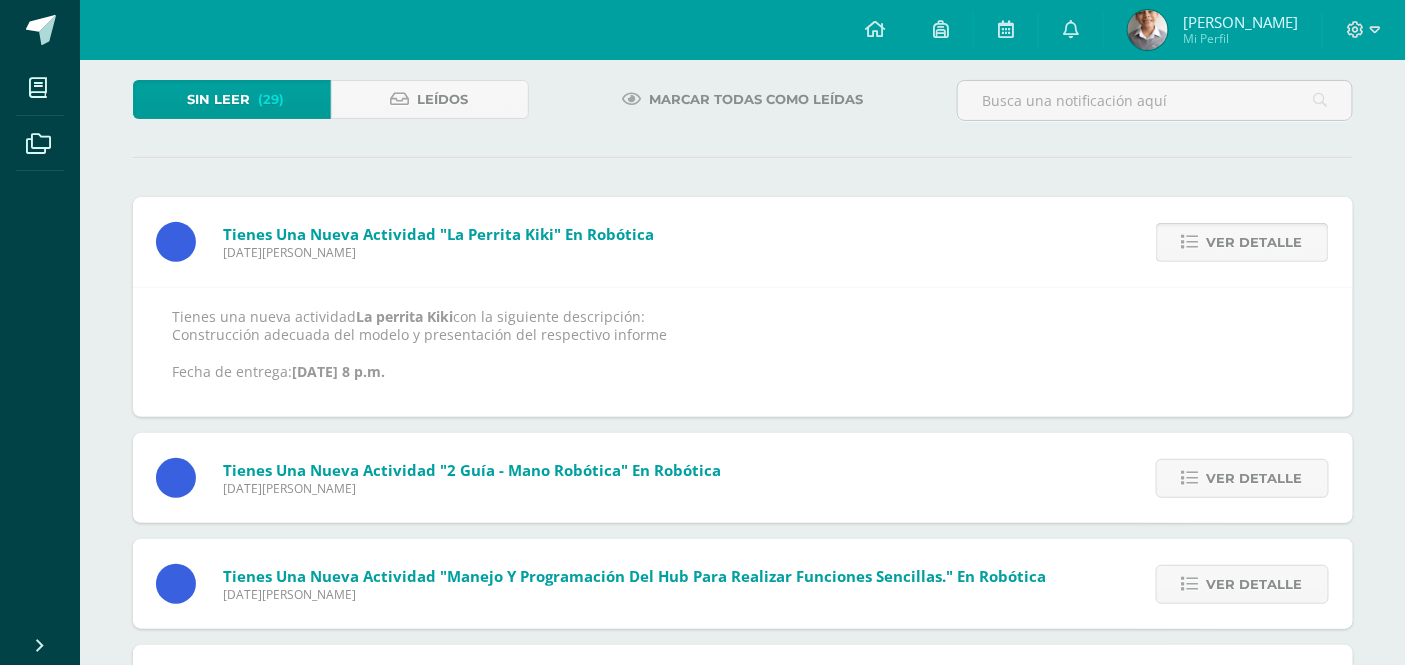 click at bounding box center [1190, 242] 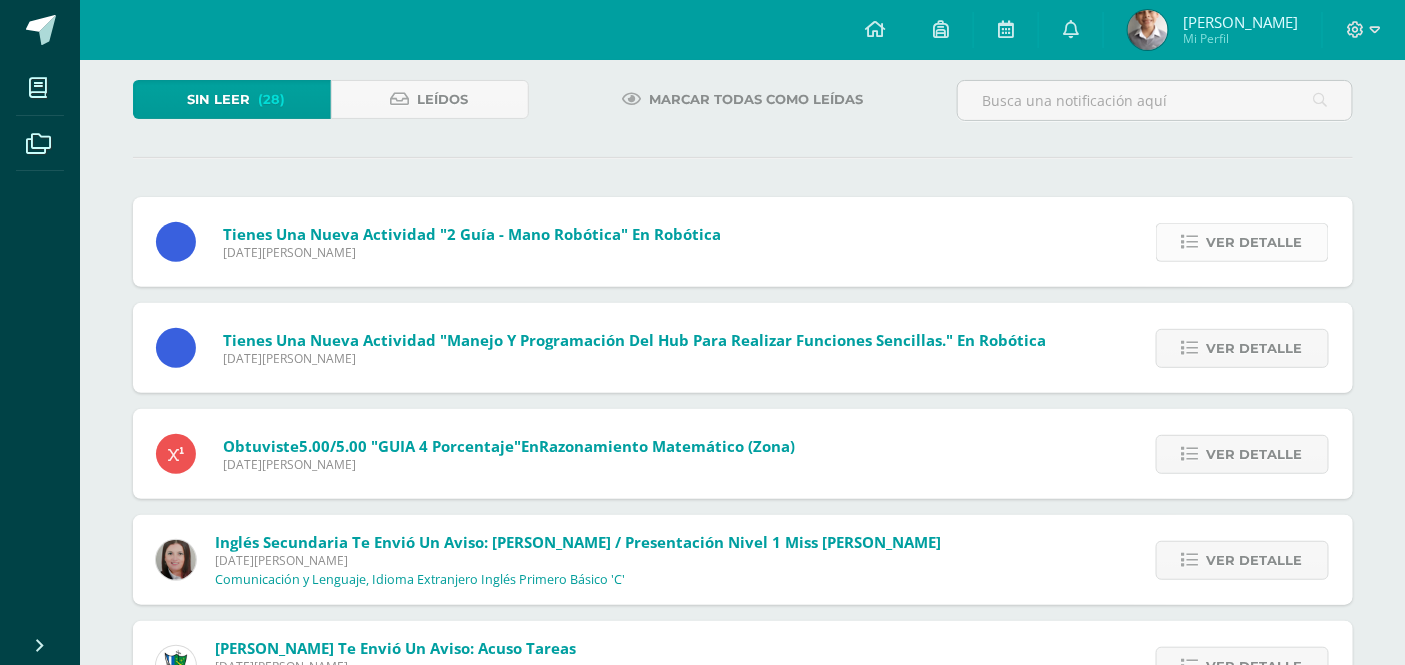 click at bounding box center [1190, 242] 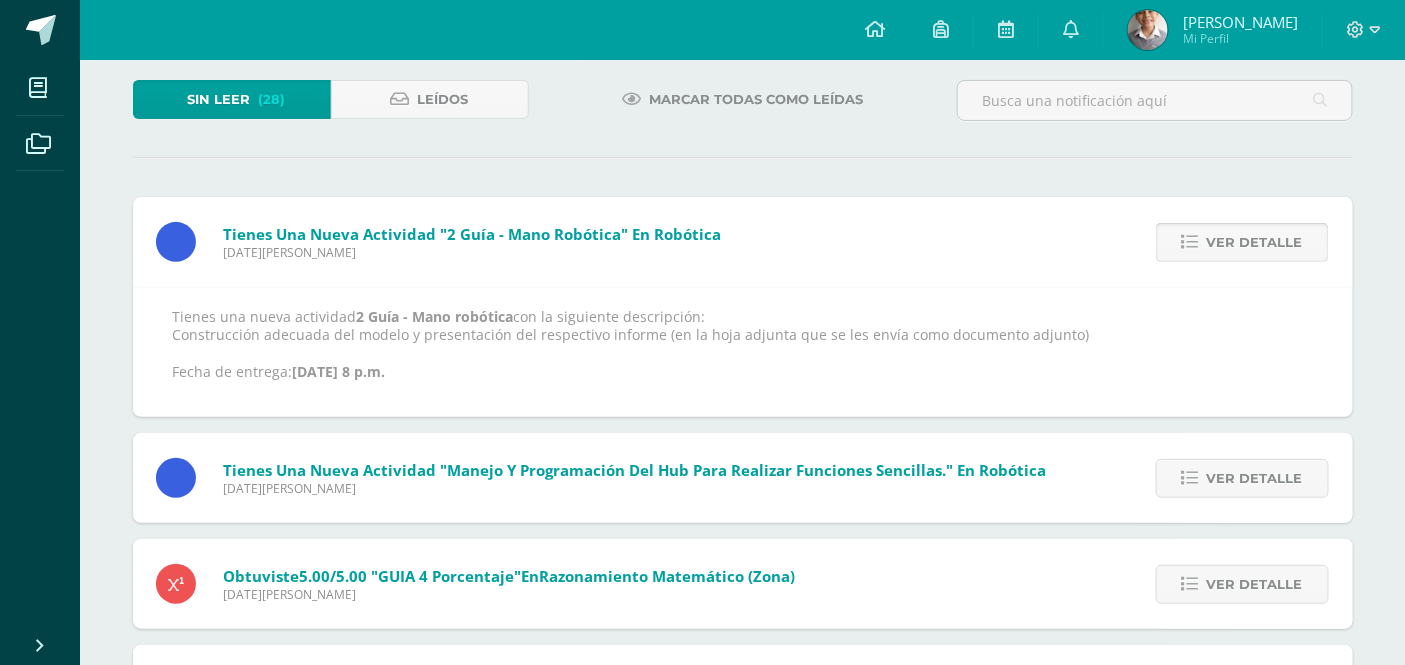 click at bounding box center (1190, 242) 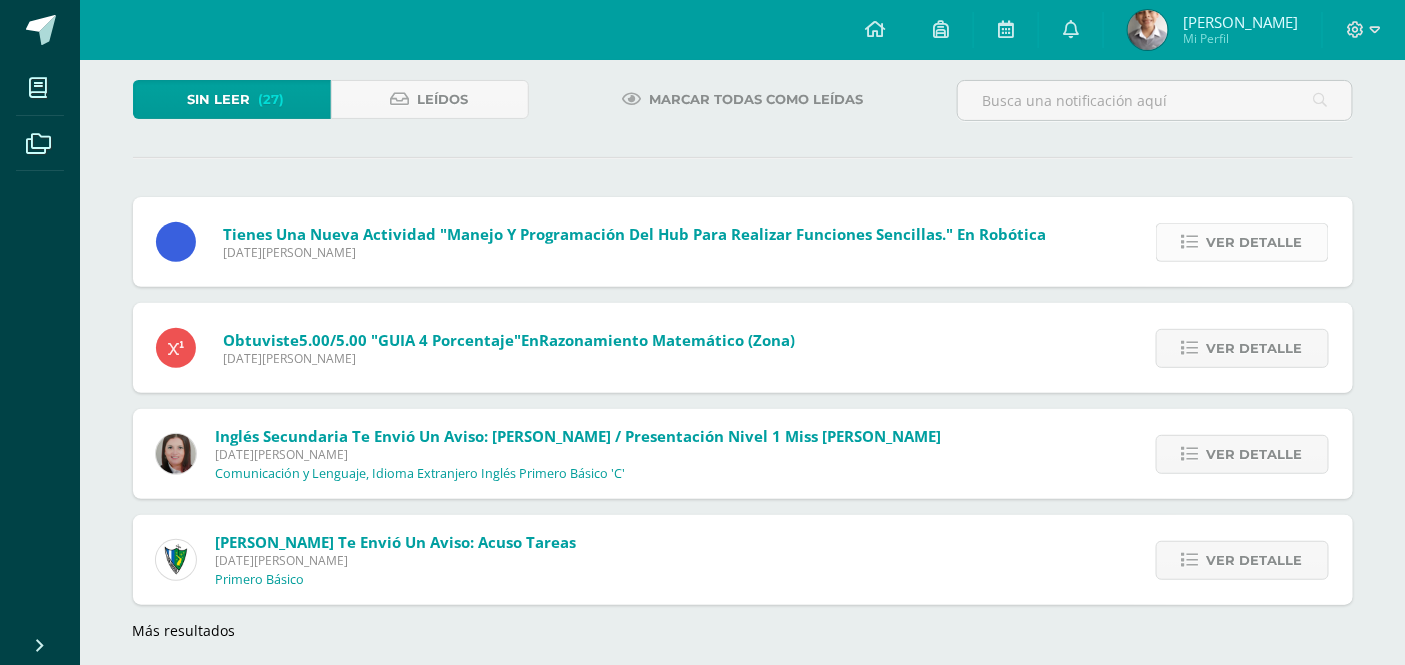 click at bounding box center (1190, 242) 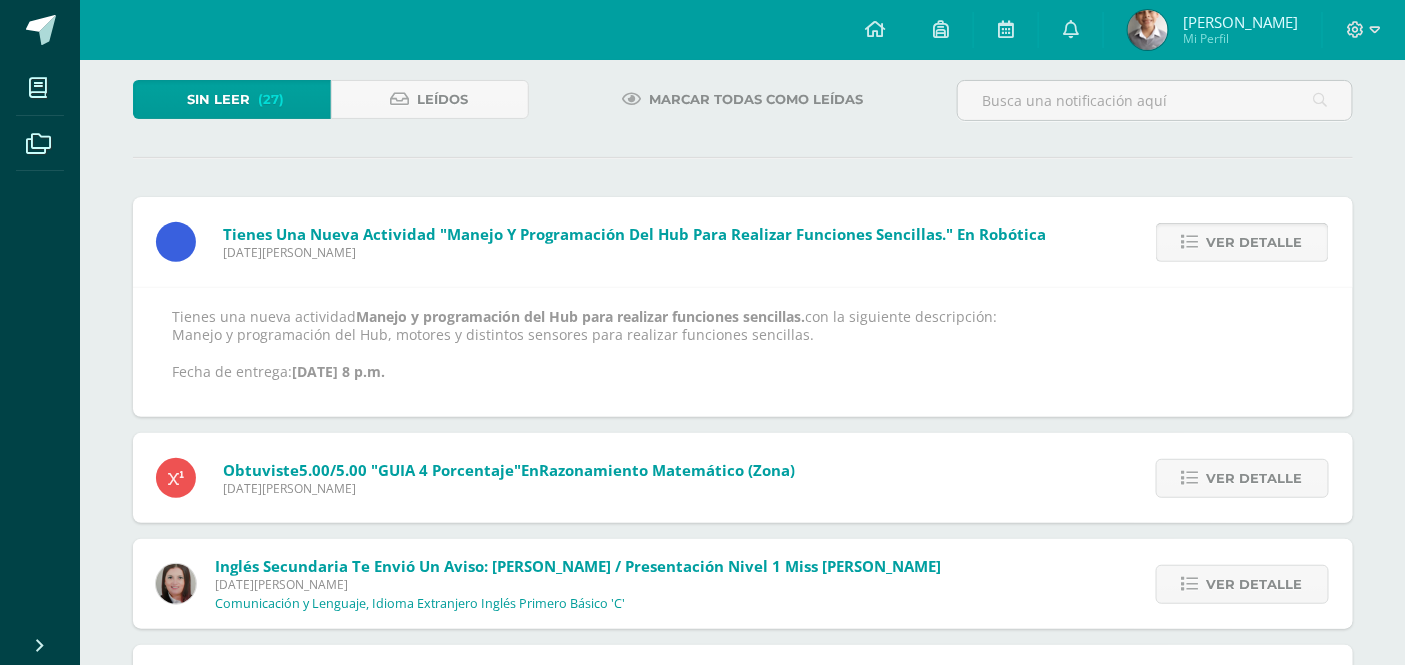 click at bounding box center (1190, 242) 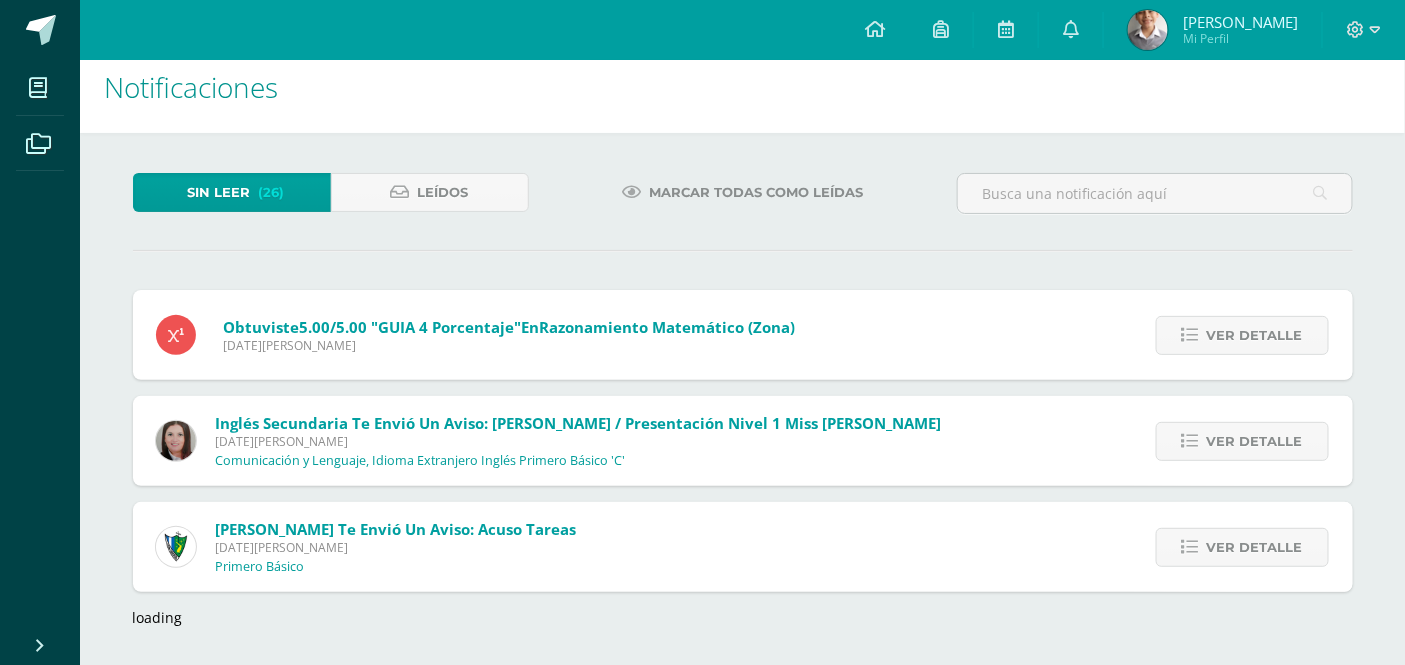 scroll, scrollTop: 111, scrollLeft: 0, axis: vertical 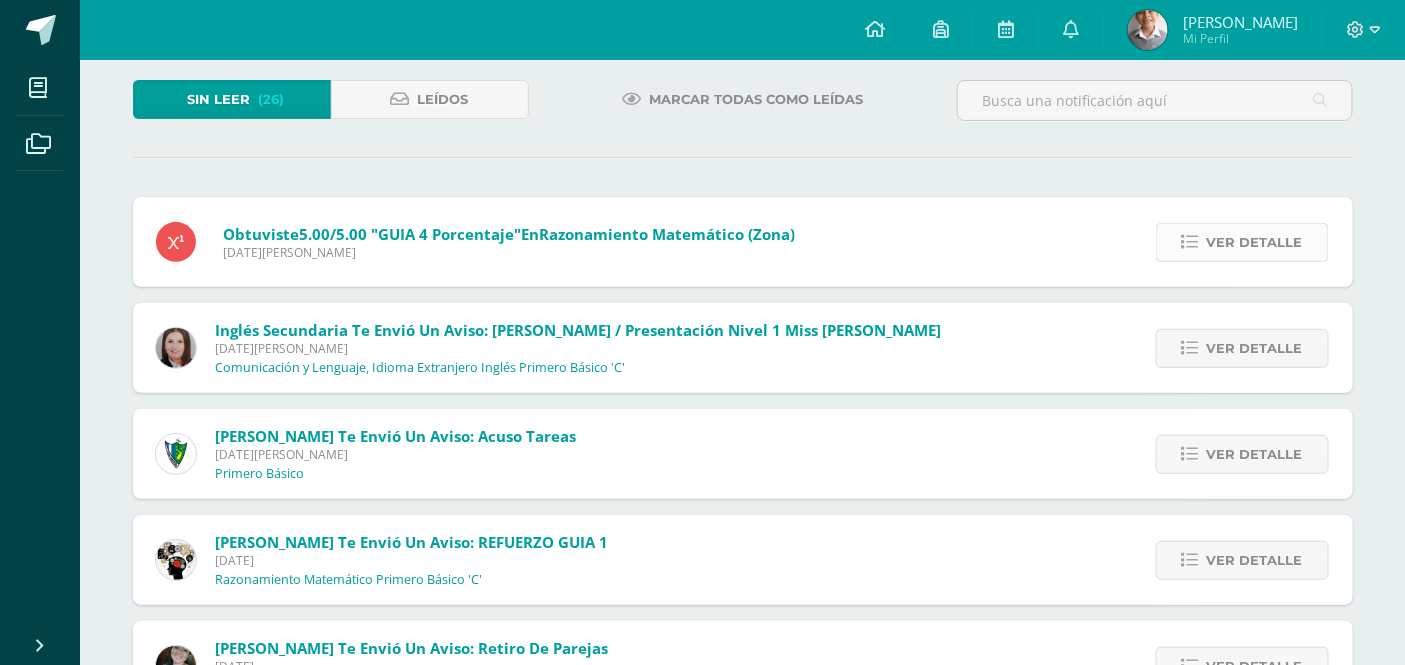 click at bounding box center [1190, 242] 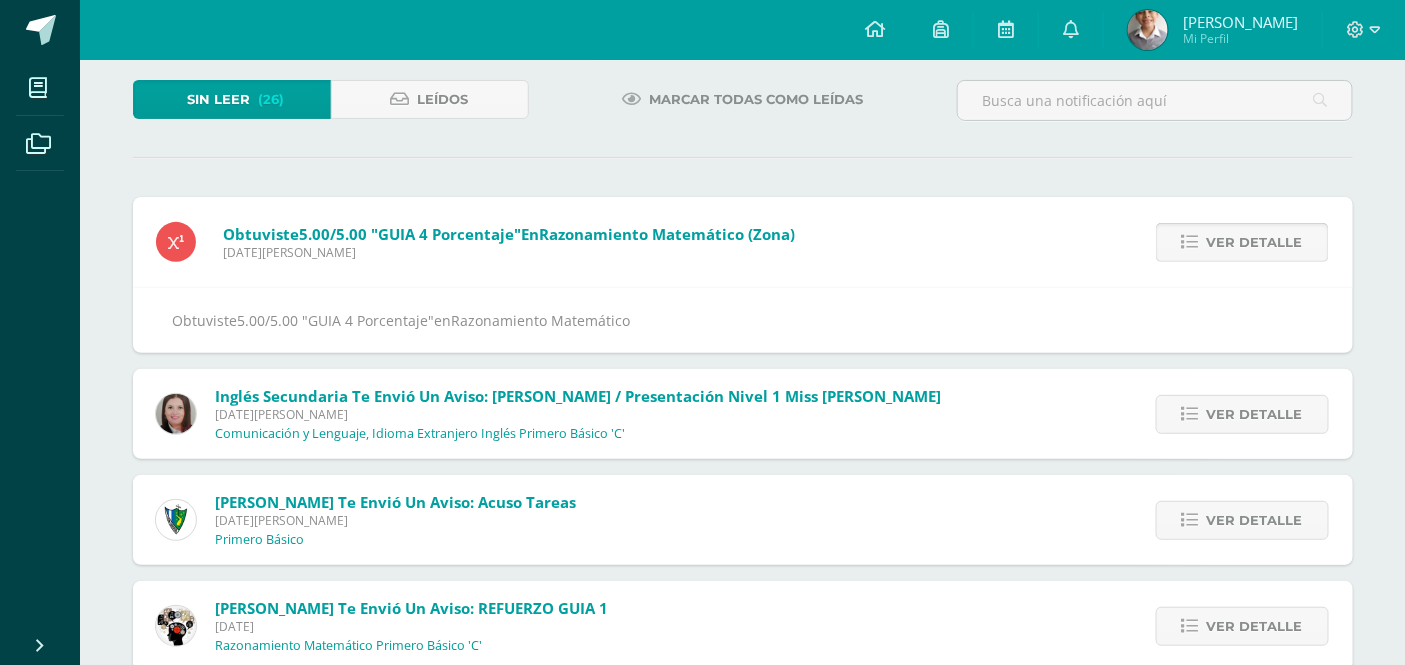 click on "Ver detalle" at bounding box center [1242, 242] 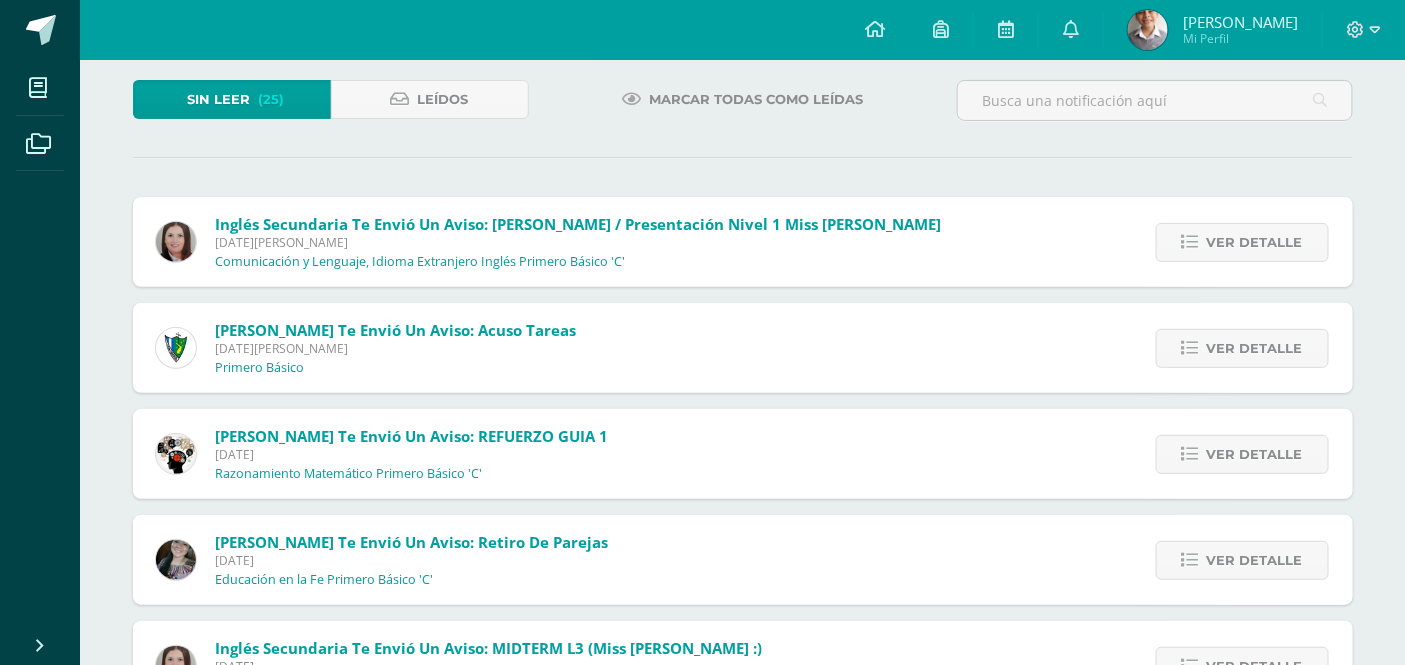 click on "Ver detalle" at bounding box center (1242, 242) 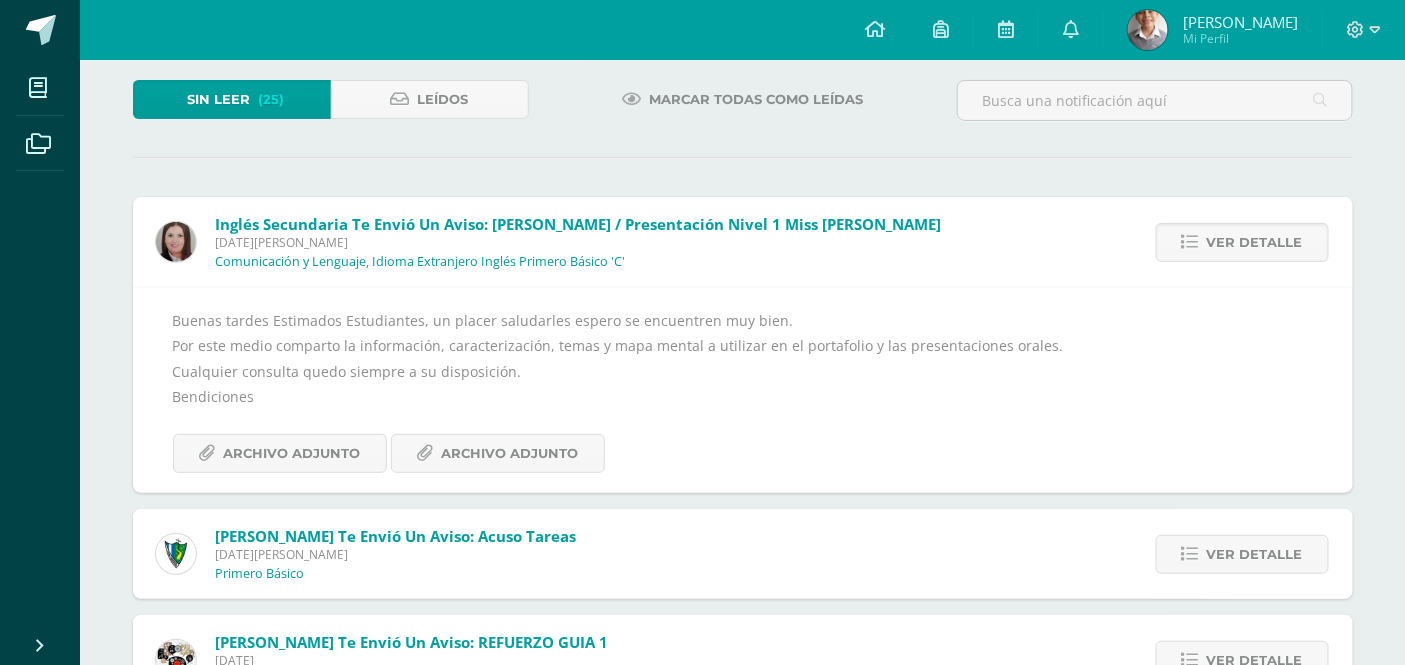 click on "Ver detalle" at bounding box center [1242, 242] 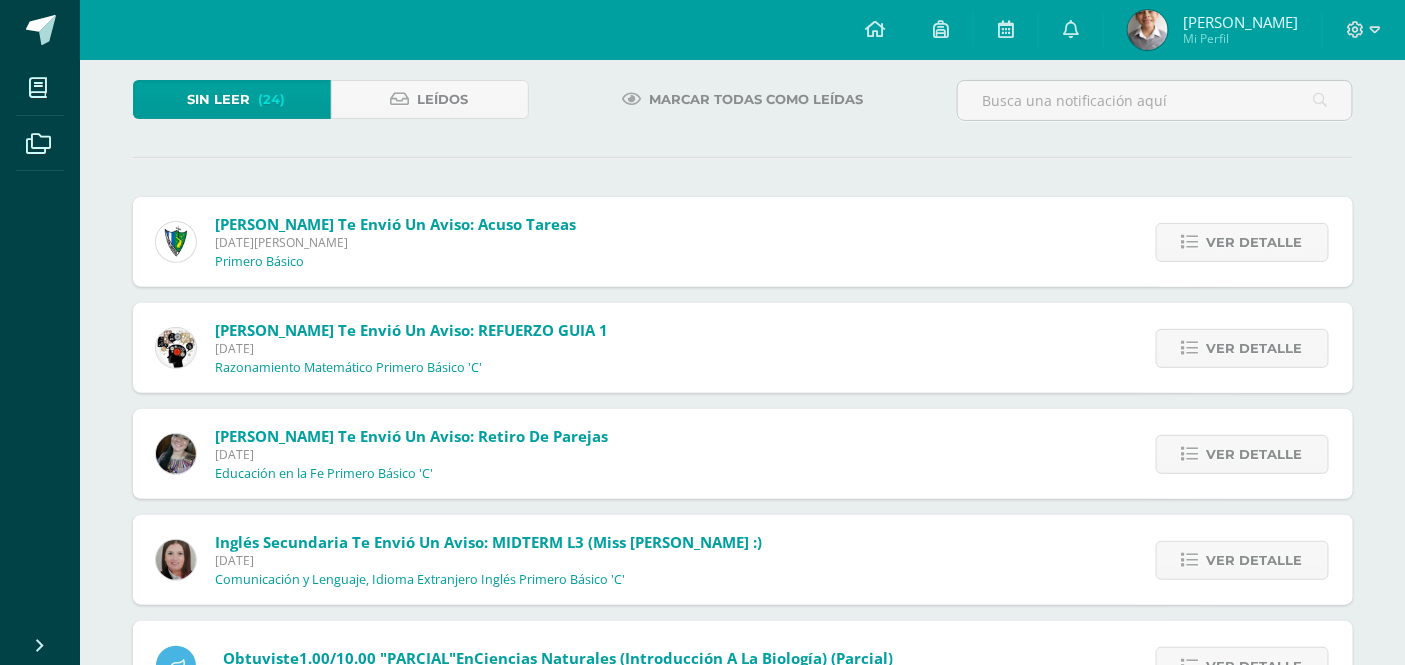 click on "Ver detalle" at bounding box center [1242, 242] 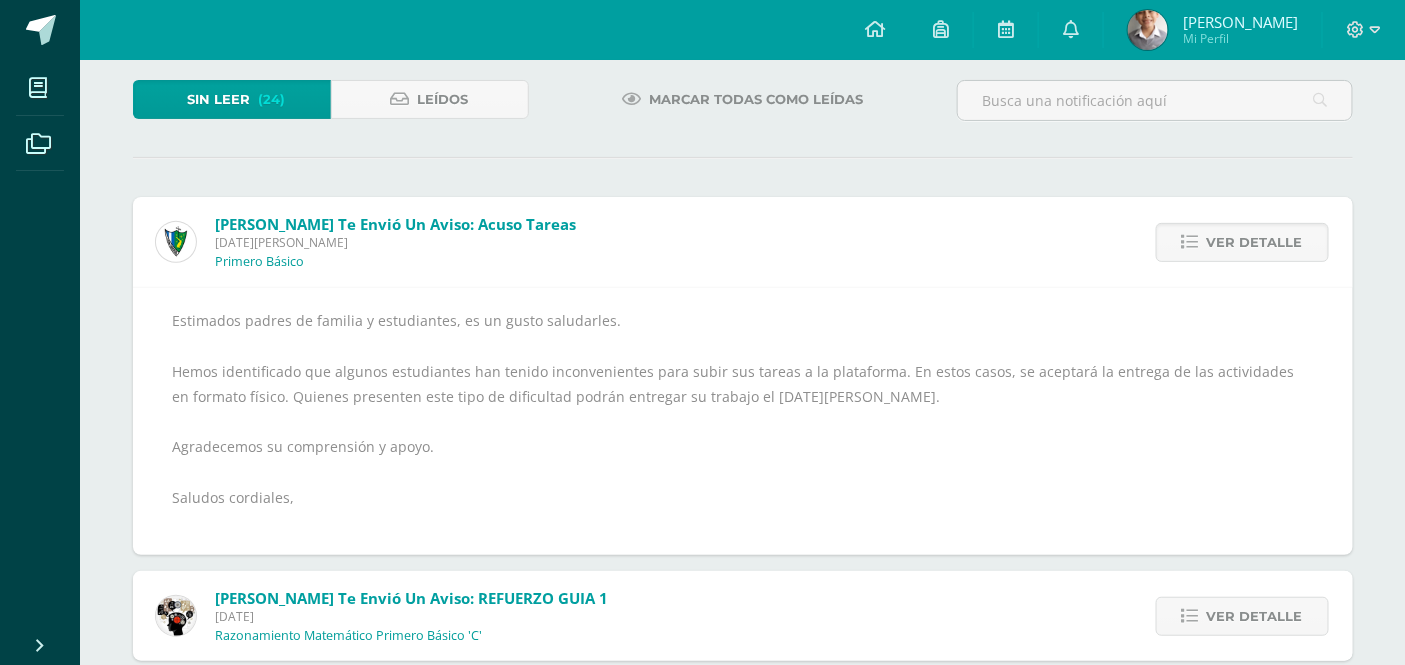 click on "Ver detalle" at bounding box center [1242, 242] 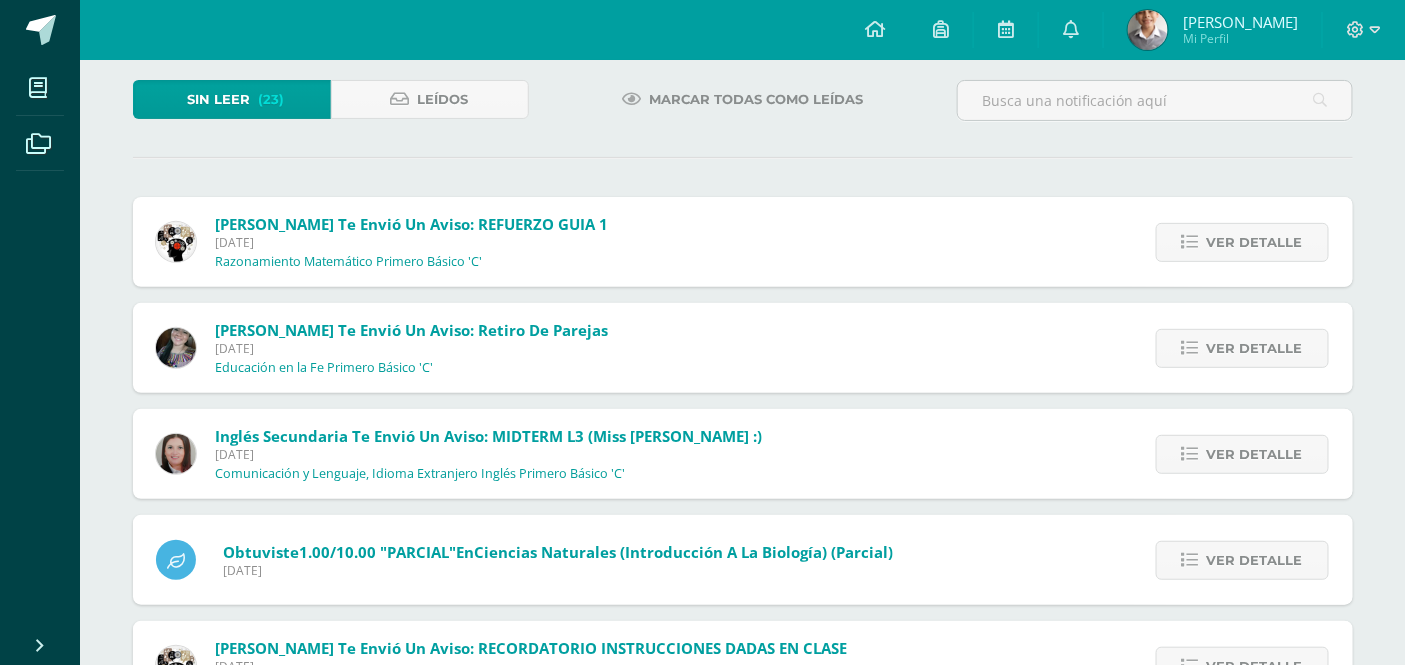 click on "Ver detalle" at bounding box center [1242, 242] 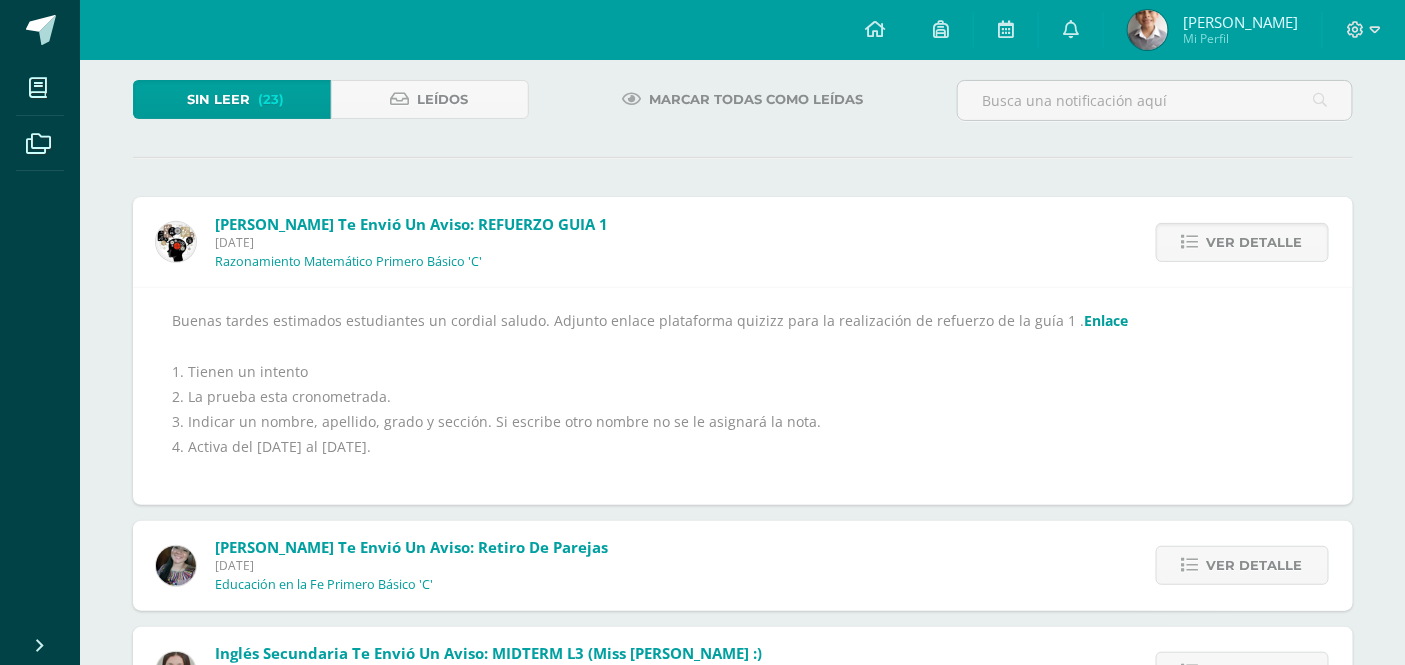click on "Ver detalle" at bounding box center (1242, 242) 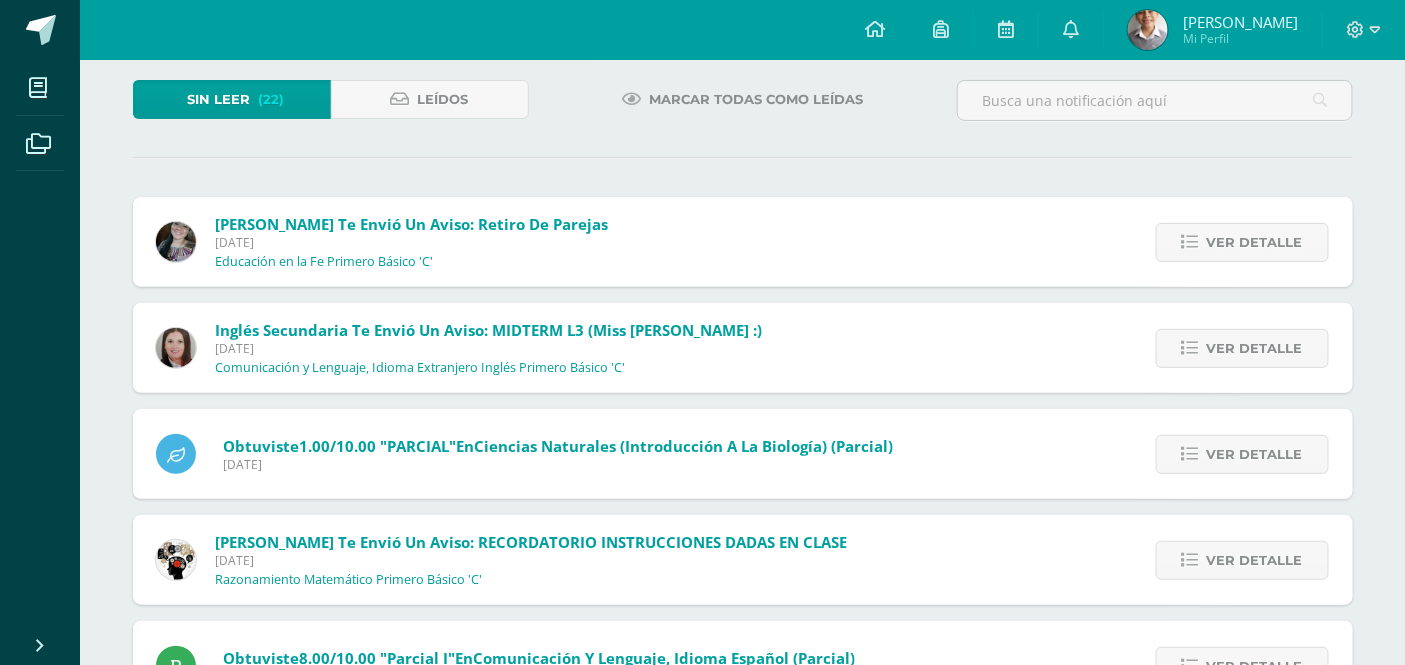 click on "Ver detalle" at bounding box center [1242, 242] 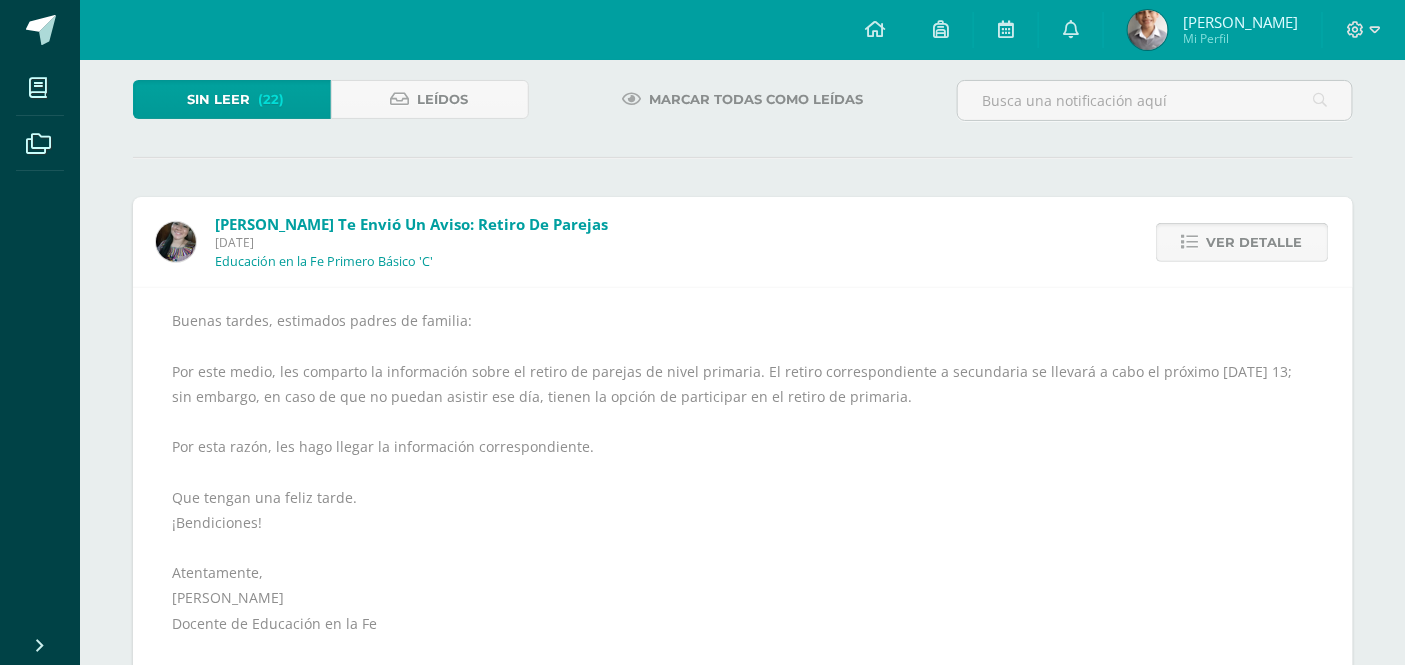 click on "Ver detalle" at bounding box center (1242, 242) 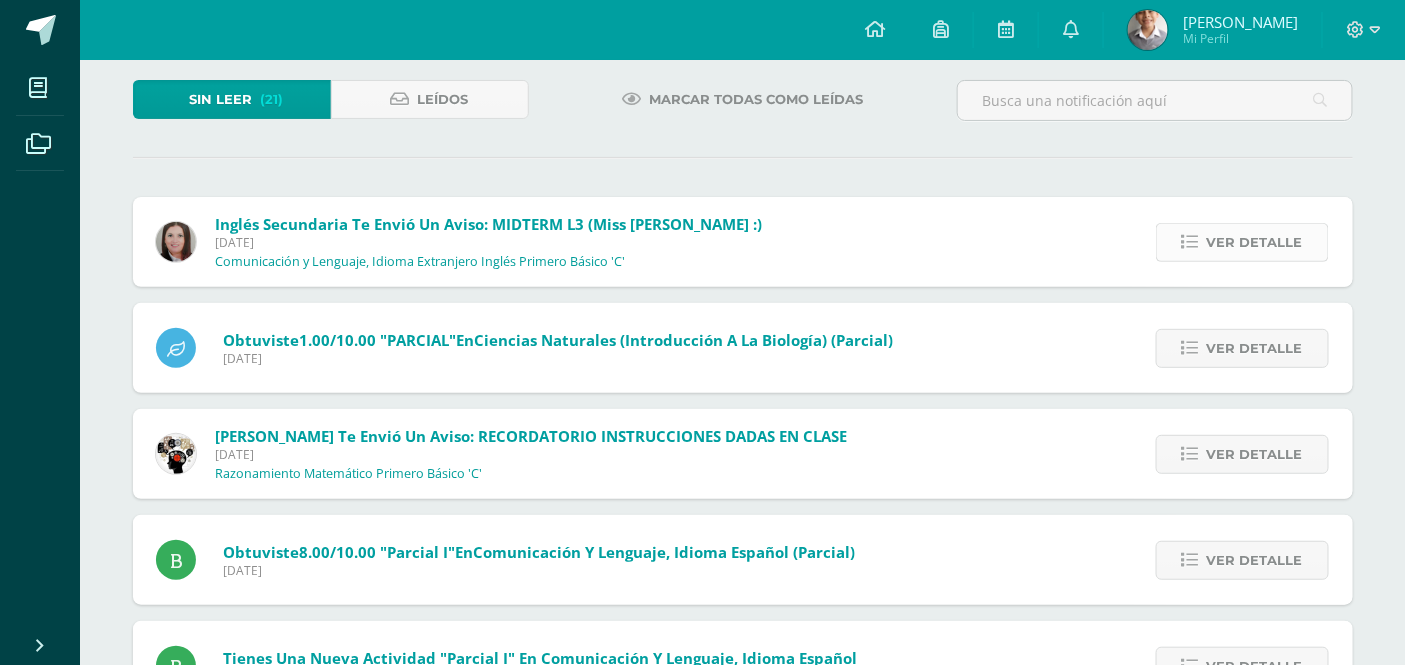 click at bounding box center (1190, 242) 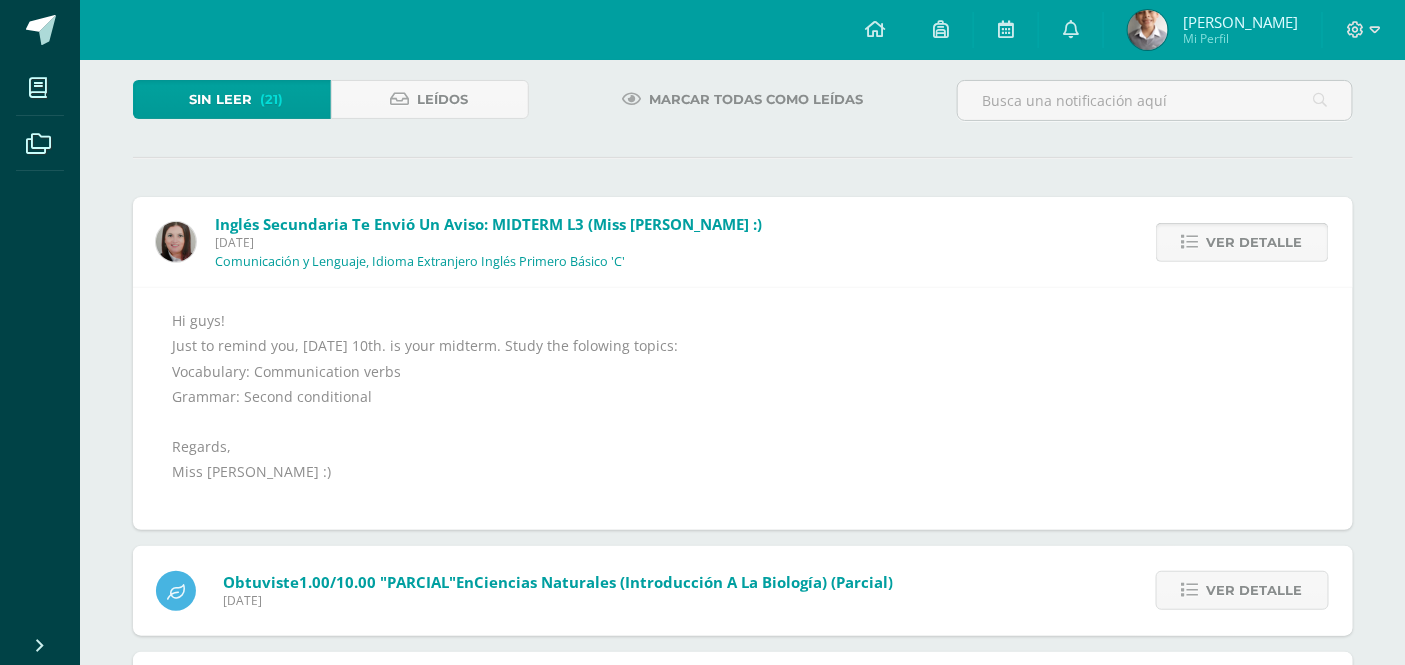 click at bounding box center [1190, 242] 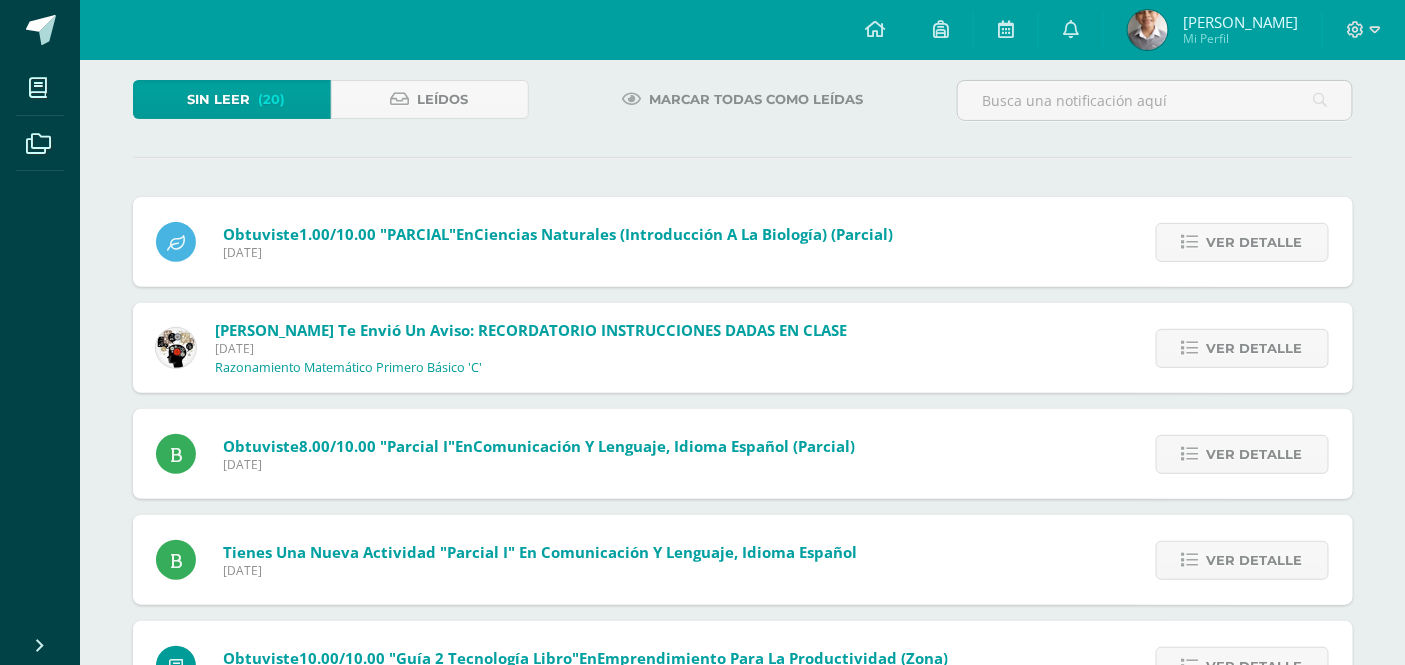 click at bounding box center [1190, 242] 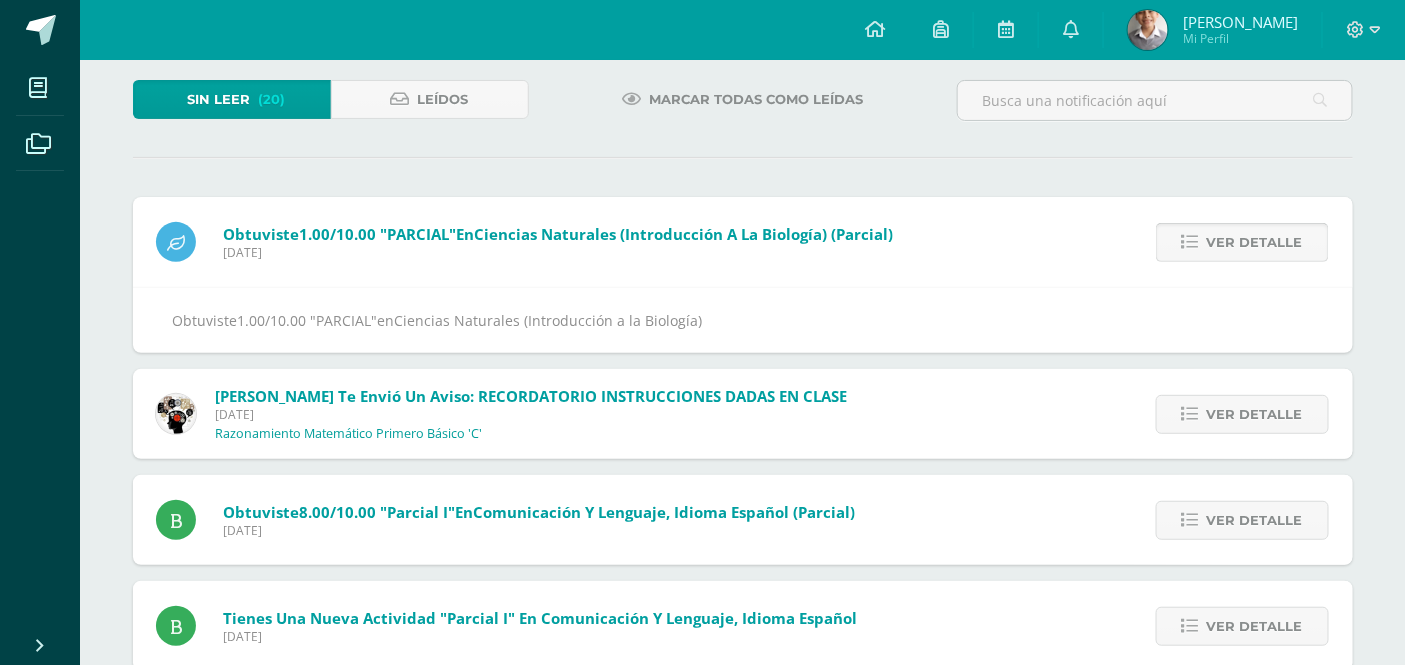 click at bounding box center (1190, 242) 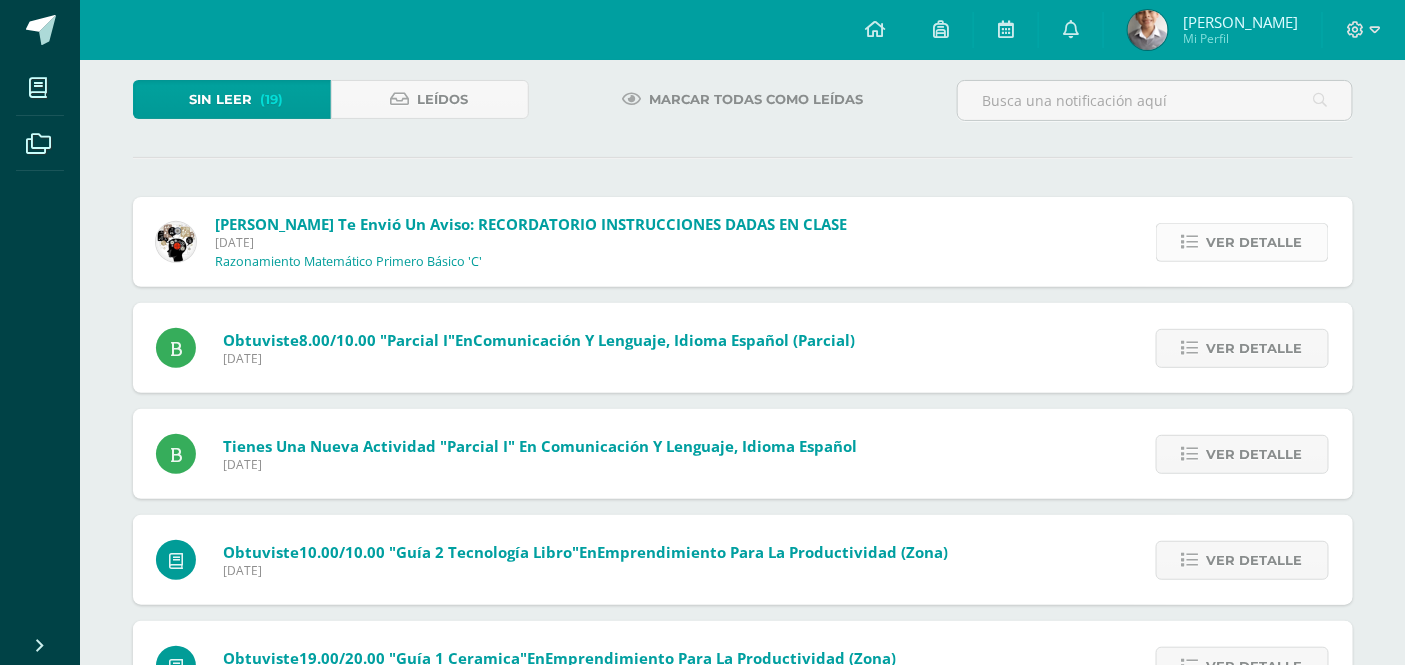click at bounding box center [1190, 242] 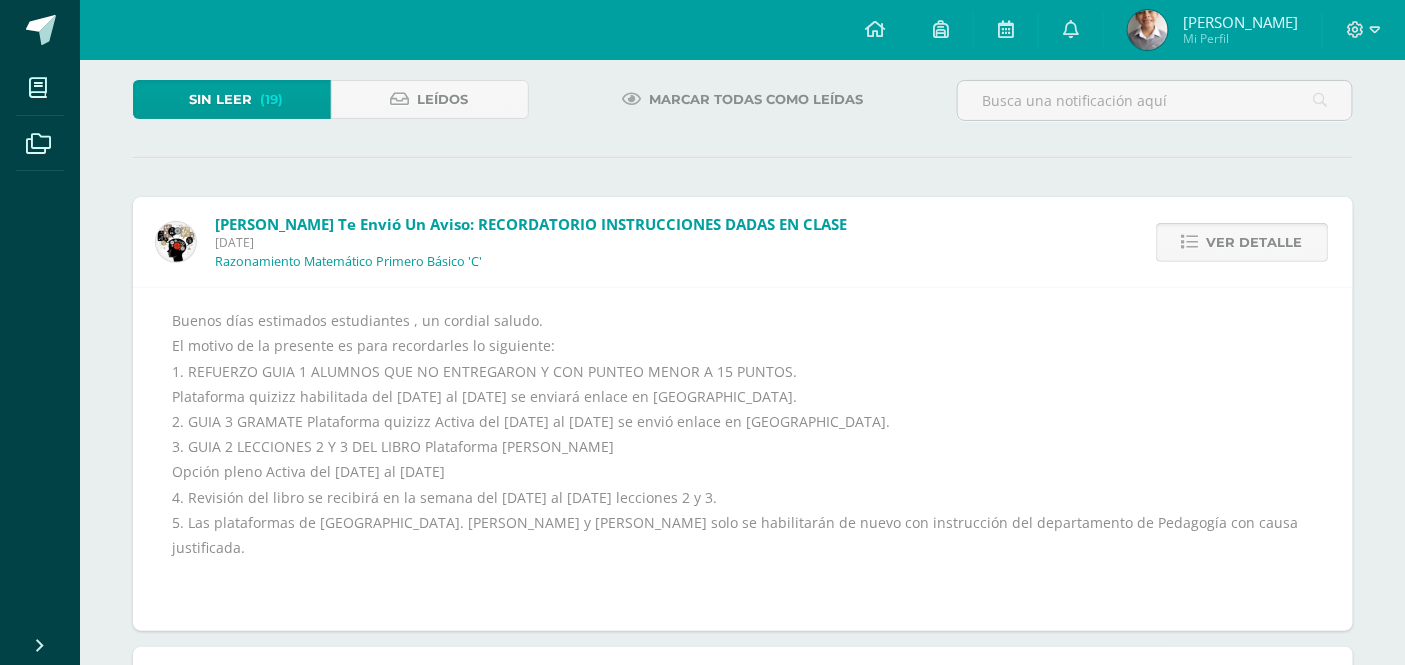 click at bounding box center (1190, 242) 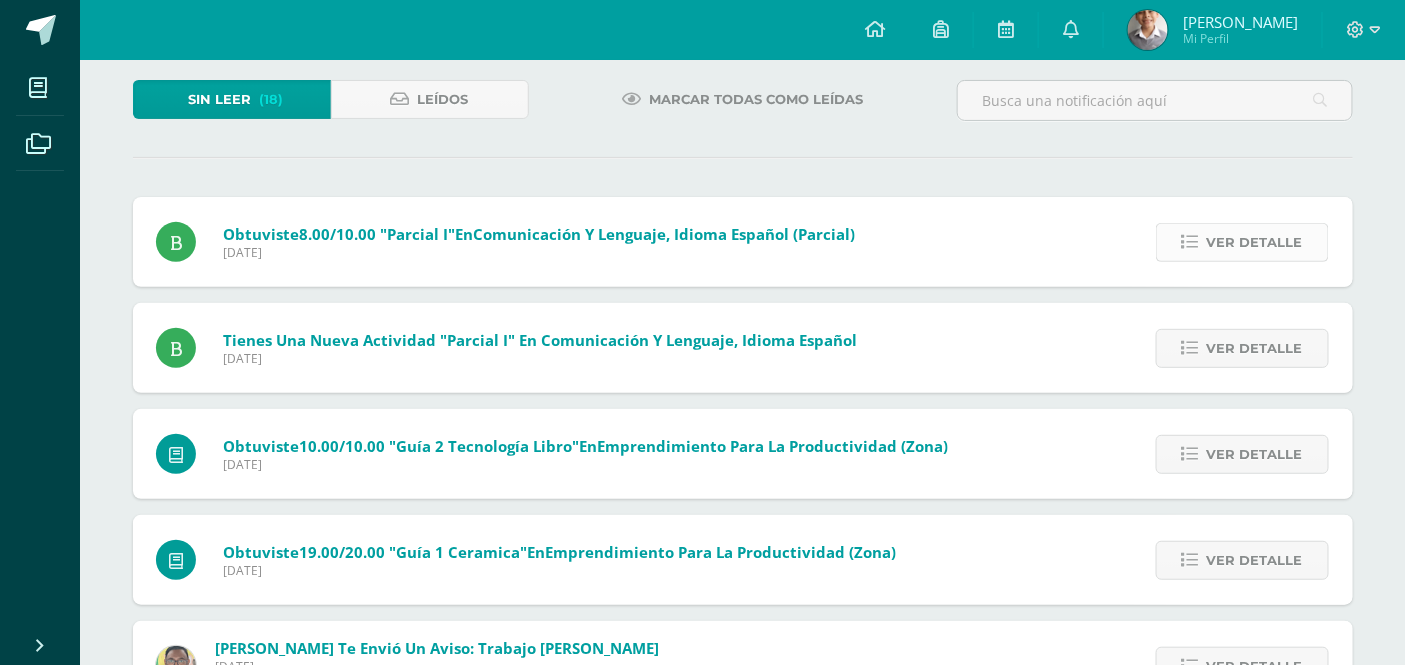 click at bounding box center (1190, 242) 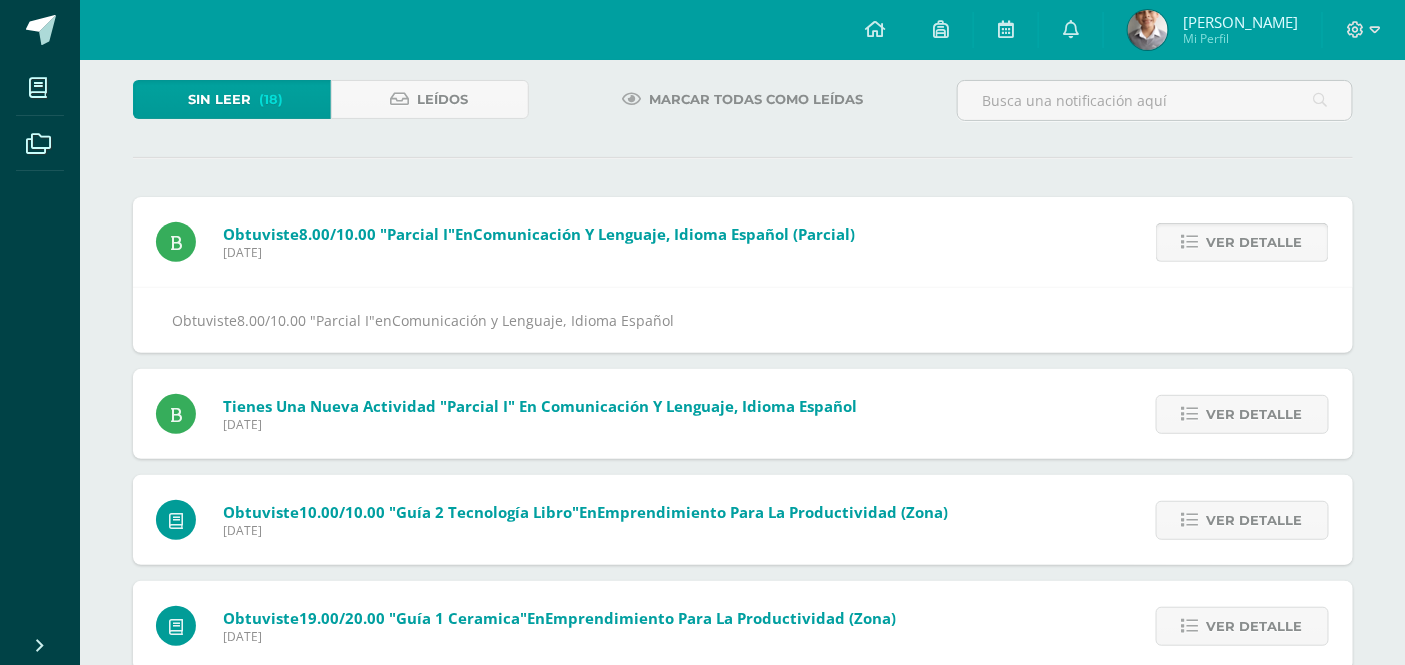 click at bounding box center [1190, 242] 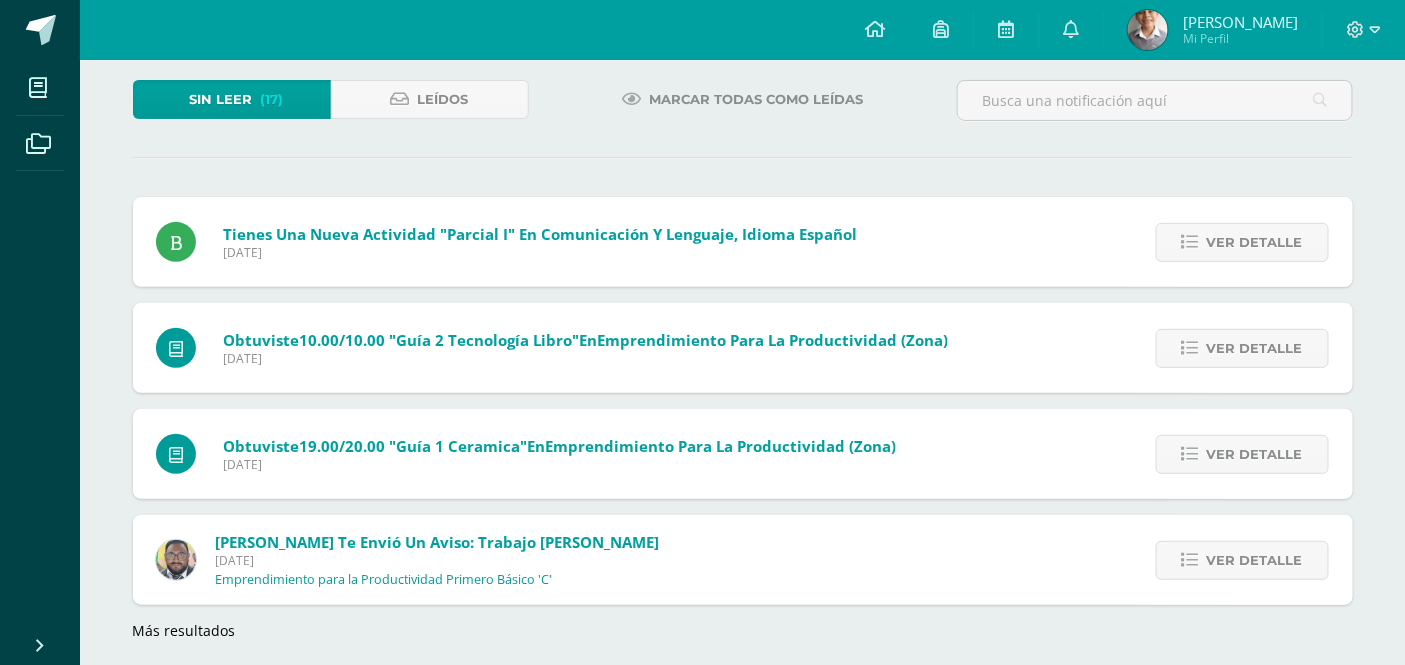 click at bounding box center (1190, 242) 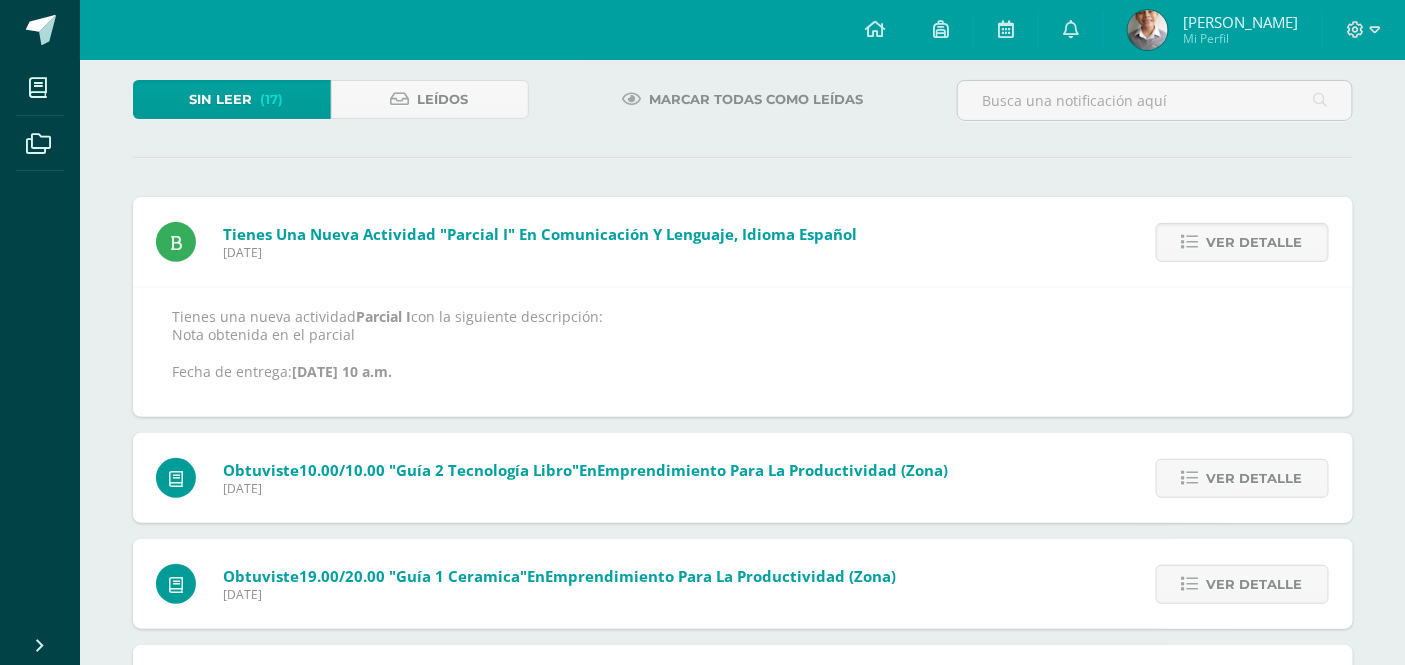 click at bounding box center [1190, 242] 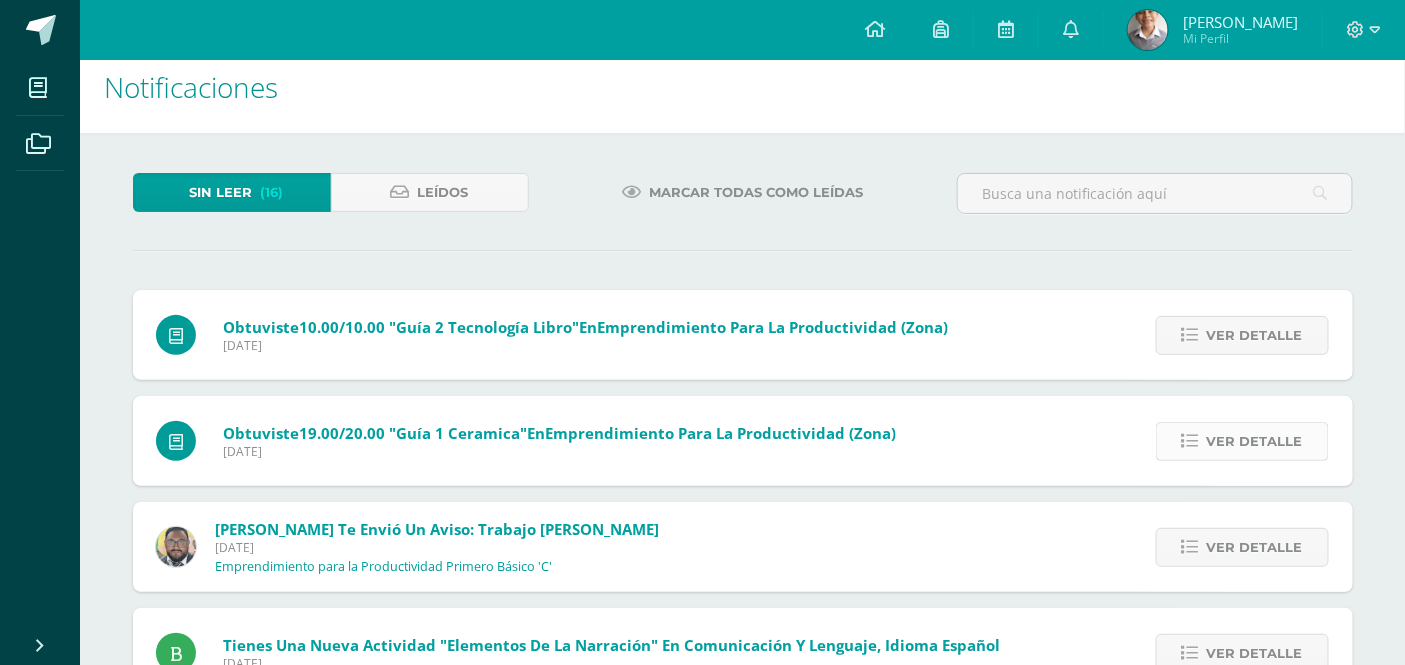 scroll, scrollTop: 111, scrollLeft: 0, axis: vertical 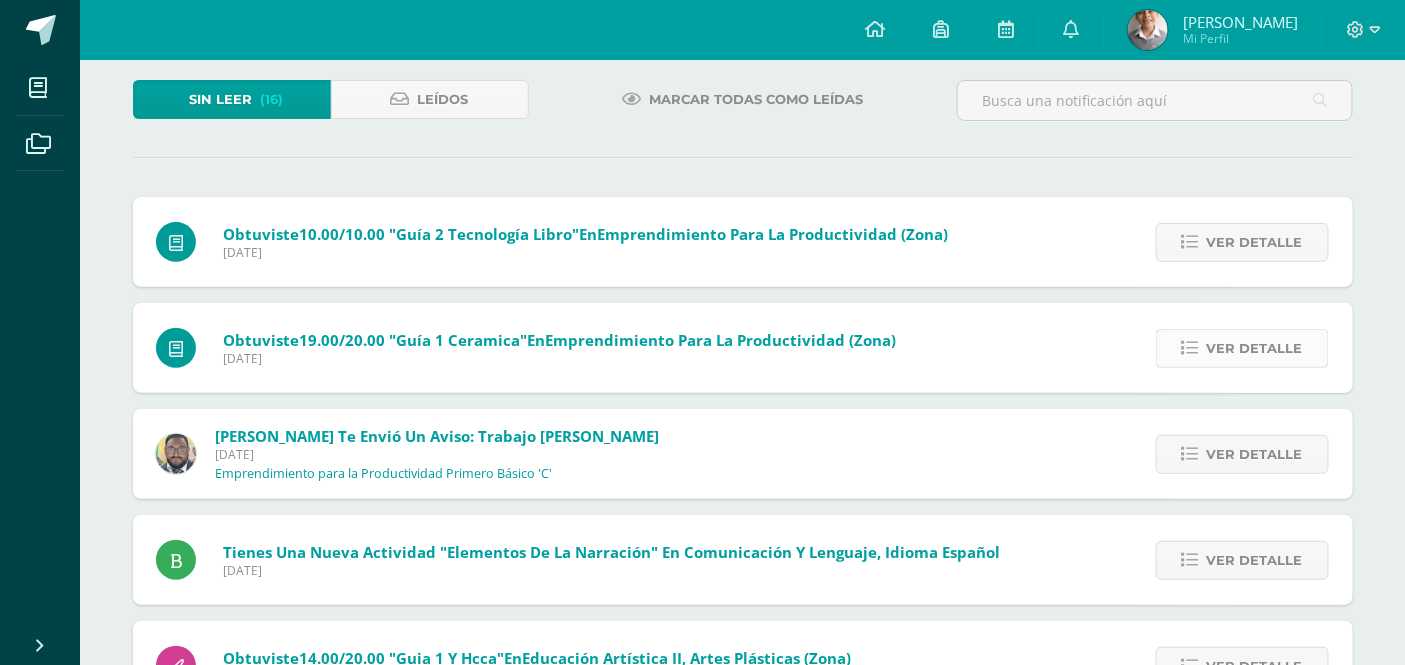click on "Ver detalle" at bounding box center (1242, 348) 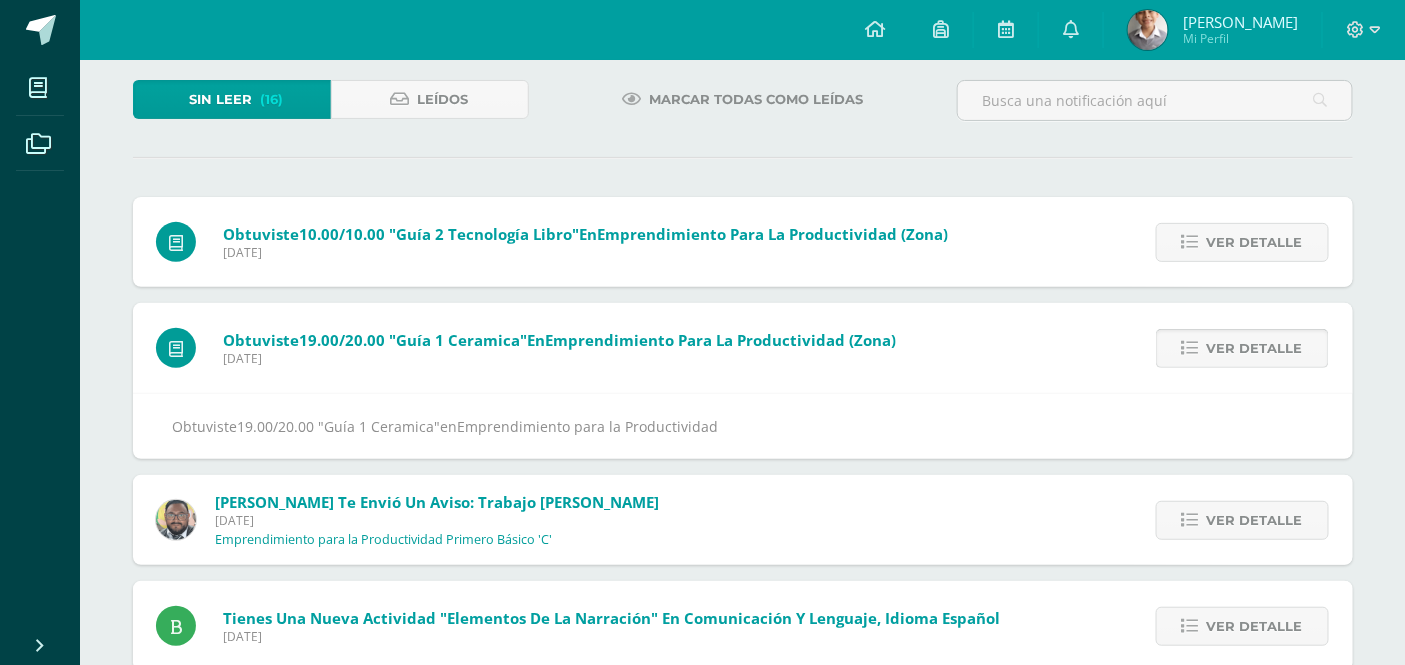 click on "Ver detalle" at bounding box center (1242, 348) 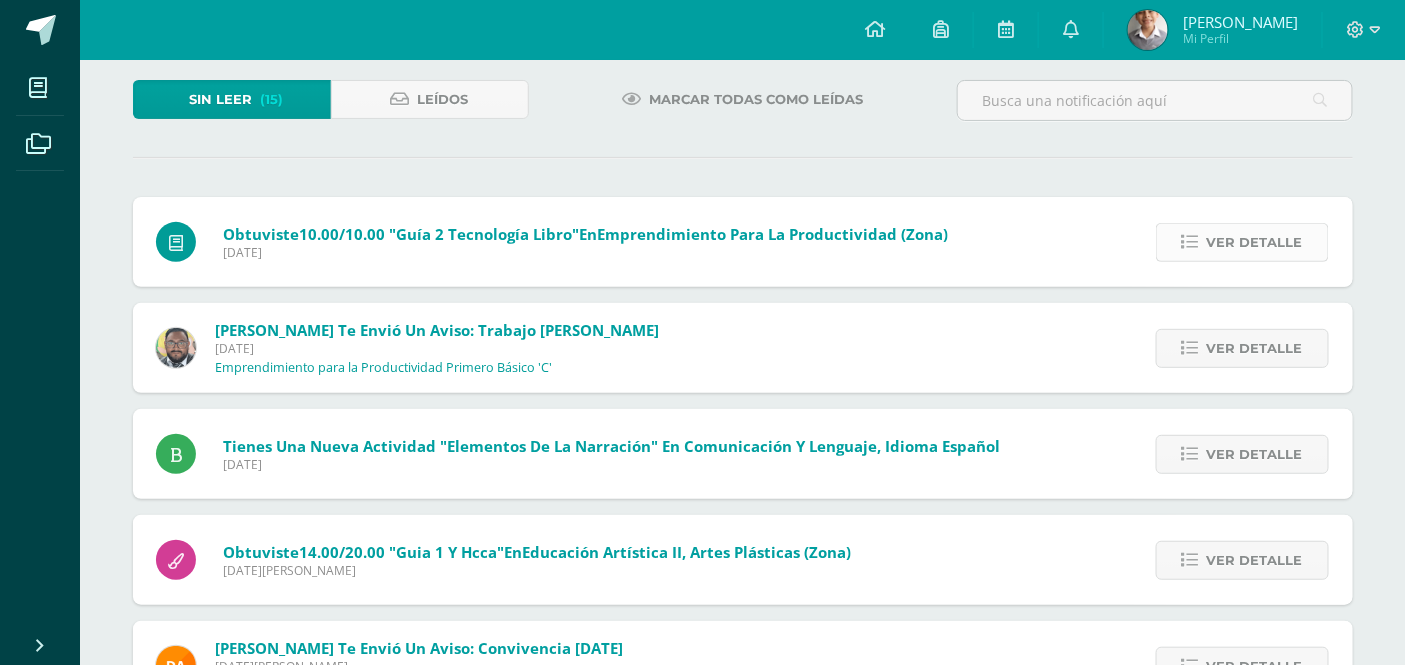 click at bounding box center [1190, 242] 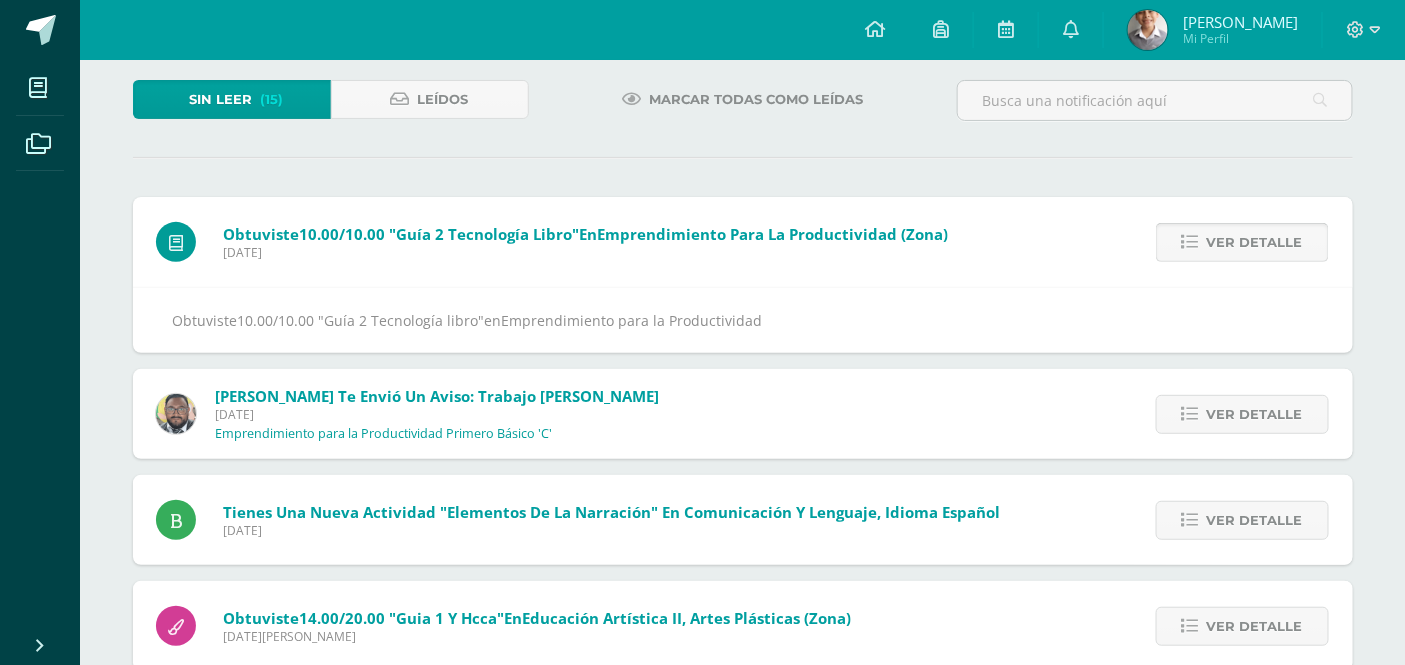 click at bounding box center (1190, 242) 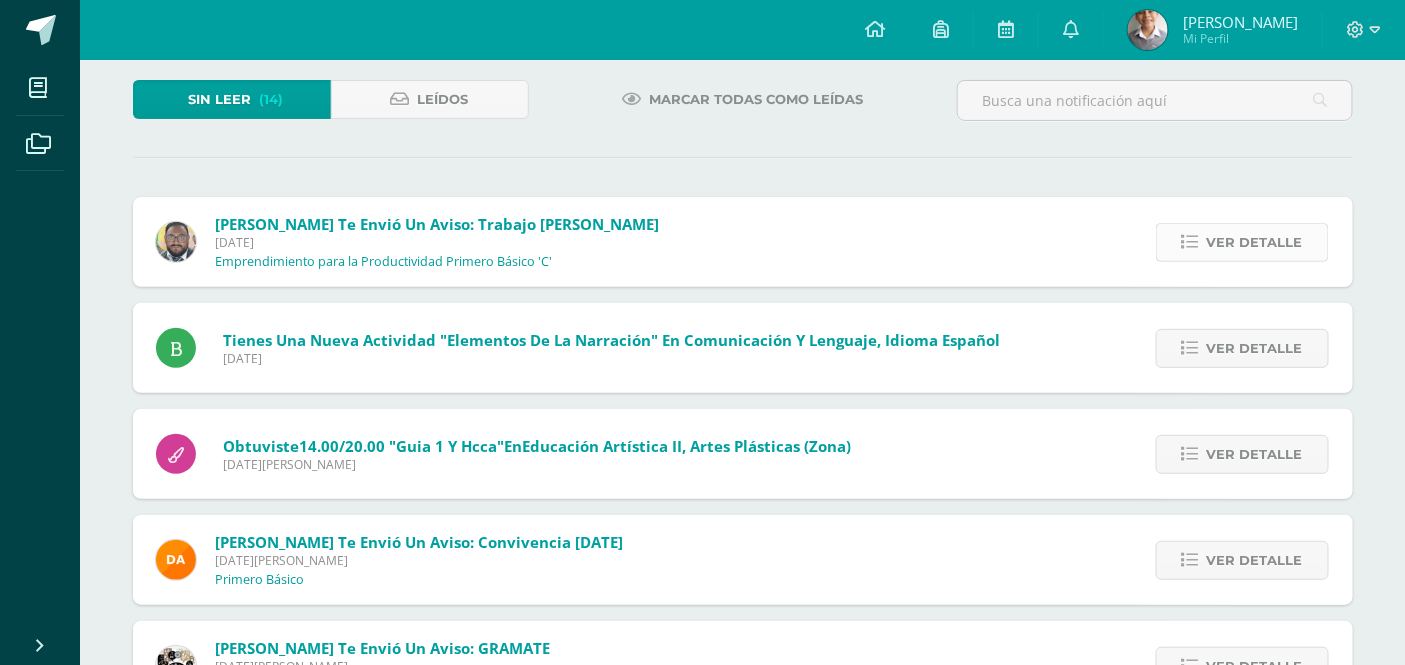 click at bounding box center [1190, 242] 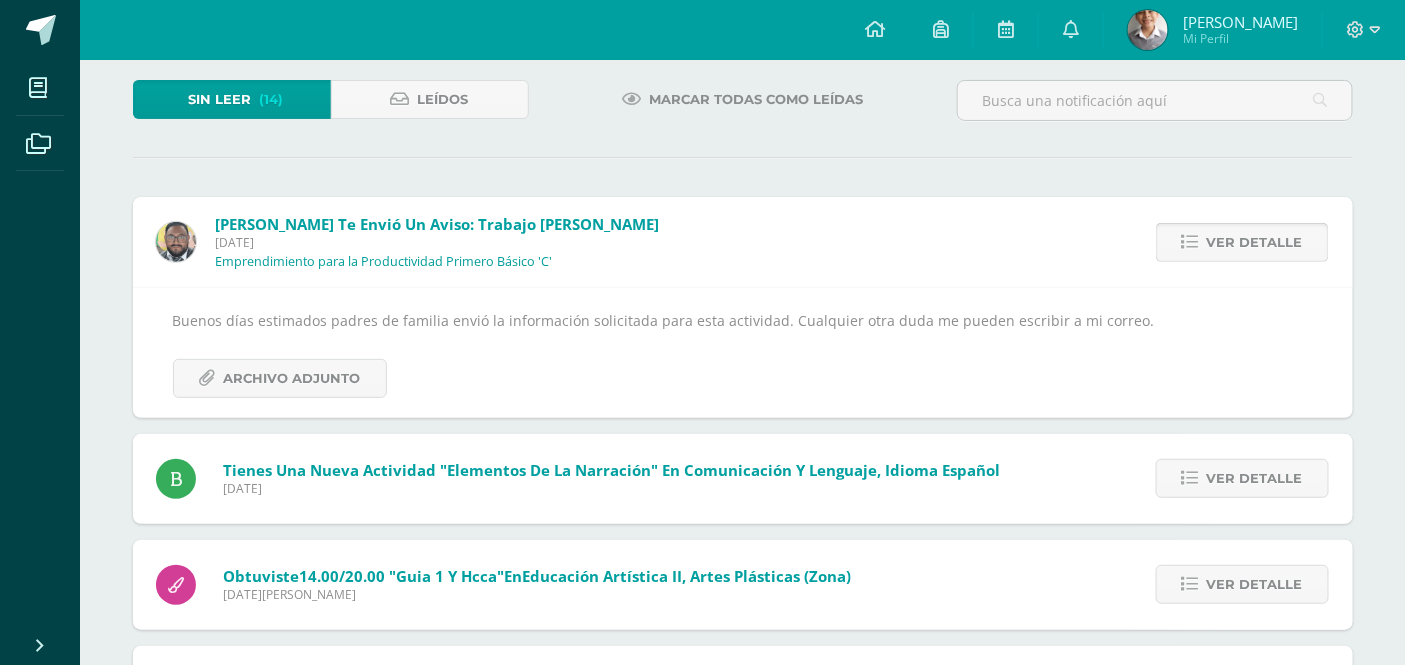 click at bounding box center [1190, 242] 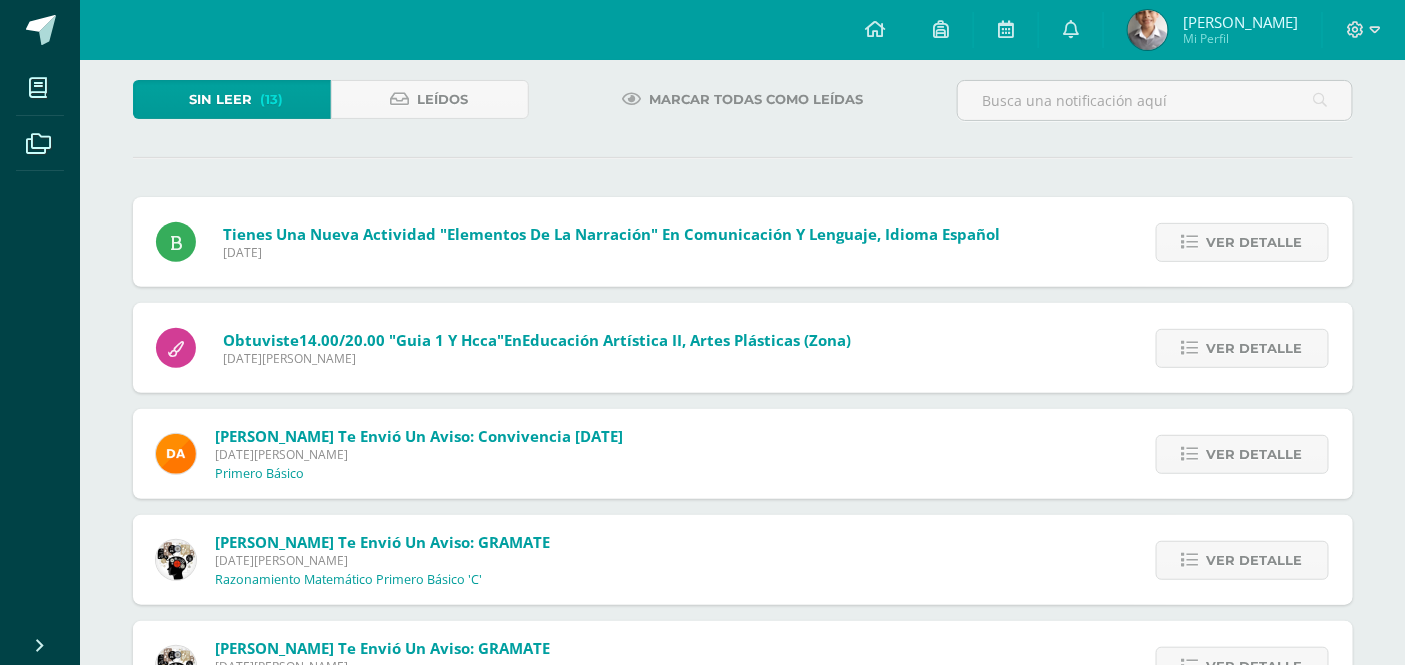 click at bounding box center [1190, 242] 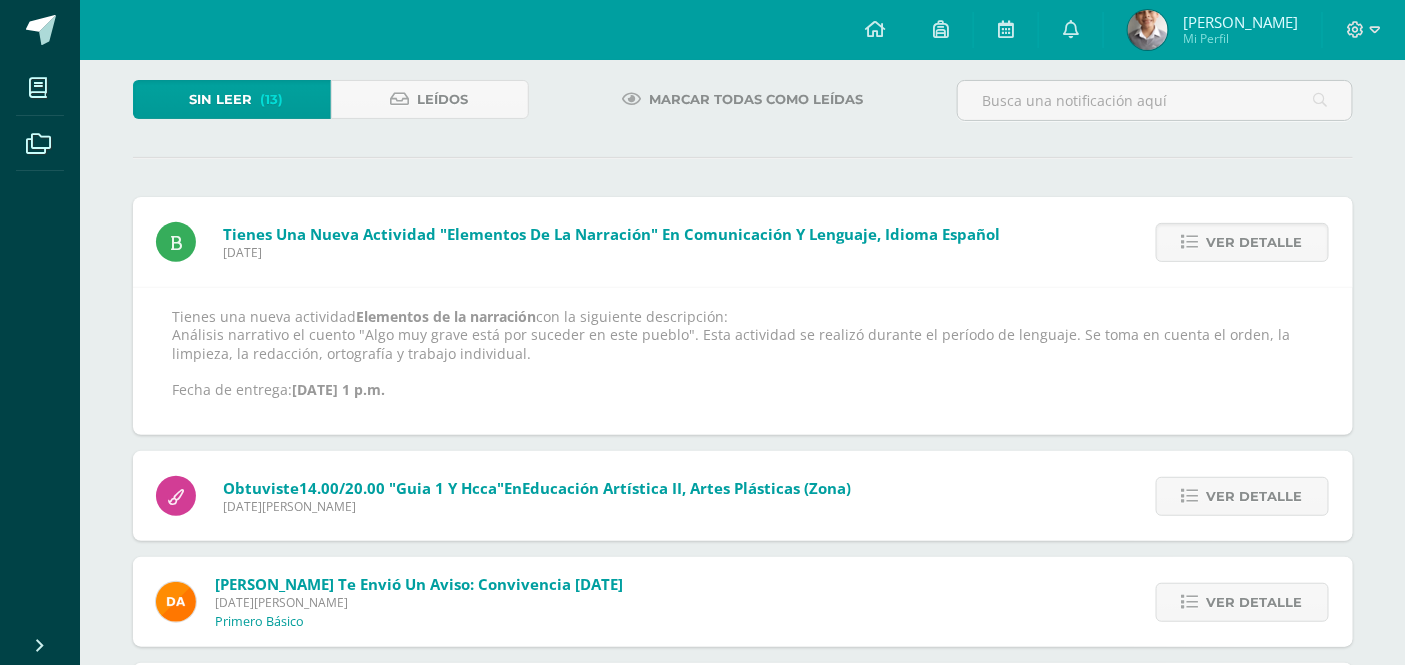 click at bounding box center [1190, 242] 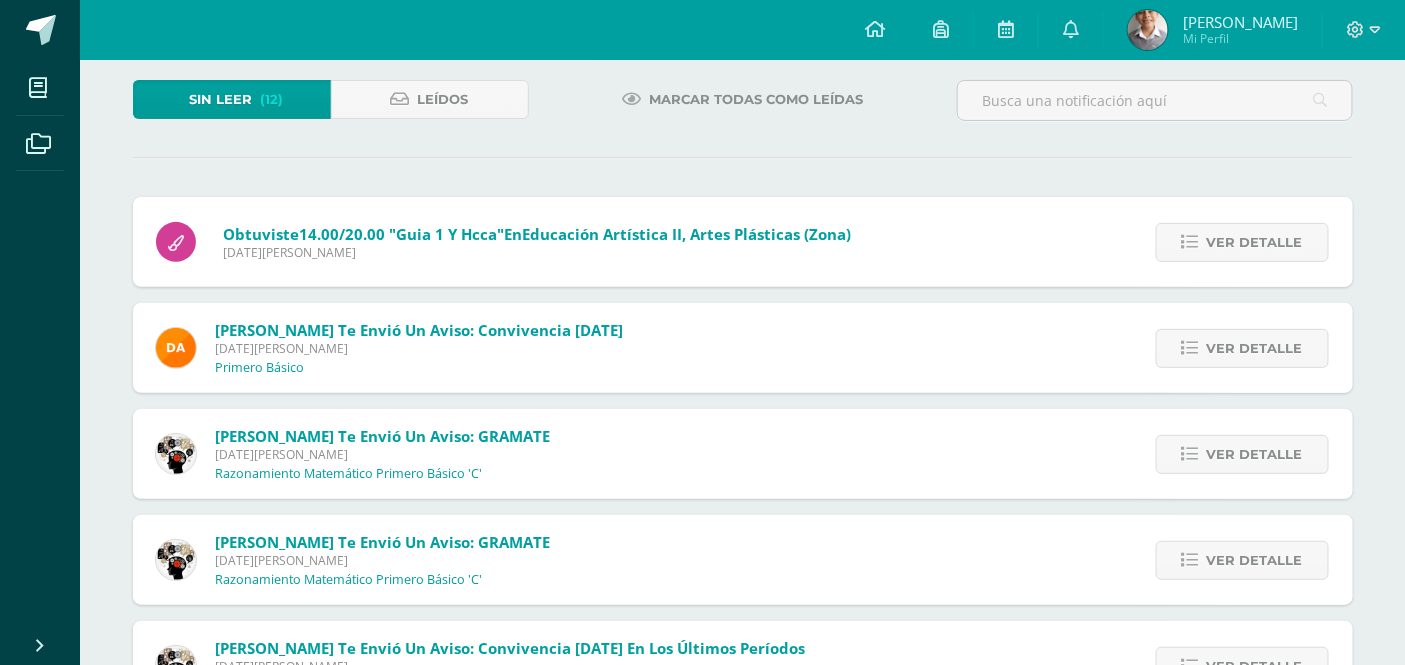 click at bounding box center (1190, 242) 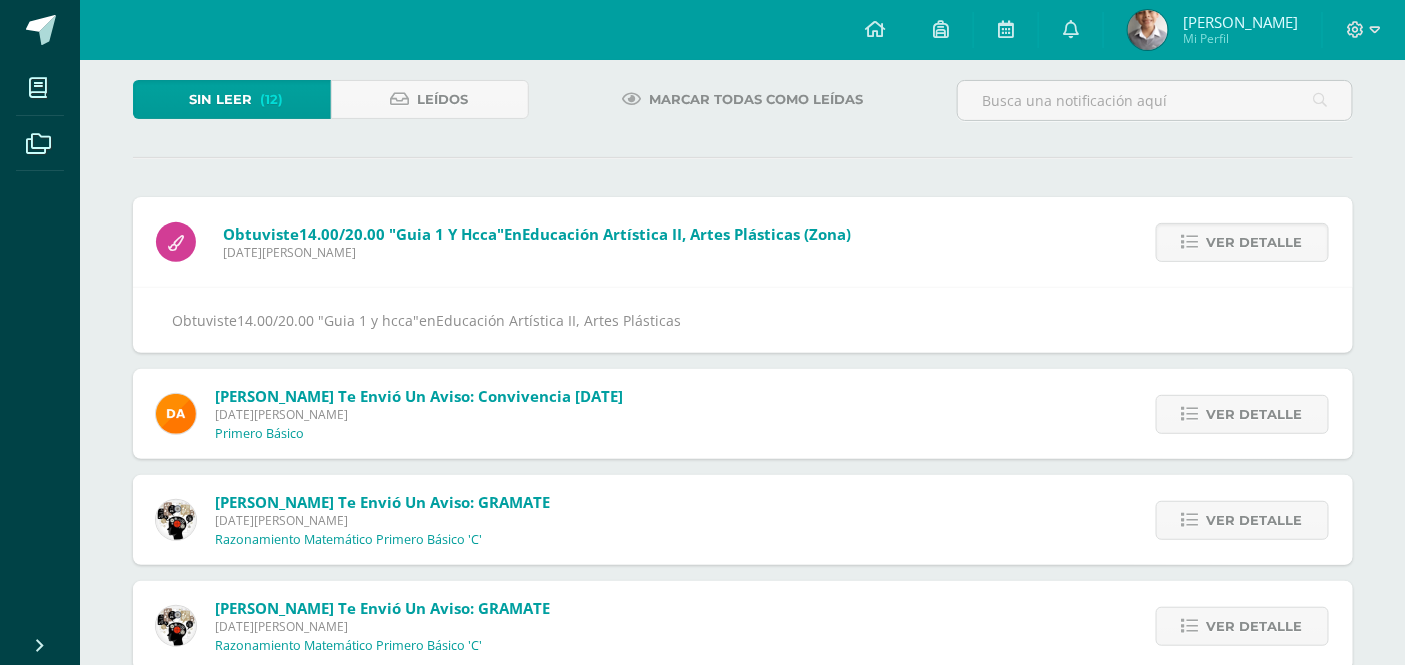 click at bounding box center (1190, 242) 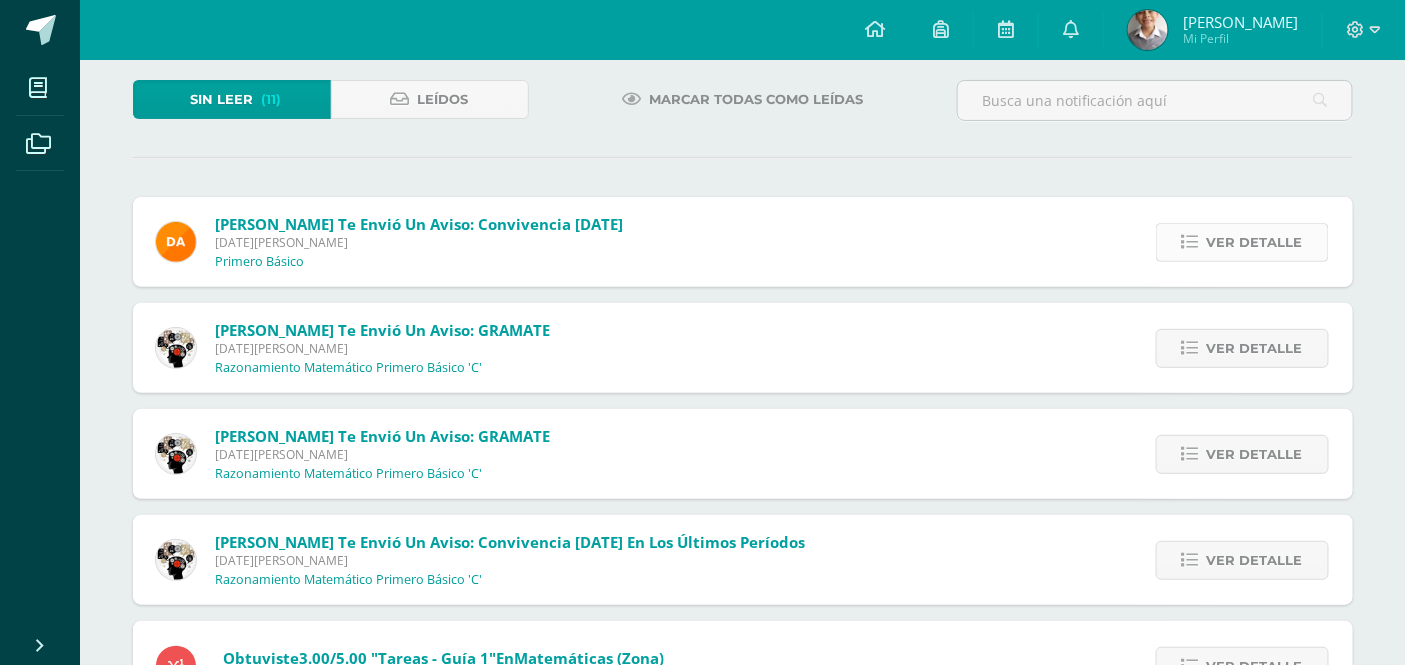 click at bounding box center (1190, 242) 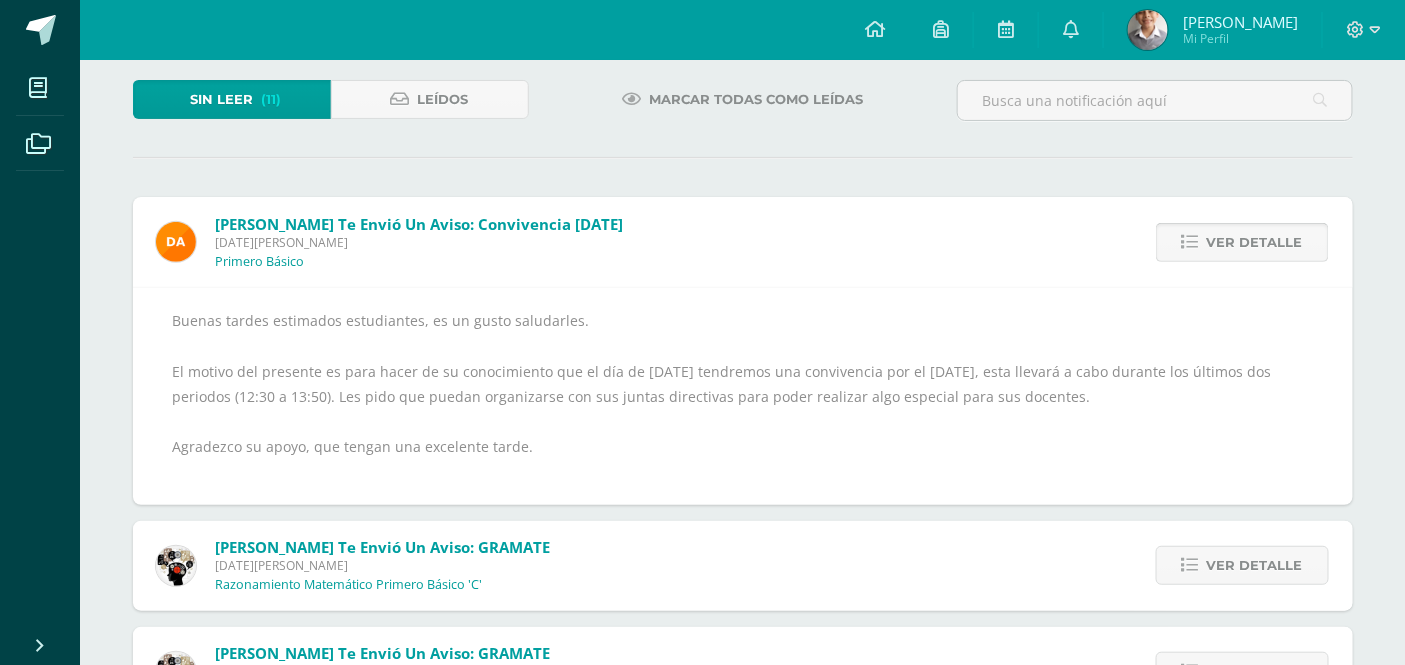 click at bounding box center [1190, 242] 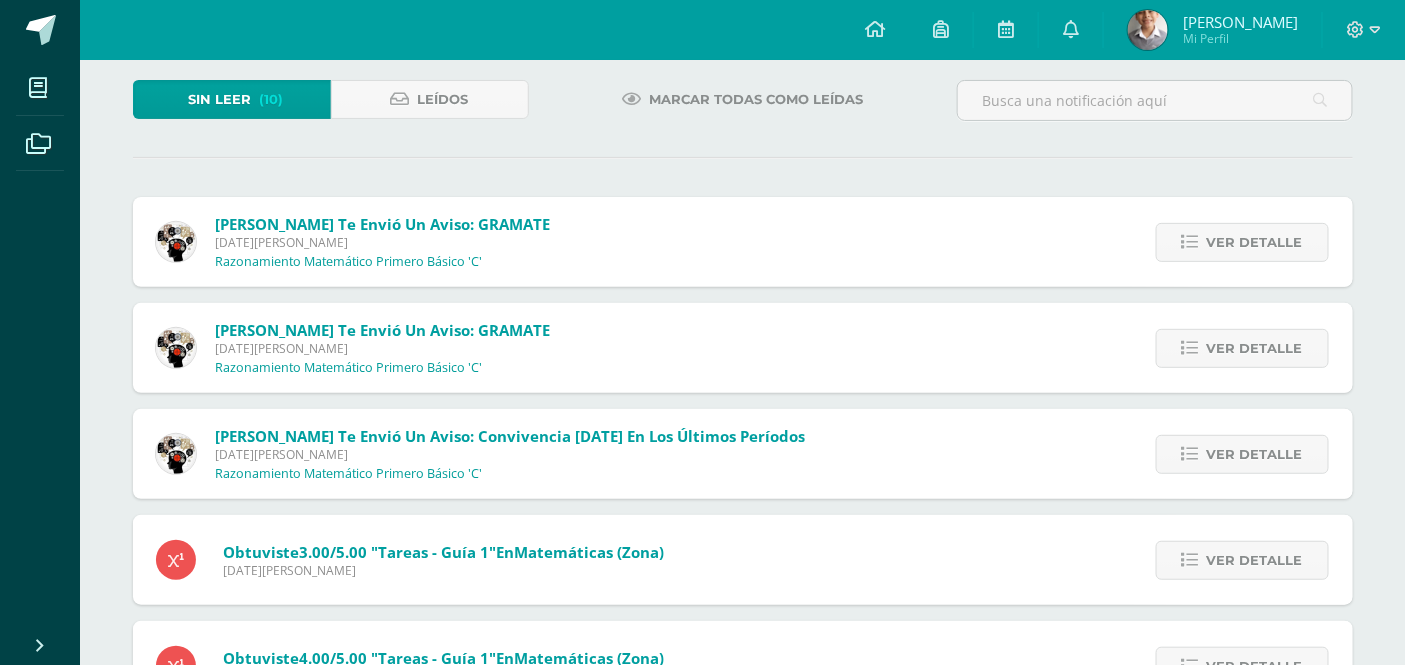click at bounding box center (1190, 242) 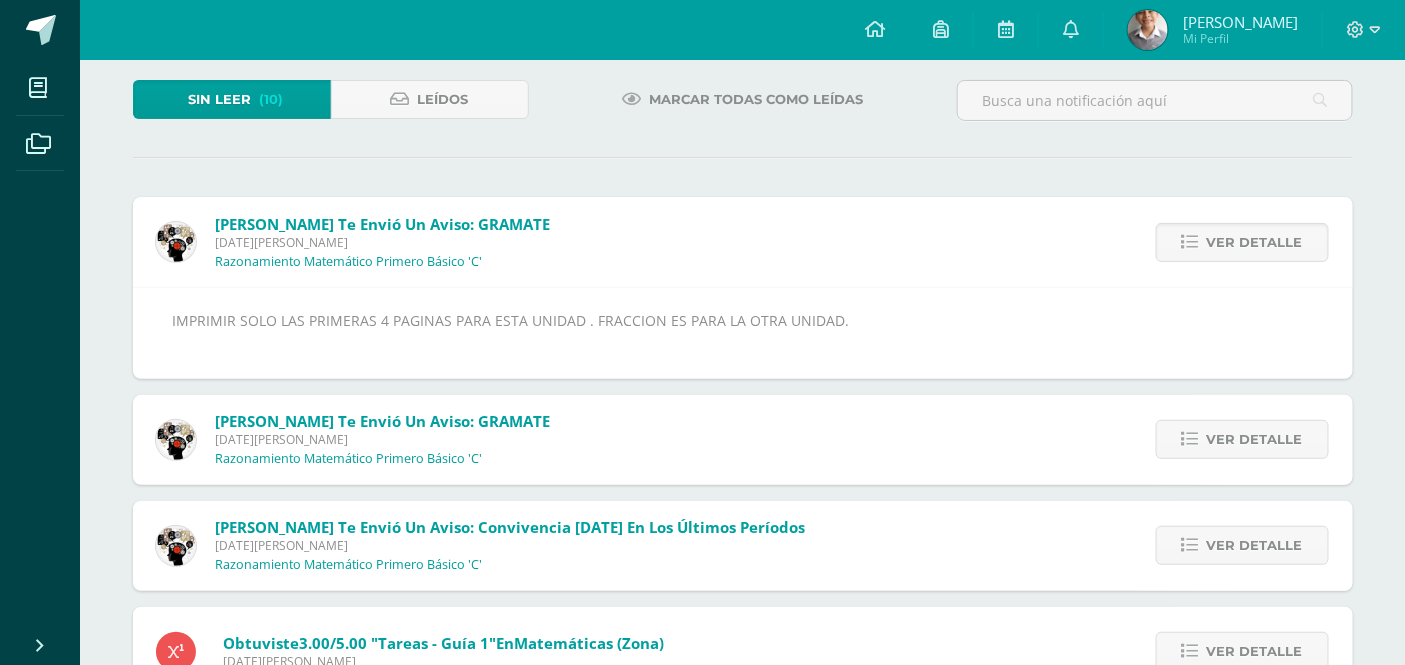 click at bounding box center [1190, 242] 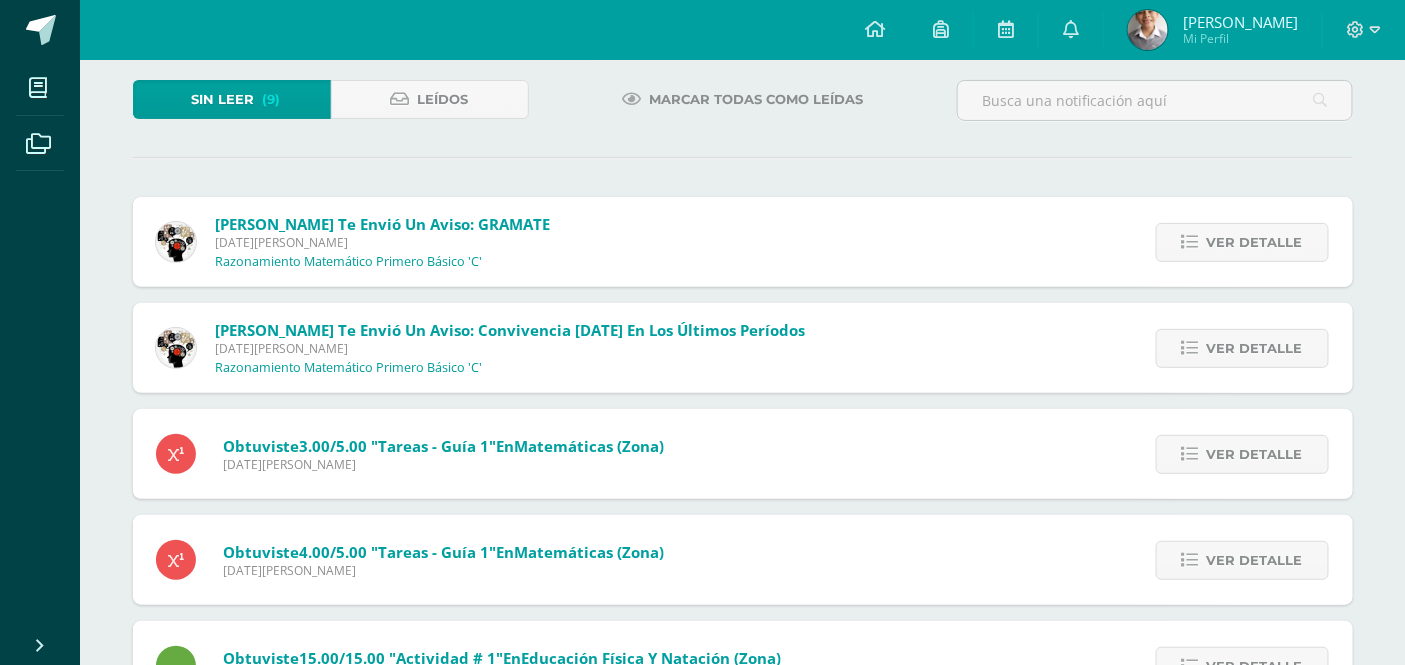 click at bounding box center (1190, 242) 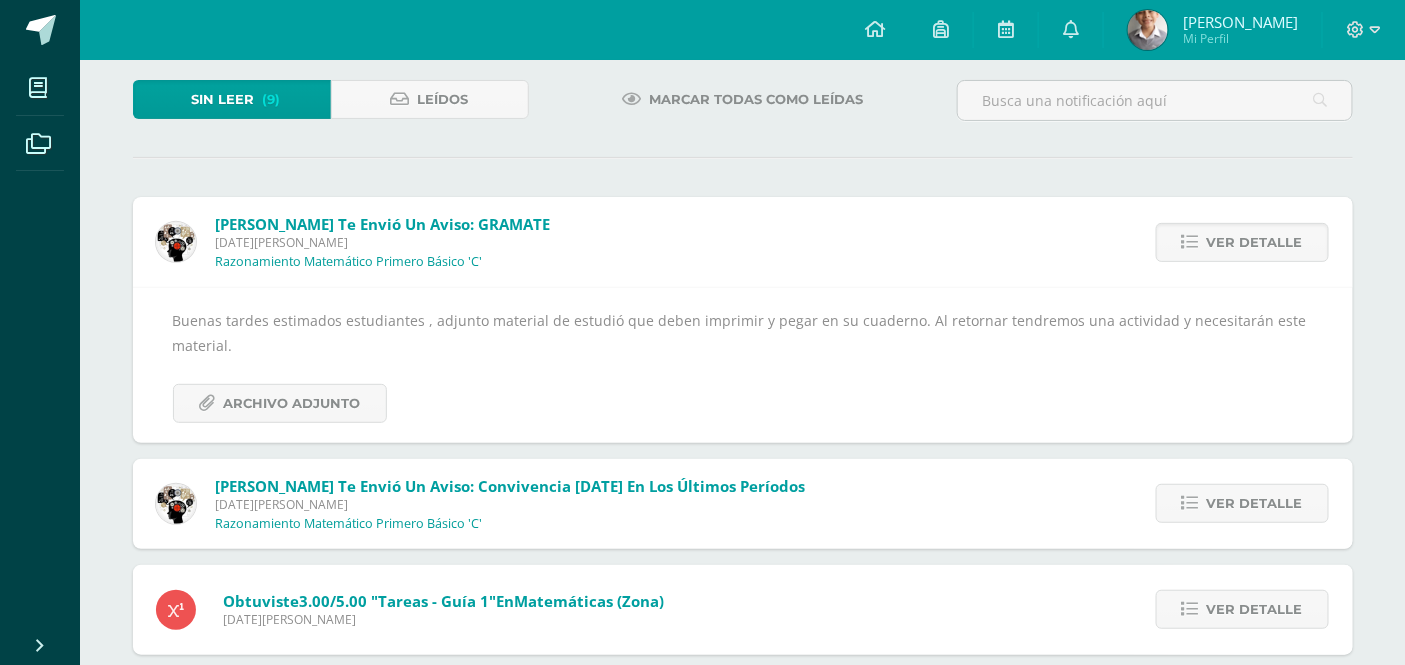 click at bounding box center [1190, 242] 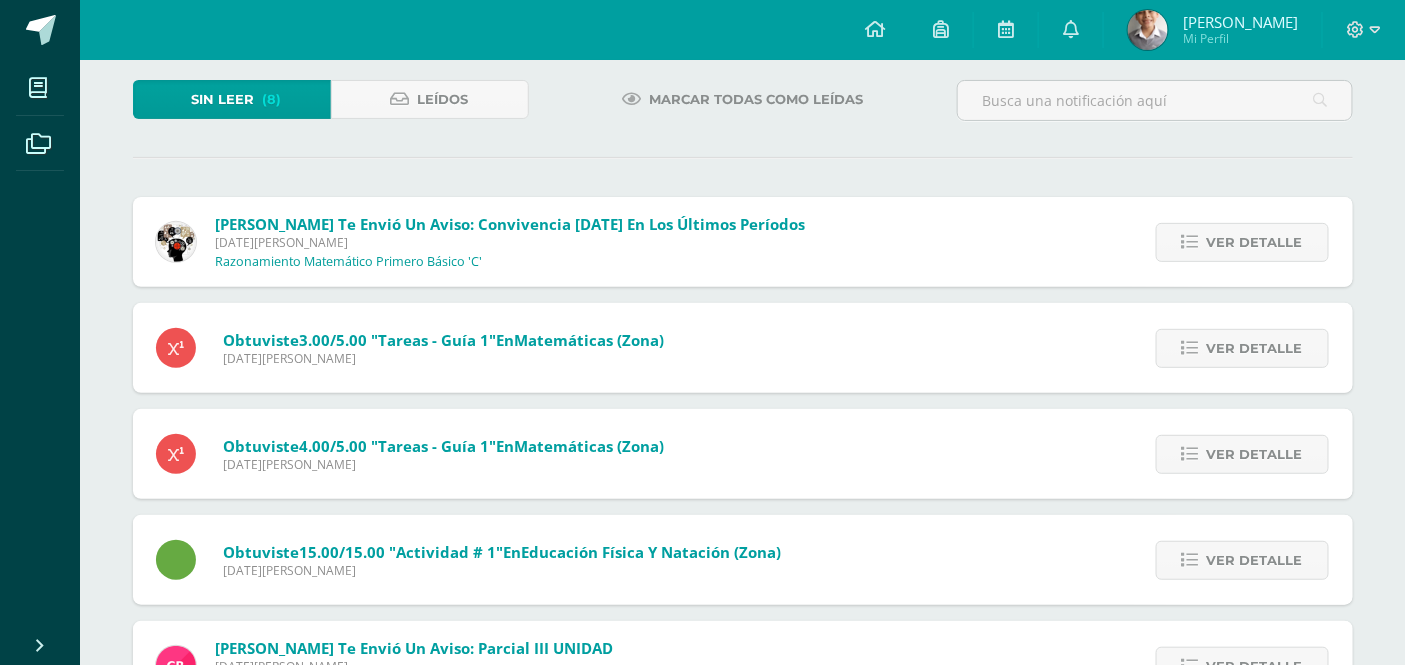 click at bounding box center [1190, 242] 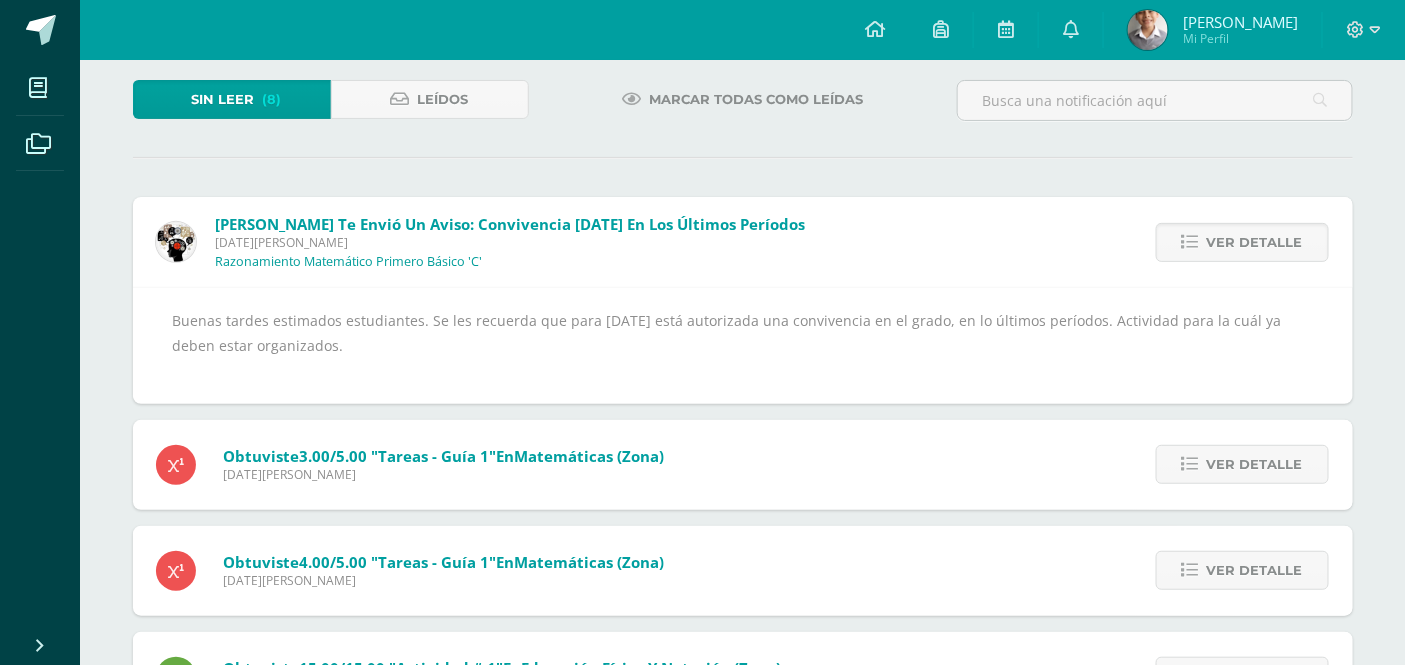 click at bounding box center [1190, 242] 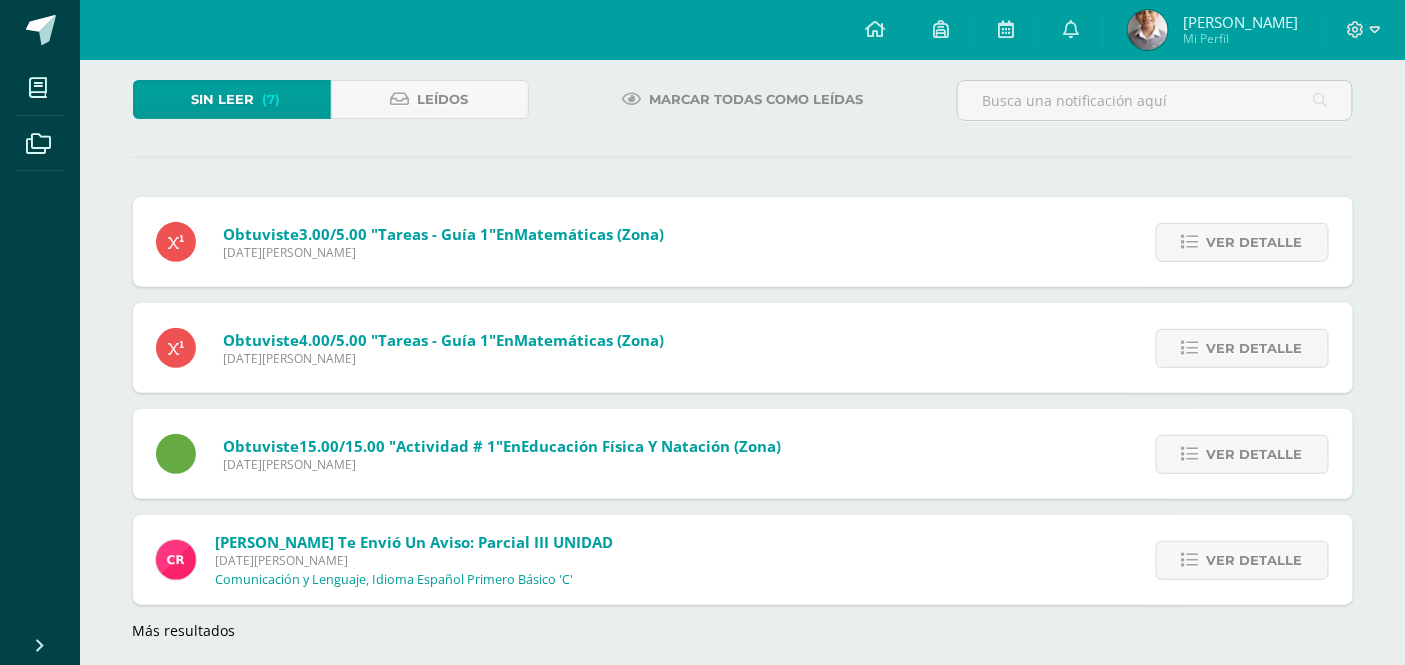 click at bounding box center [1190, 242] 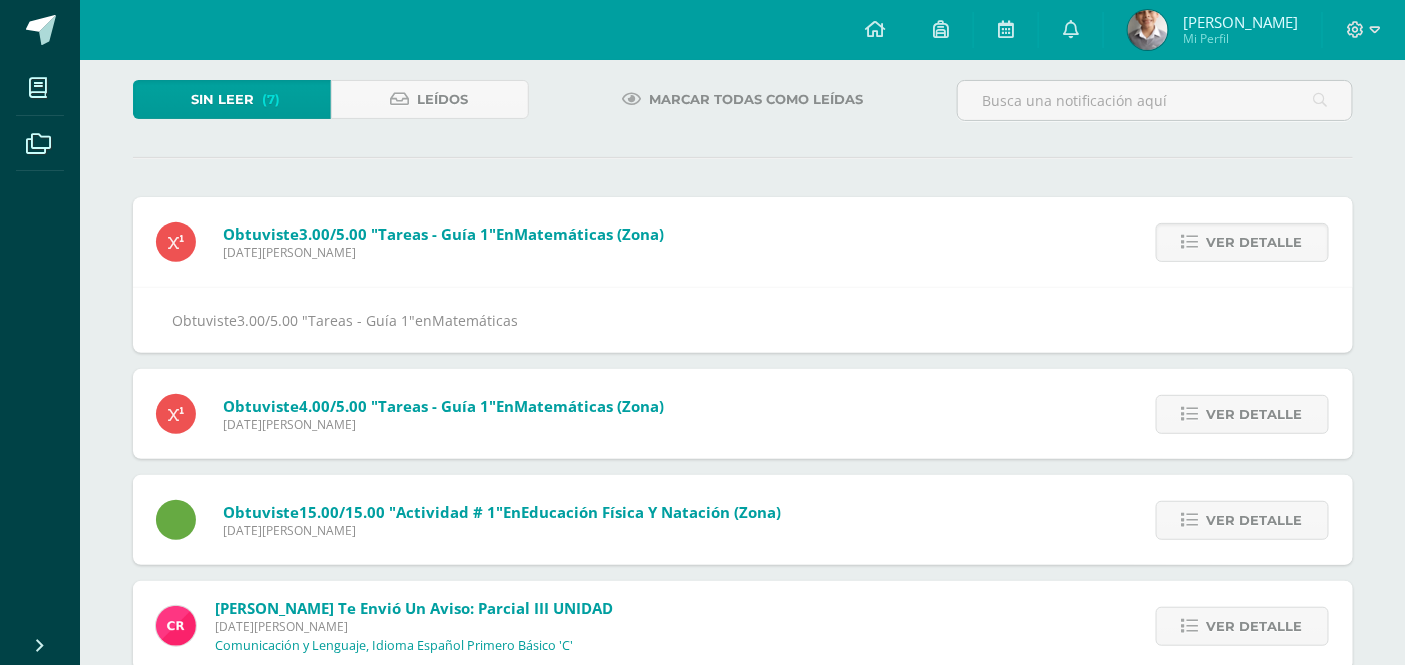 click at bounding box center [1190, 242] 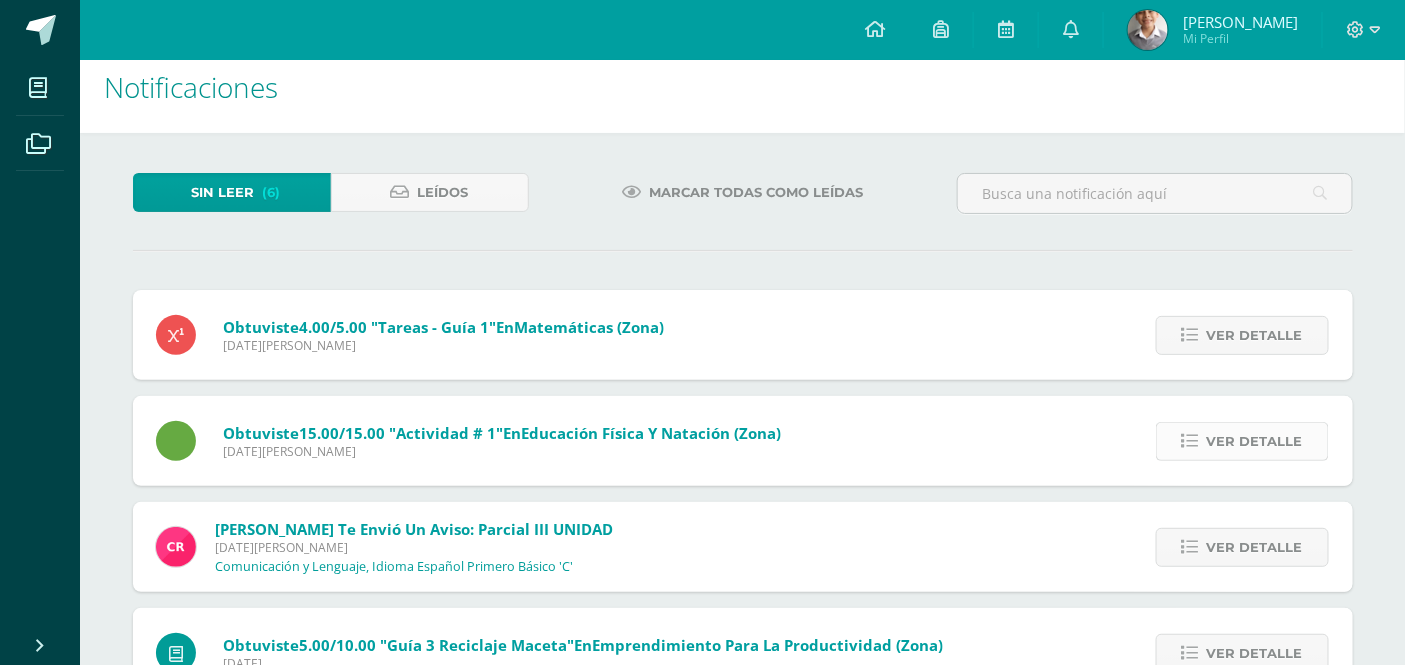 scroll, scrollTop: 111, scrollLeft: 0, axis: vertical 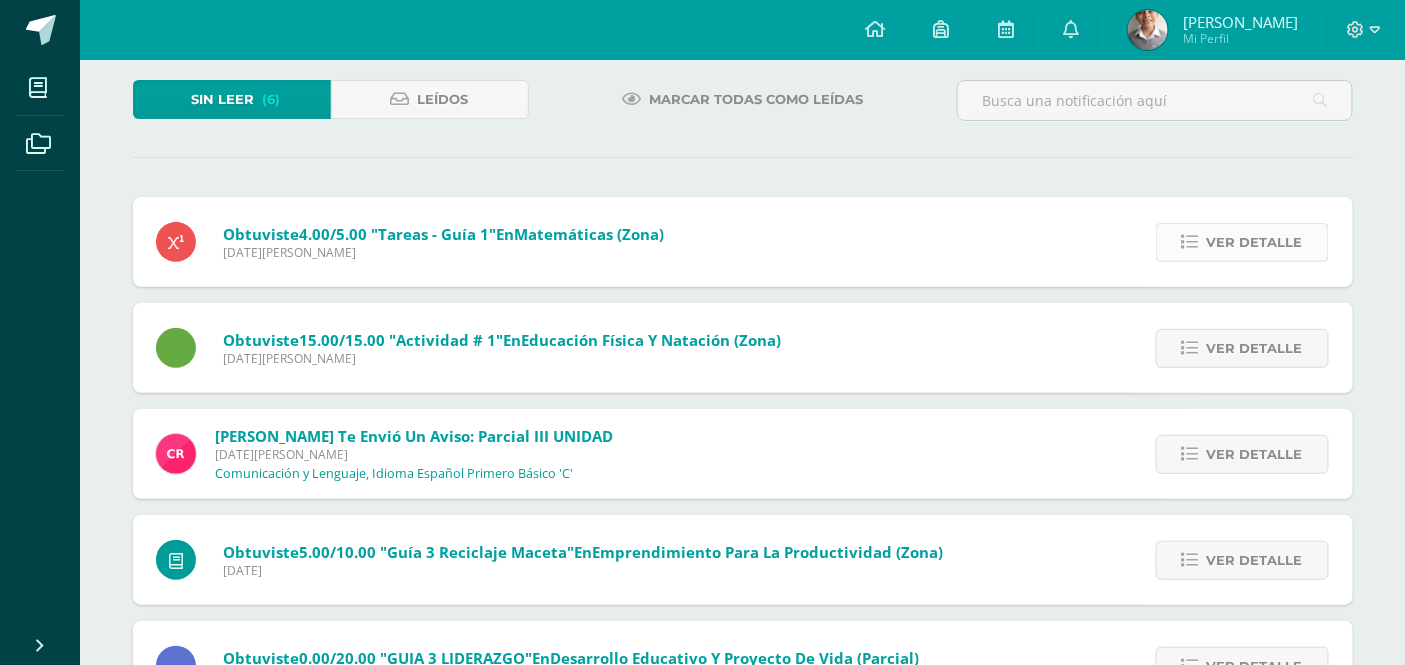 click at bounding box center (1190, 242) 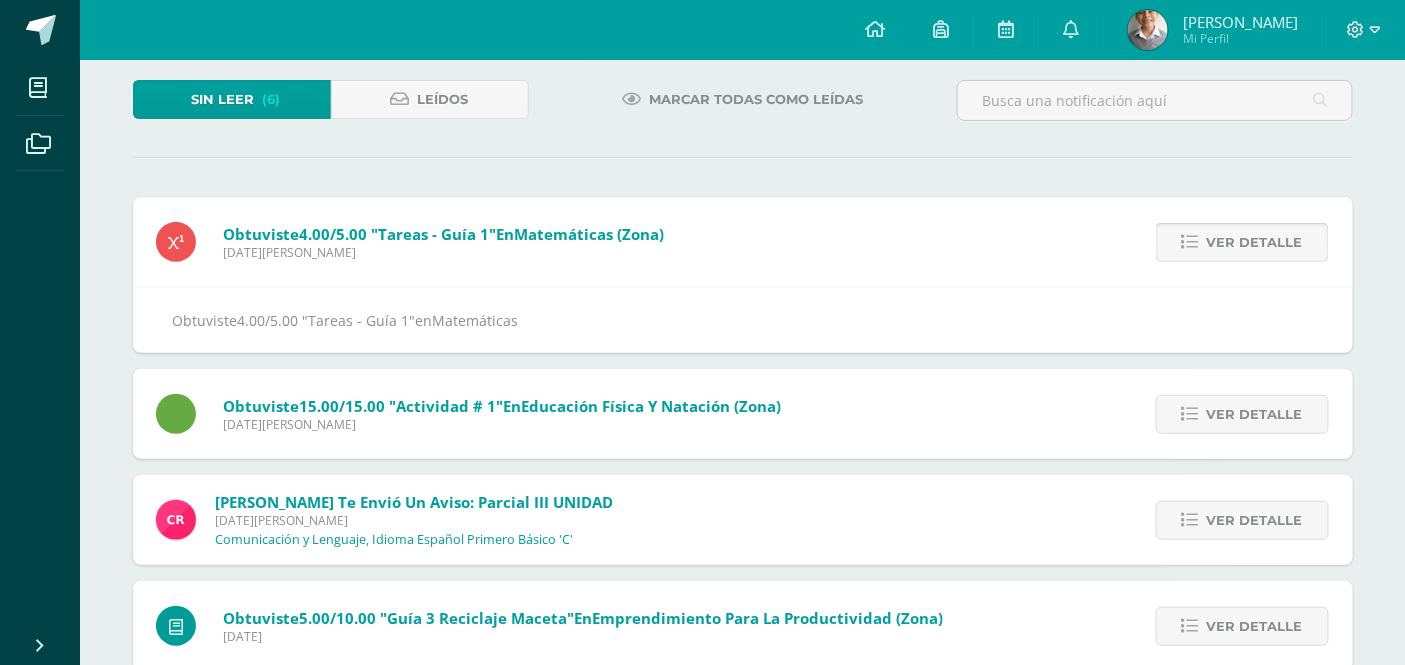 click at bounding box center [1190, 242] 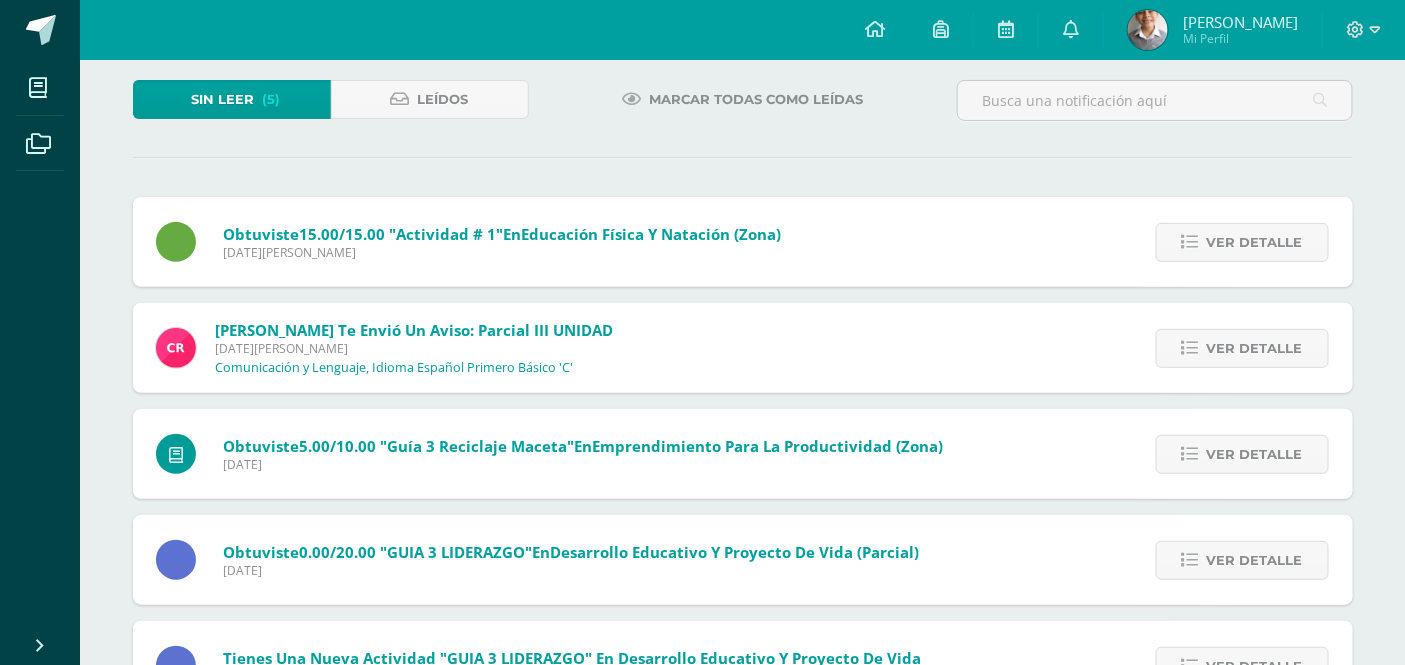 click at bounding box center [1190, 242] 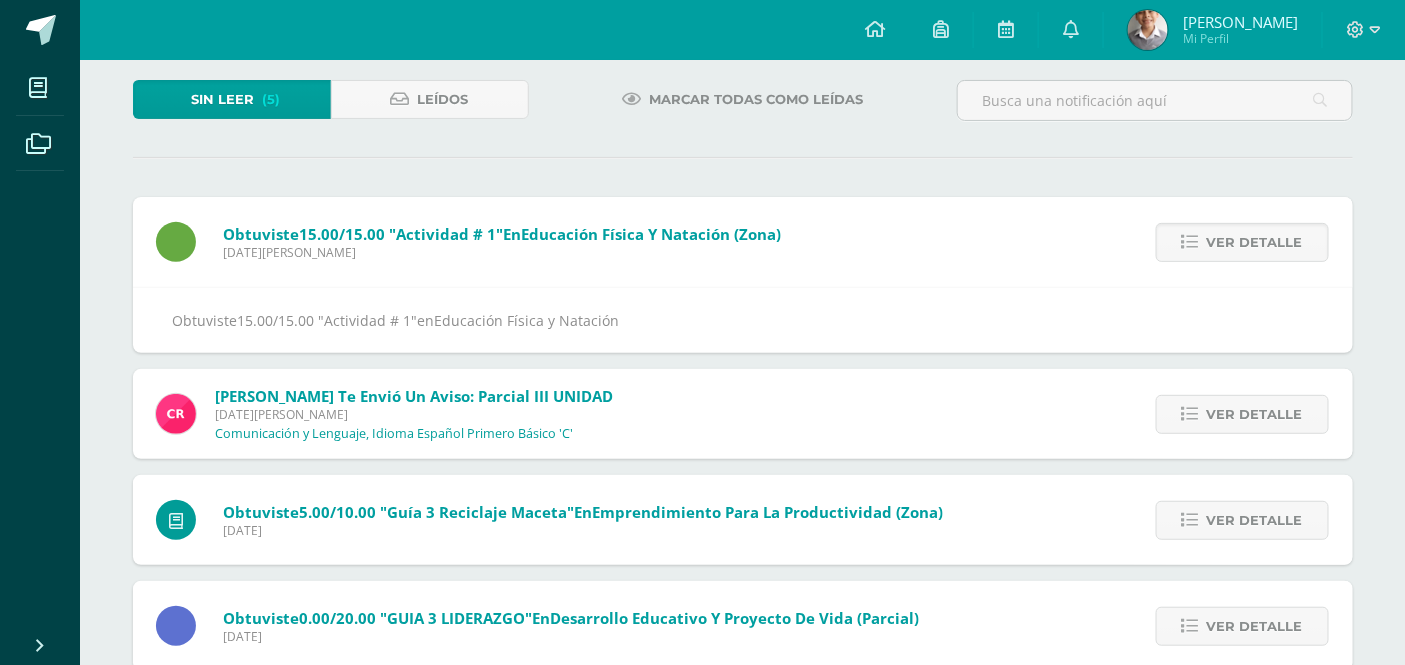 click at bounding box center (1190, 242) 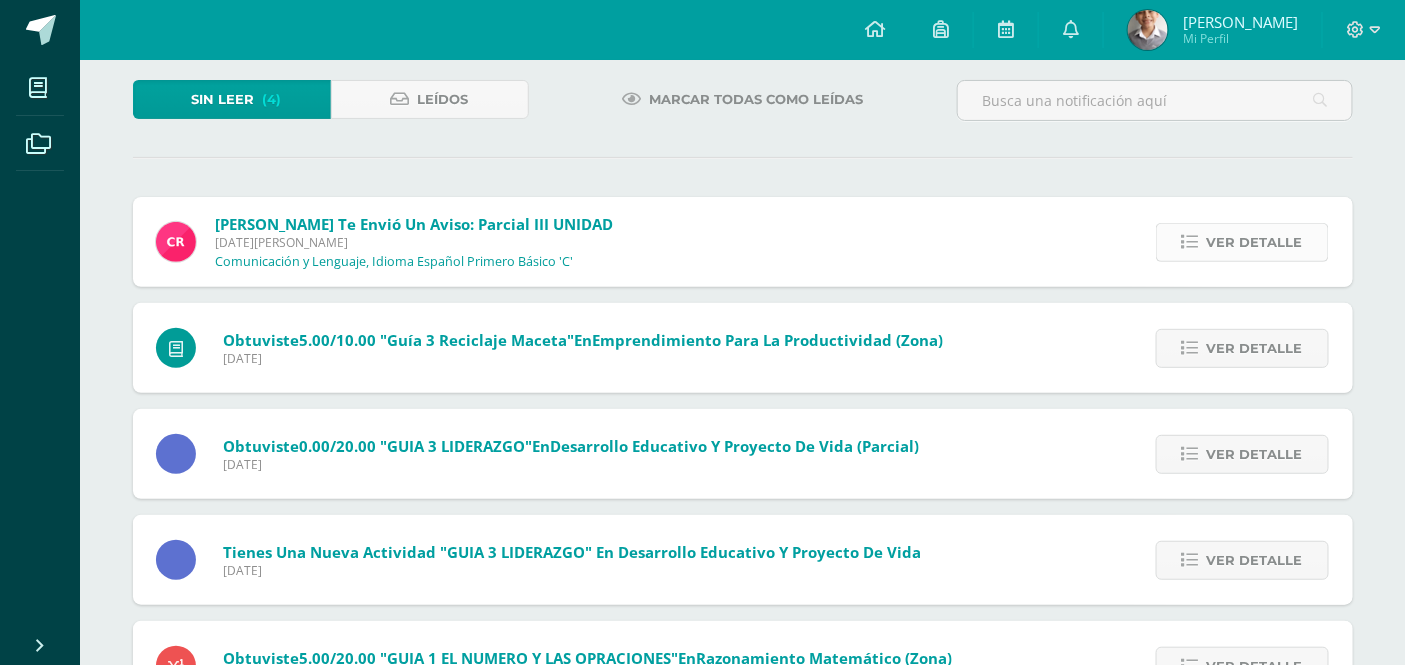 click at bounding box center (1190, 242) 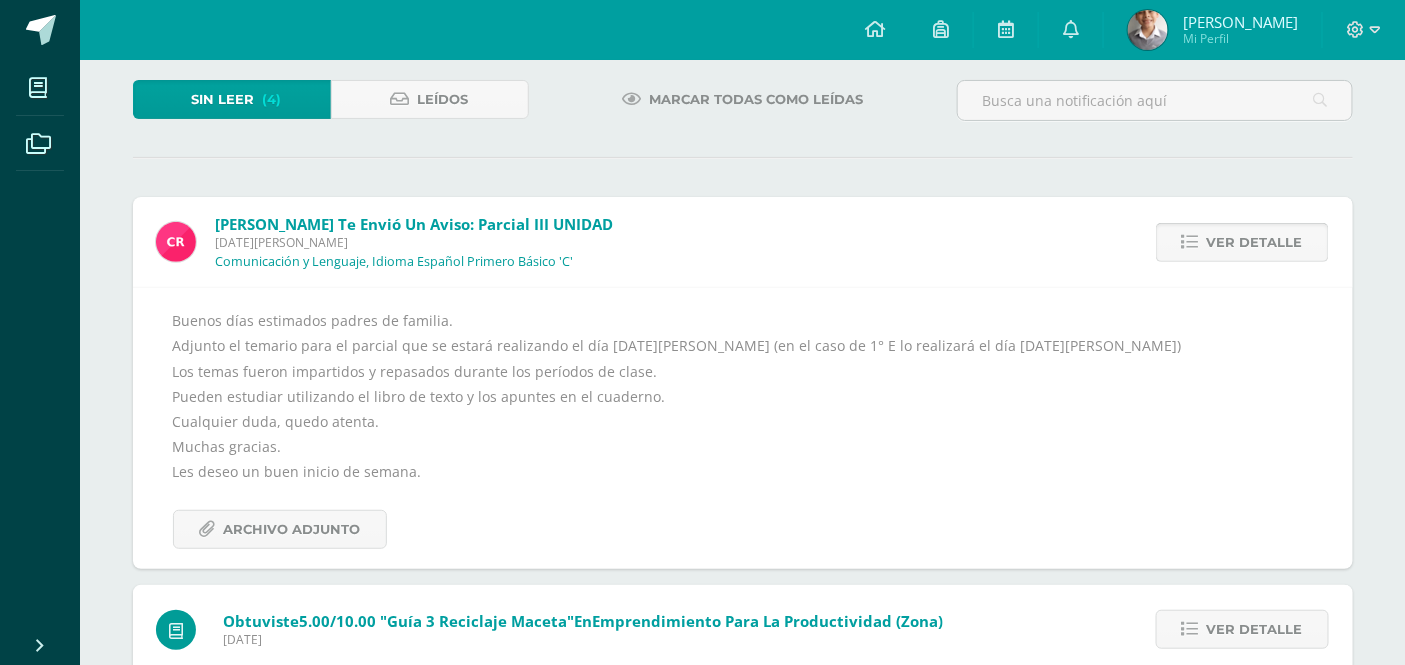 click at bounding box center (1190, 242) 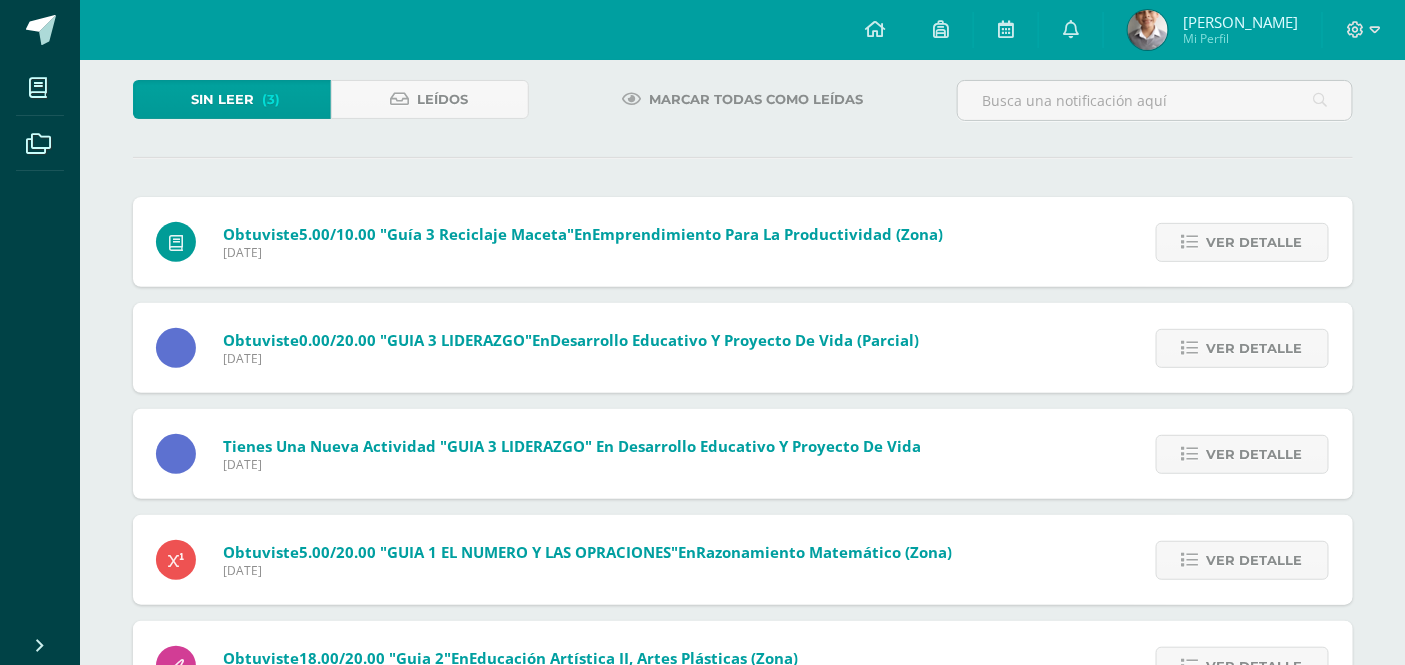 click at bounding box center [1190, 242] 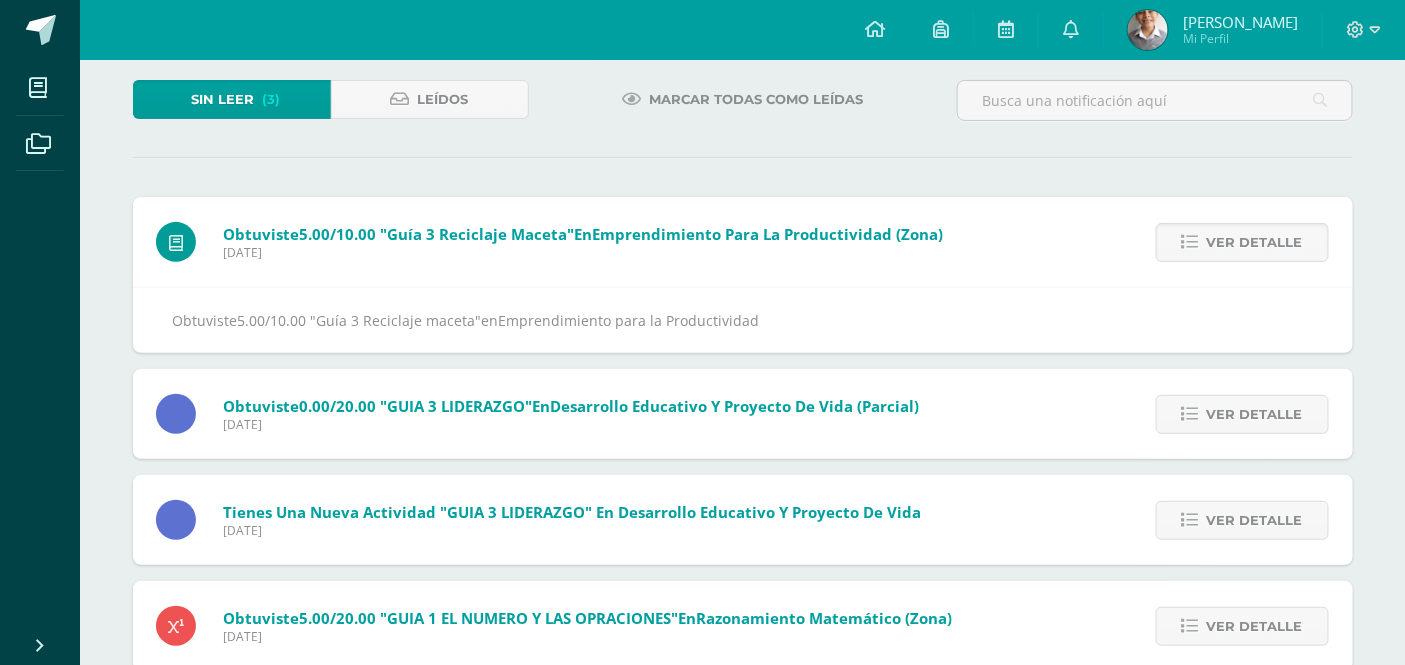click at bounding box center [1190, 242] 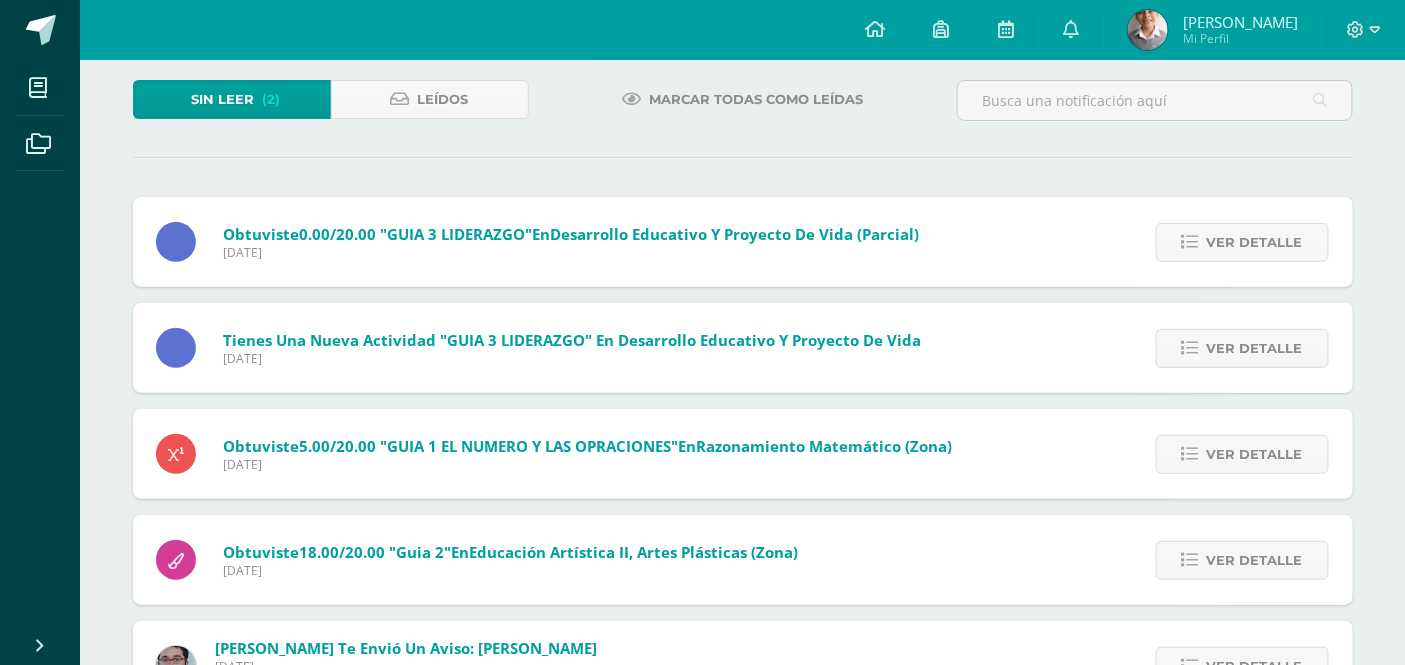 click at bounding box center (1190, 242) 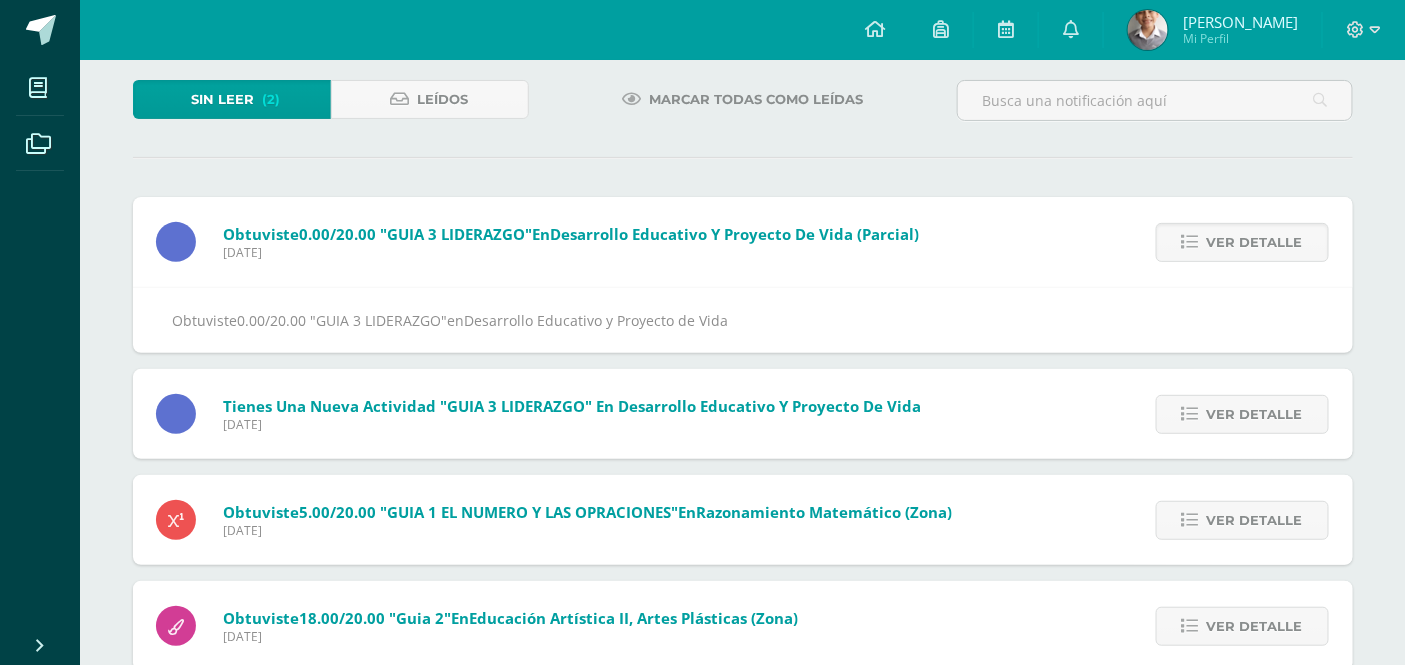 click at bounding box center (1190, 242) 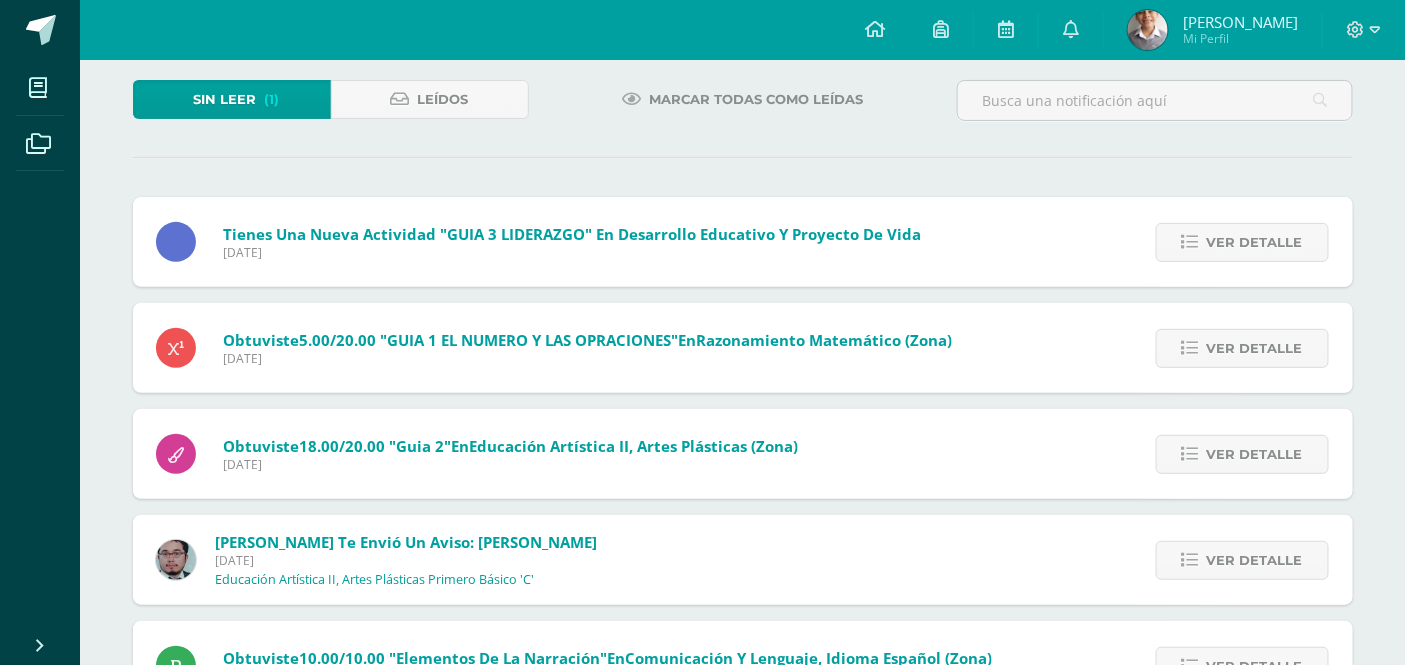 click at bounding box center (1190, 242) 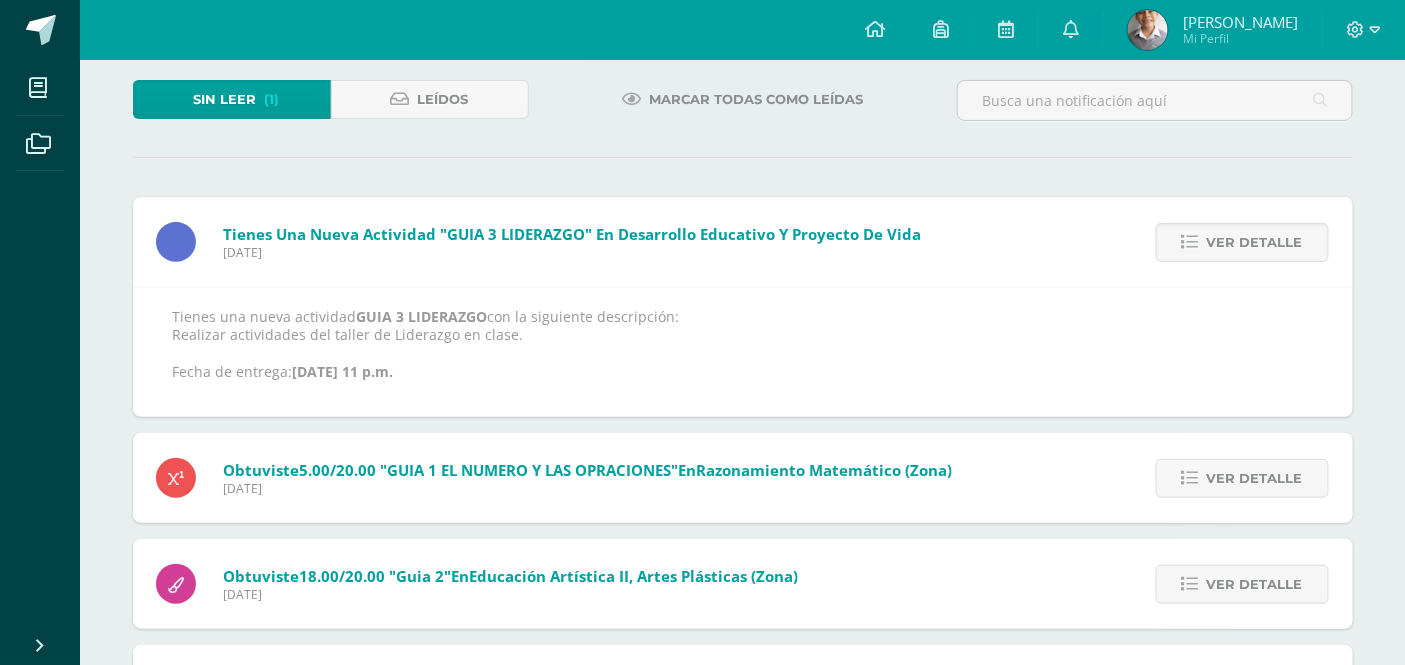 click at bounding box center (1190, 242) 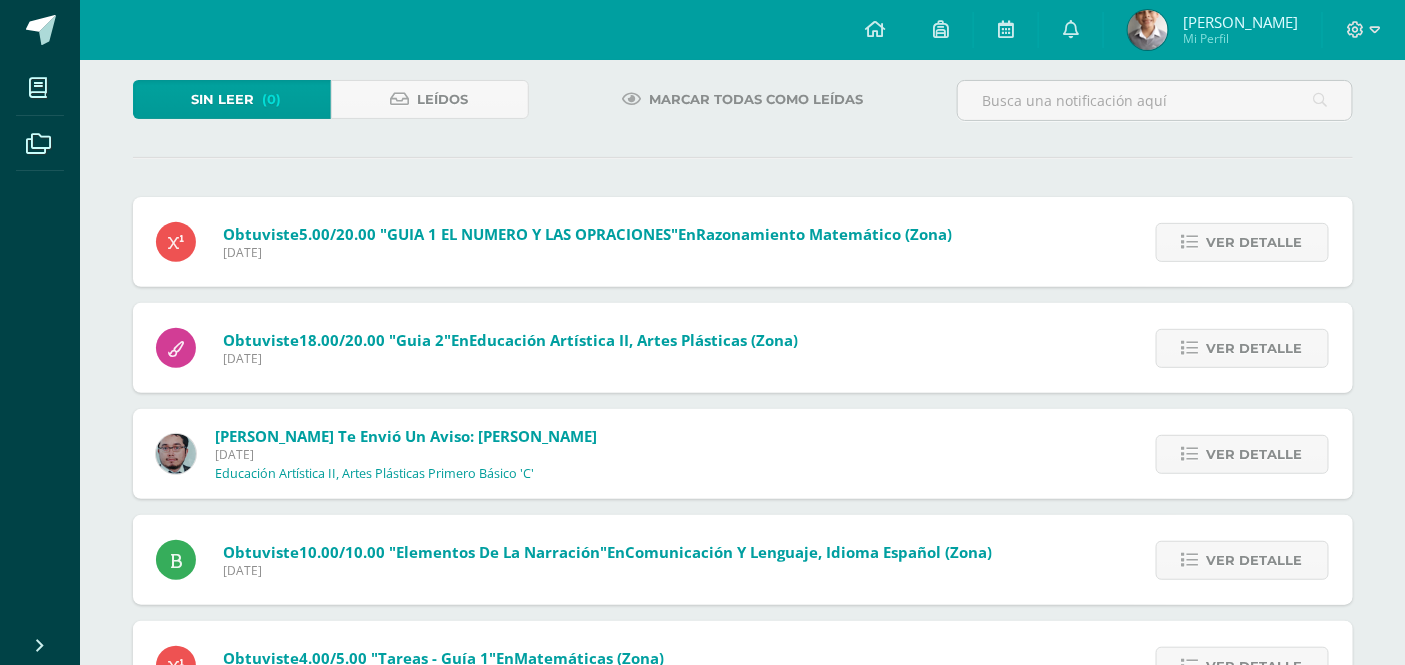 click at bounding box center (1190, 242) 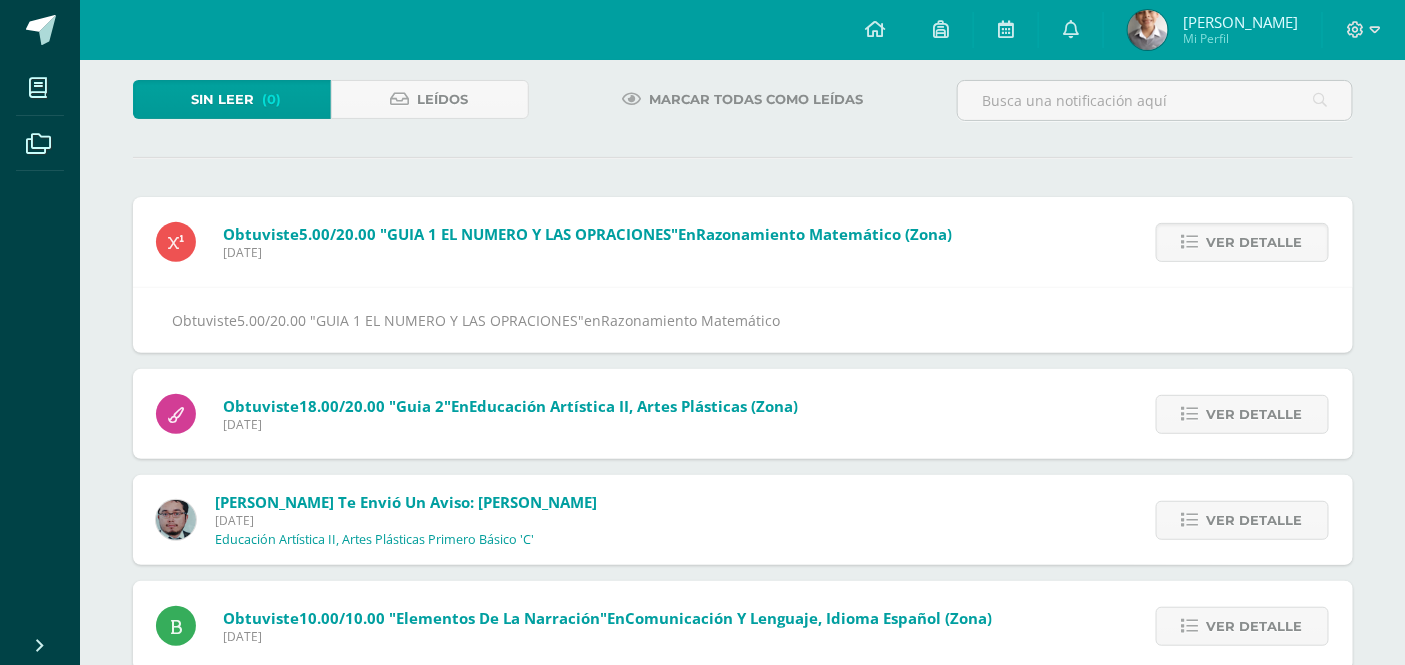 click at bounding box center (1190, 242) 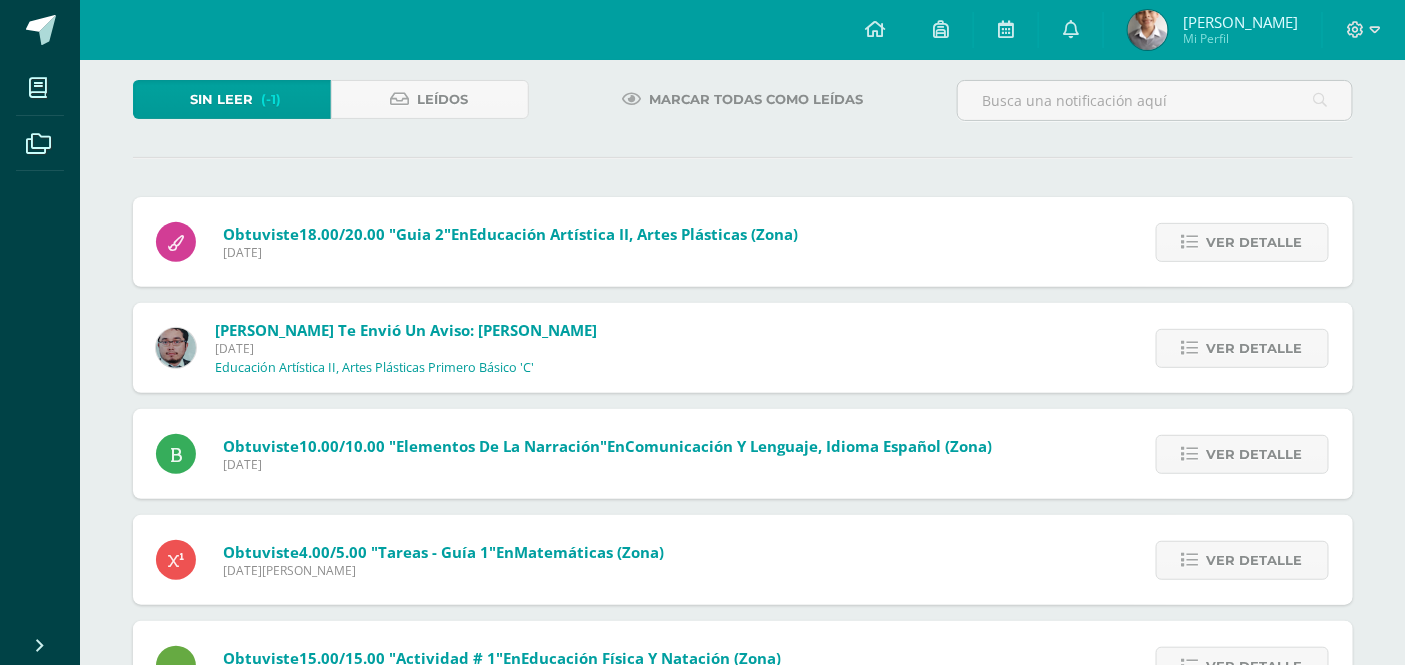 click at bounding box center (1190, 242) 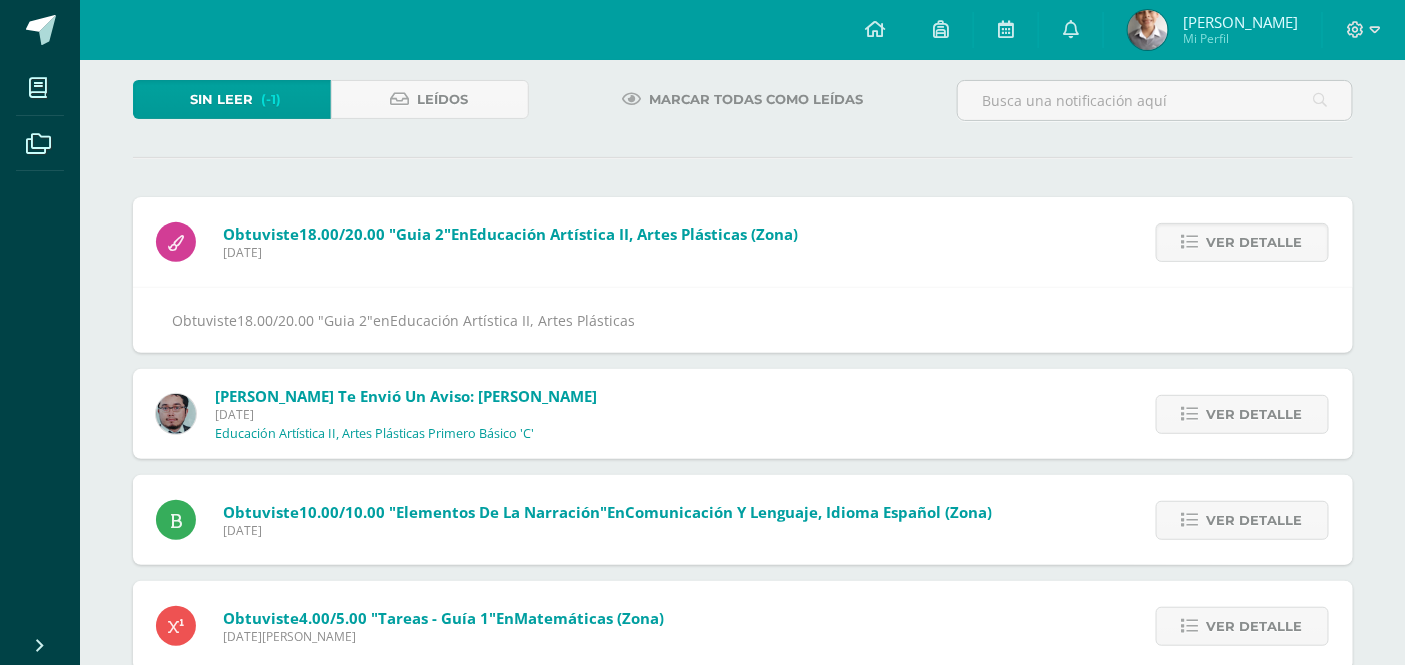 click at bounding box center (1190, 242) 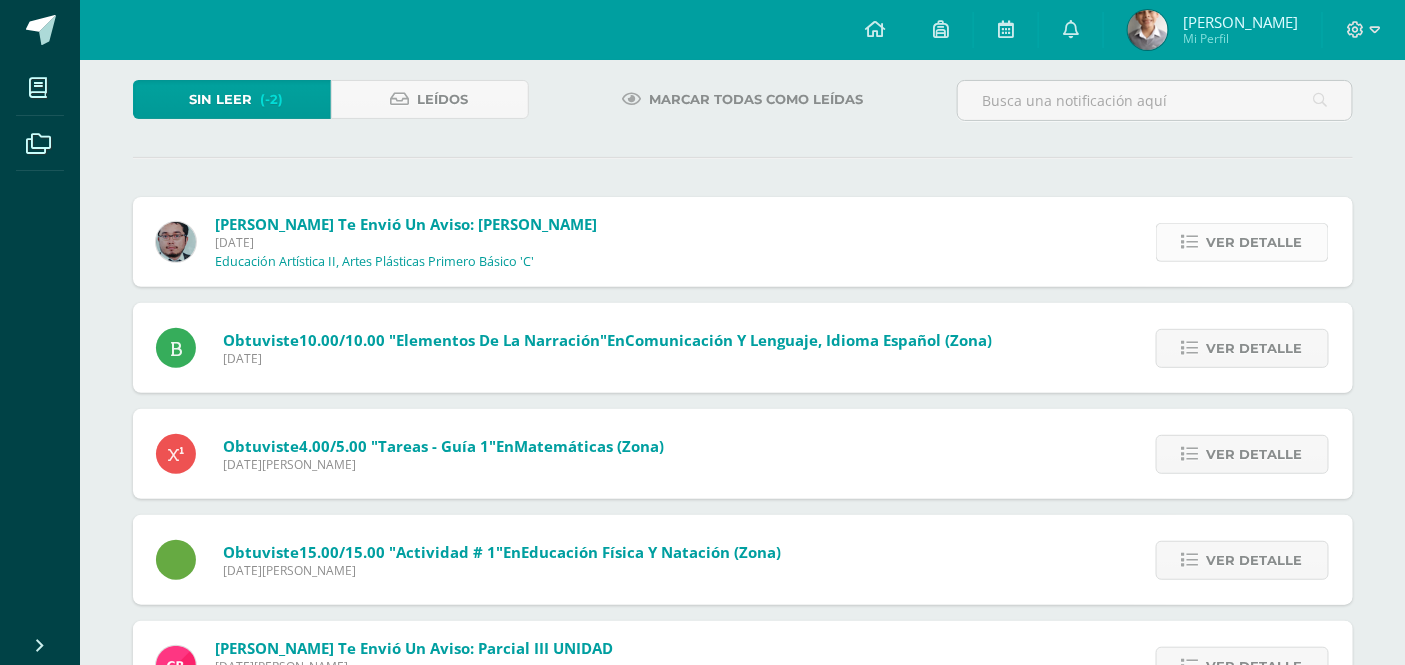 click at bounding box center [1190, 242] 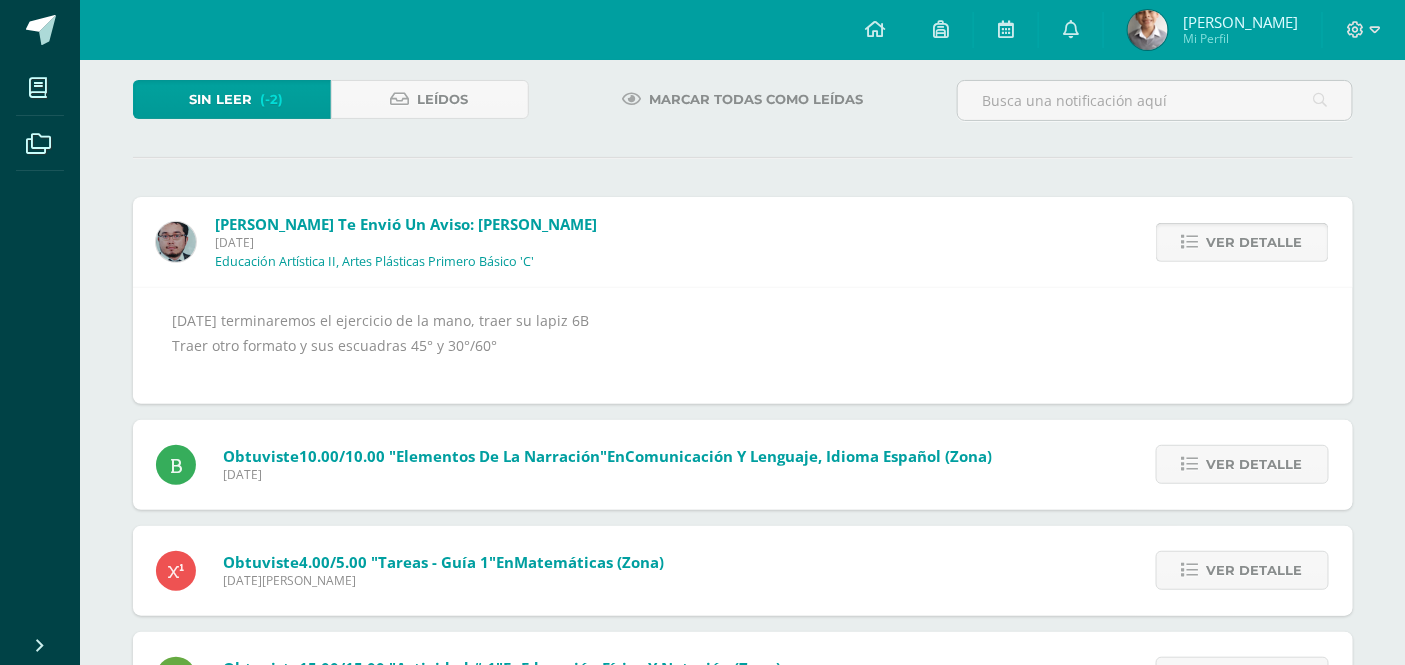 click at bounding box center [1190, 242] 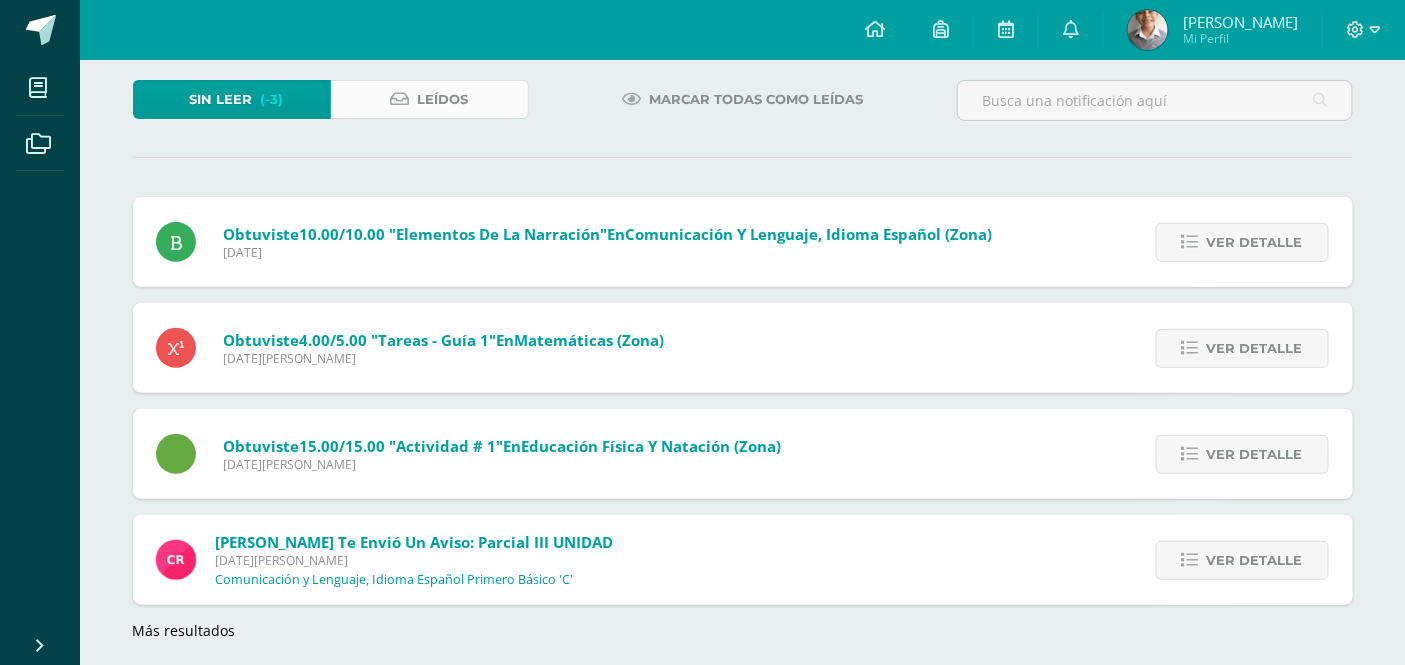 click on "Leídos" at bounding box center (443, 99) 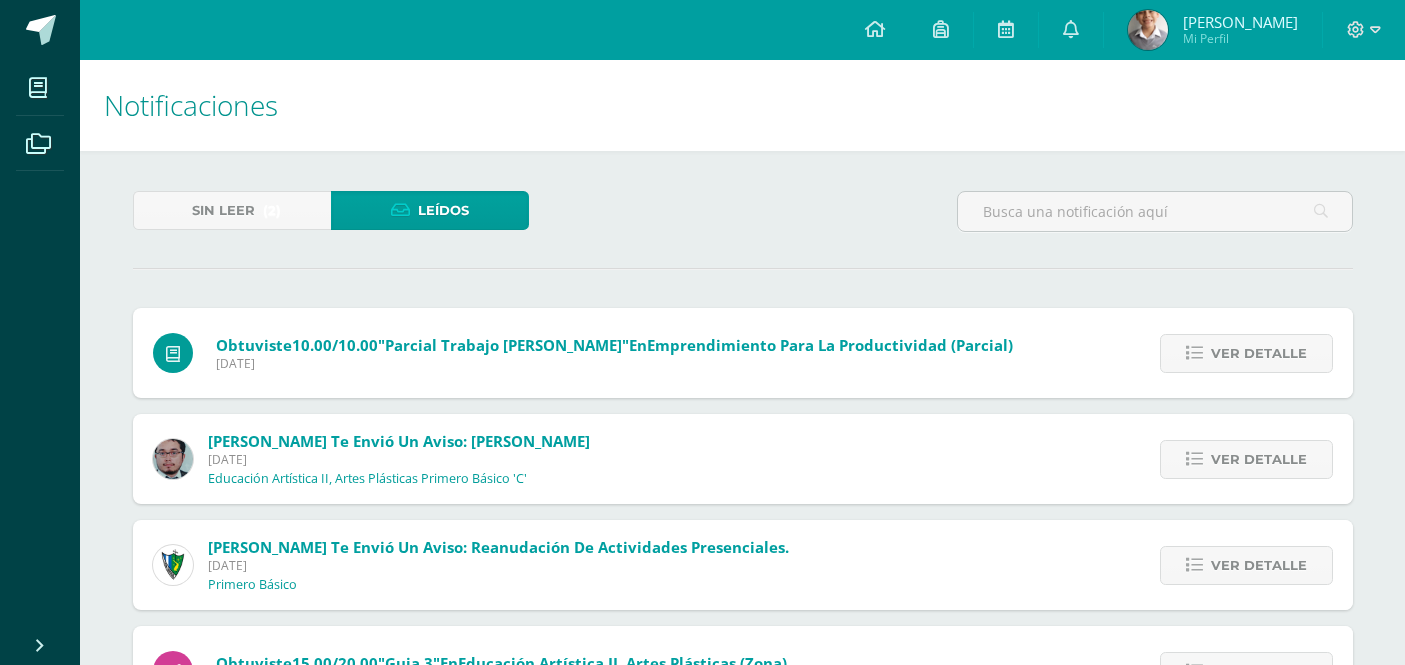 scroll, scrollTop: 0, scrollLeft: 0, axis: both 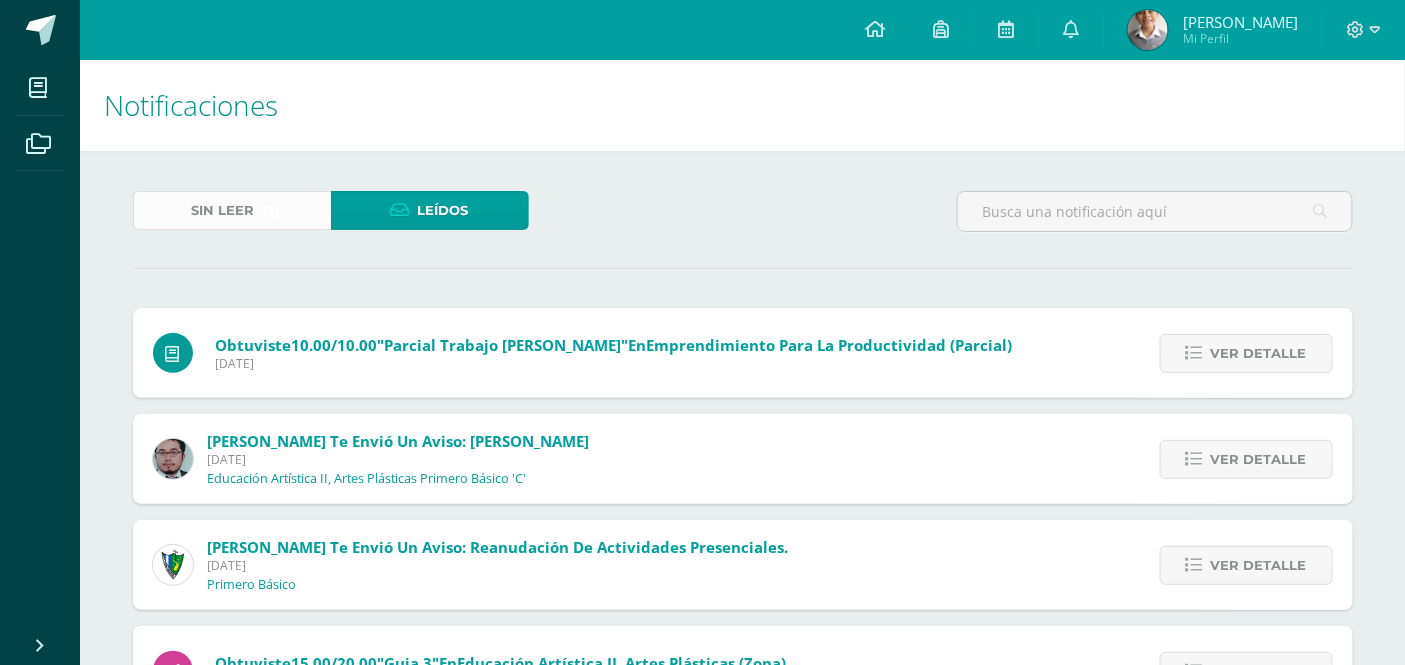 click on "Sin leer (2)" at bounding box center [232, 210] 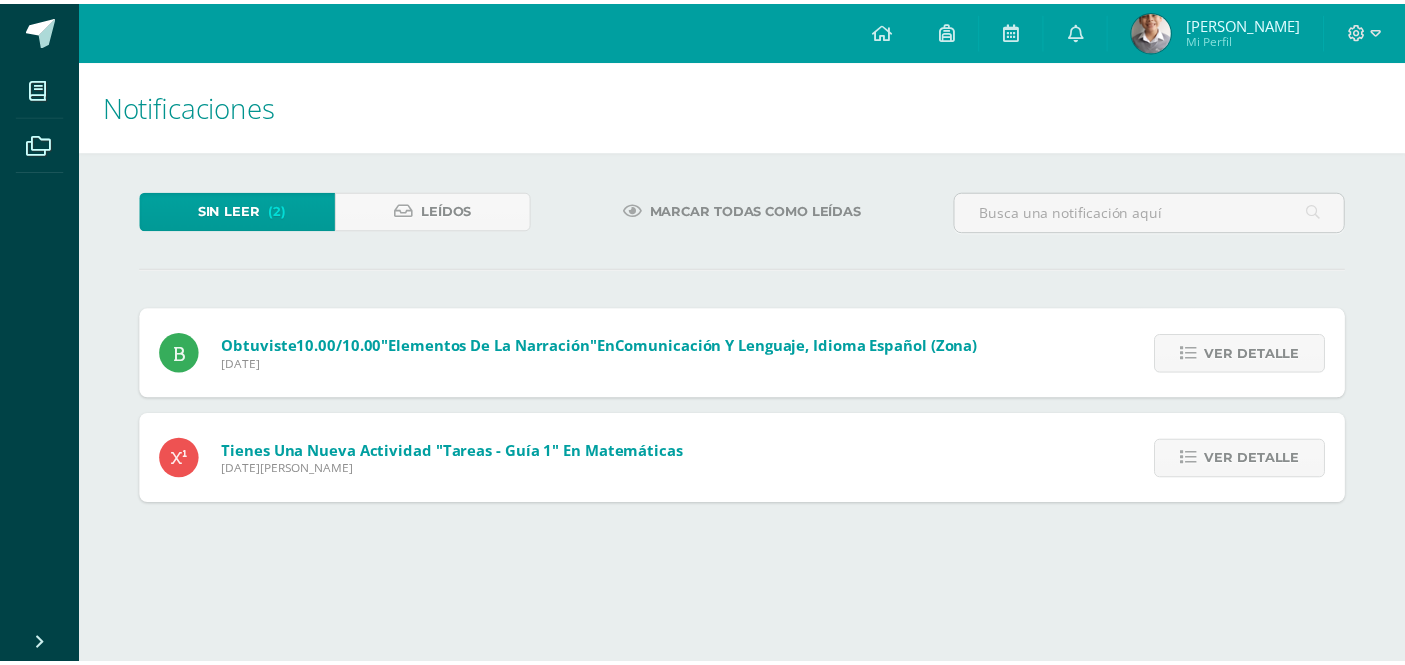 scroll, scrollTop: 0, scrollLeft: 0, axis: both 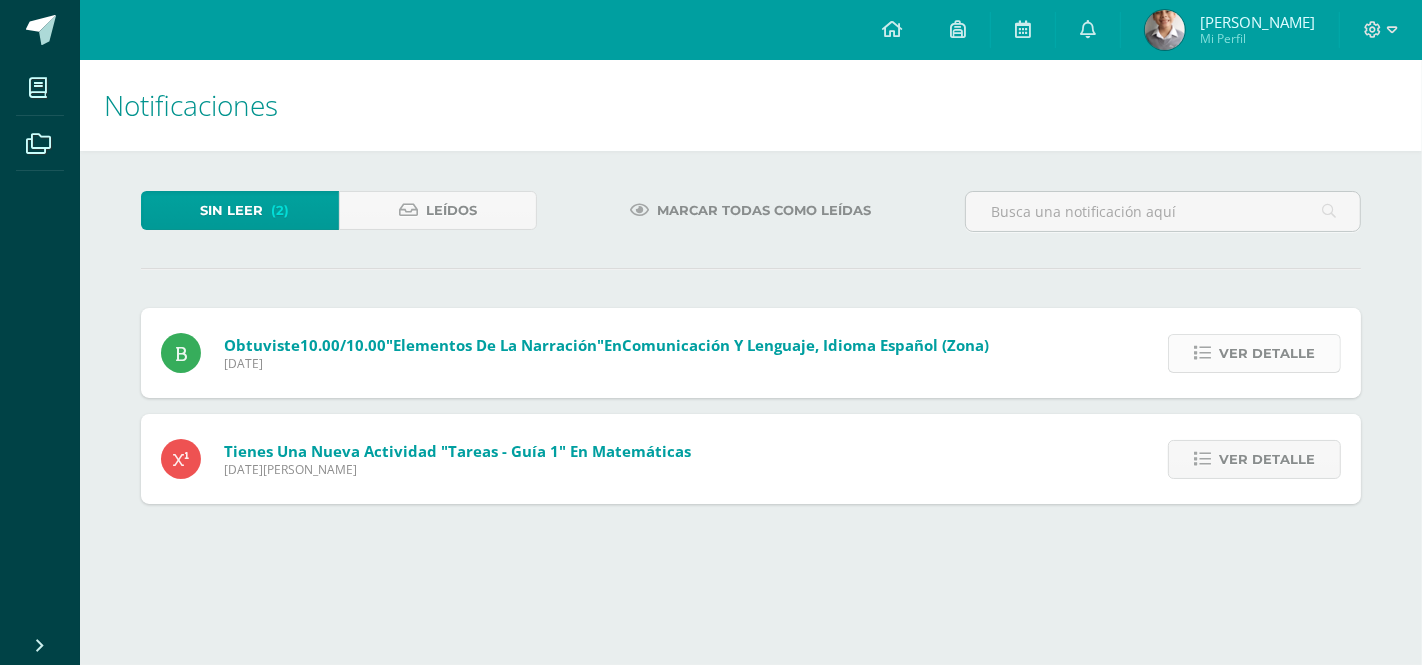 click at bounding box center [1202, 353] 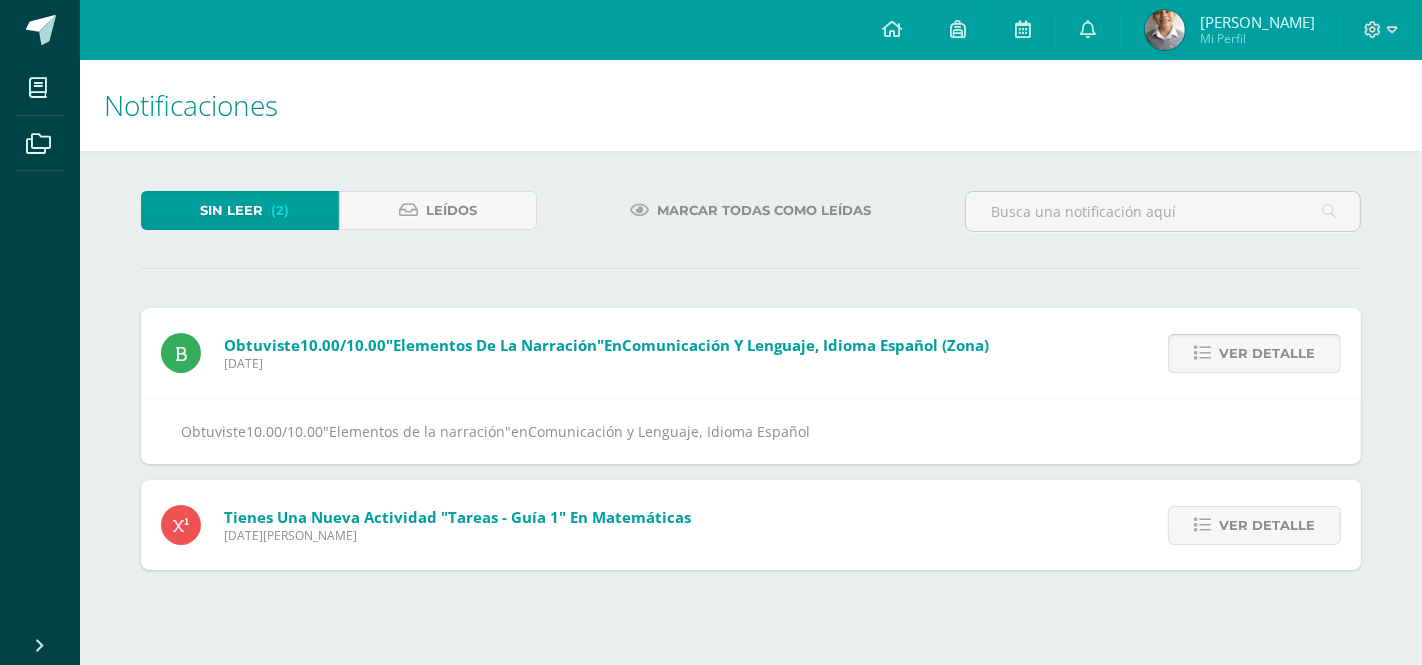 click at bounding box center [1202, 353] 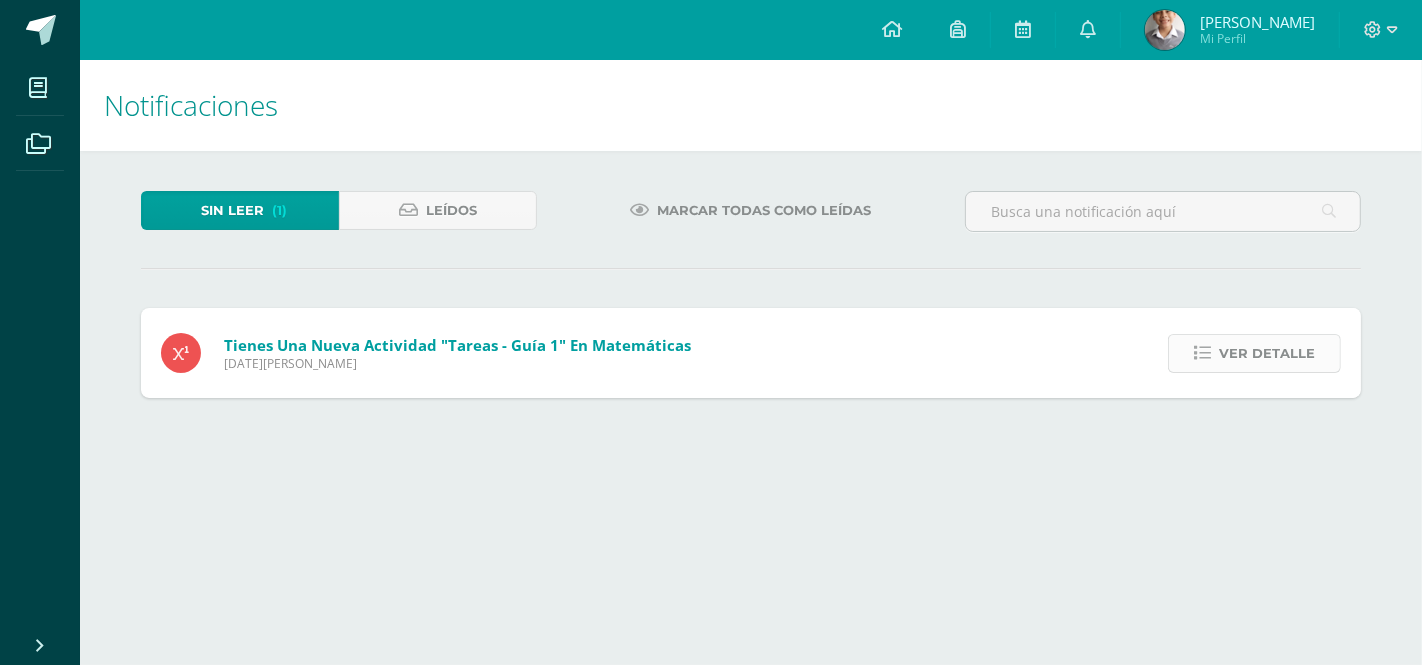 click at bounding box center [1202, 353] 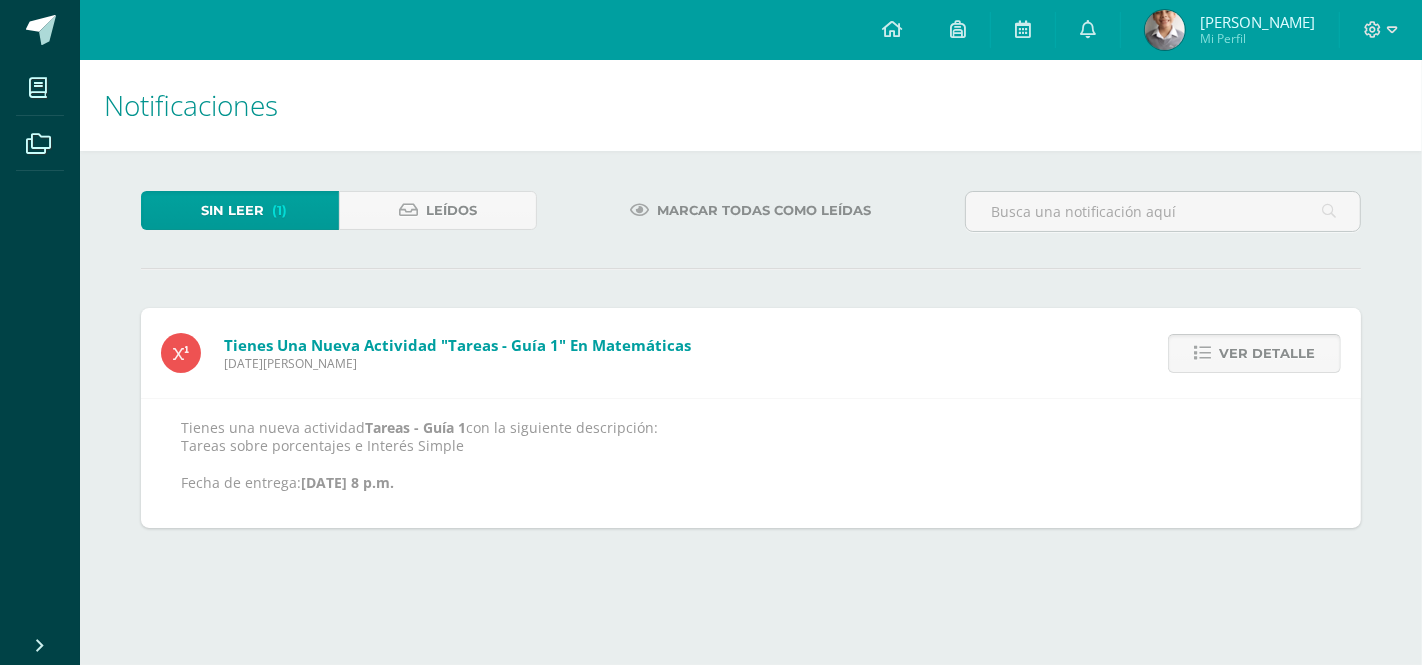 click at bounding box center [1202, 353] 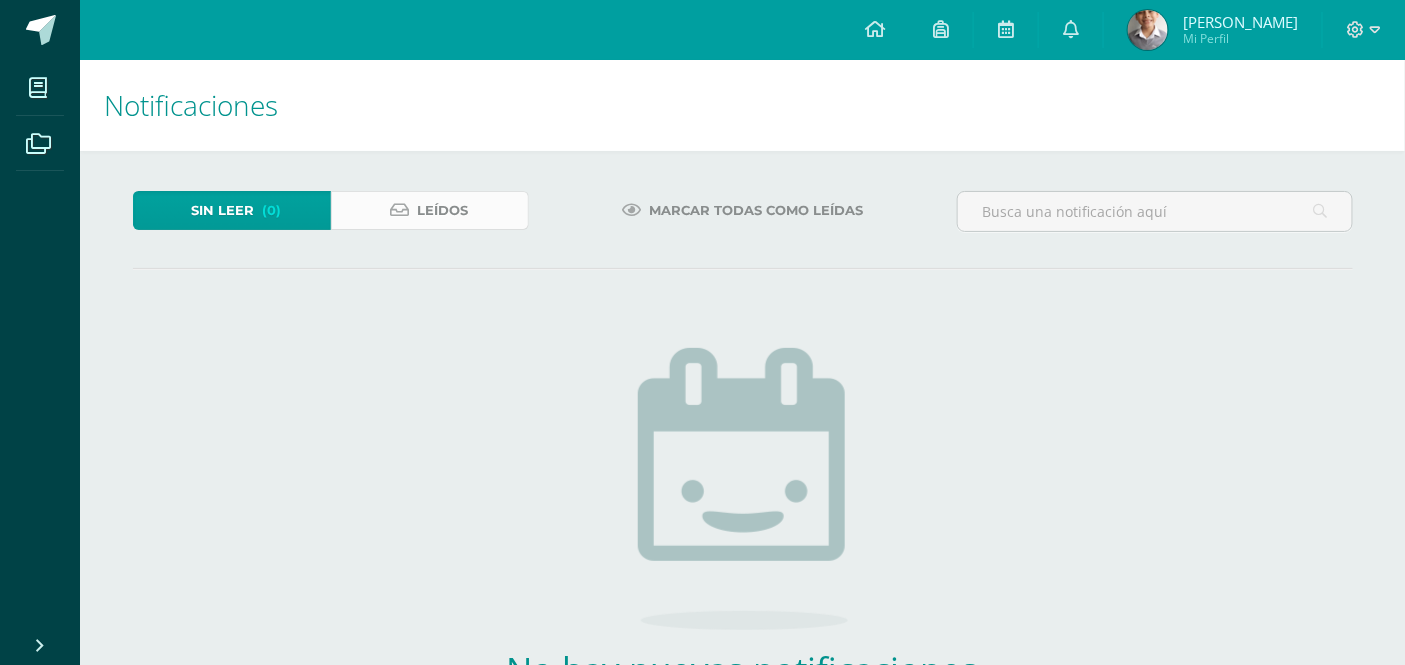 click on "Leídos" at bounding box center (443, 210) 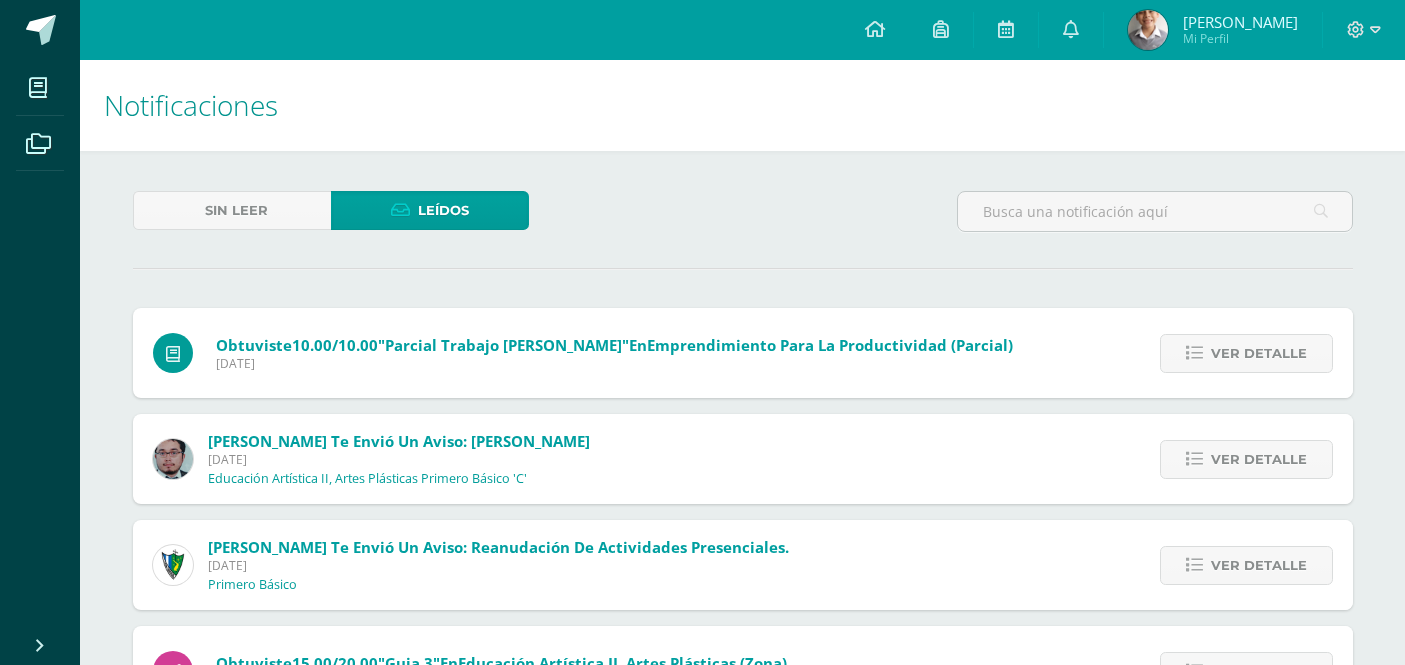 scroll, scrollTop: 0, scrollLeft: 0, axis: both 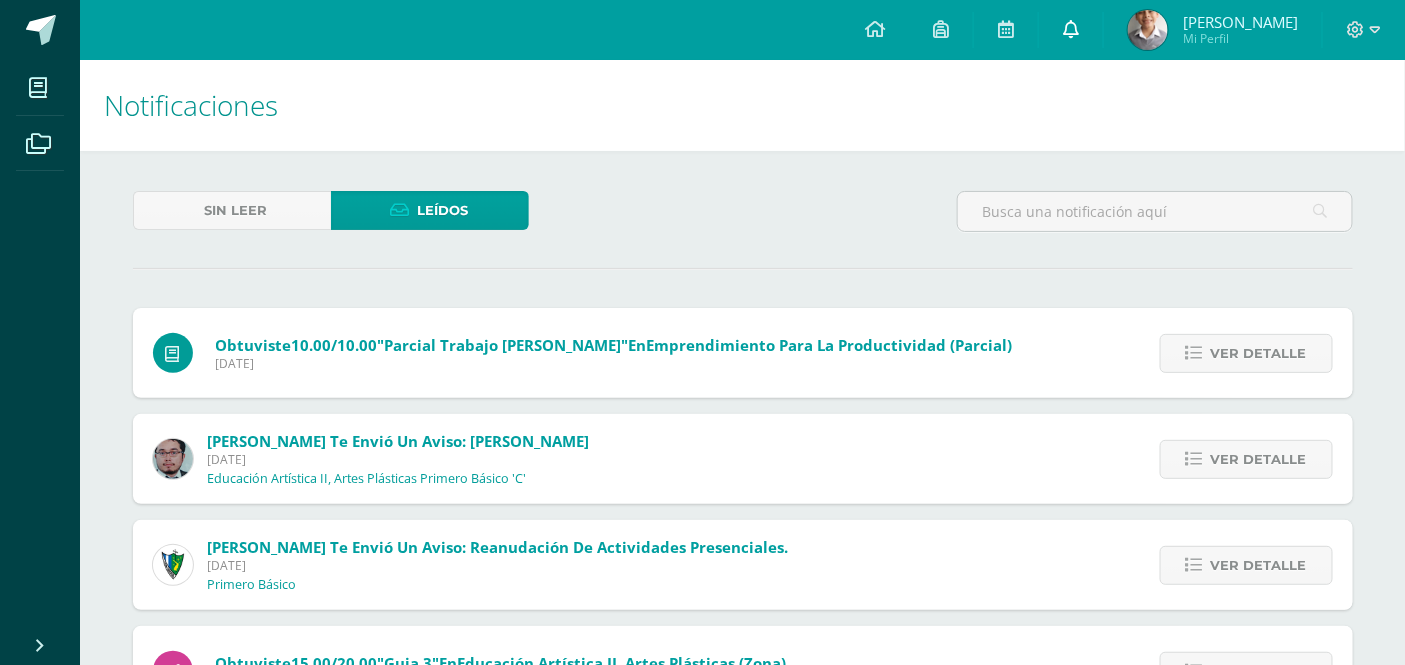 click at bounding box center (1071, 29) 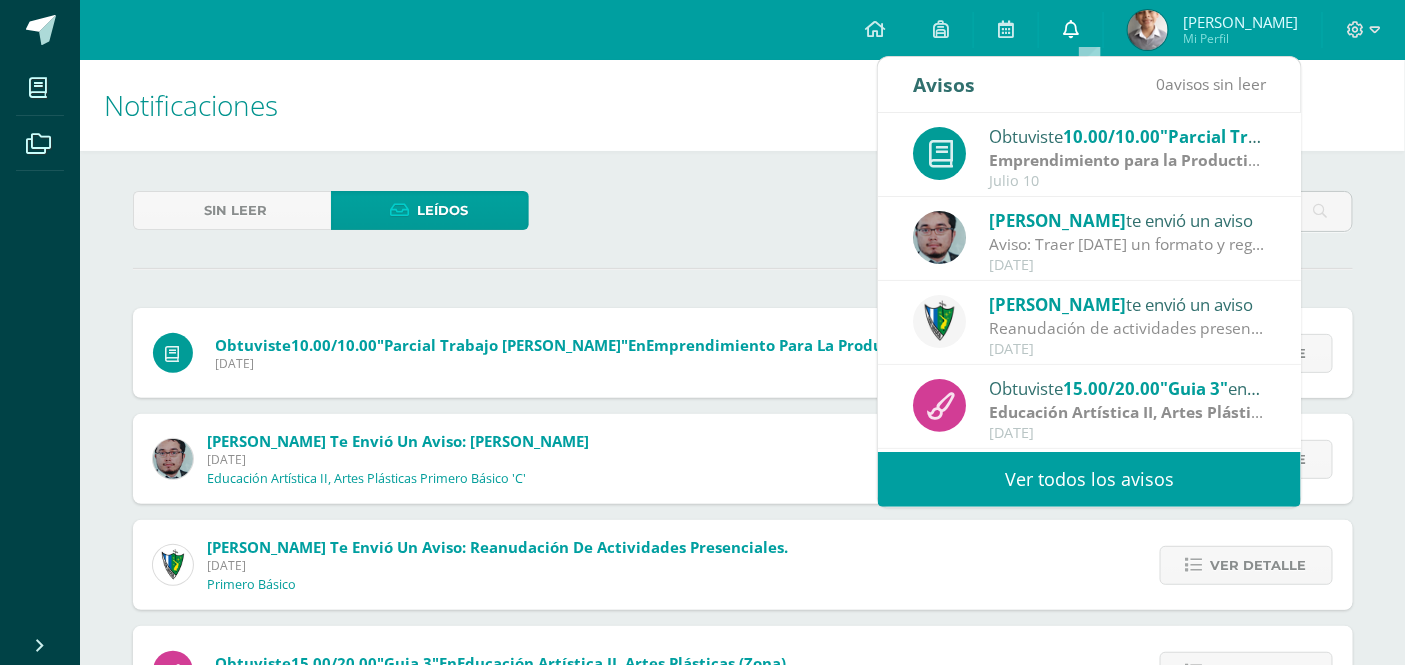 click at bounding box center [1071, 29] 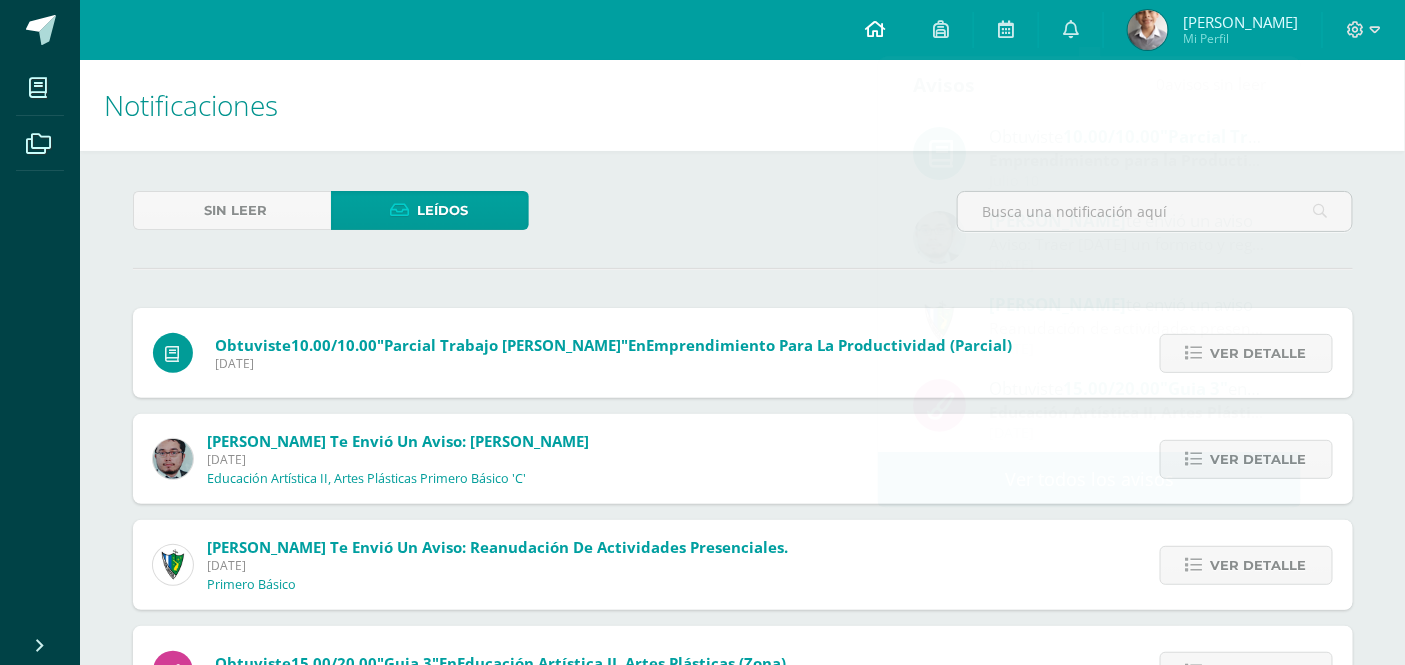 click at bounding box center (875, 29) 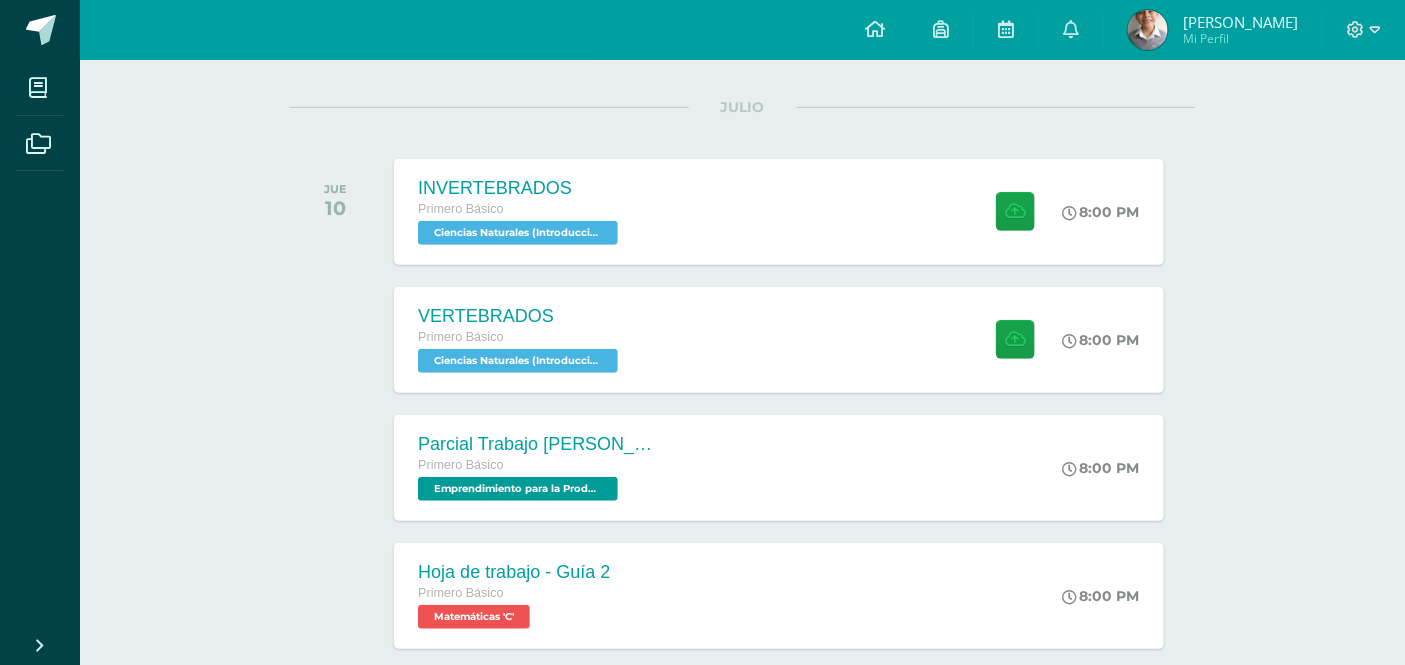 scroll, scrollTop: 0, scrollLeft: 0, axis: both 